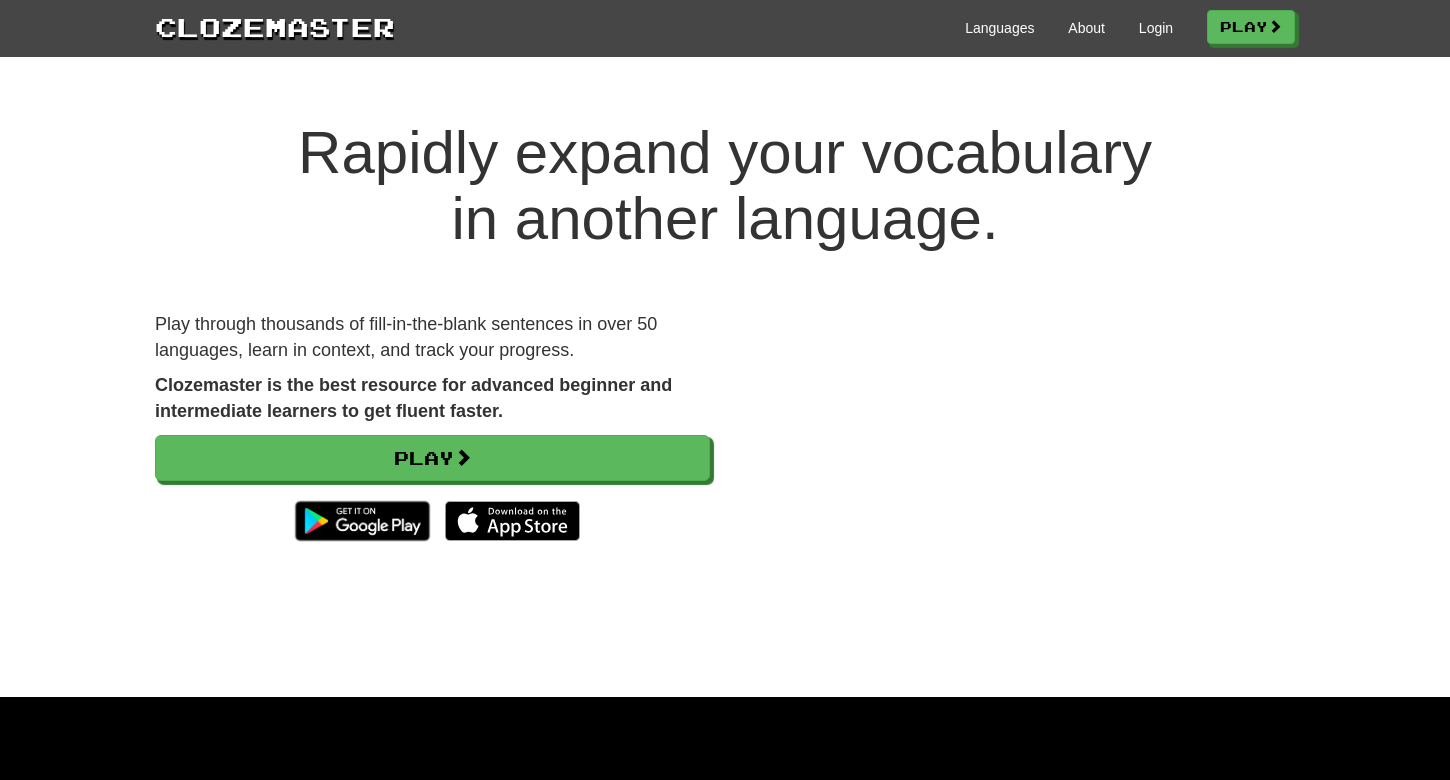 scroll, scrollTop: 0, scrollLeft: 0, axis: both 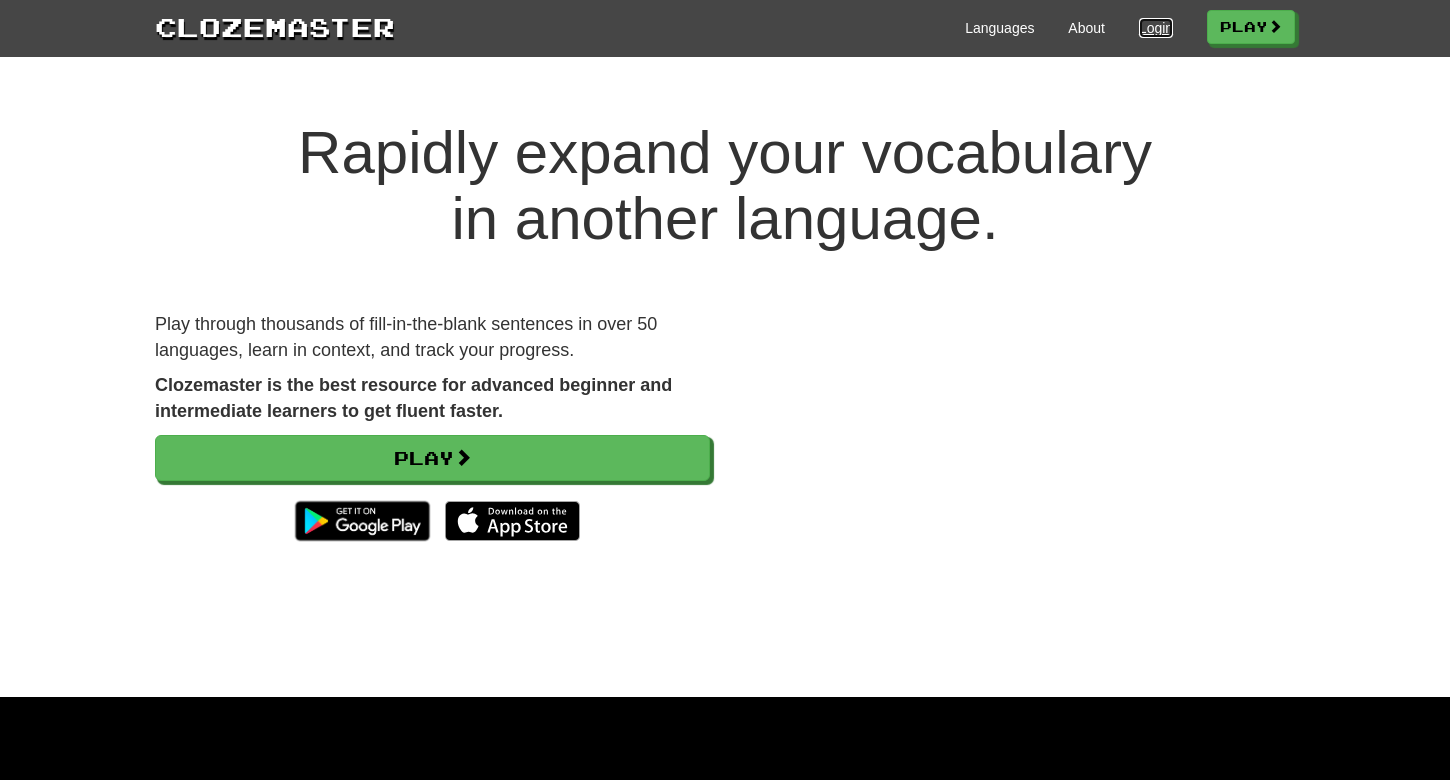 click on "Login" at bounding box center [1156, 28] 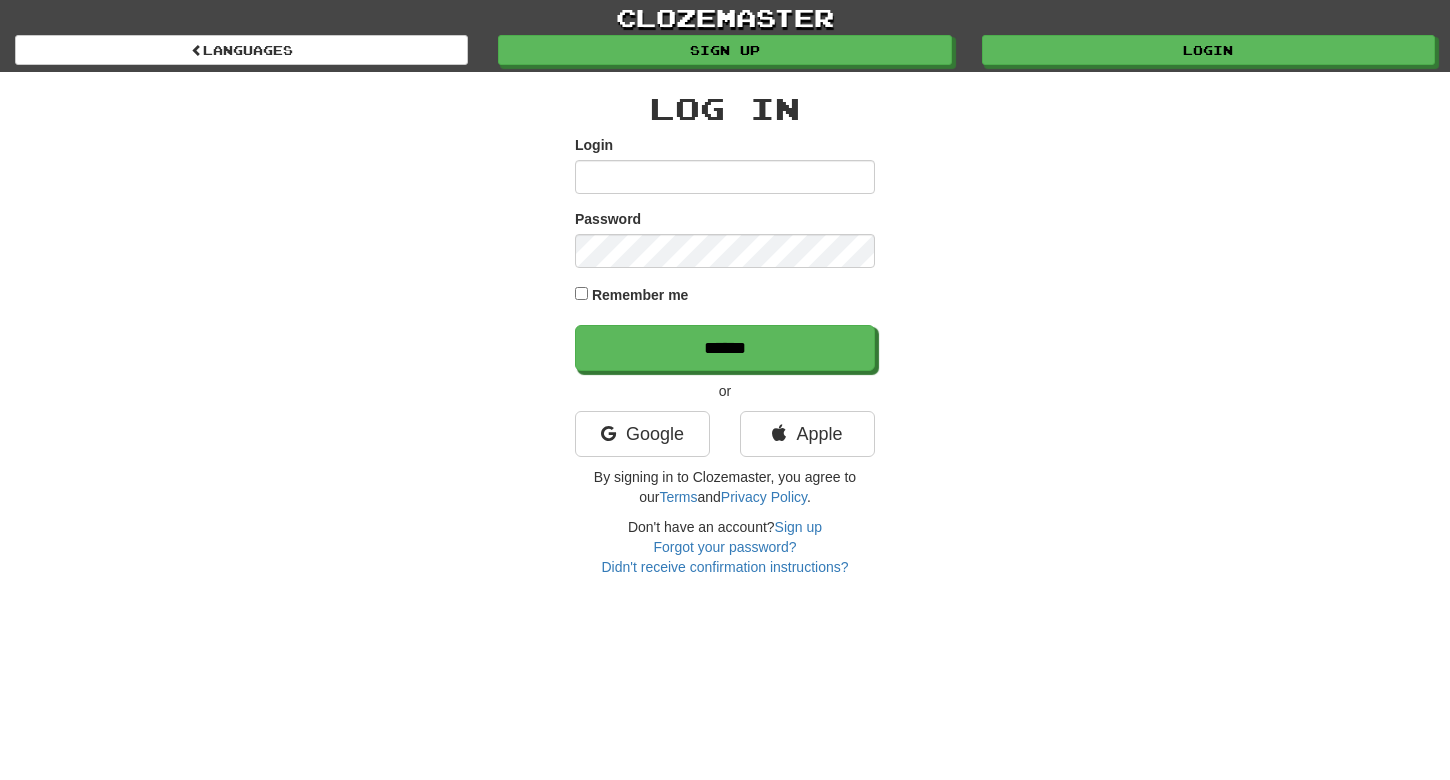 scroll, scrollTop: 0, scrollLeft: 0, axis: both 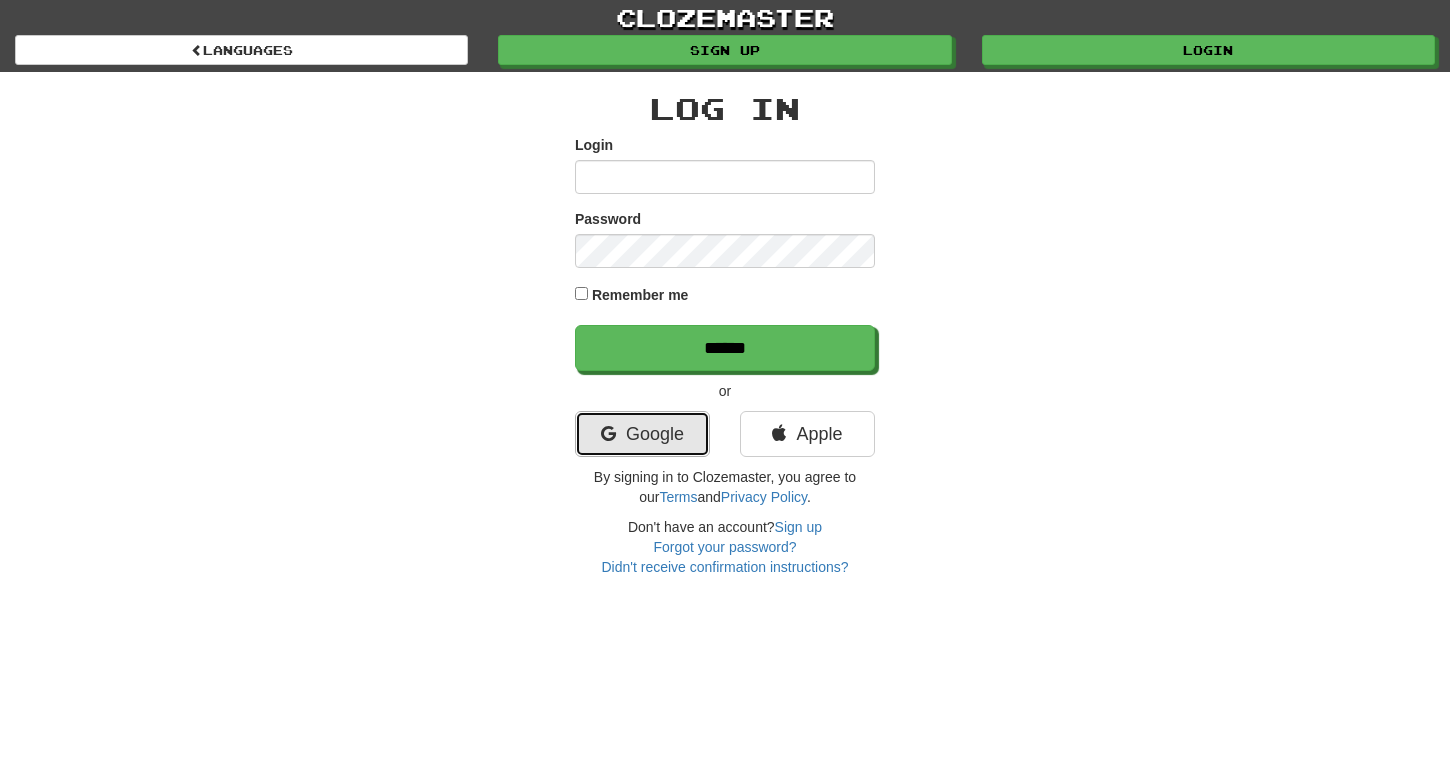 click on "Google" at bounding box center (642, 434) 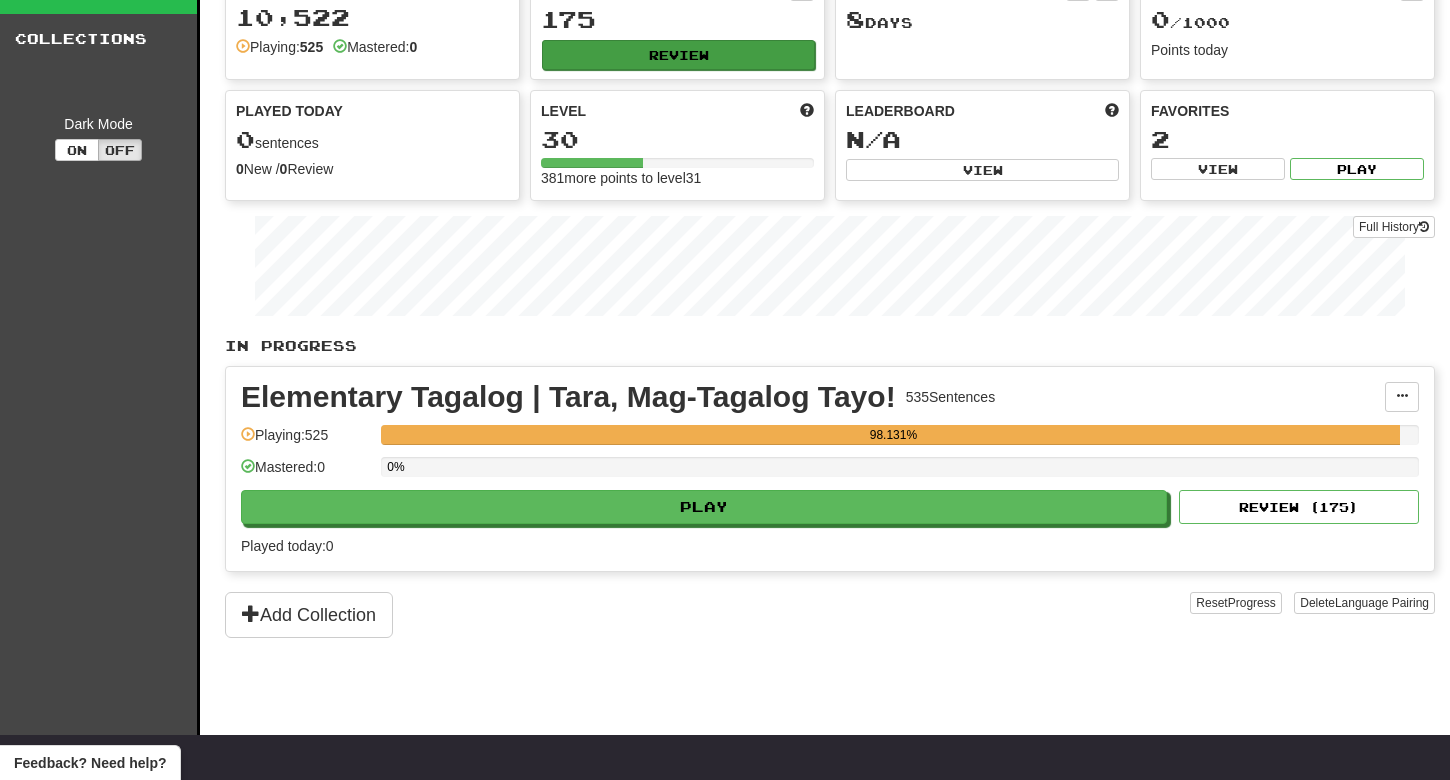 scroll, scrollTop: 0, scrollLeft: 0, axis: both 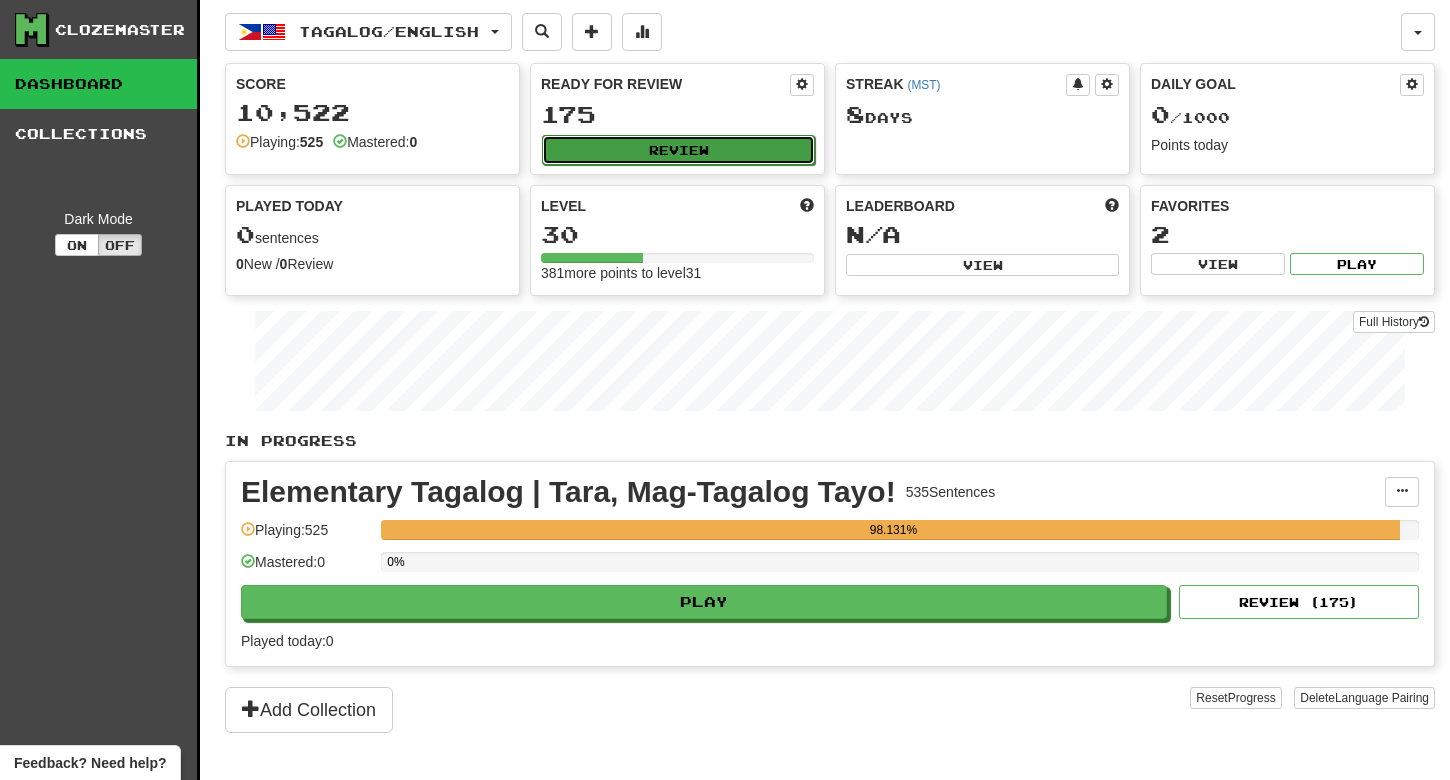 click on "Review" at bounding box center [678, 150] 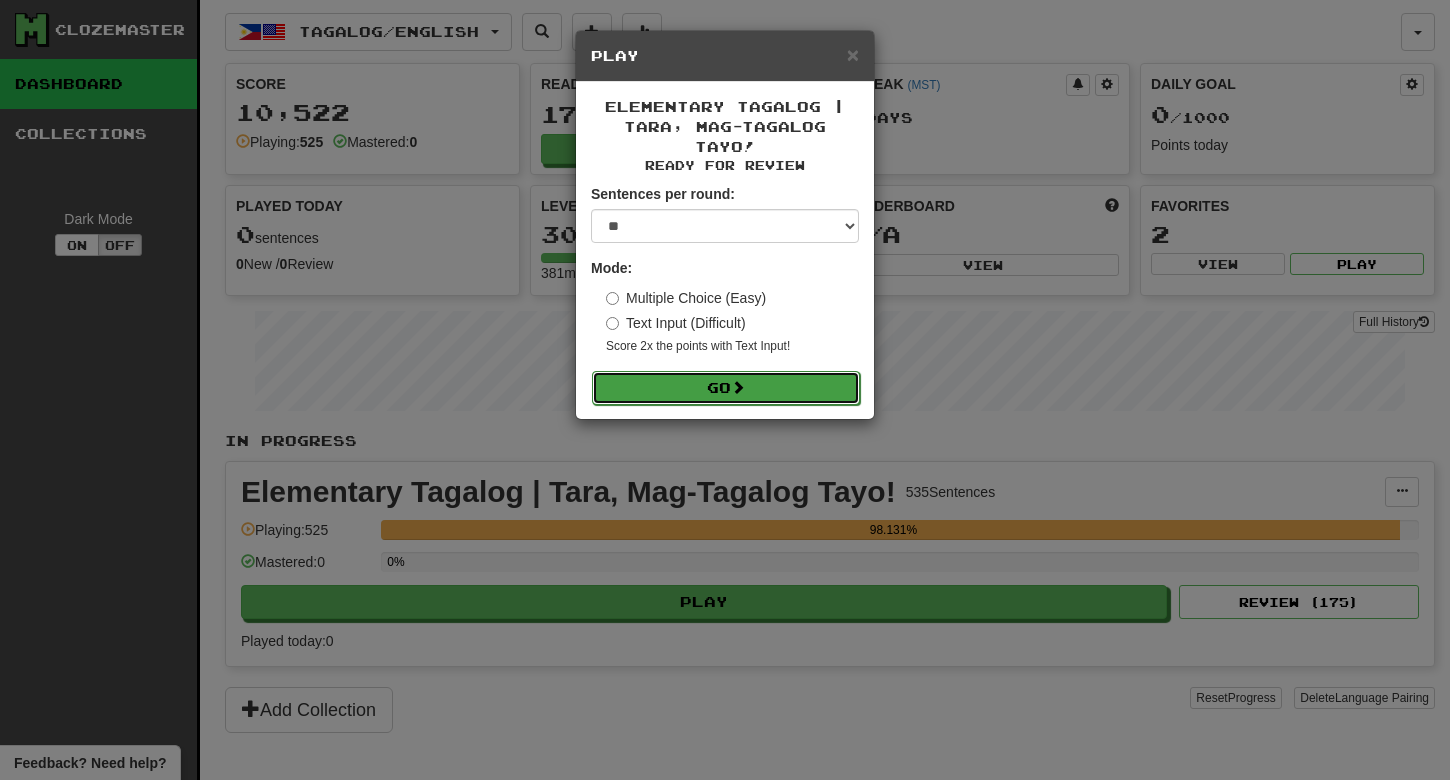 click on "Go" at bounding box center (726, 388) 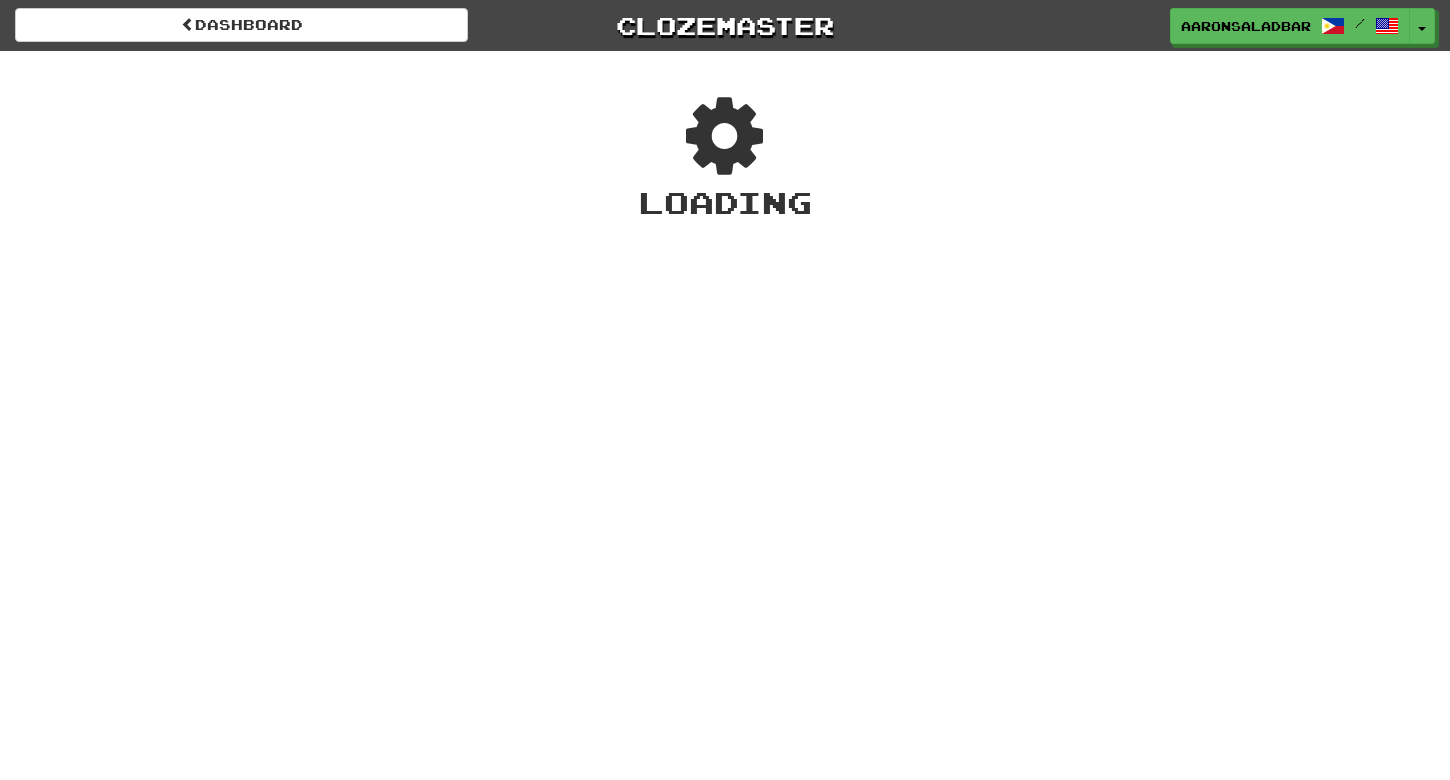 scroll, scrollTop: 0, scrollLeft: 0, axis: both 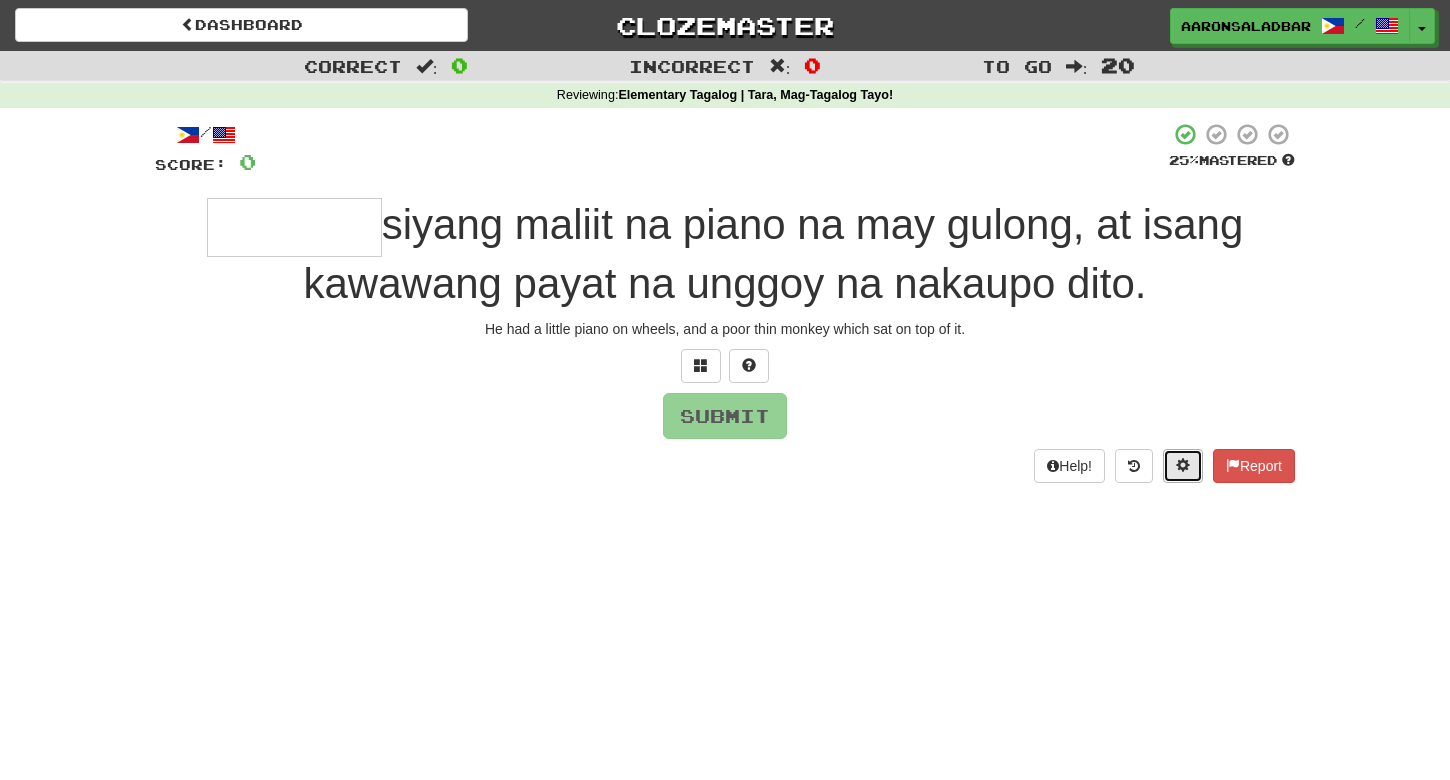 click at bounding box center [1183, 466] 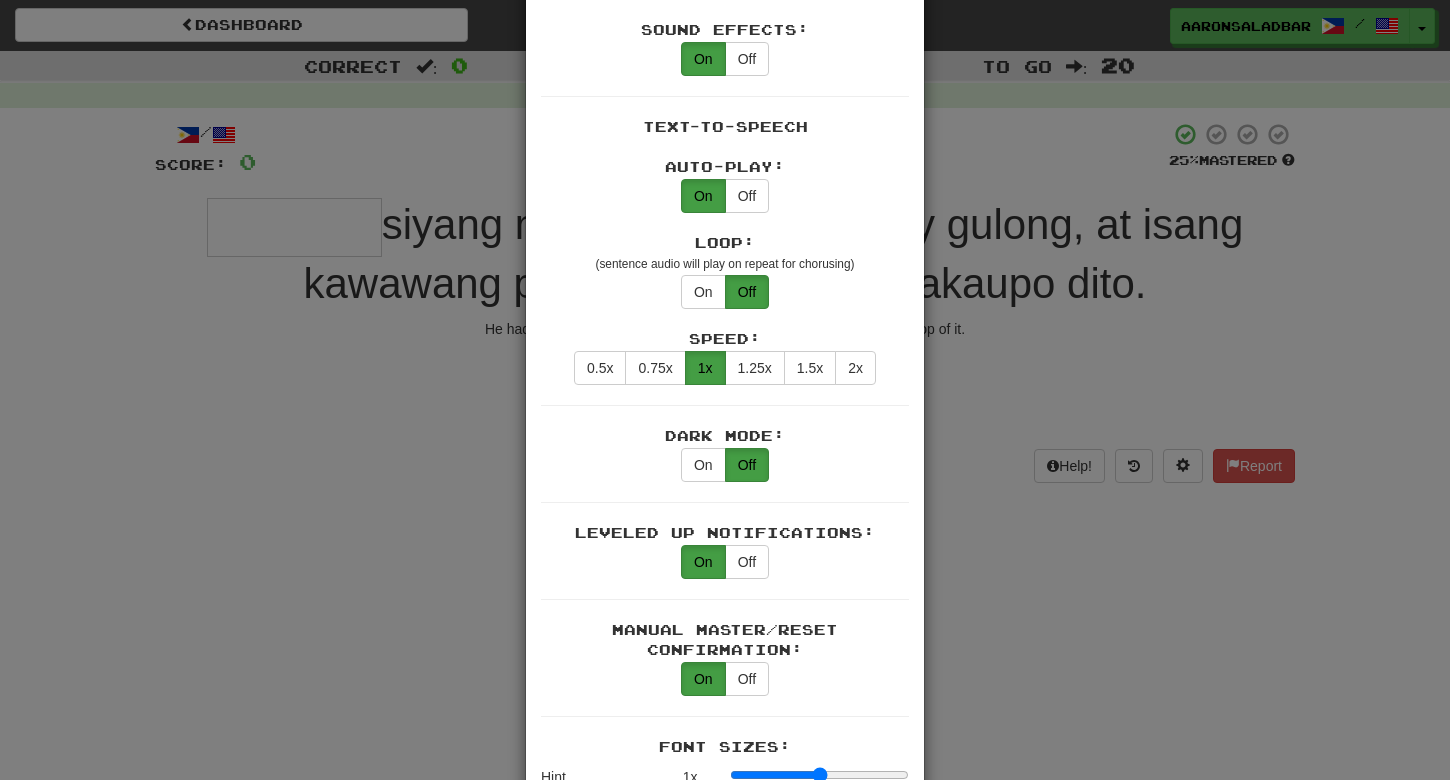 scroll, scrollTop: 1385, scrollLeft: 0, axis: vertical 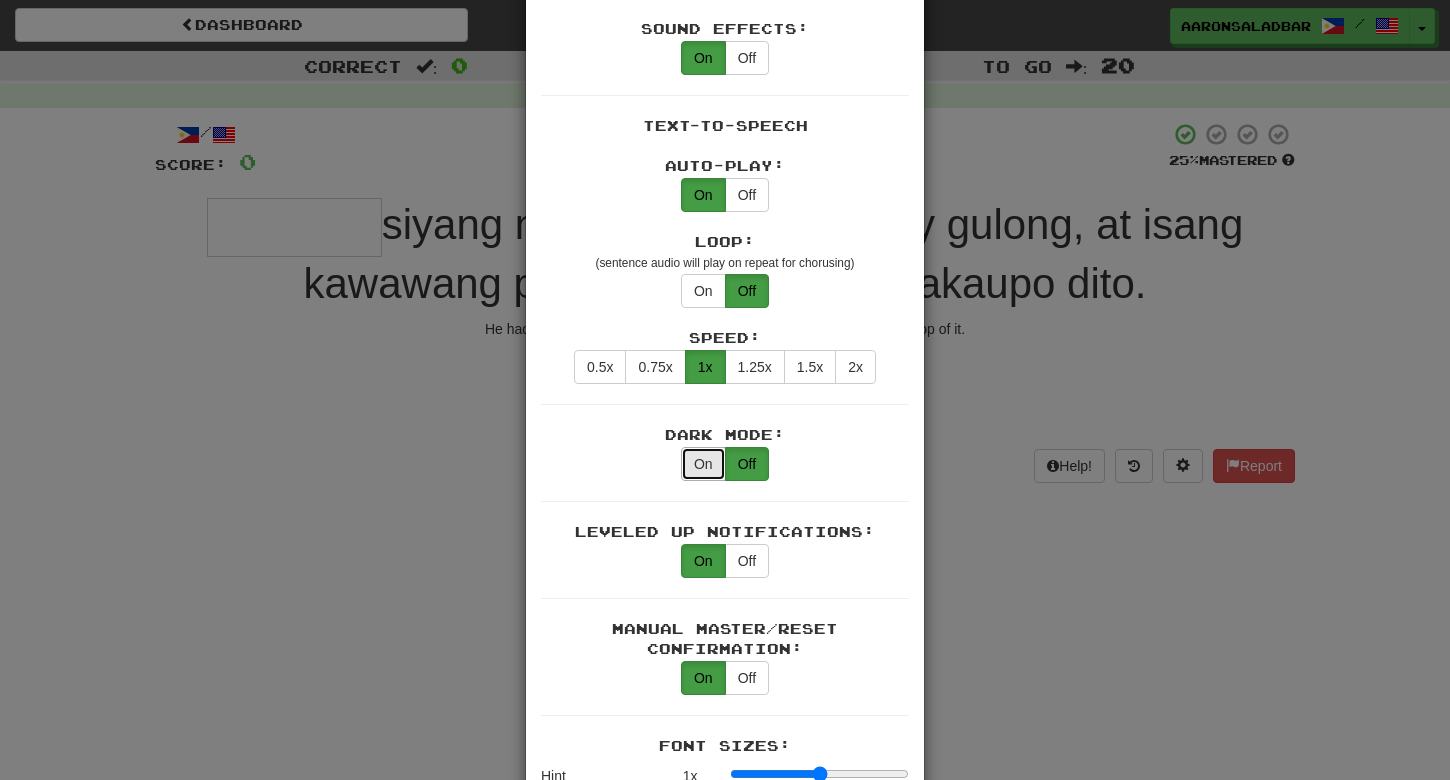 click on "On" at bounding box center (703, 464) 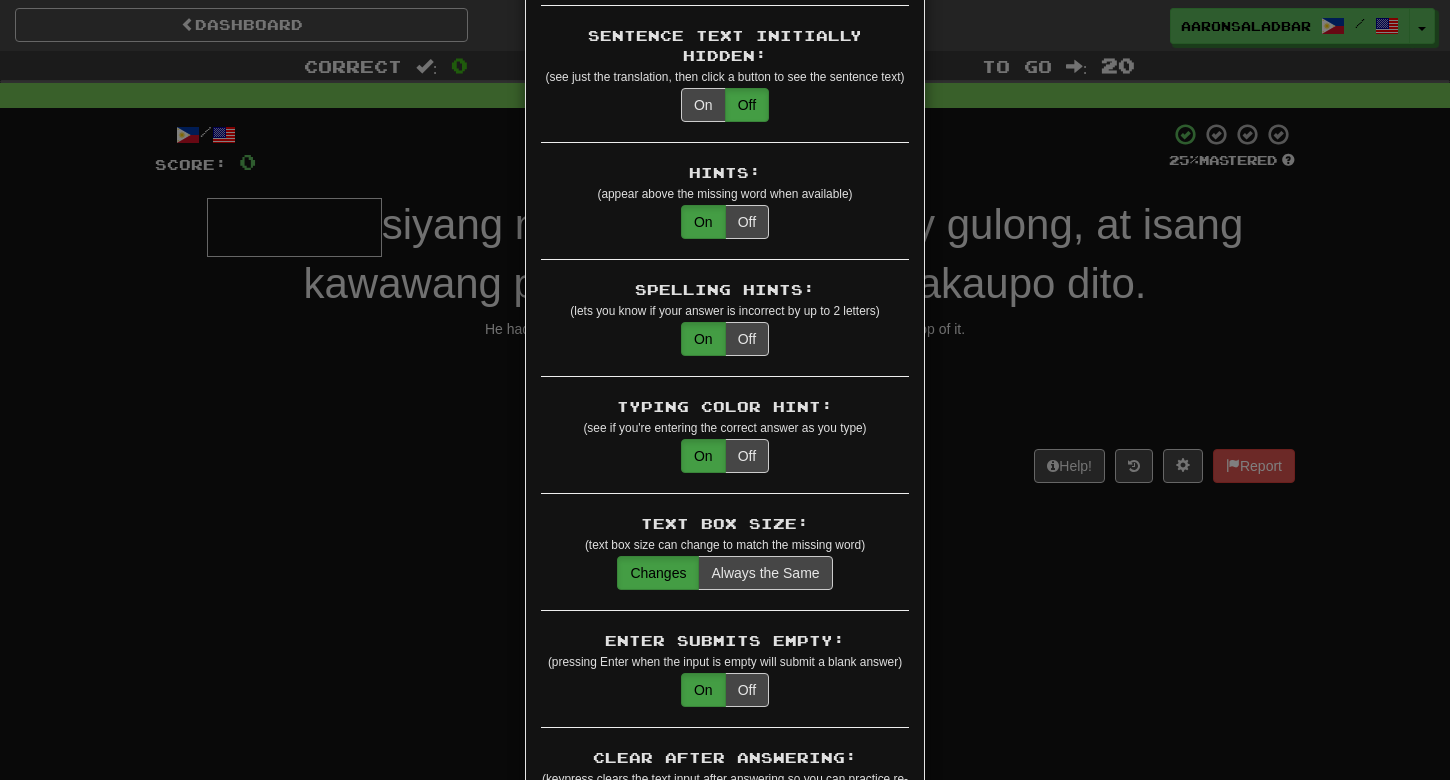 scroll, scrollTop: 0, scrollLeft: 0, axis: both 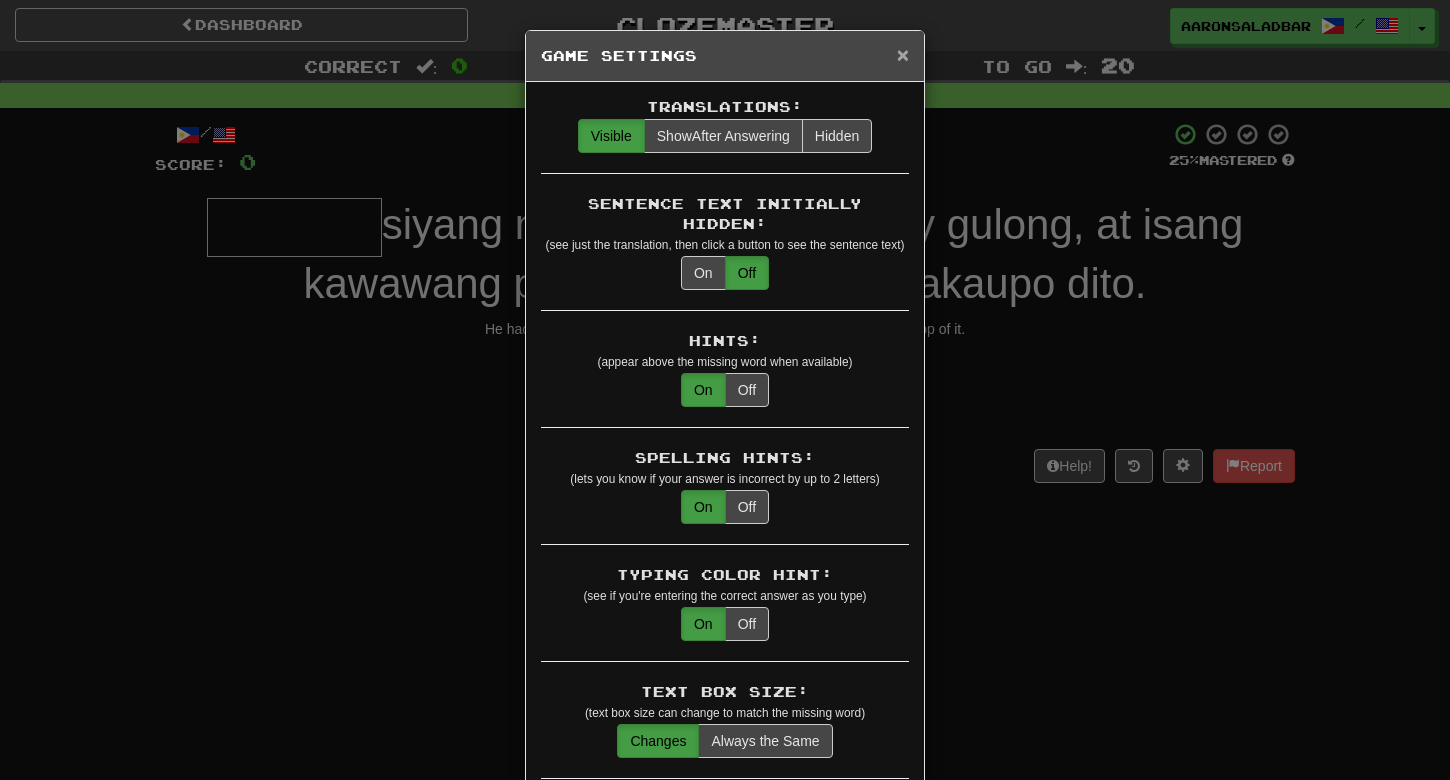 click on "×" at bounding box center (903, 54) 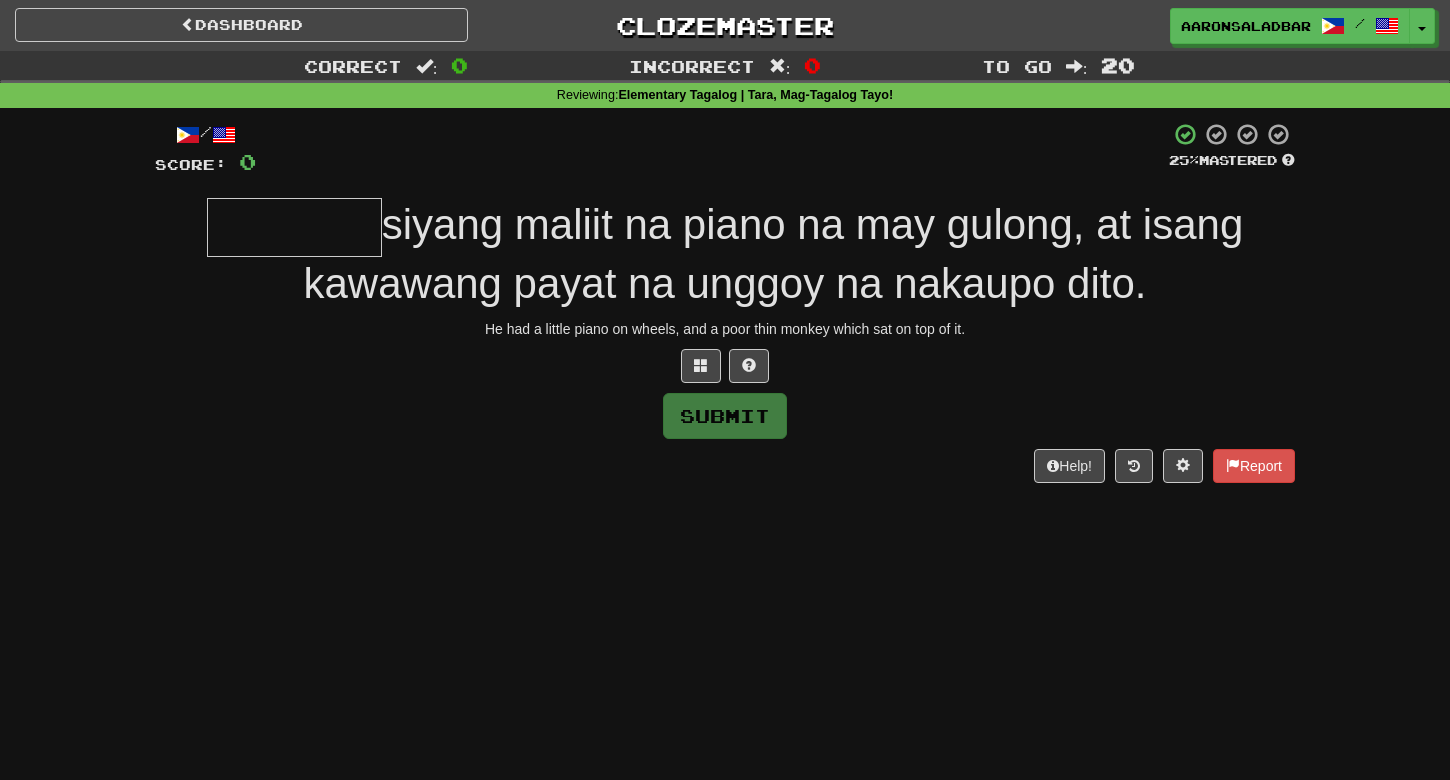 click at bounding box center [294, 227] 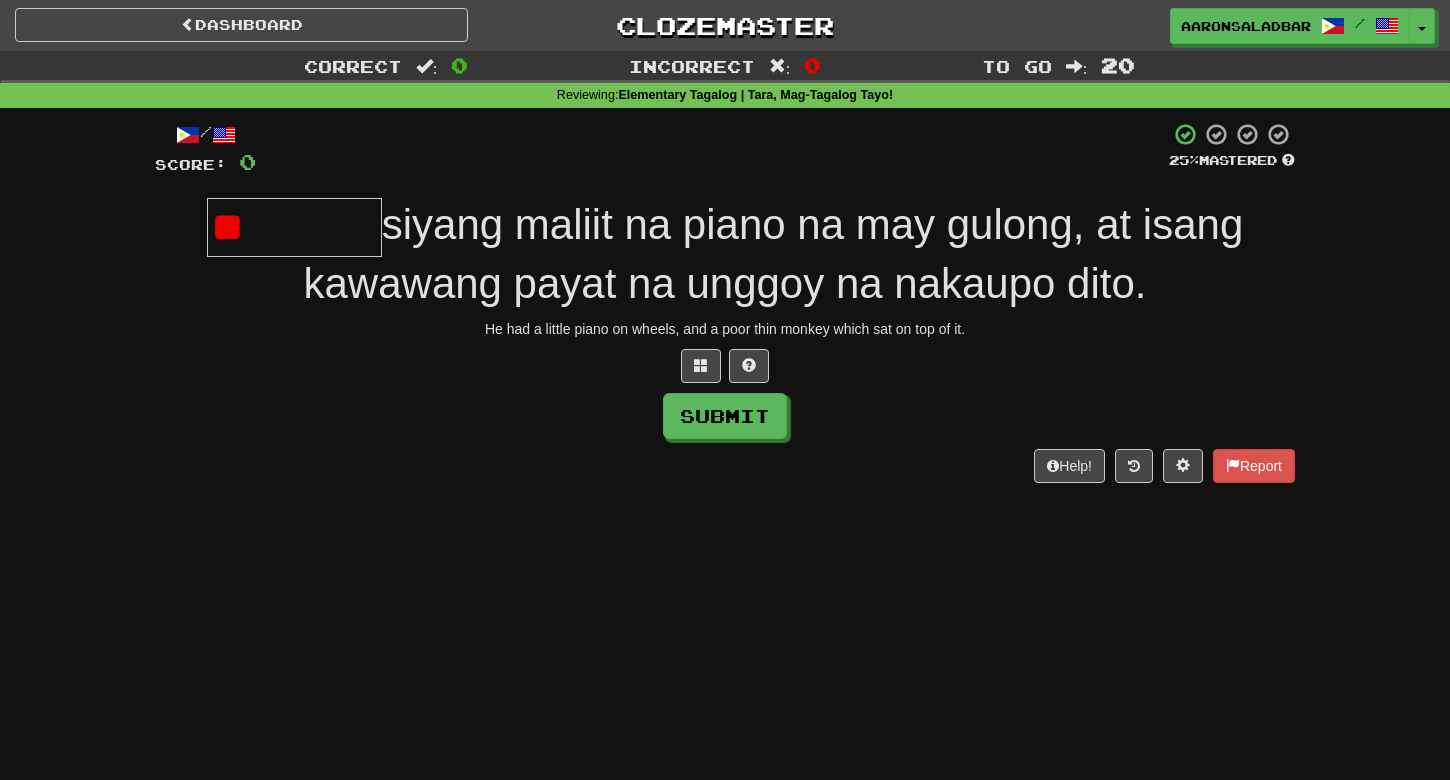 type on "*" 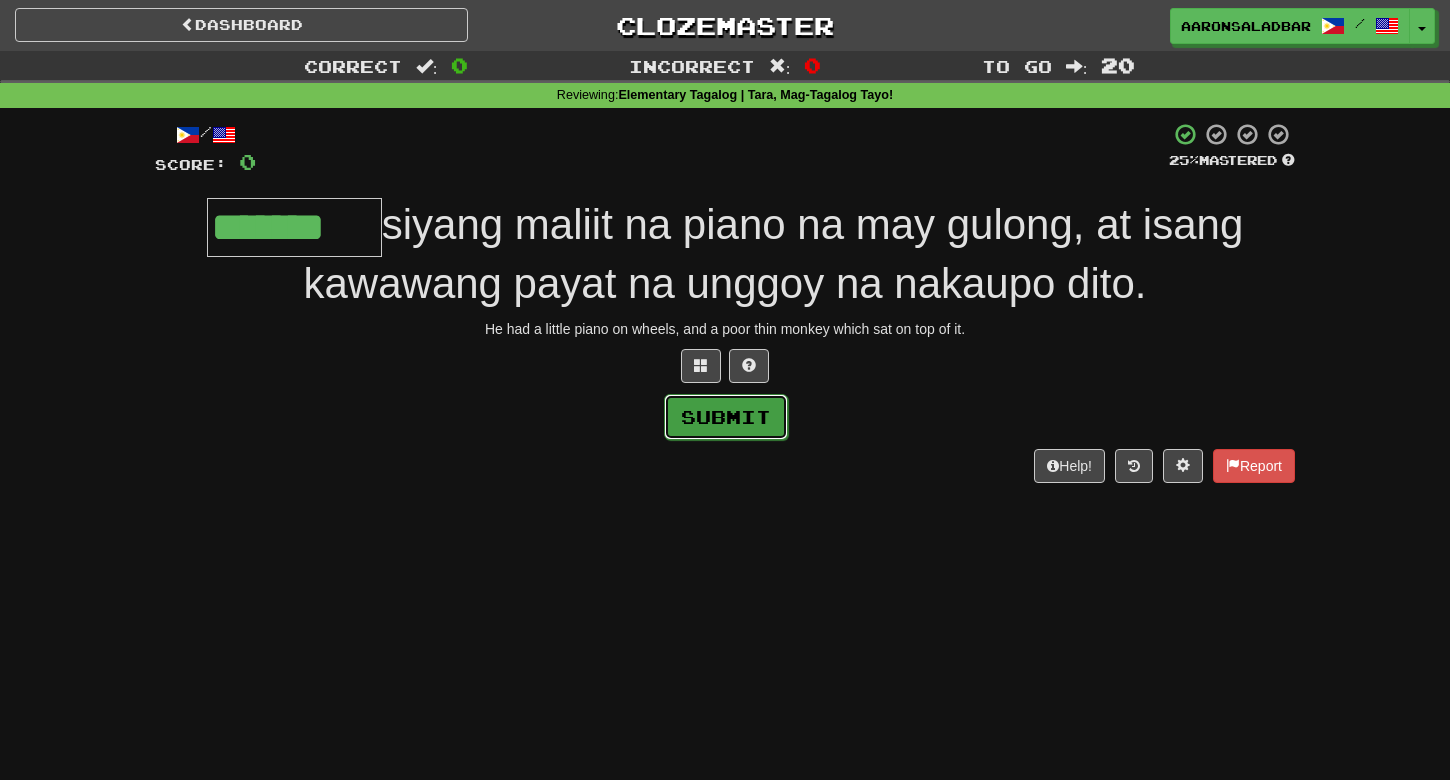 click on "Submit" at bounding box center [726, 417] 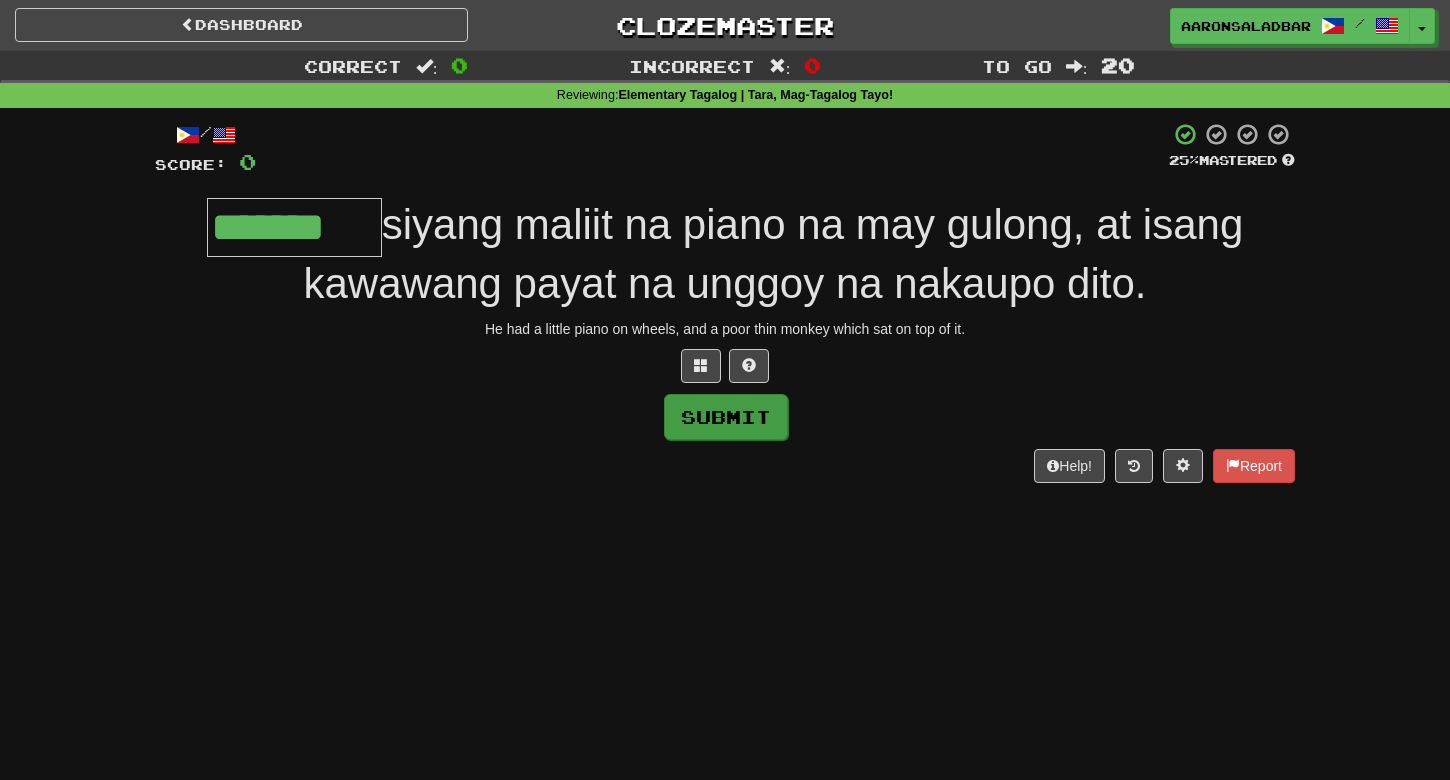 type on "*******" 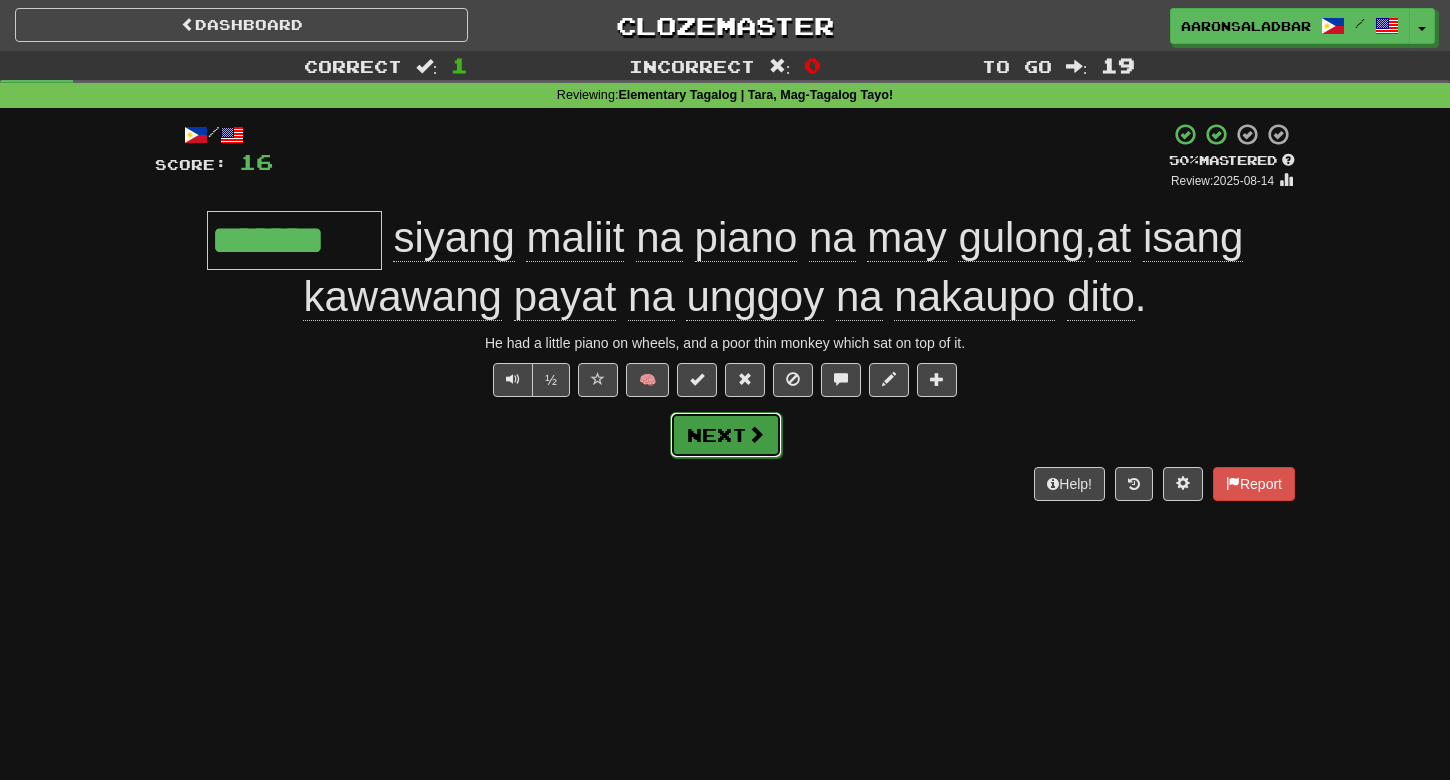 click on "Next" at bounding box center (726, 435) 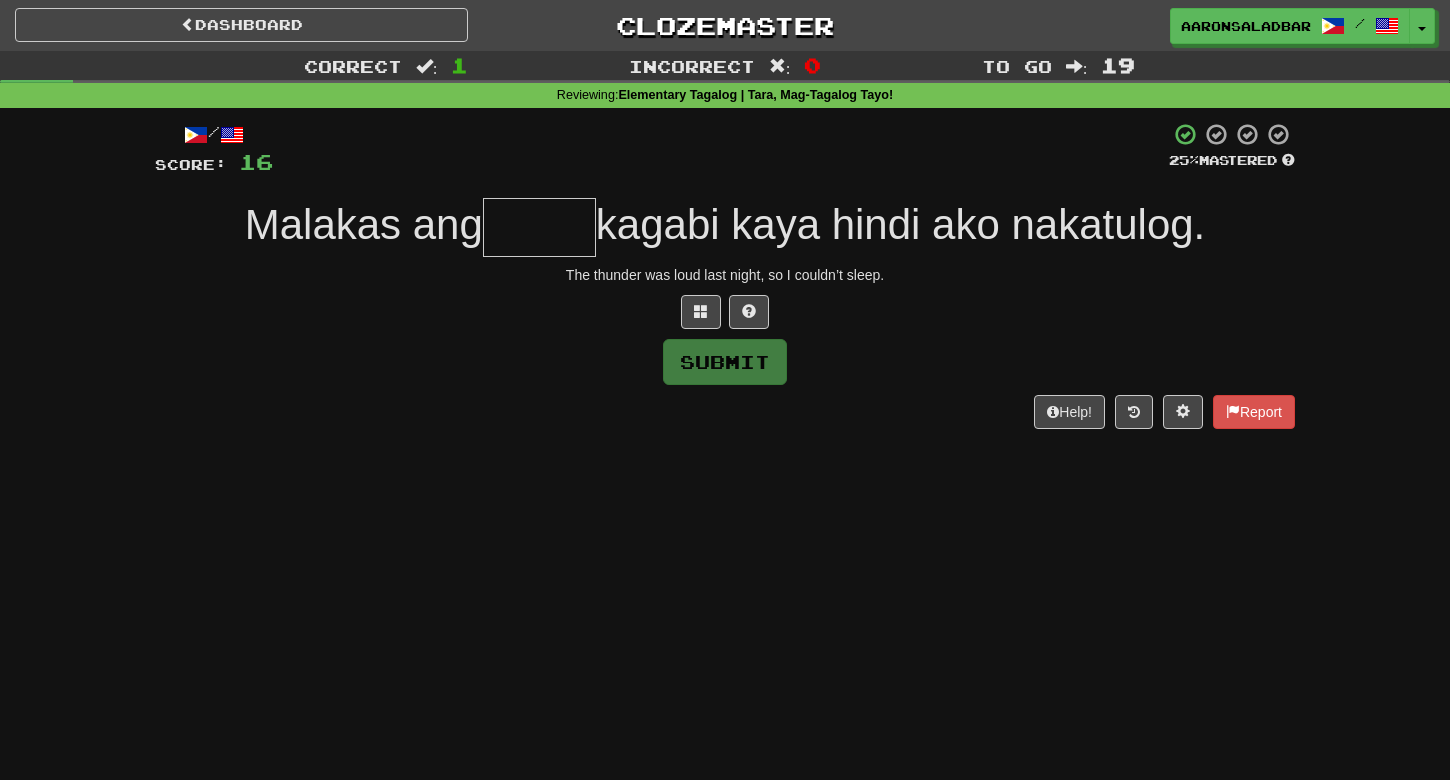 click at bounding box center (539, 227) 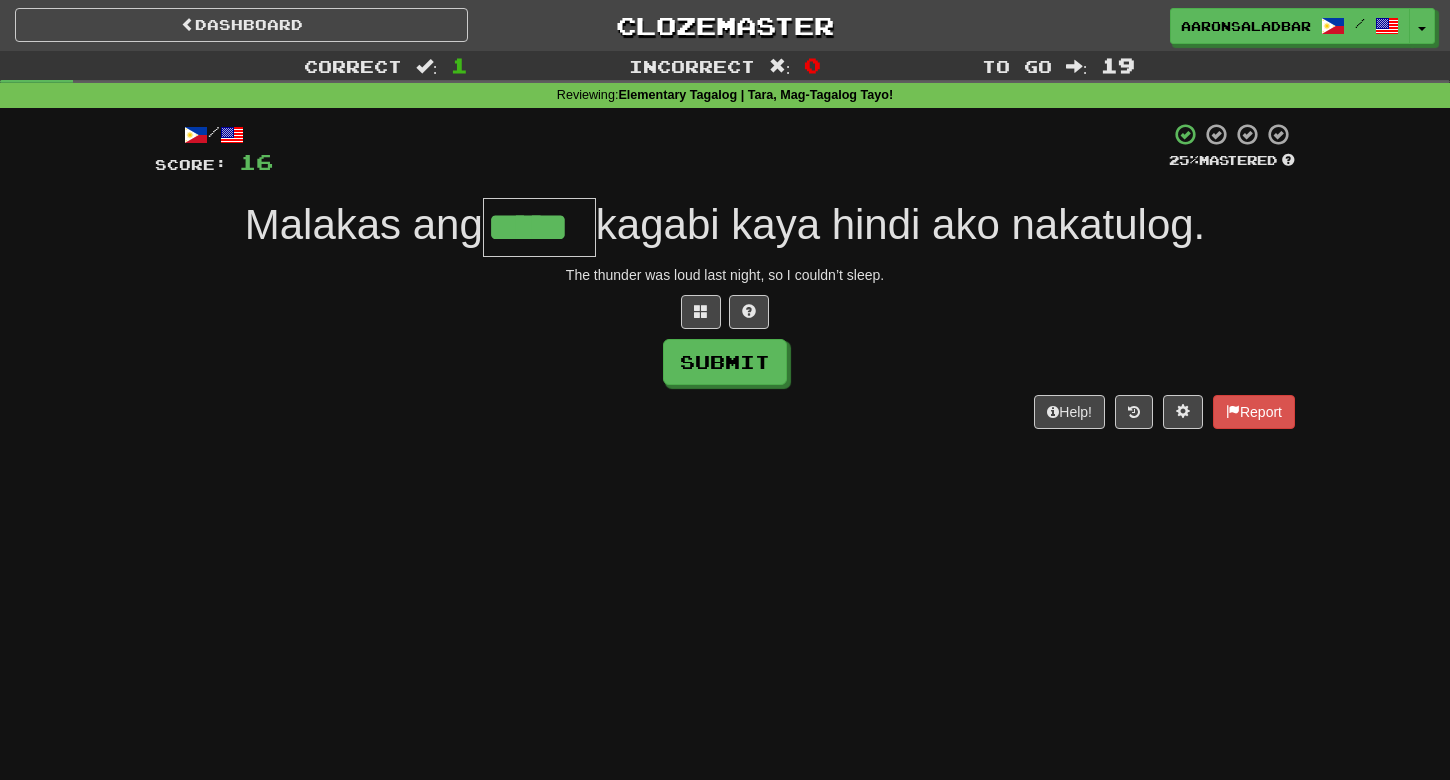 type on "*****" 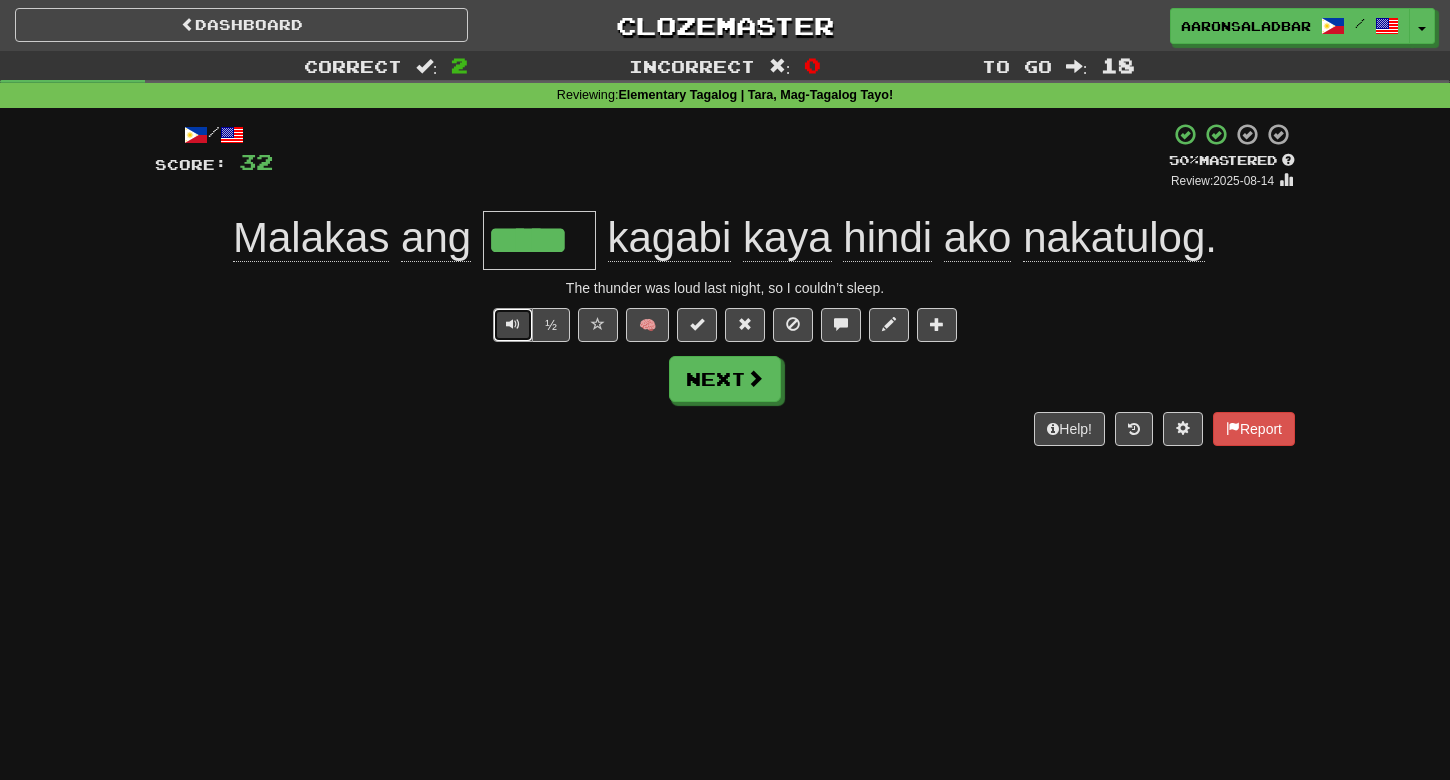 click at bounding box center [513, 325] 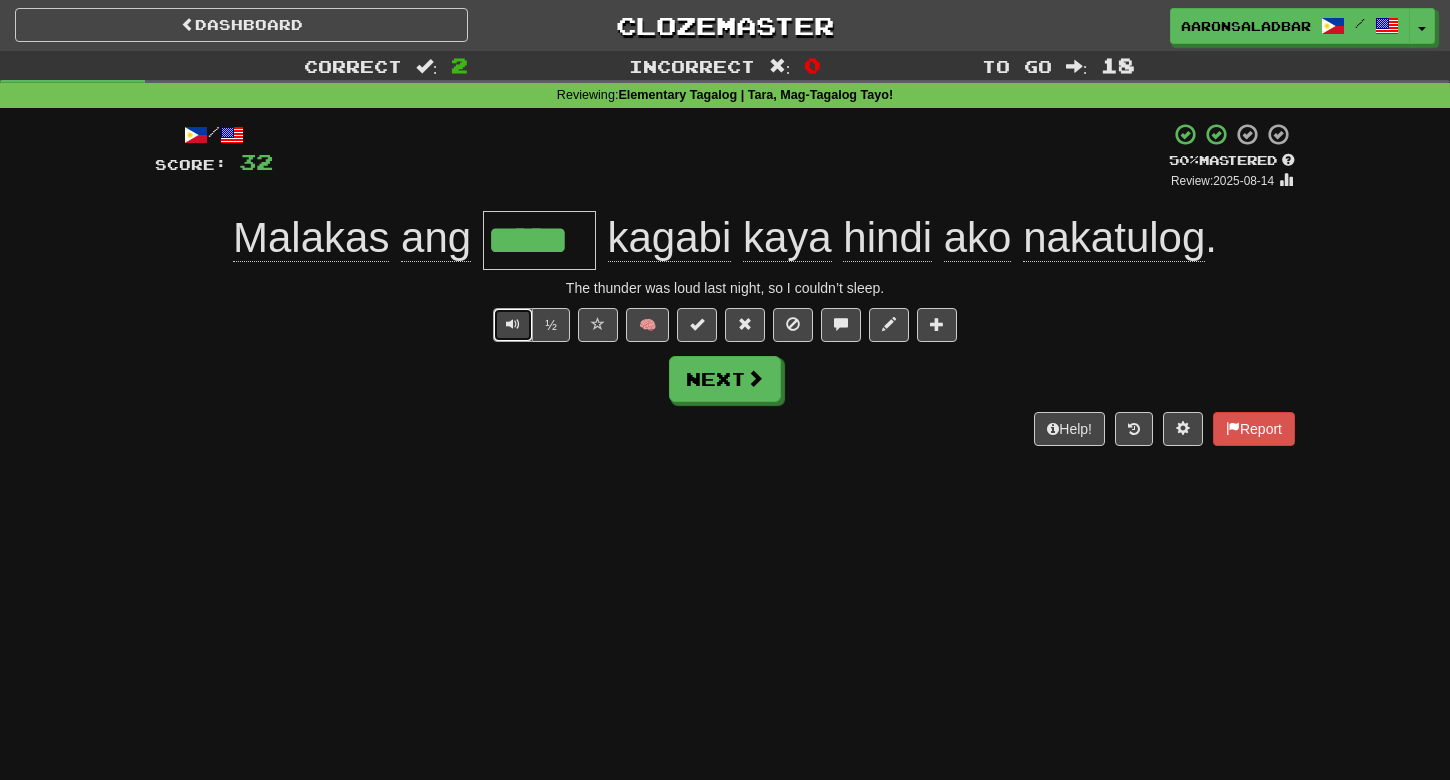 click at bounding box center [513, 325] 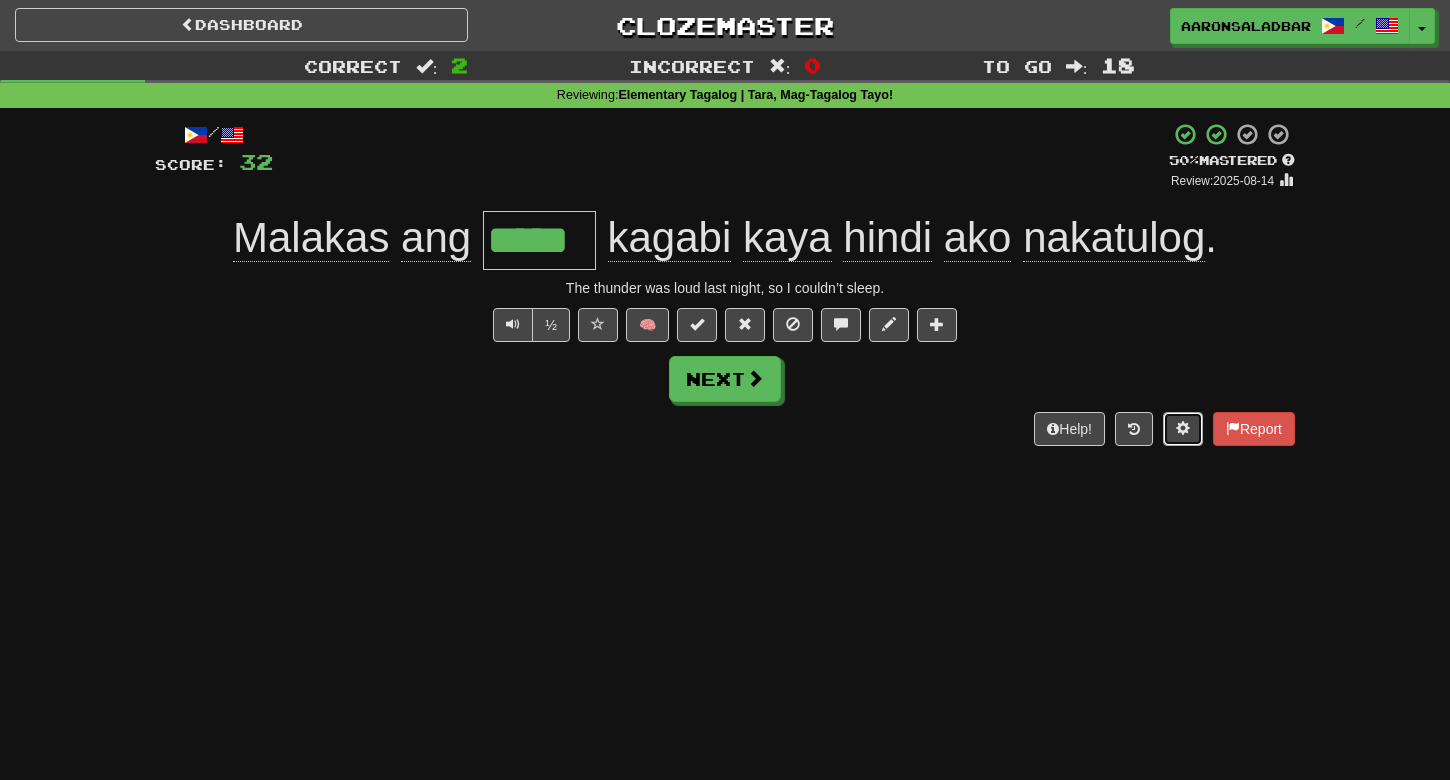 click at bounding box center (1183, 428) 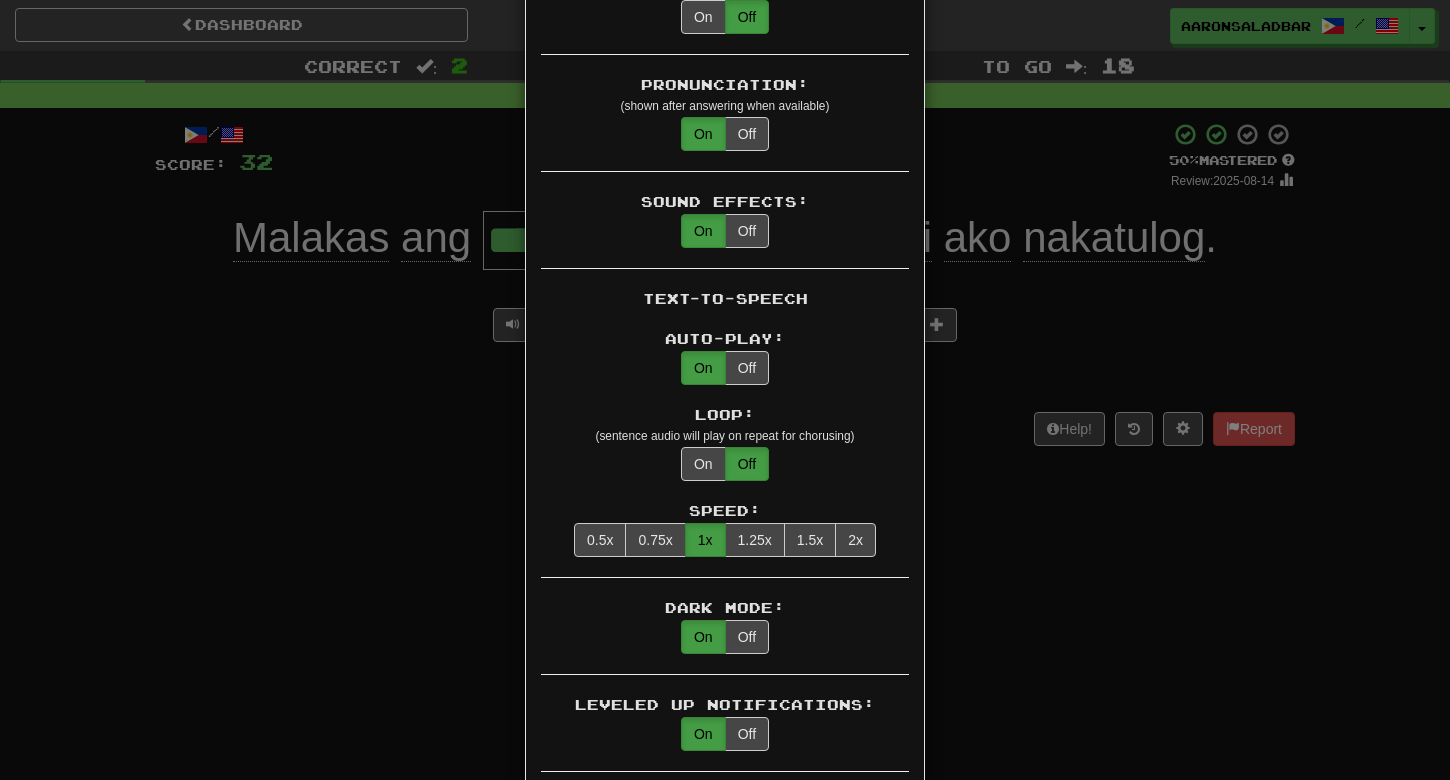 scroll, scrollTop: 1188, scrollLeft: 0, axis: vertical 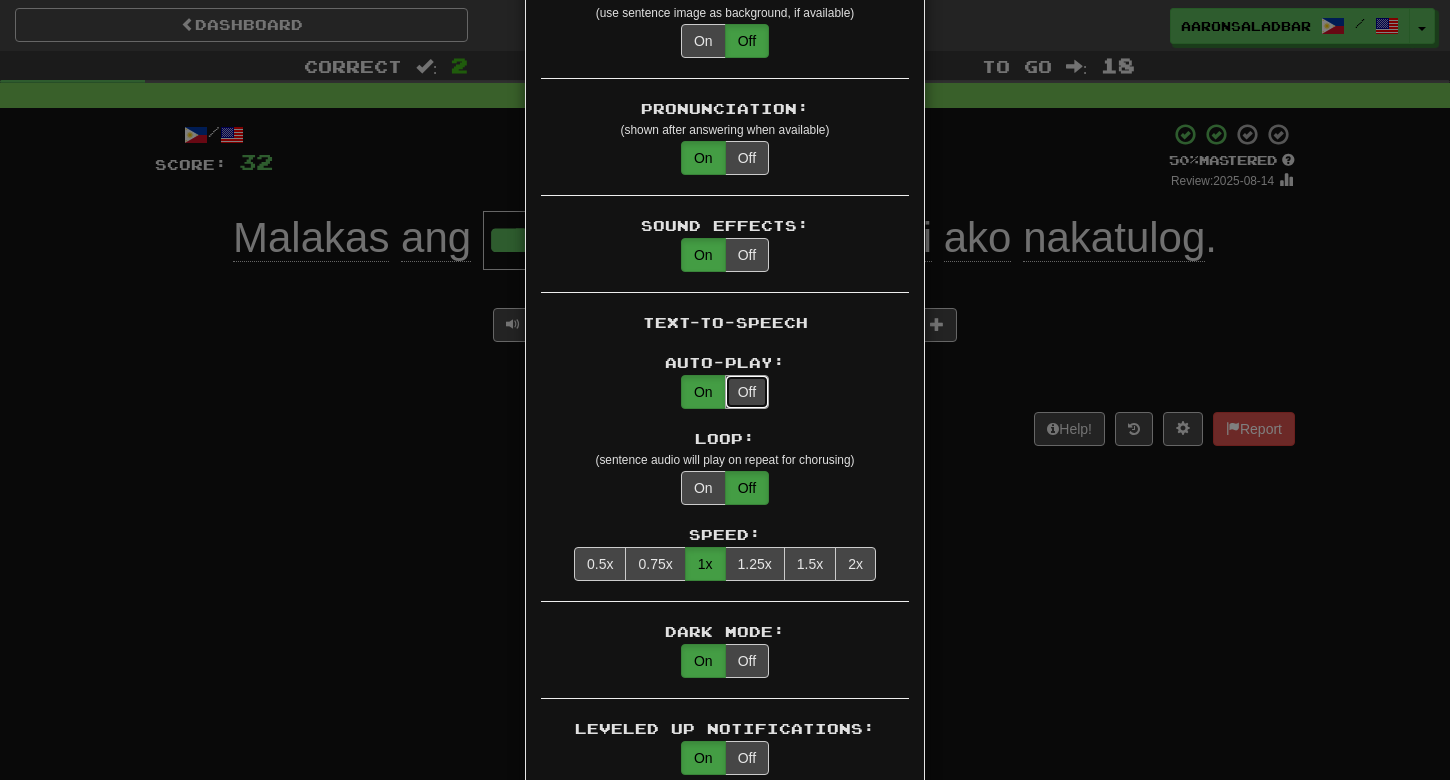 click on "Off" at bounding box center (747, 392) 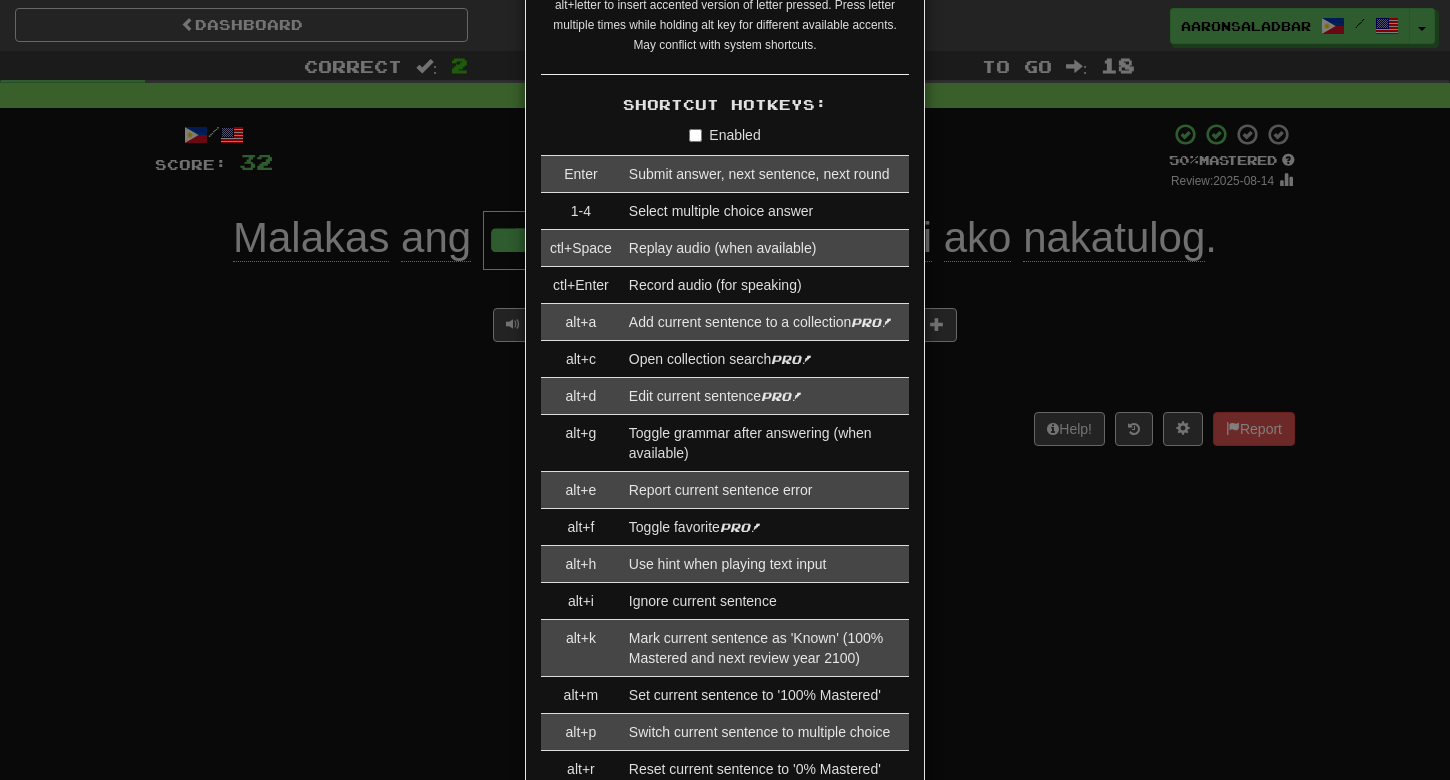 scroll, scrollTop: 2858, scrollLeft: 0, axis: vertical 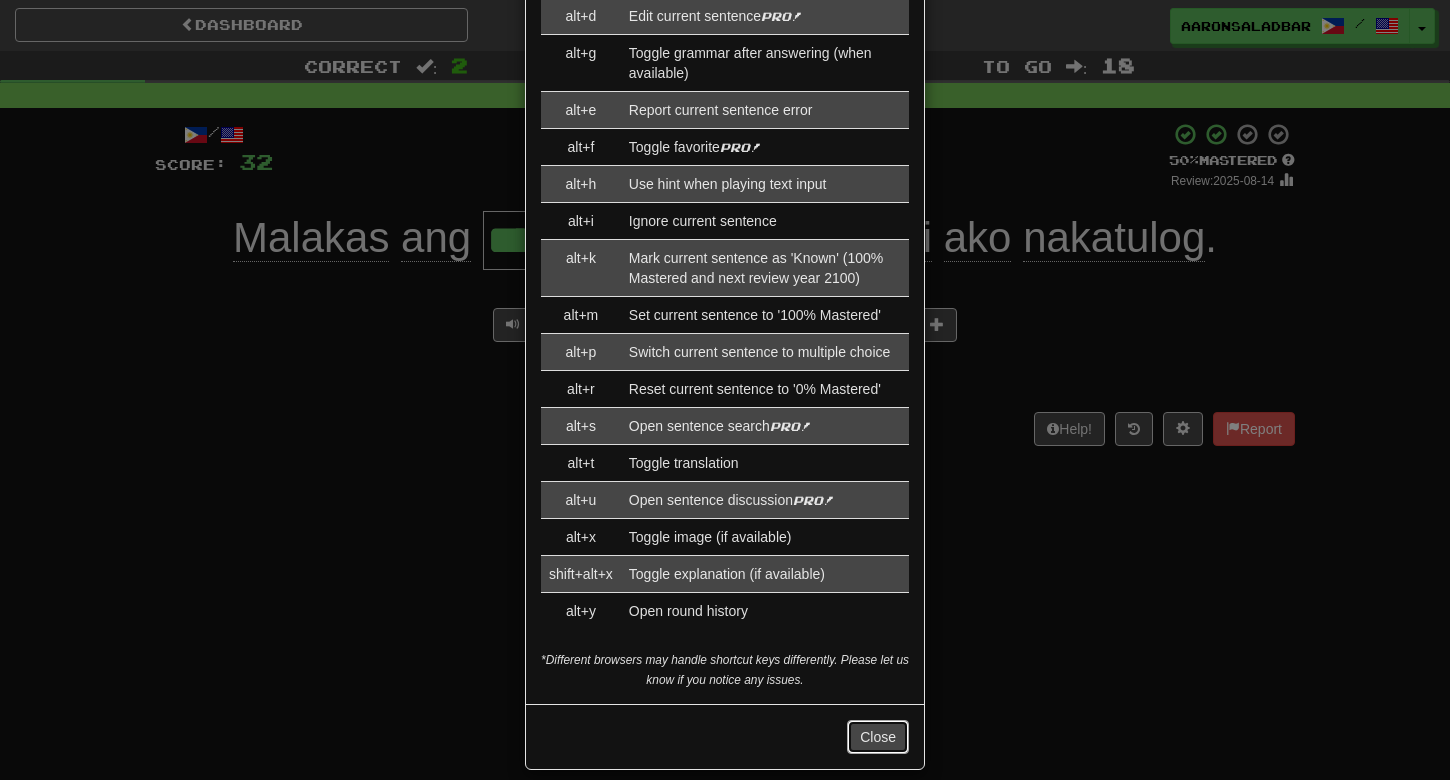 click on "Close" at bounding box center (878, 737) 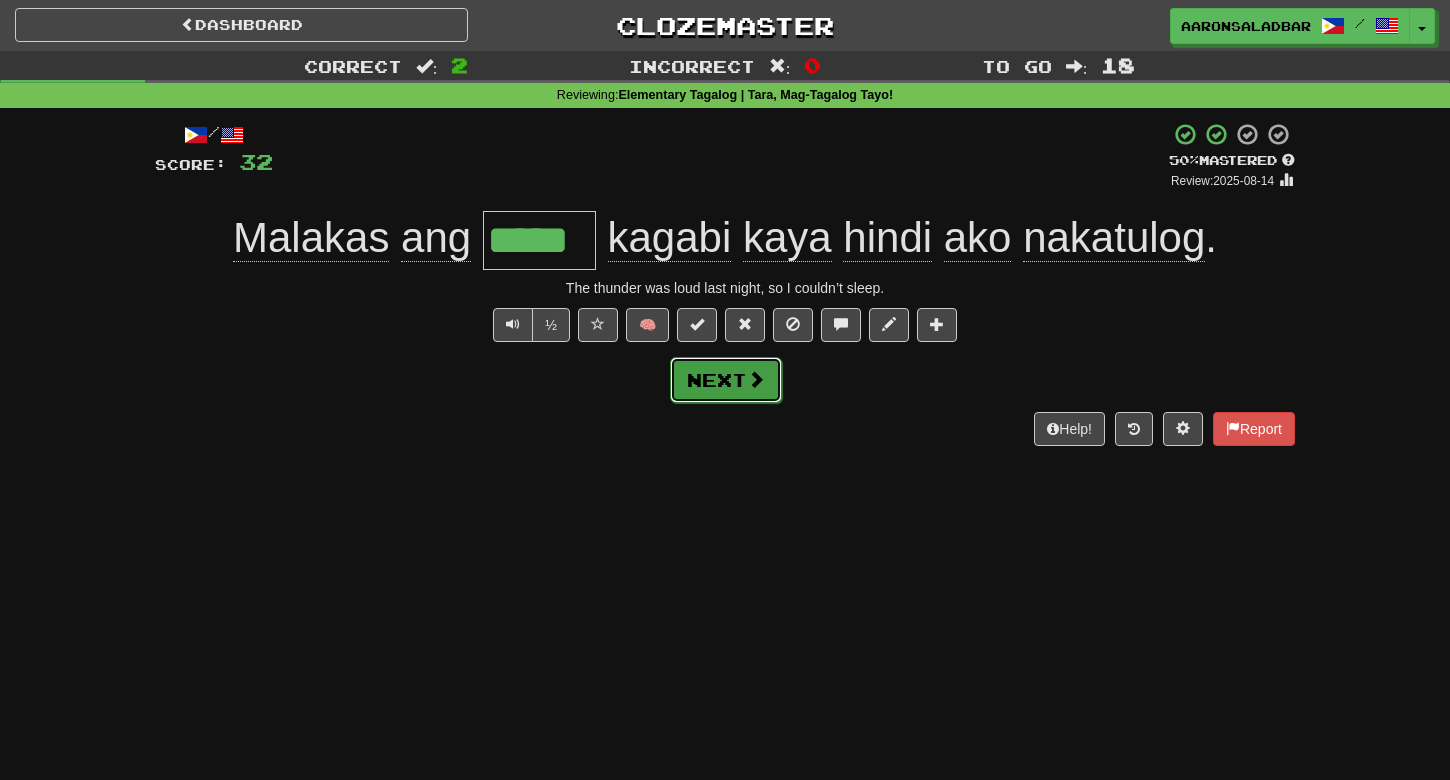 click at bounding box center [756, 379] 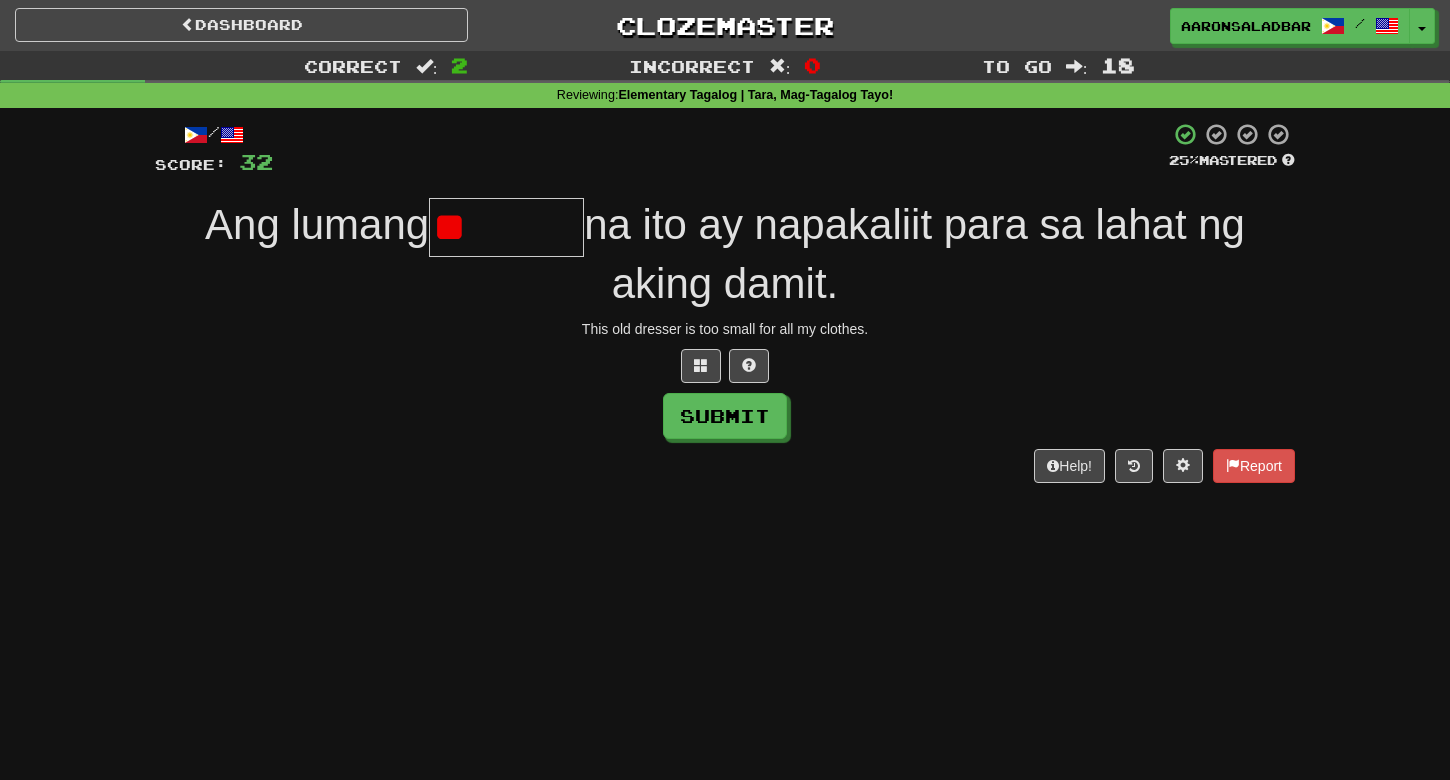 type on "*" 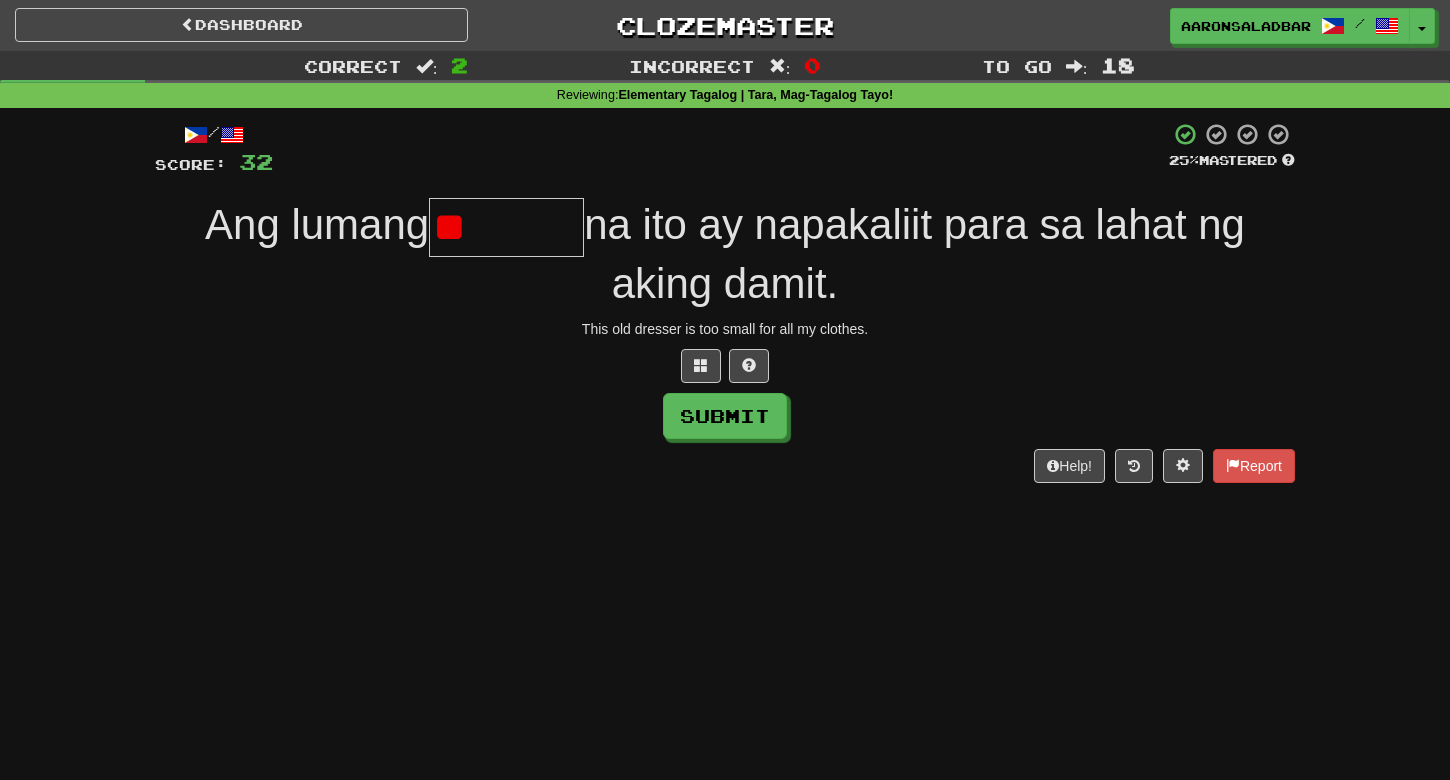 type on "*" 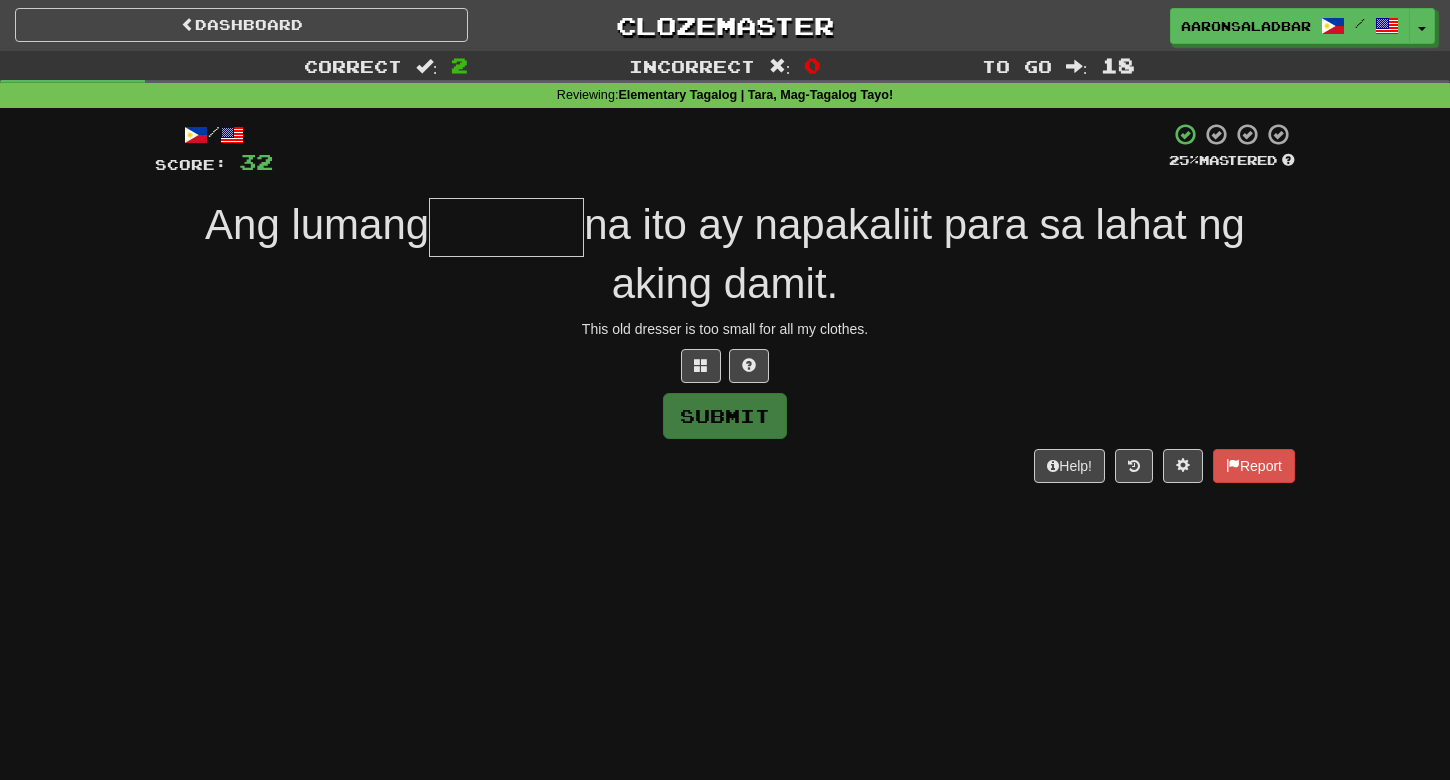 type on "*" 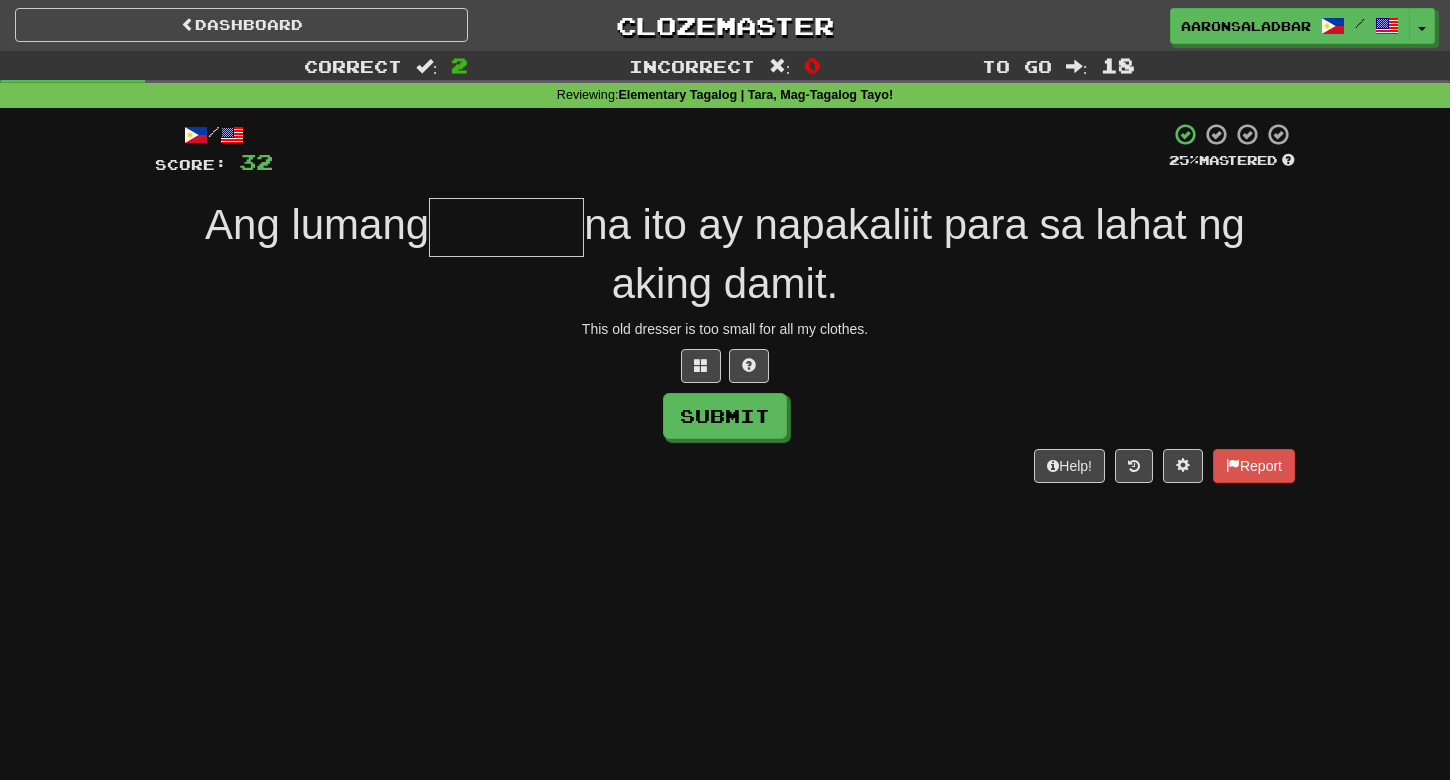 type on "*" 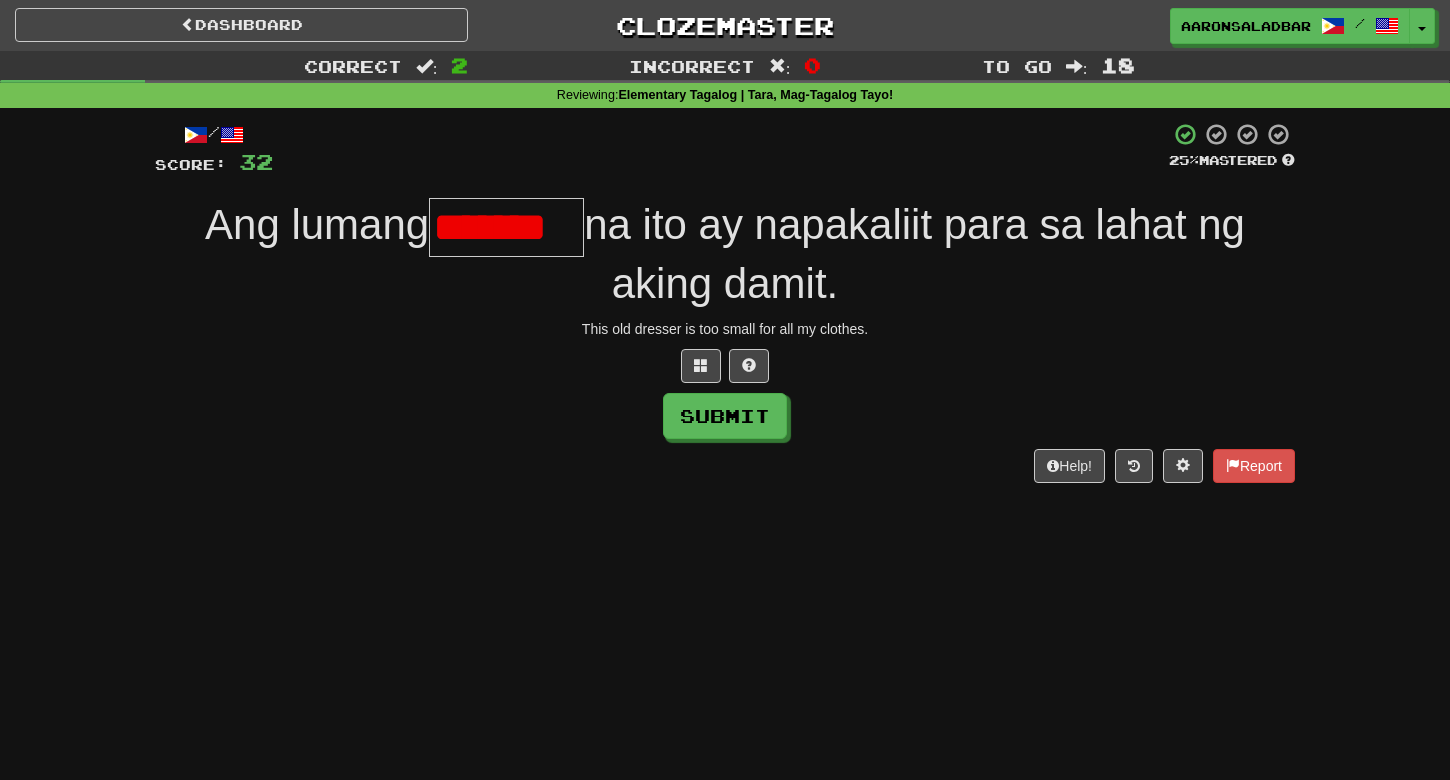 scroll, scrollTop: 0, scrollLeft: 0, axis: both 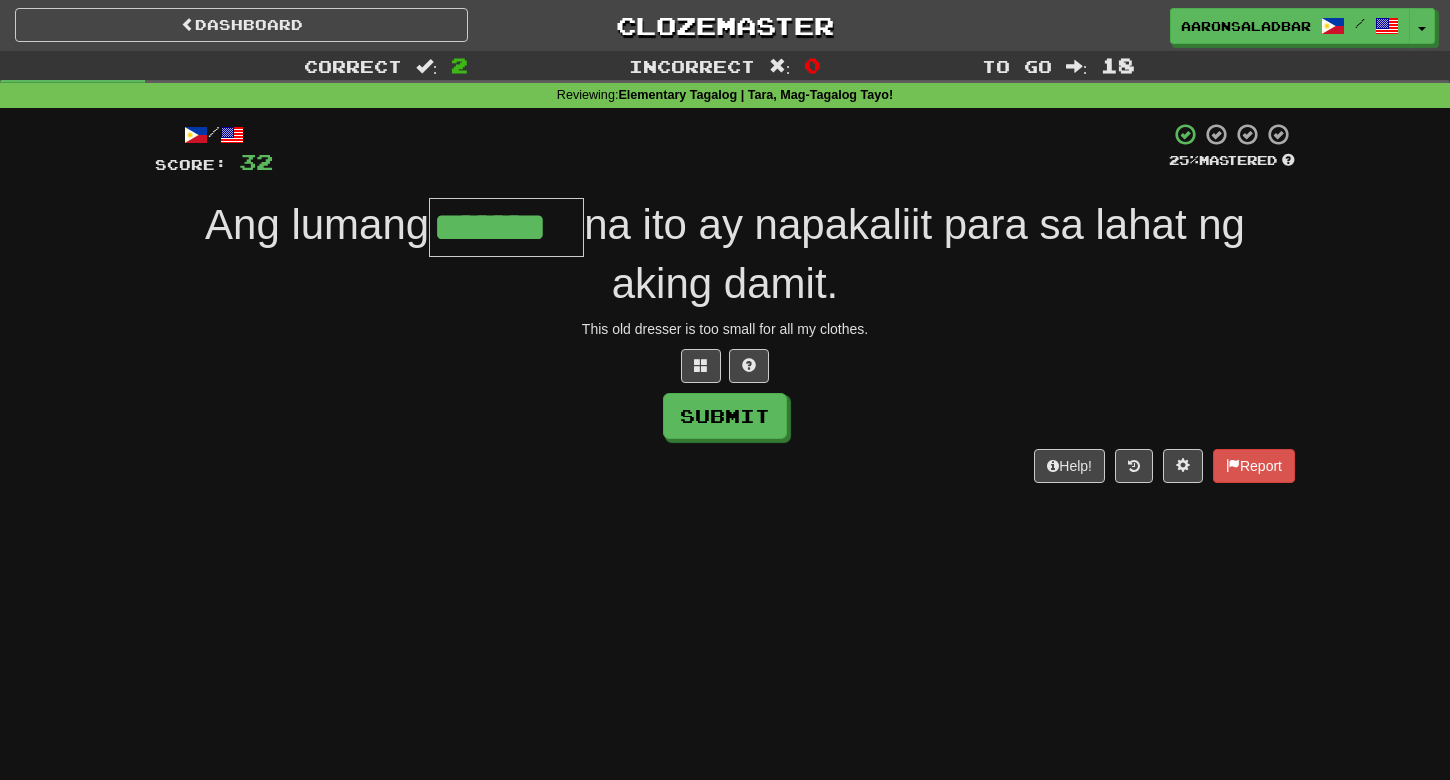 type on "*******" 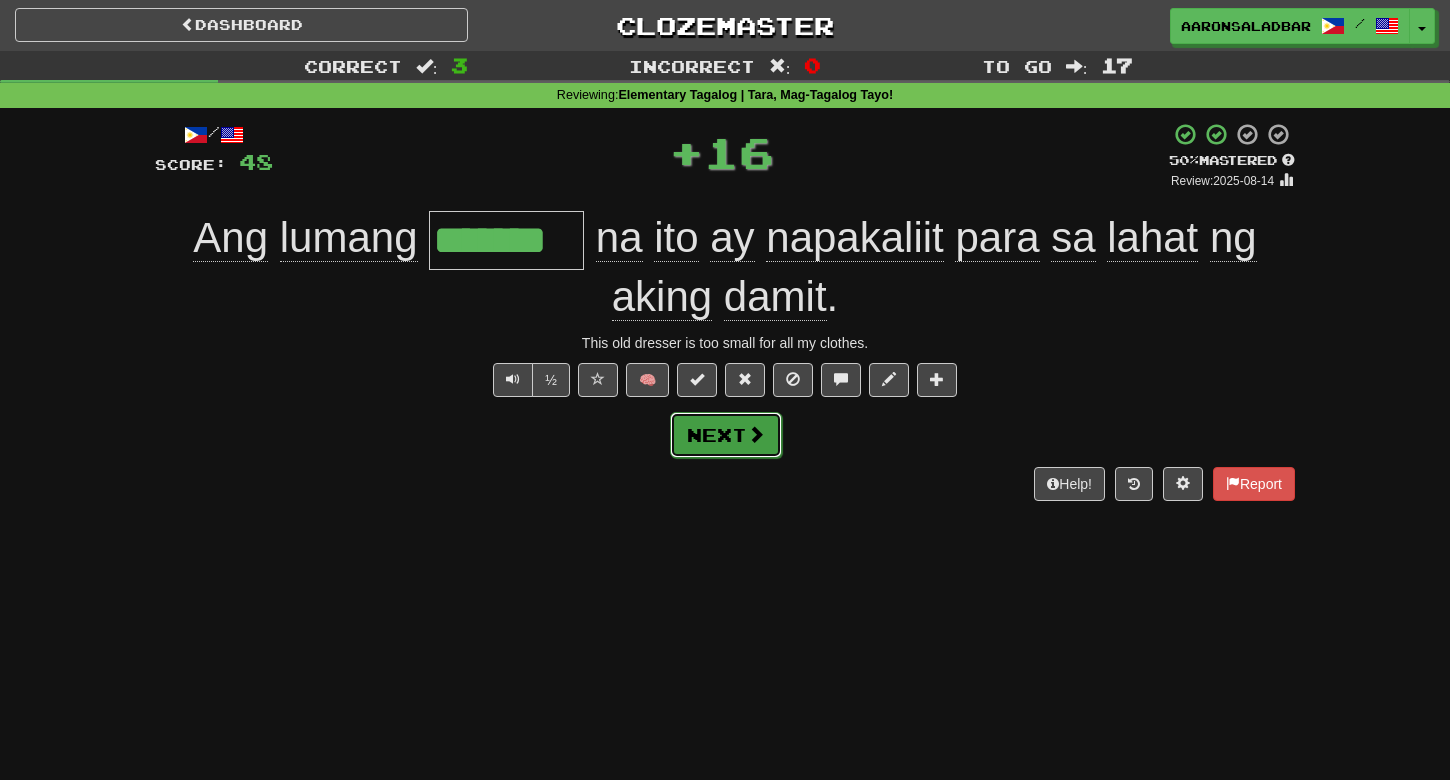 click on "Next" at bounding box center [726, 435] 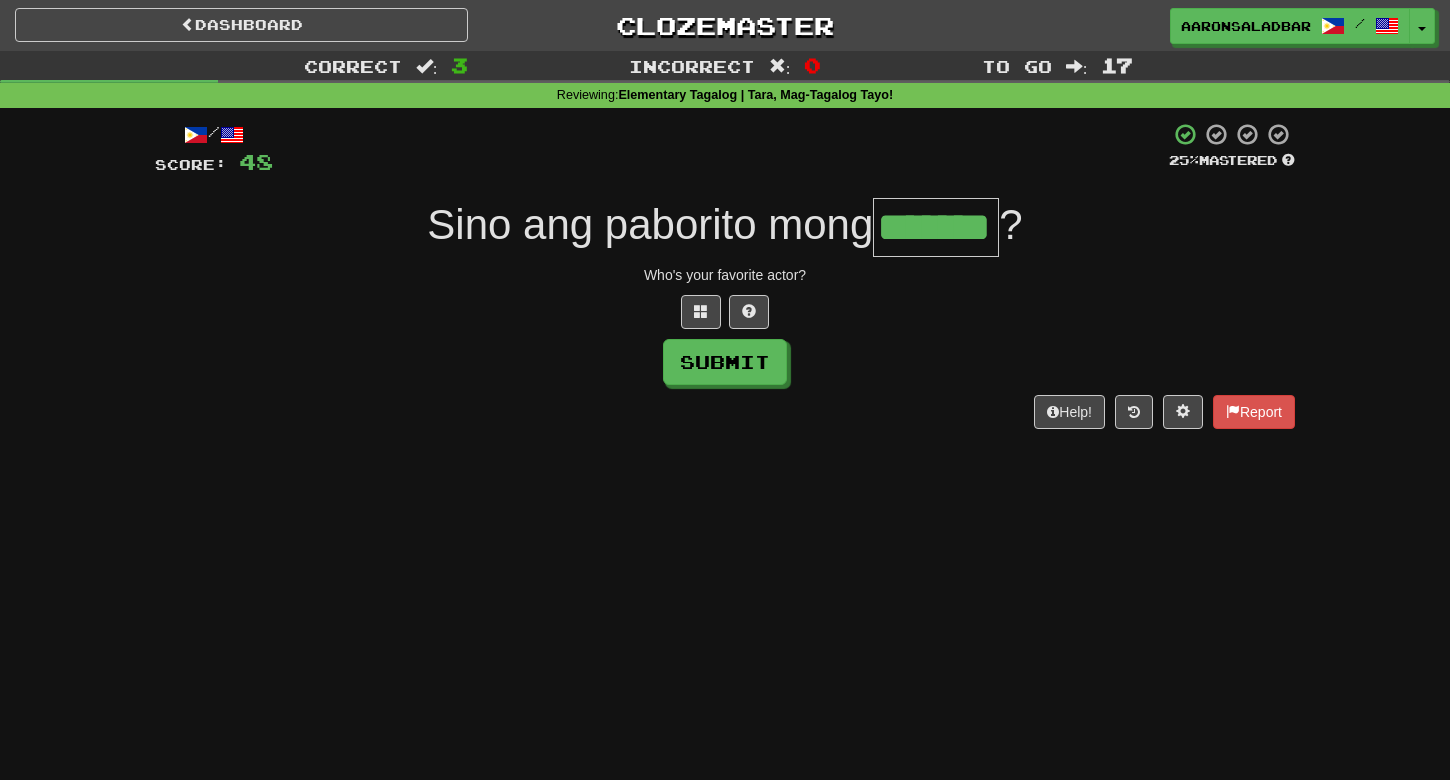 type on "*******" 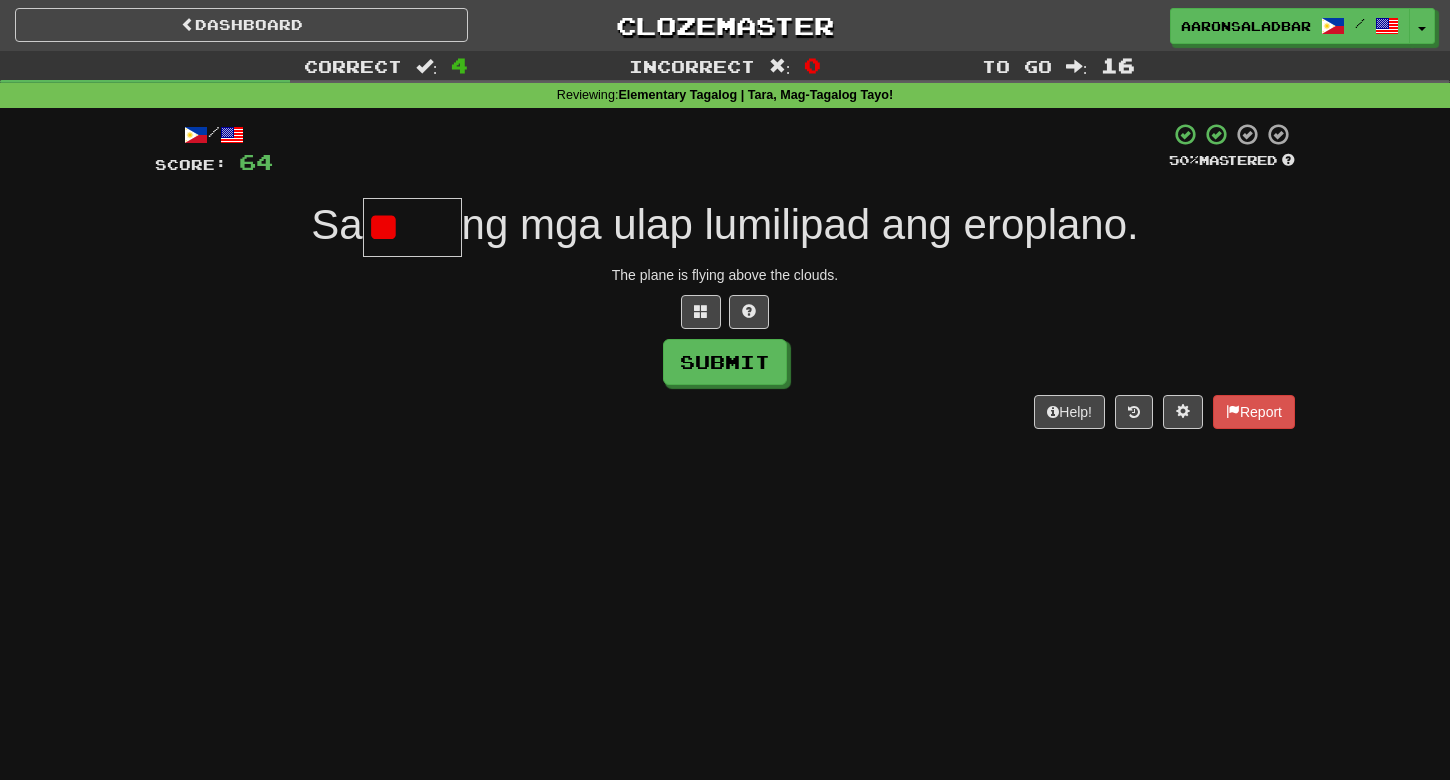type on "*" 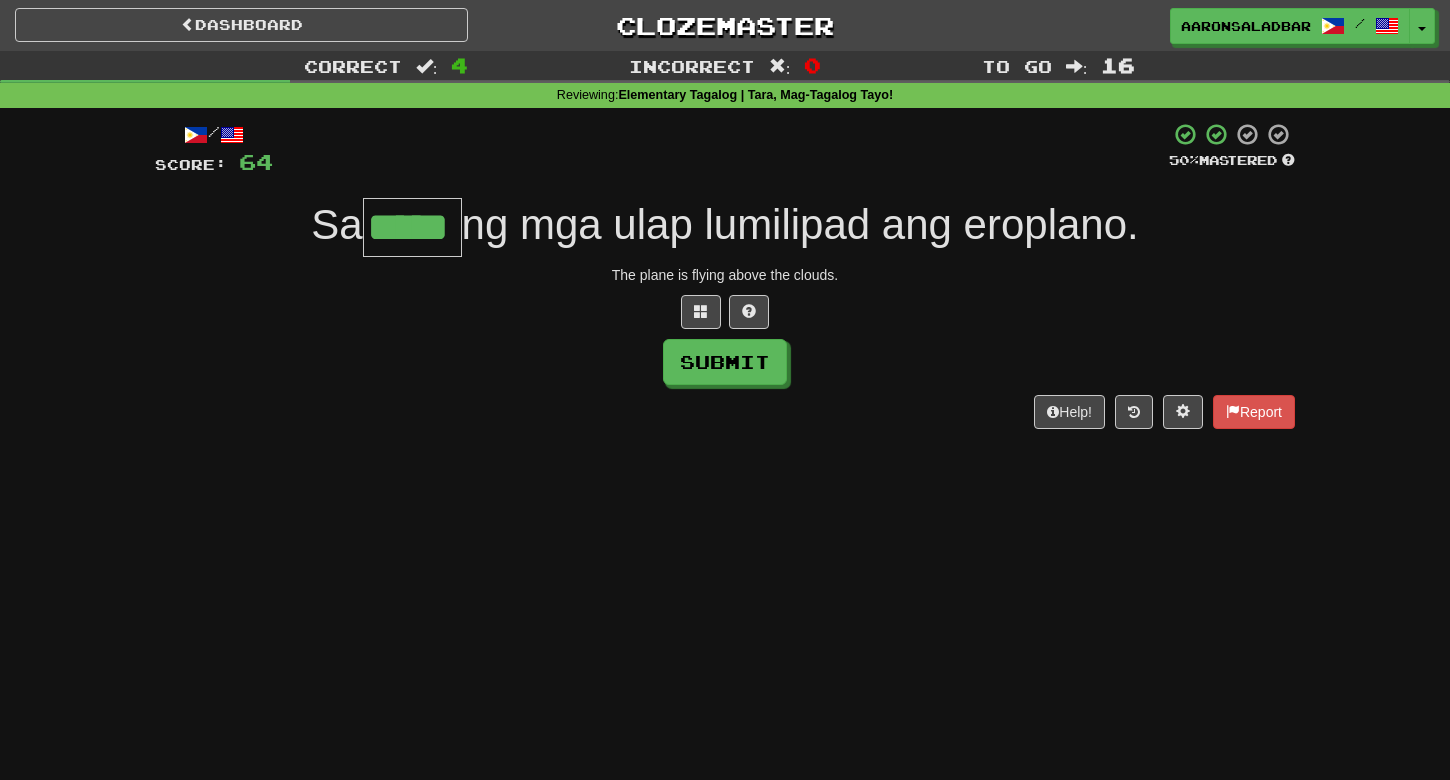 type on "*****" 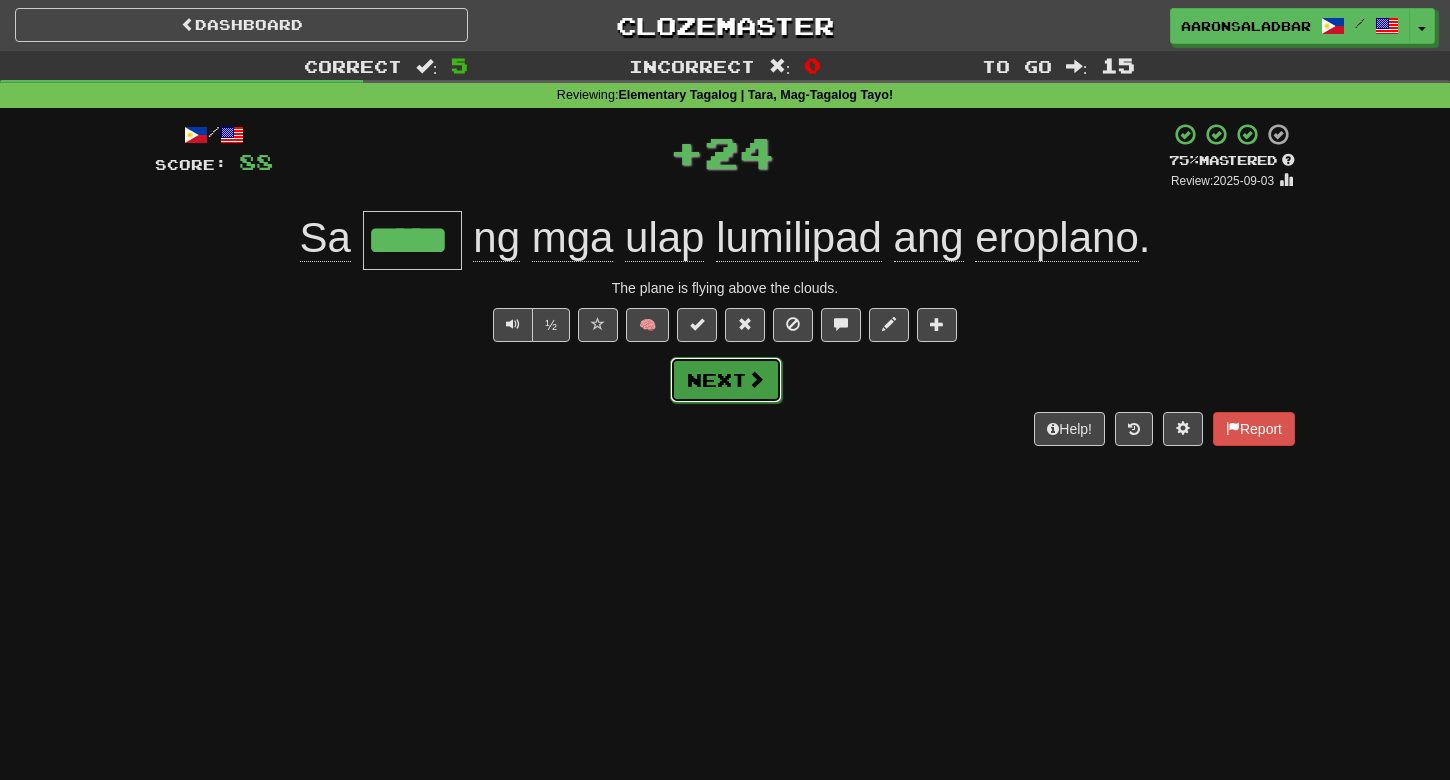 click on "Next" at bounding box center [726, 380] 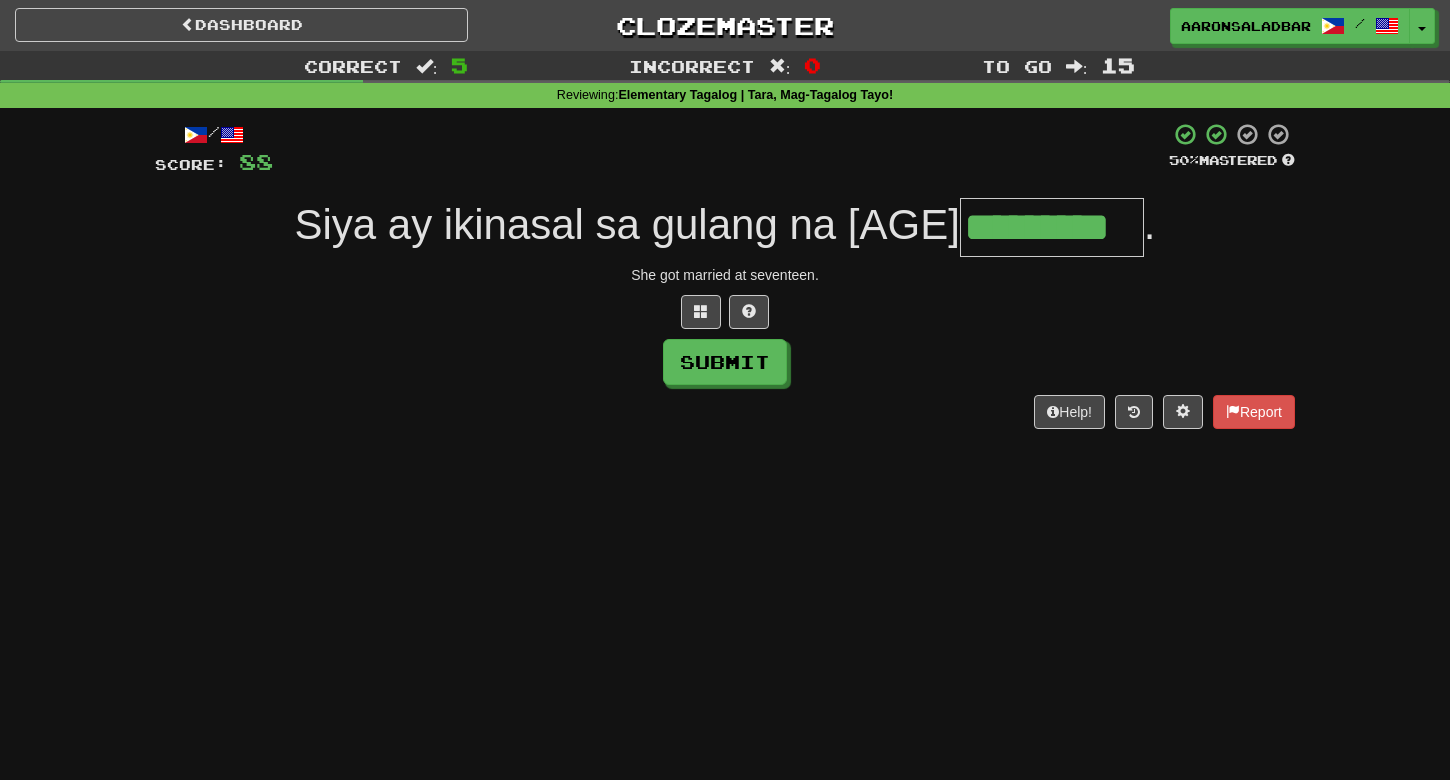 type on "*********" 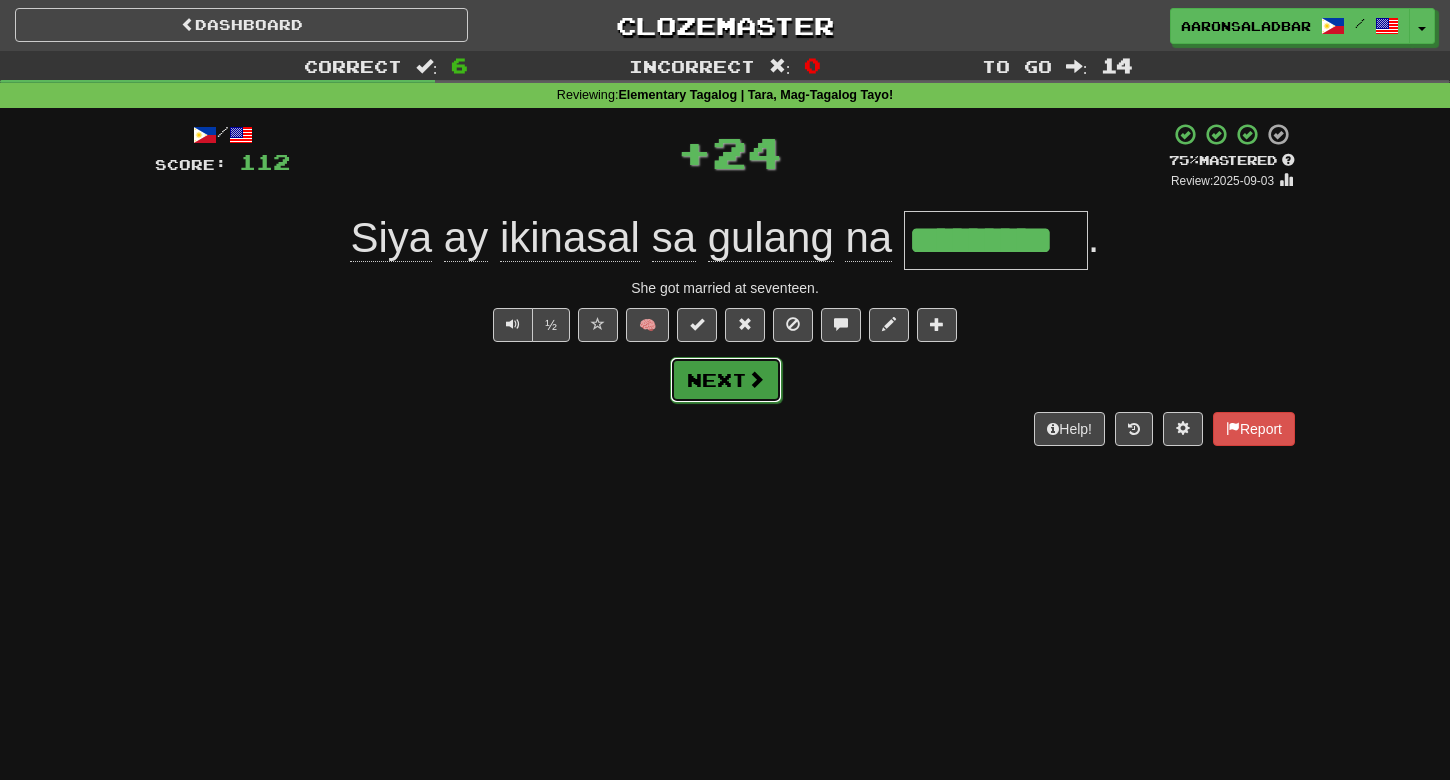 click on "Next" at bounding box center [726, 380] 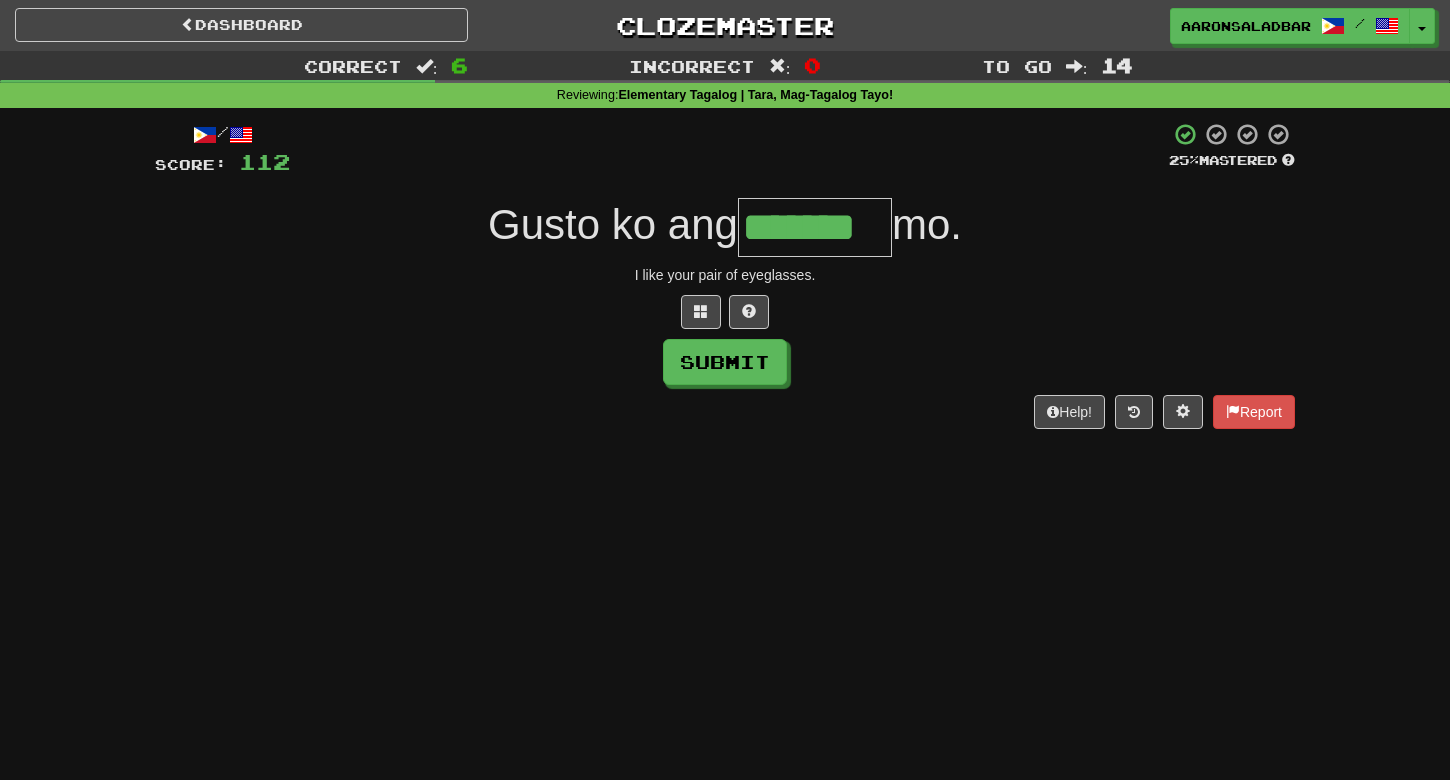type on "*******" 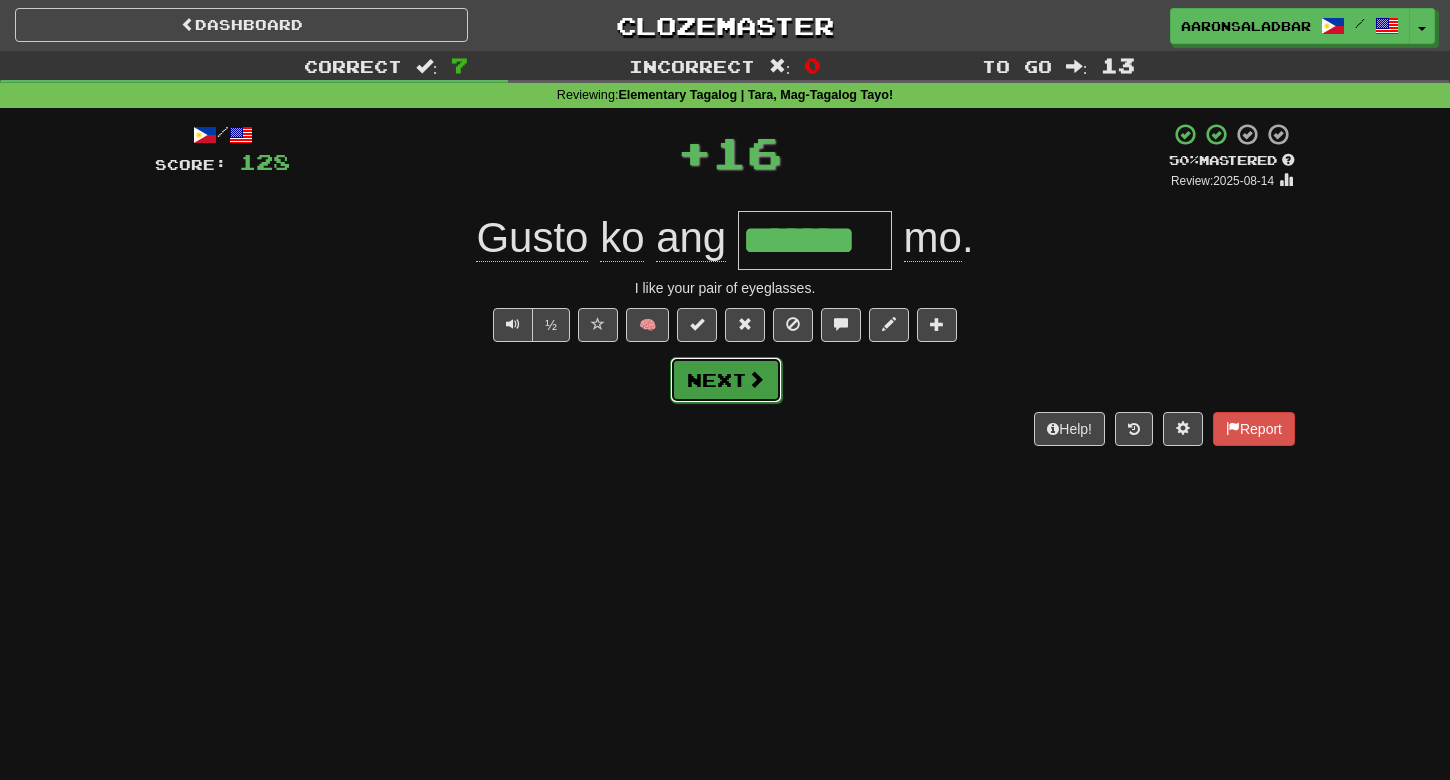 click on "Next" at bounding box center [726, 380] 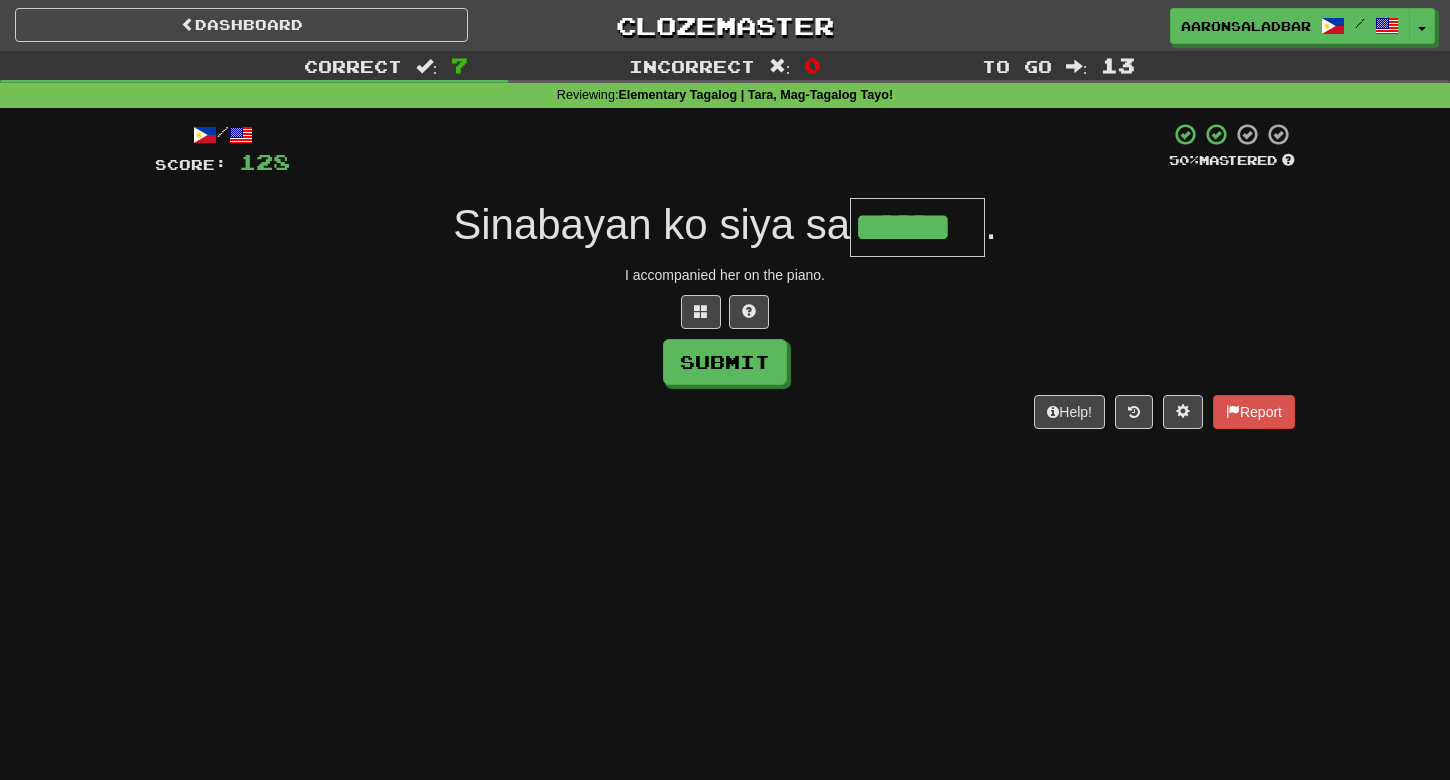 type on "******" 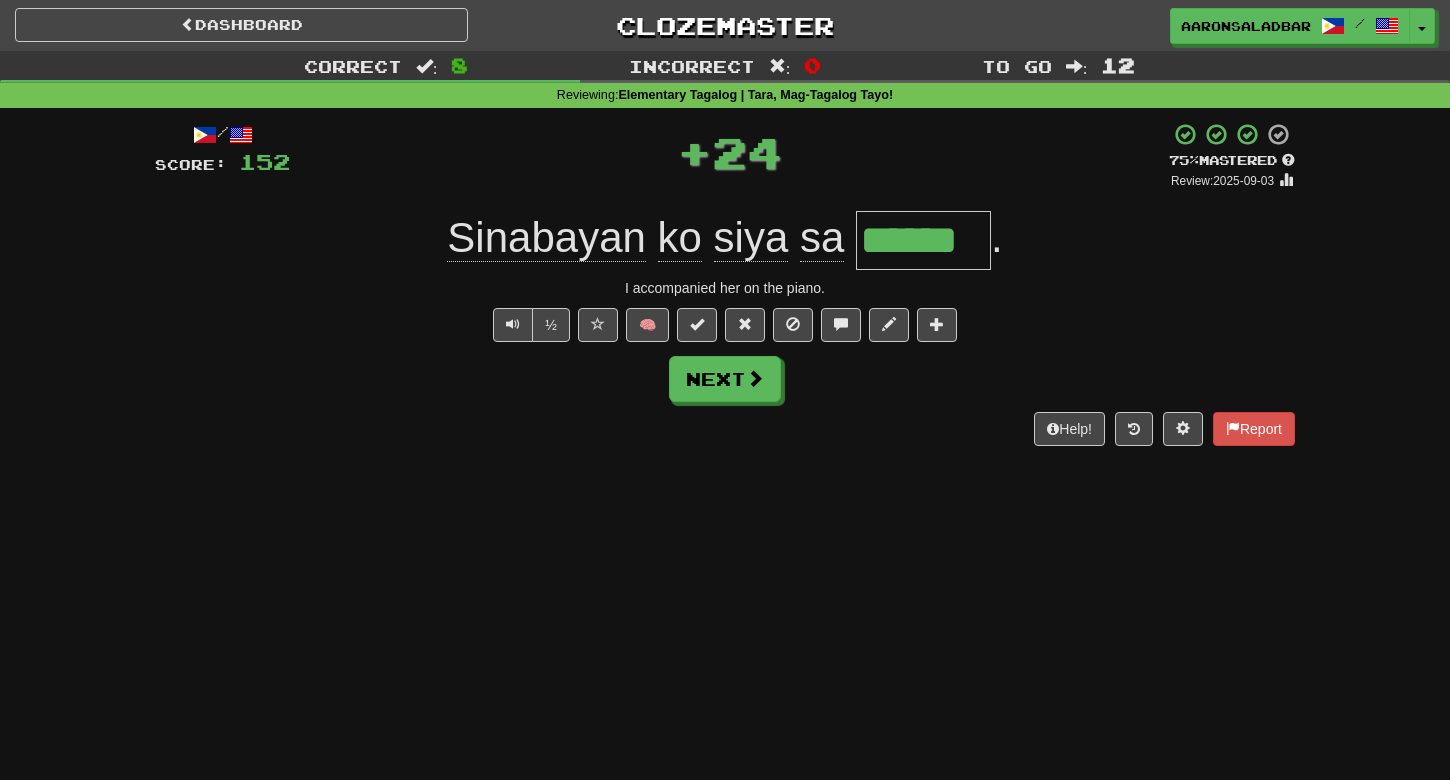 click on "/  Score:   152 + 24 75 %  Mastered Review:  2025-09-03 Sinabayan   ko   siya   sa   ****** . I accompanied her on the piano. ½ 🧠 Next  Help!  Report" at bounding box center [725, 284] 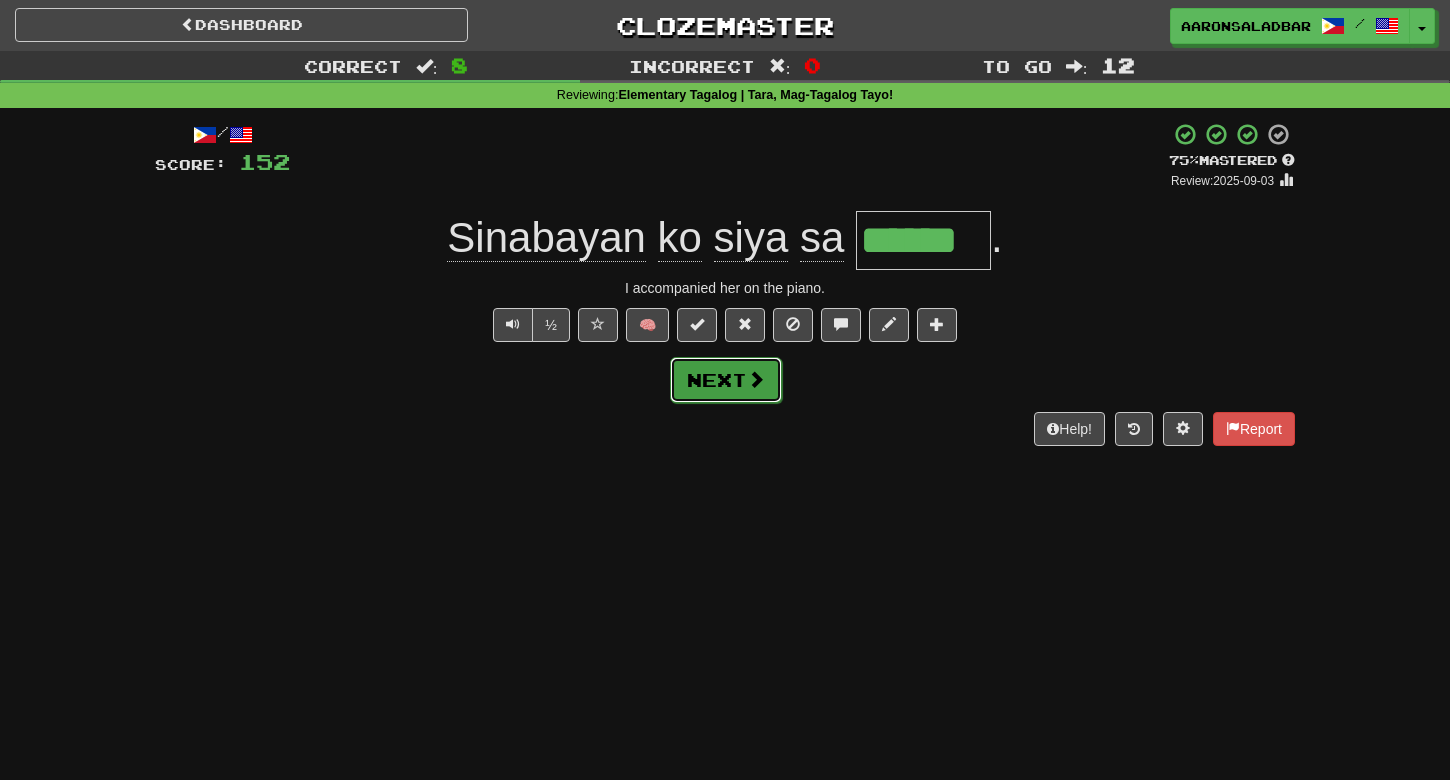 click on "Next" at bounding box center [726, 380] 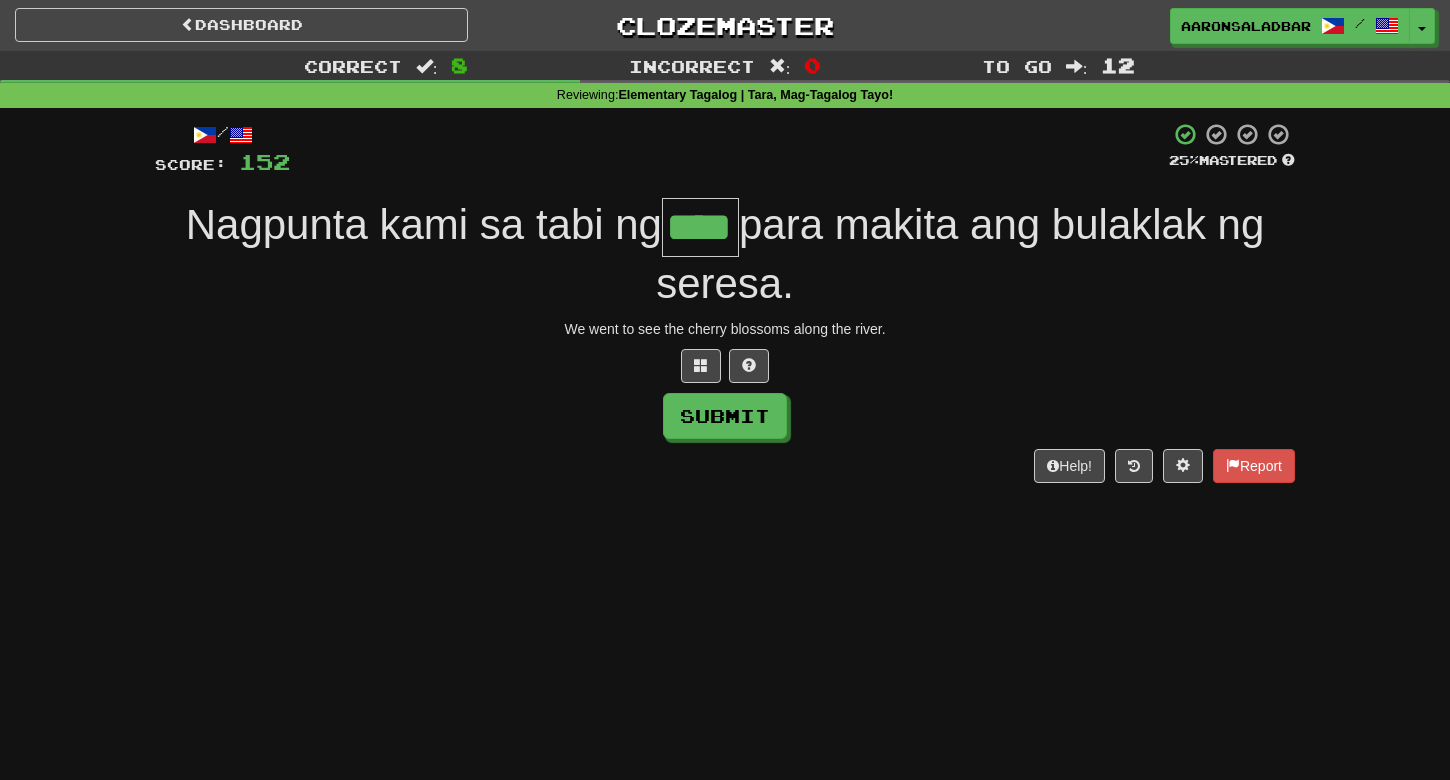 type on "****" 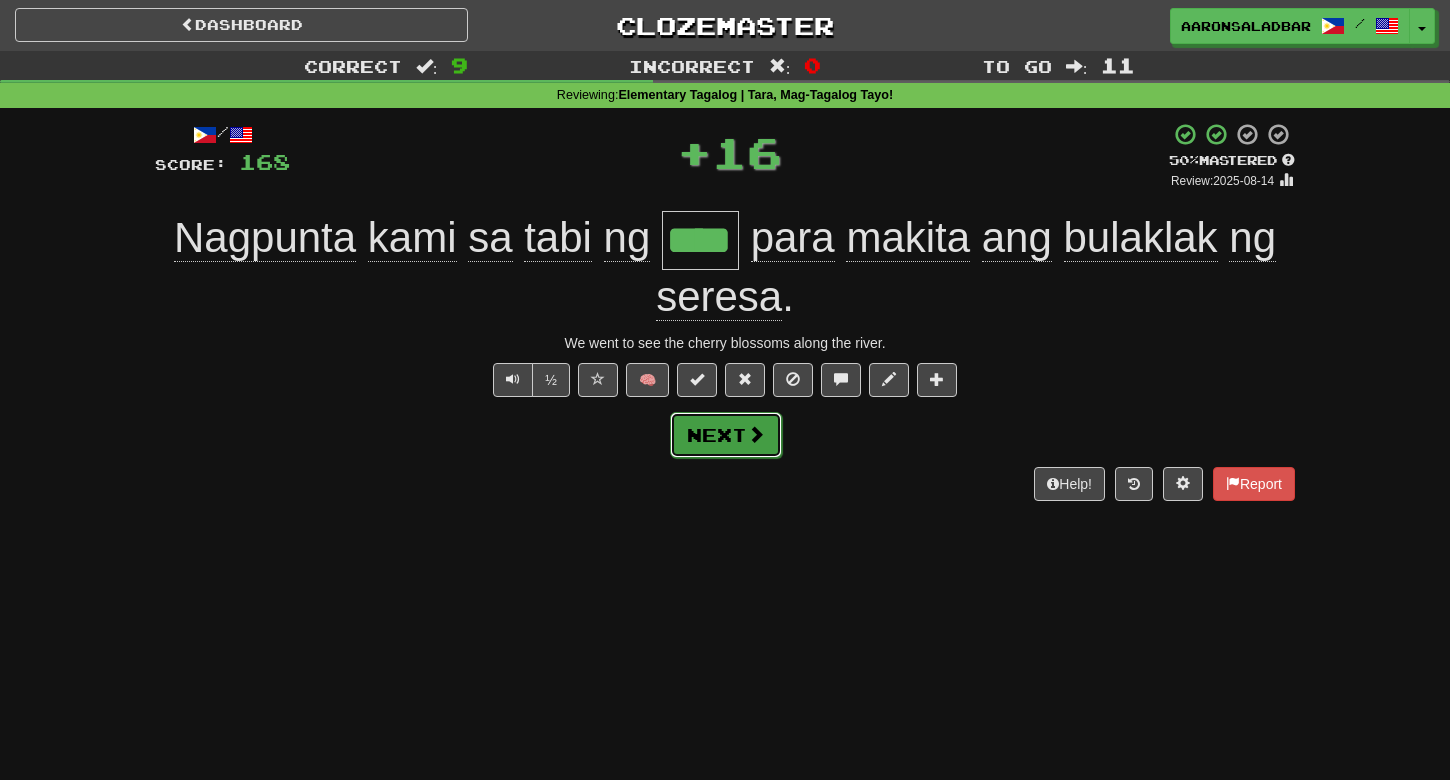 click on "Next" at bounding box center [726, 435] 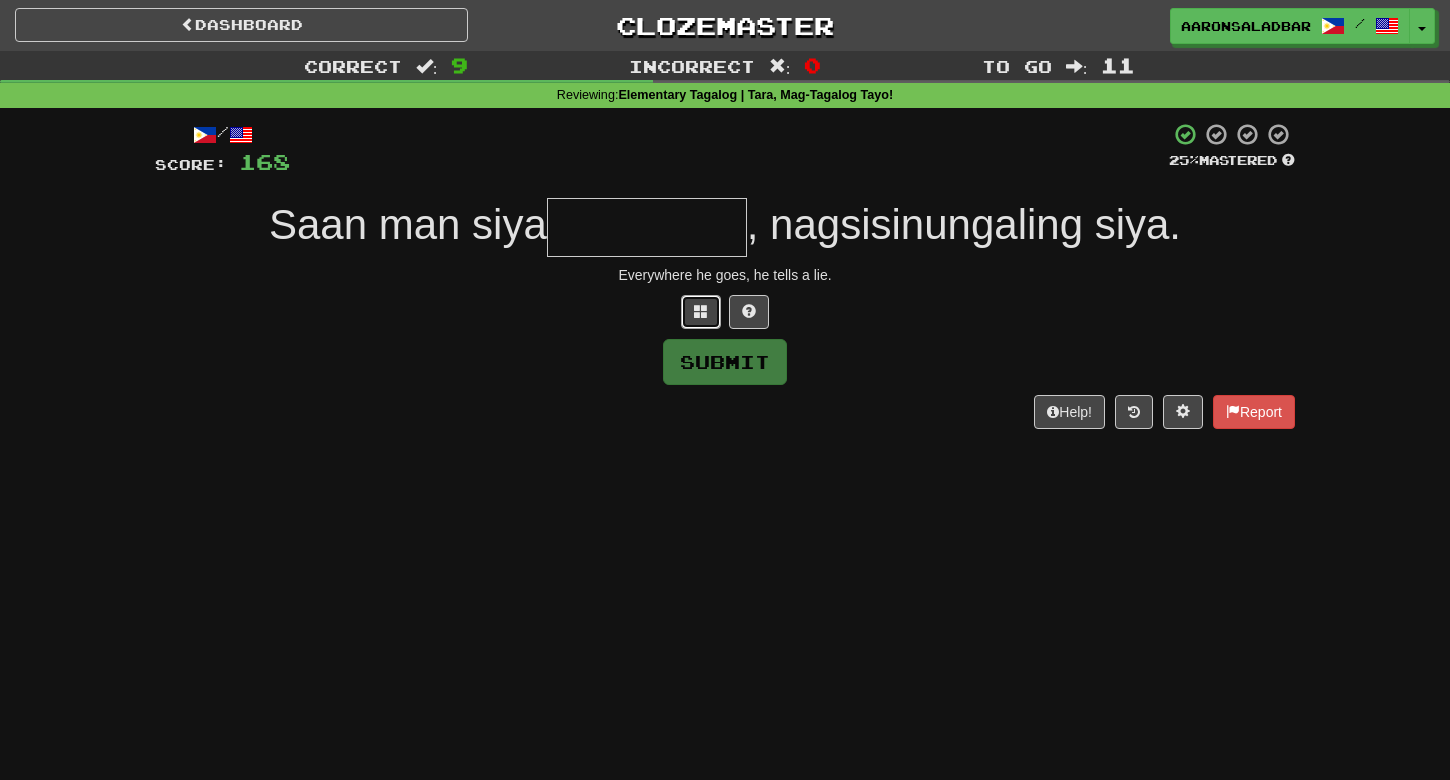 click at bounding box center [701, 311] 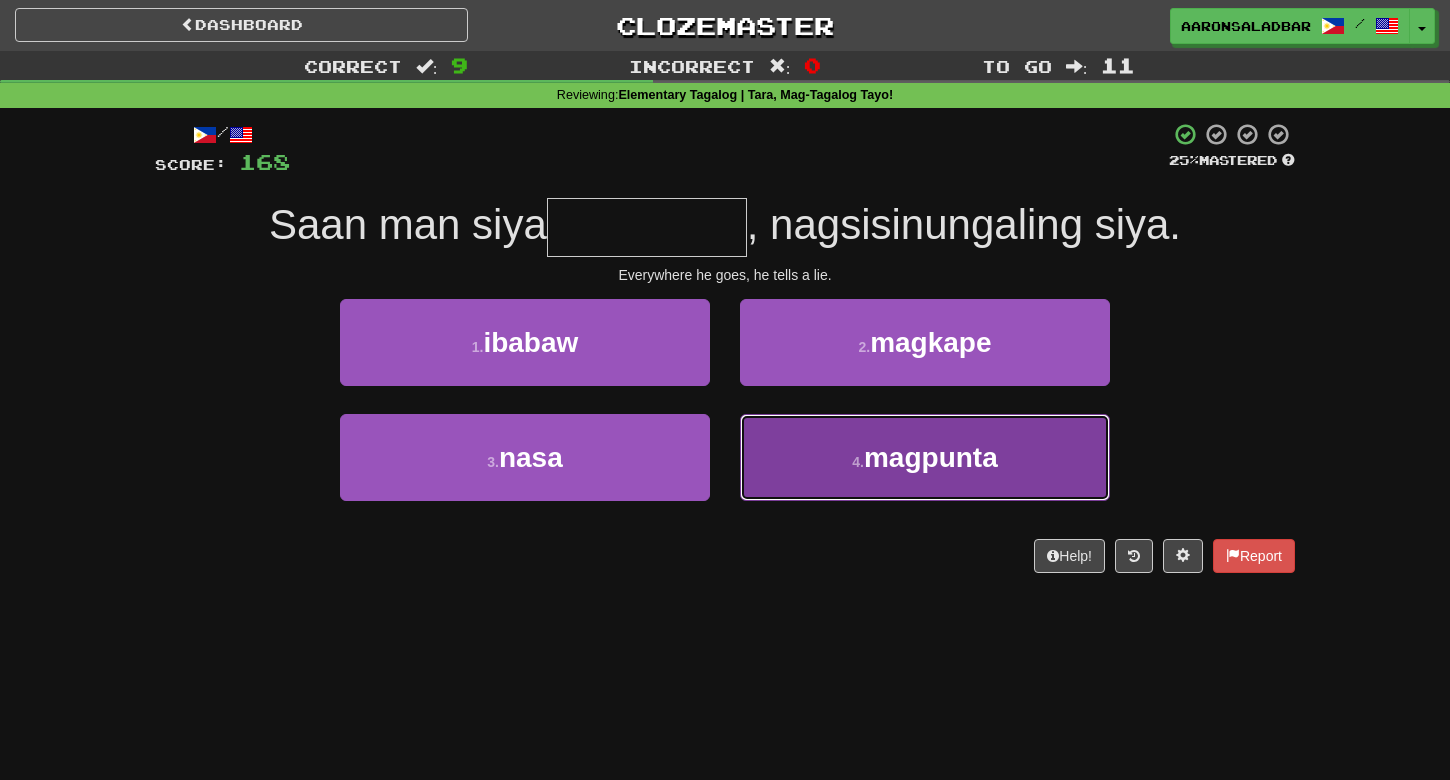 click on "magpunta" at bounding box center [931, 457] 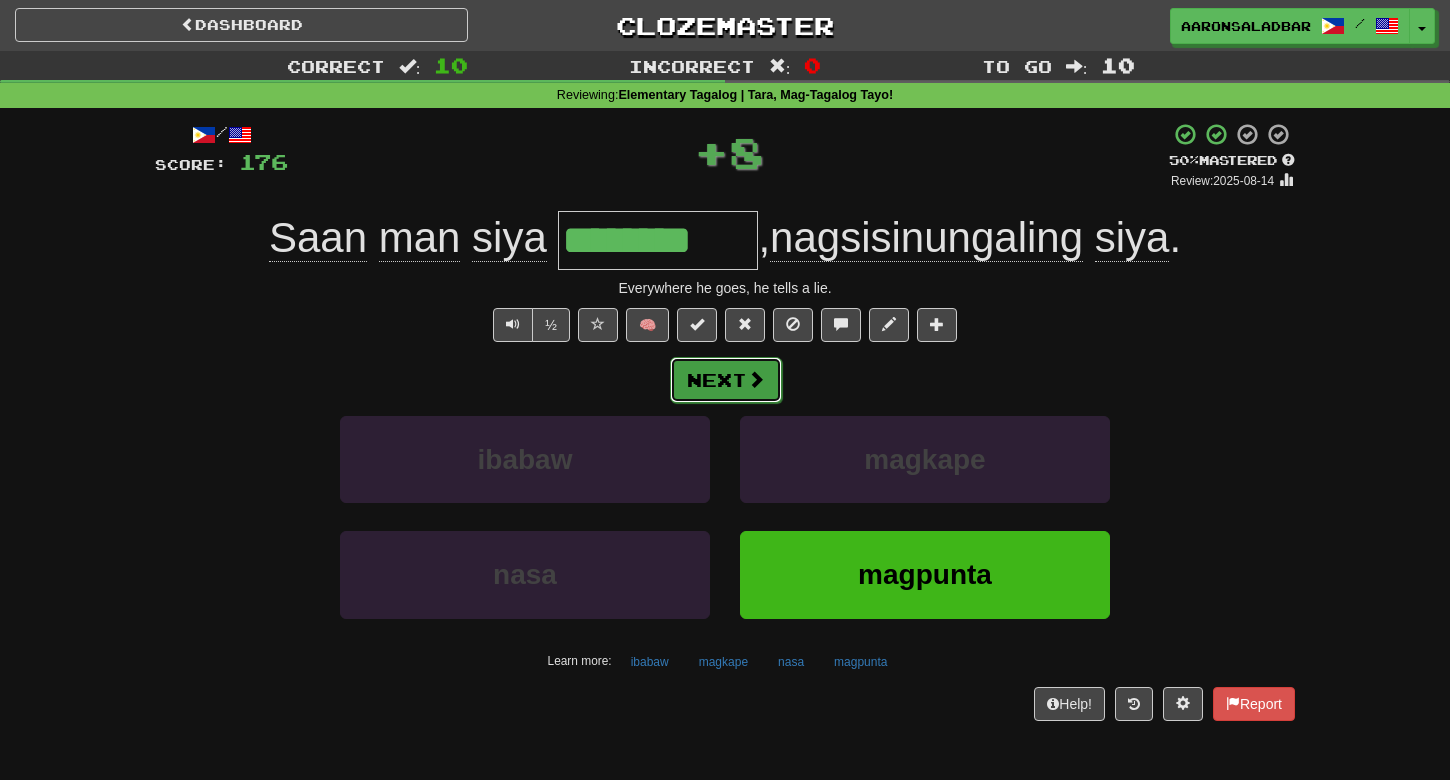 click on "Next" at bounding box center (726, 380) 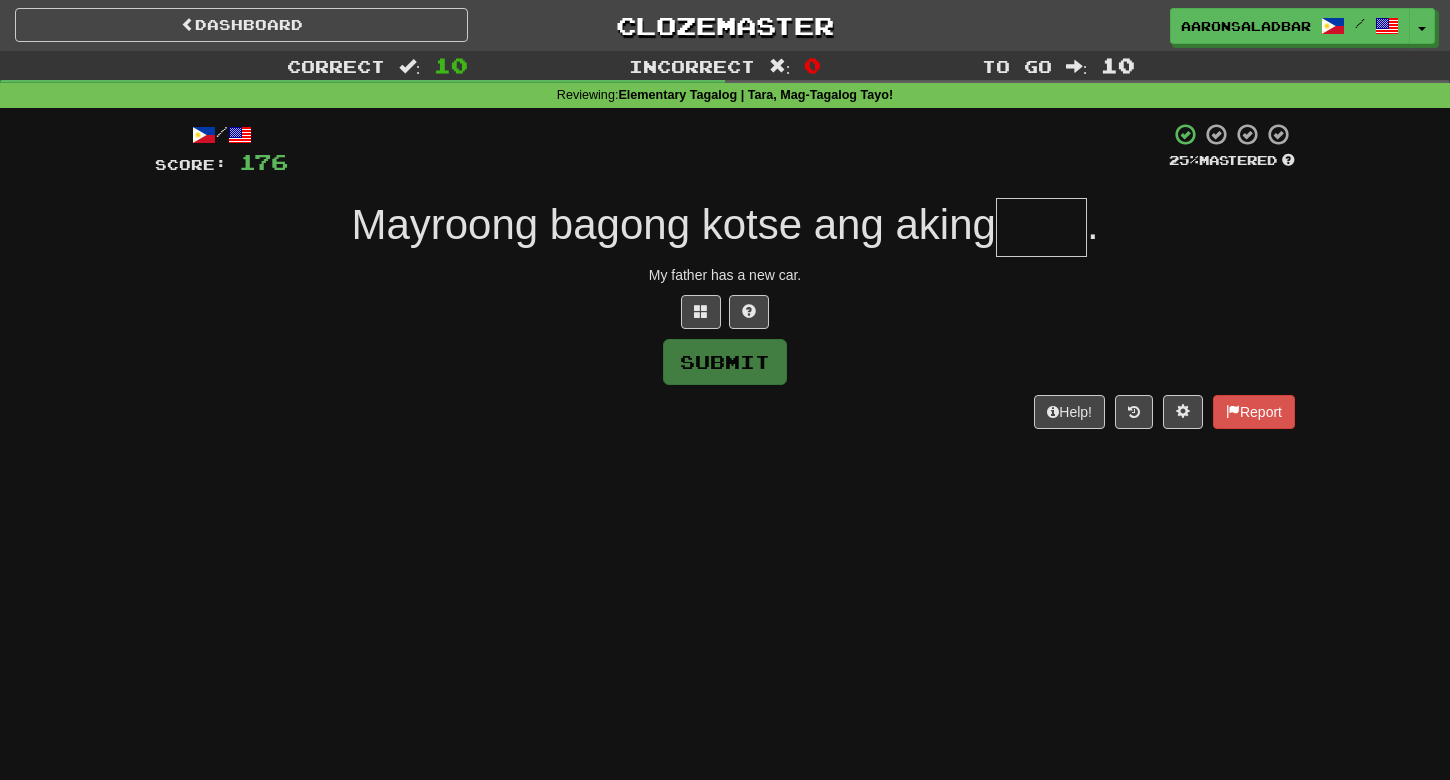 type on "*" 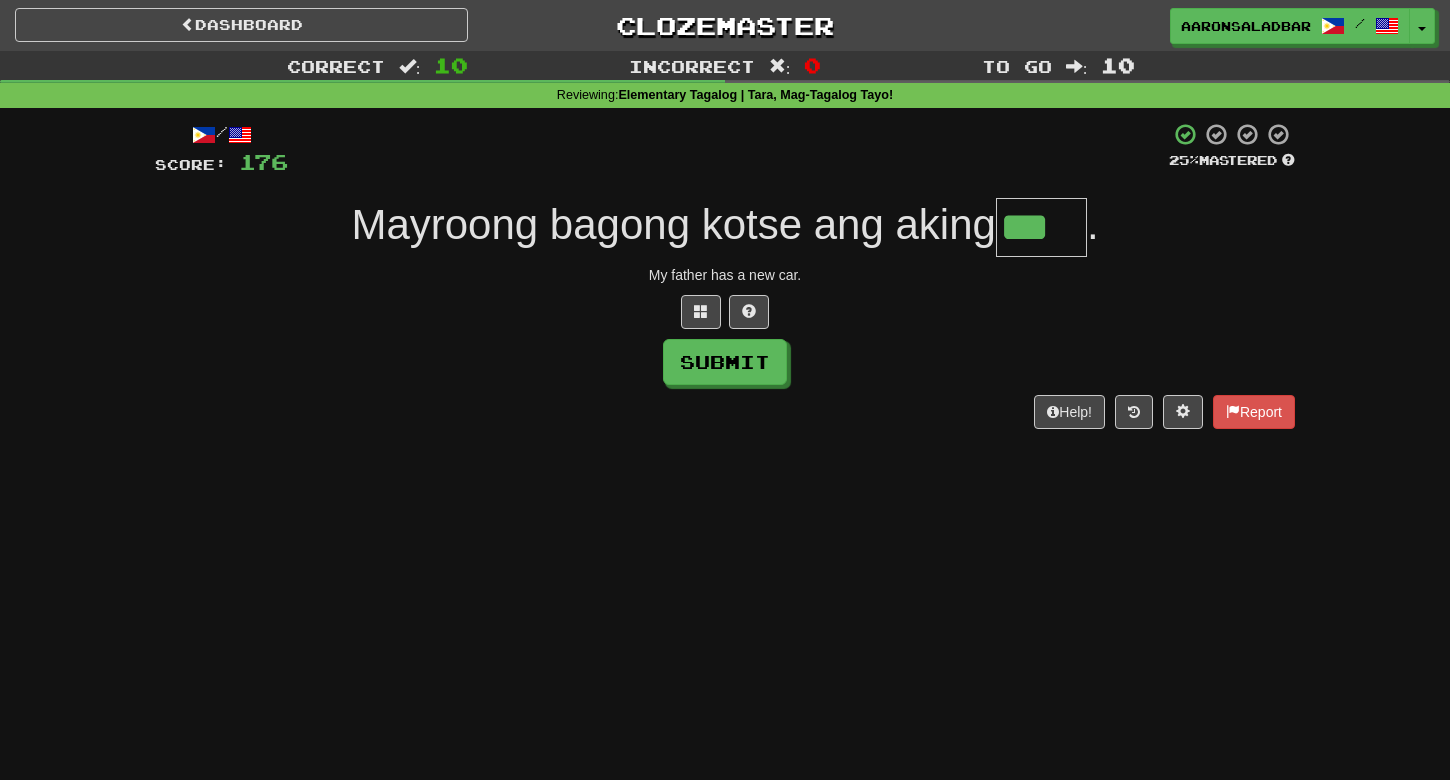 type on "***" 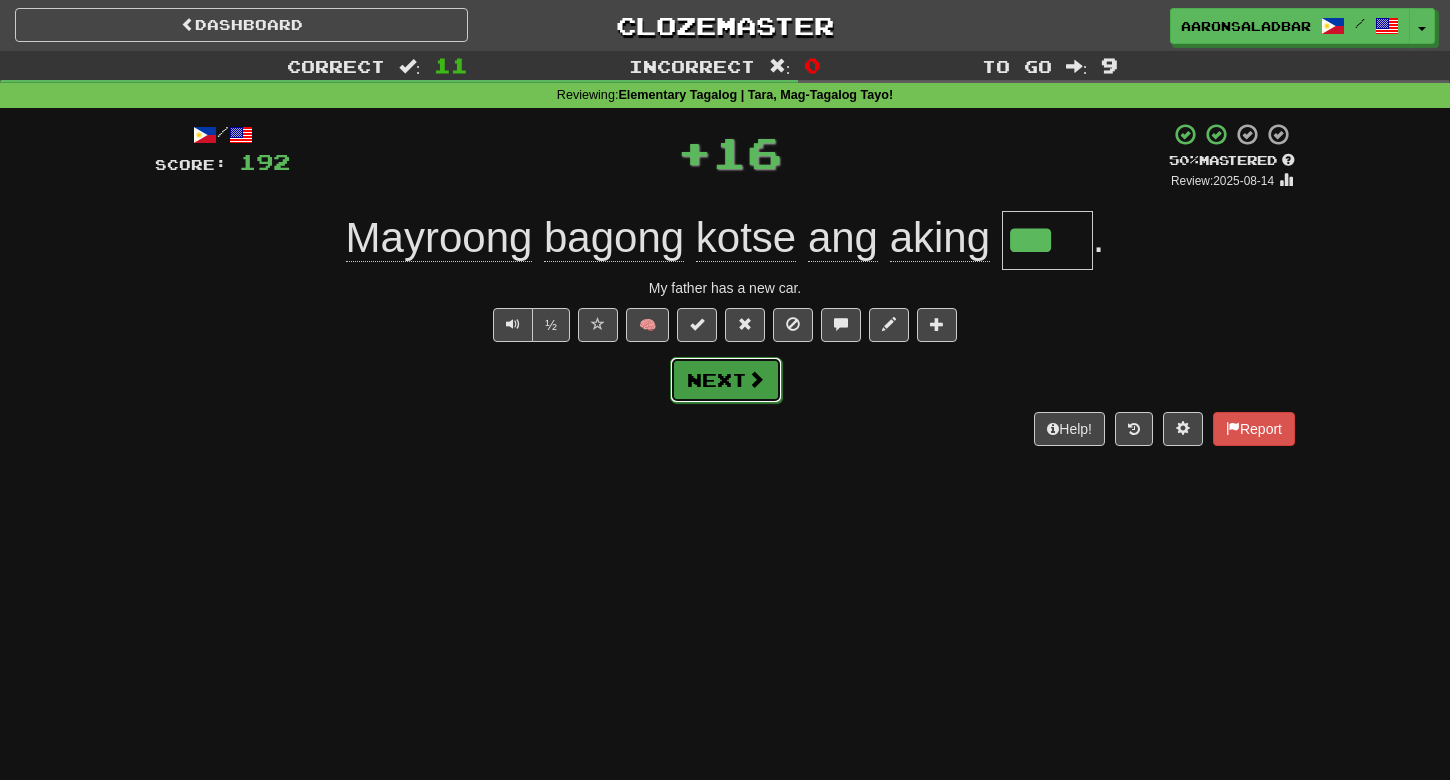 click on "Next" at bounding box center (726, 380) 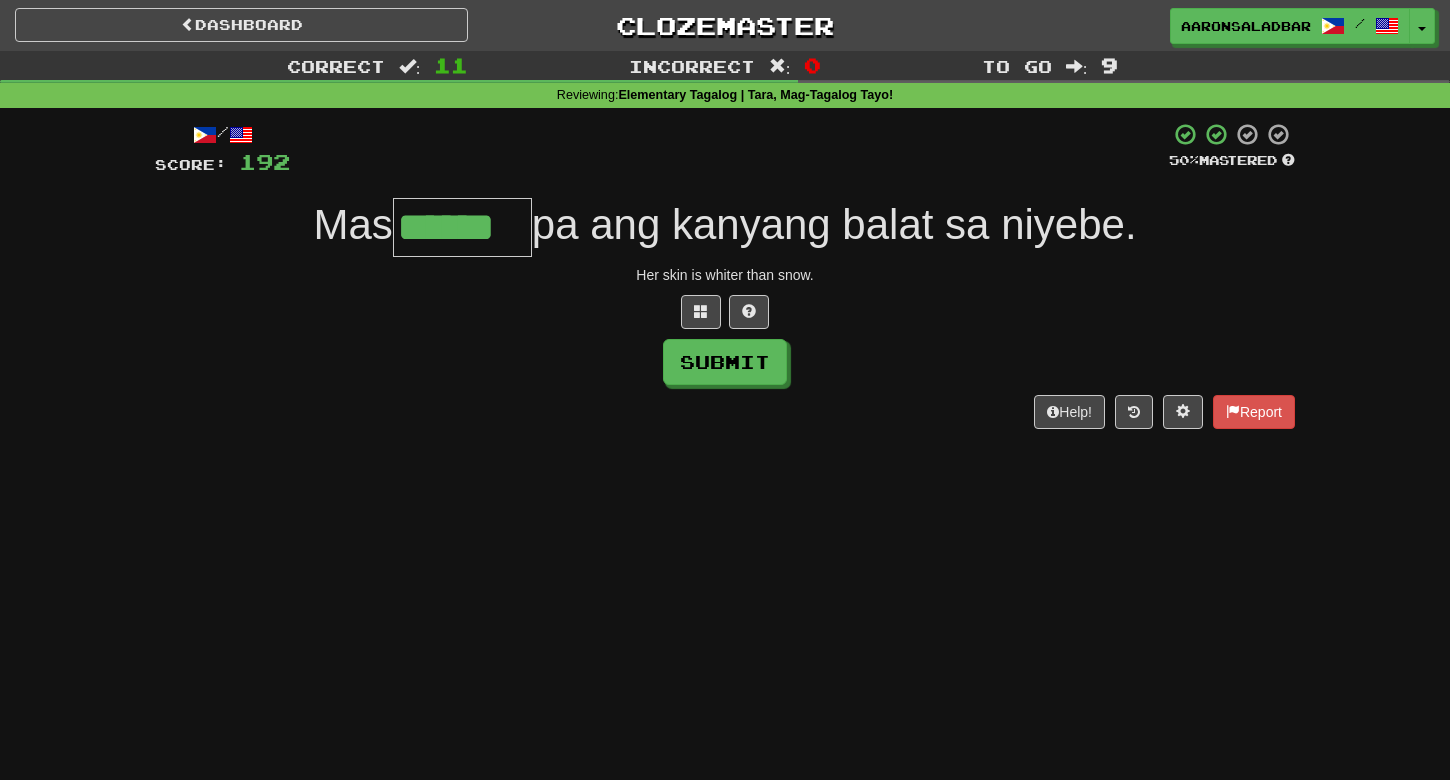 type on "******" 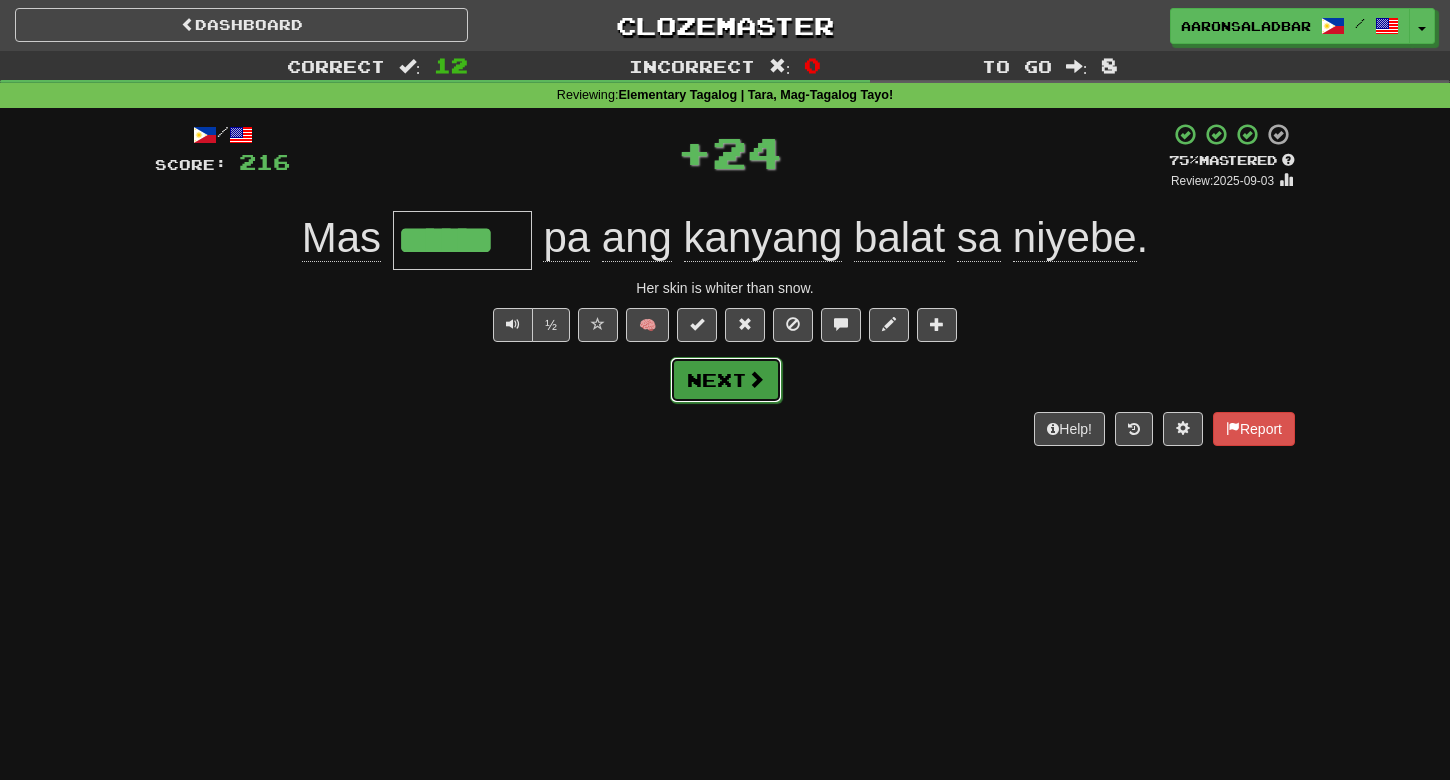 click on "Next" at bounding box center [726, 380] 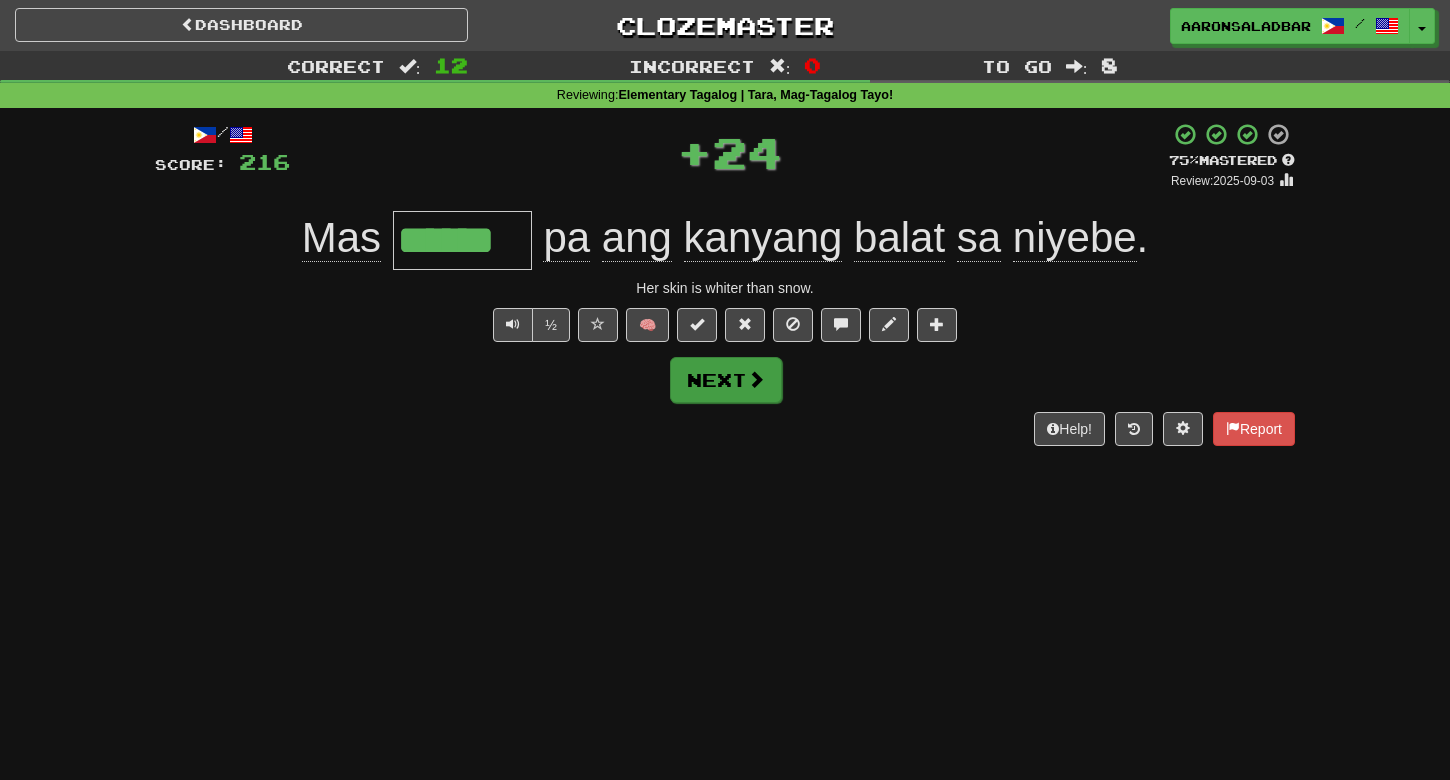 type 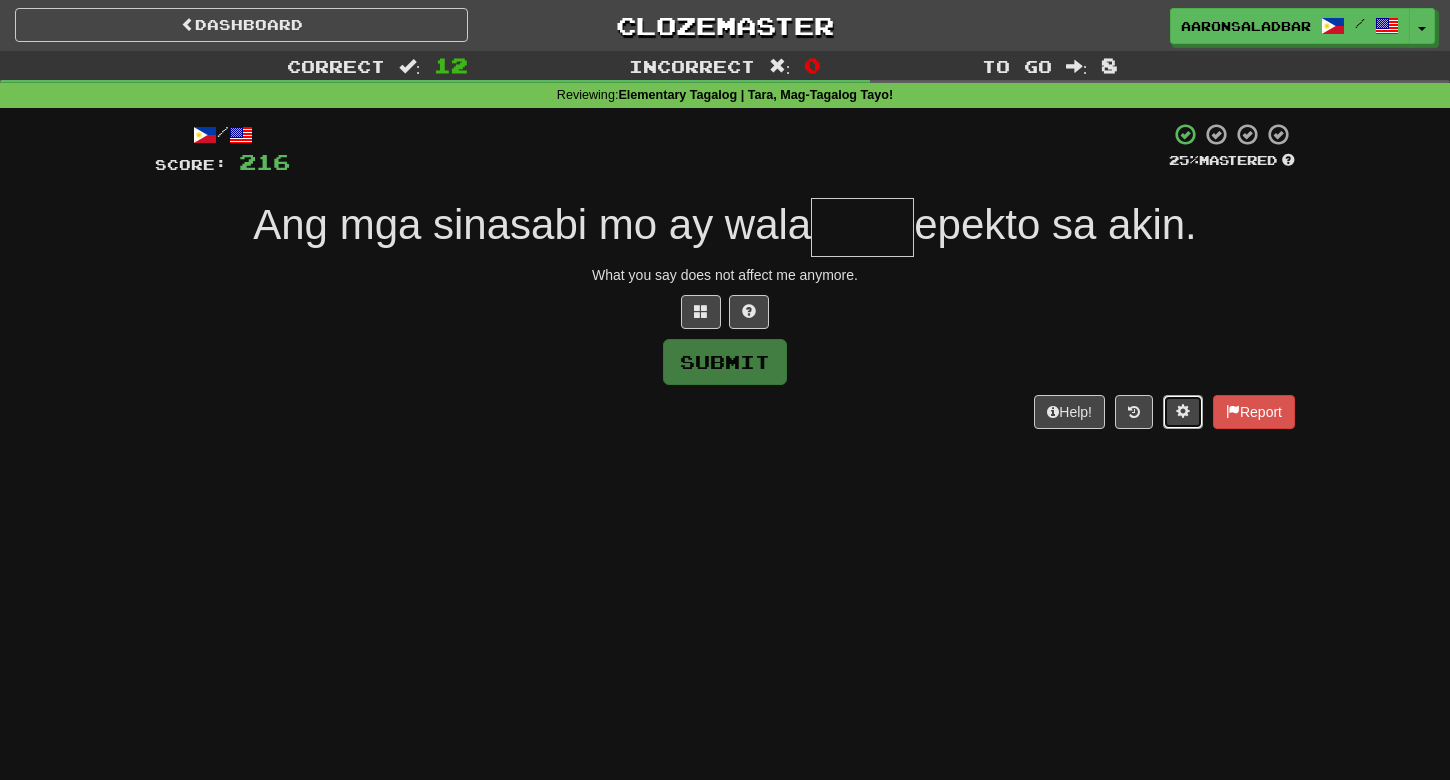 click at bounding box center (1183, 411) 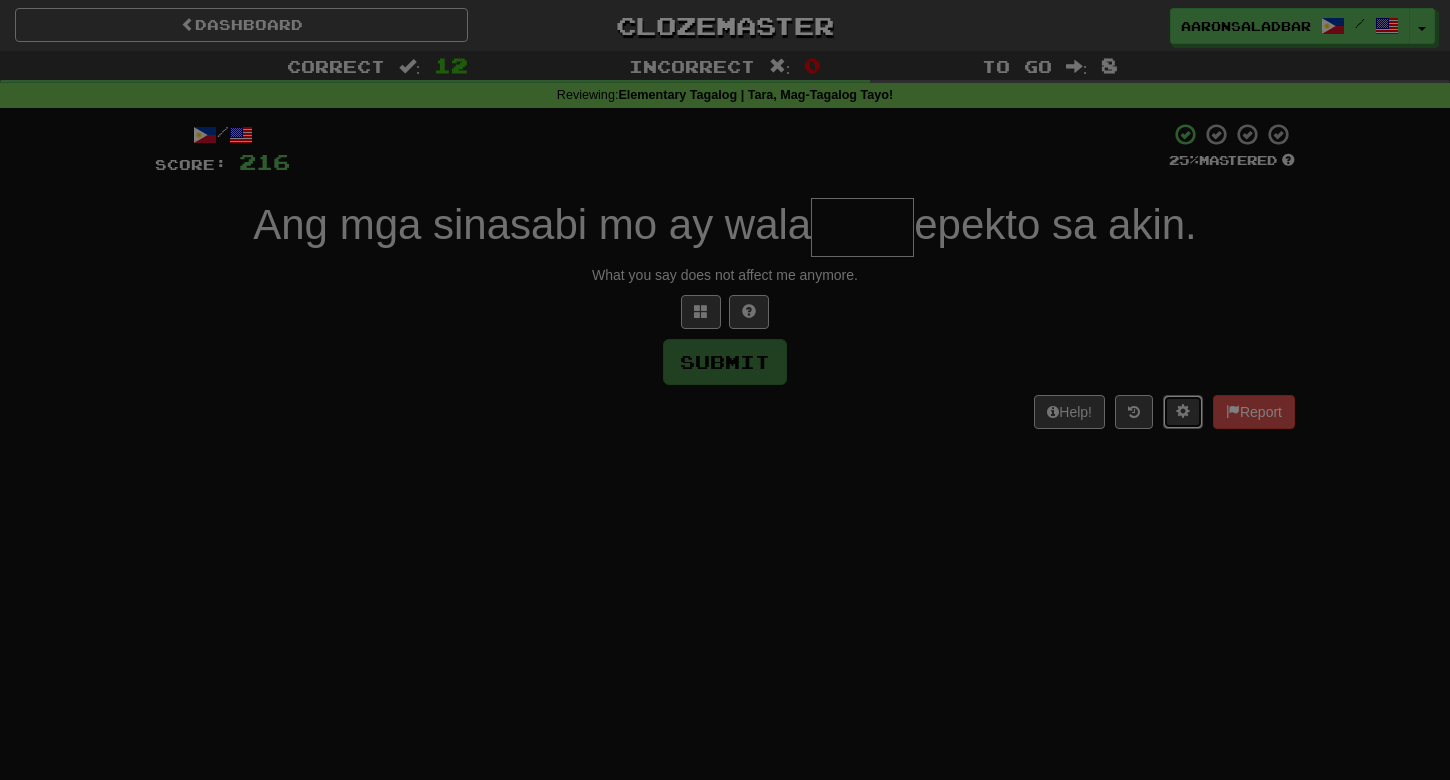 scroll, scrollTop: 0, scrollLeft: 0, axis: both 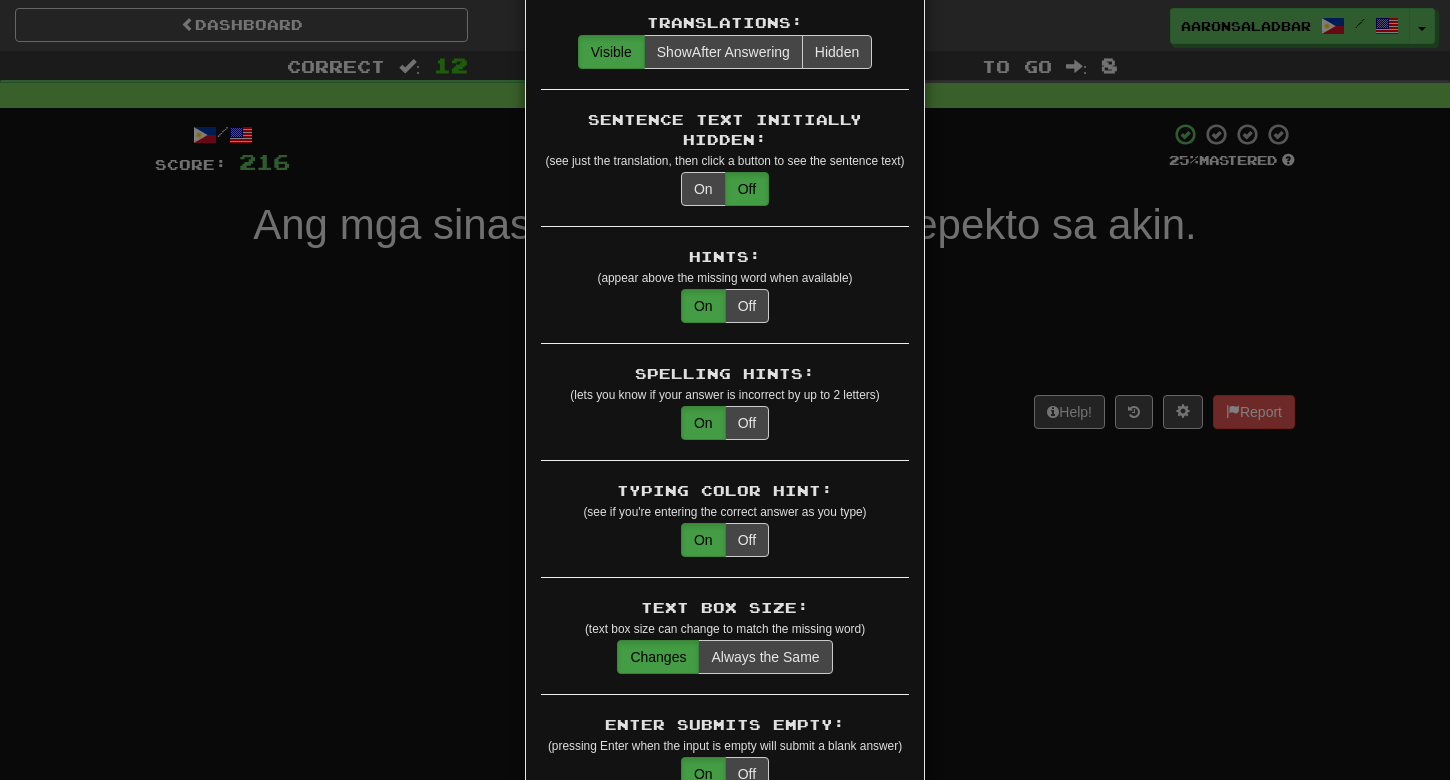 click on "Translations: Visible Show  After Answering Hidden" at bounding box center (725, 51) 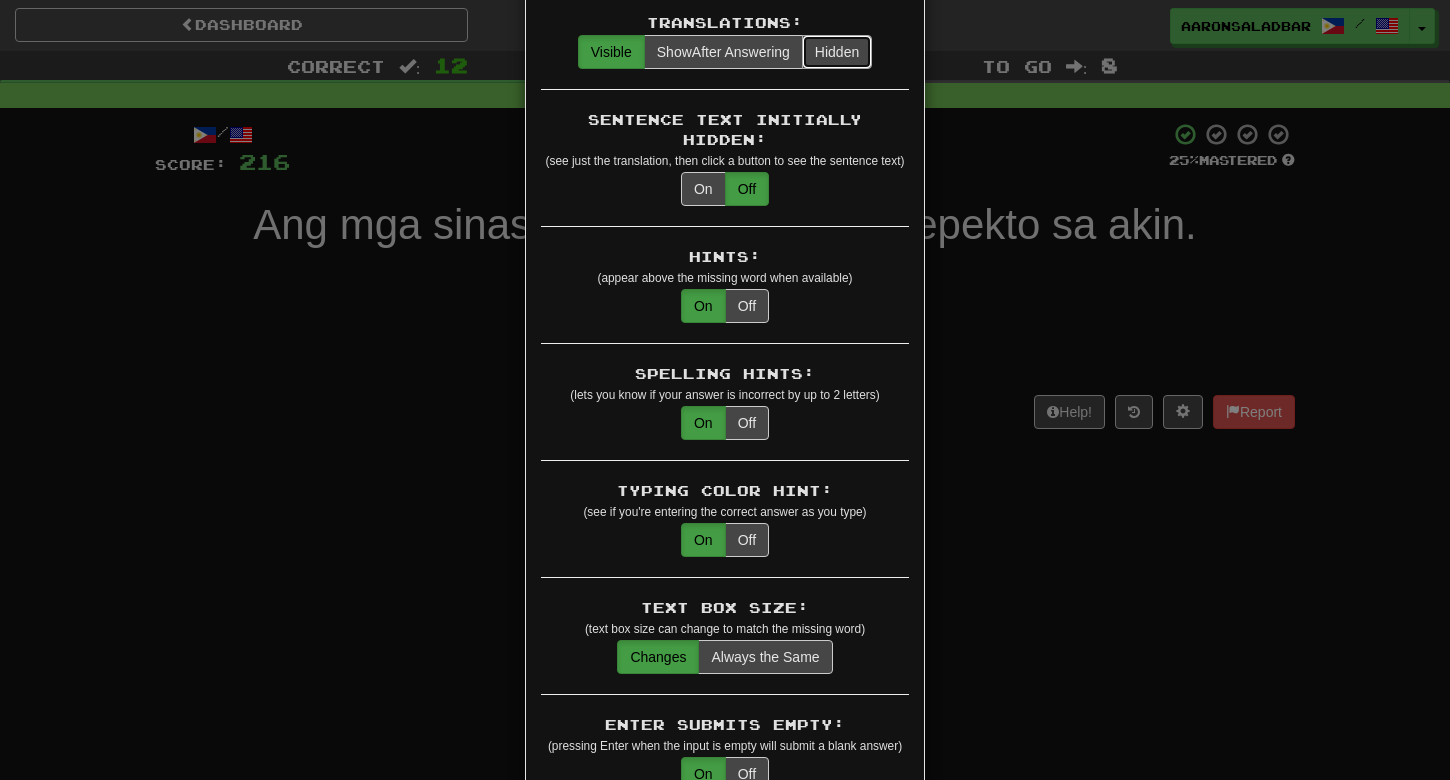 click on "Hidden" at bounding box center [837, 52] 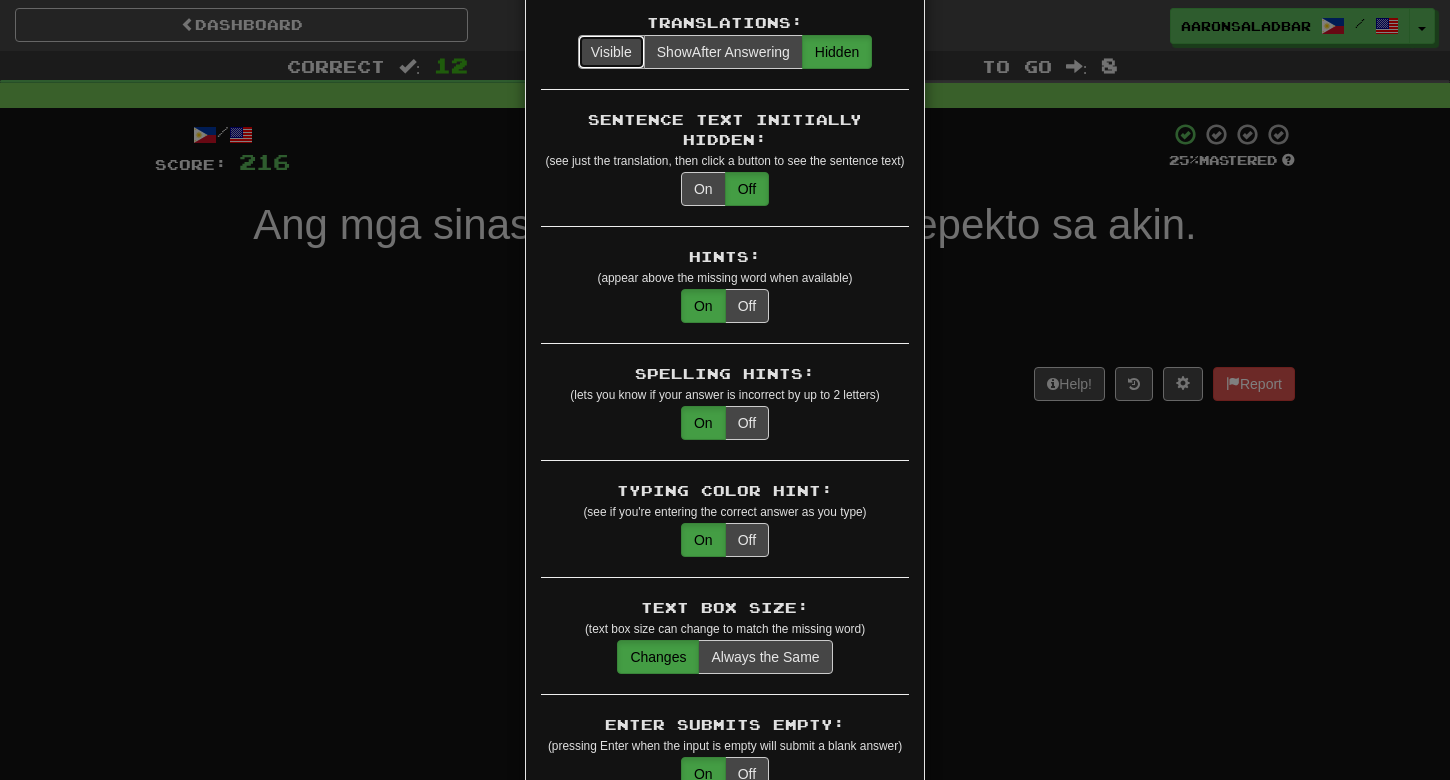 click on "Visible" at bounding box center (611, 52) 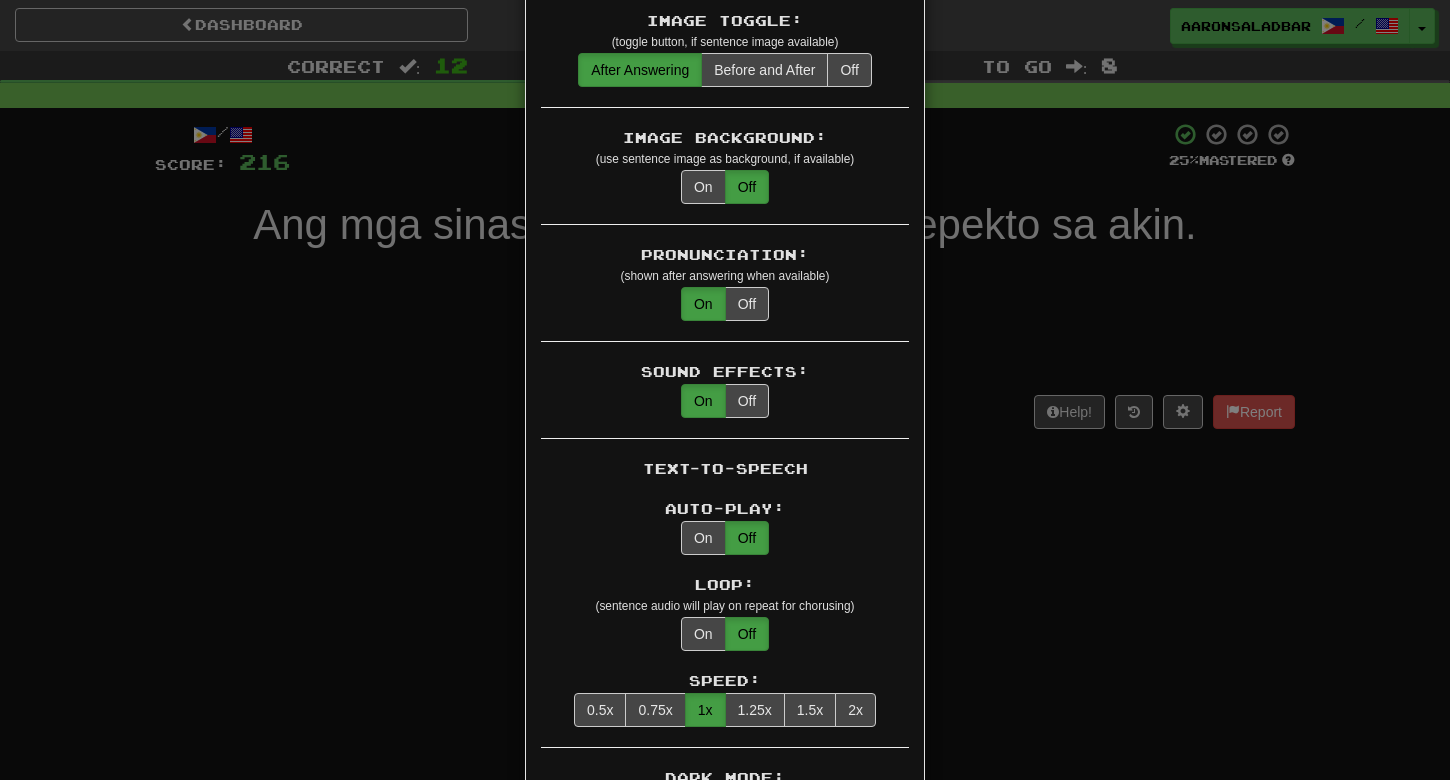 scroll, scrollTop: 0, scrollLeft: 0, axis: both 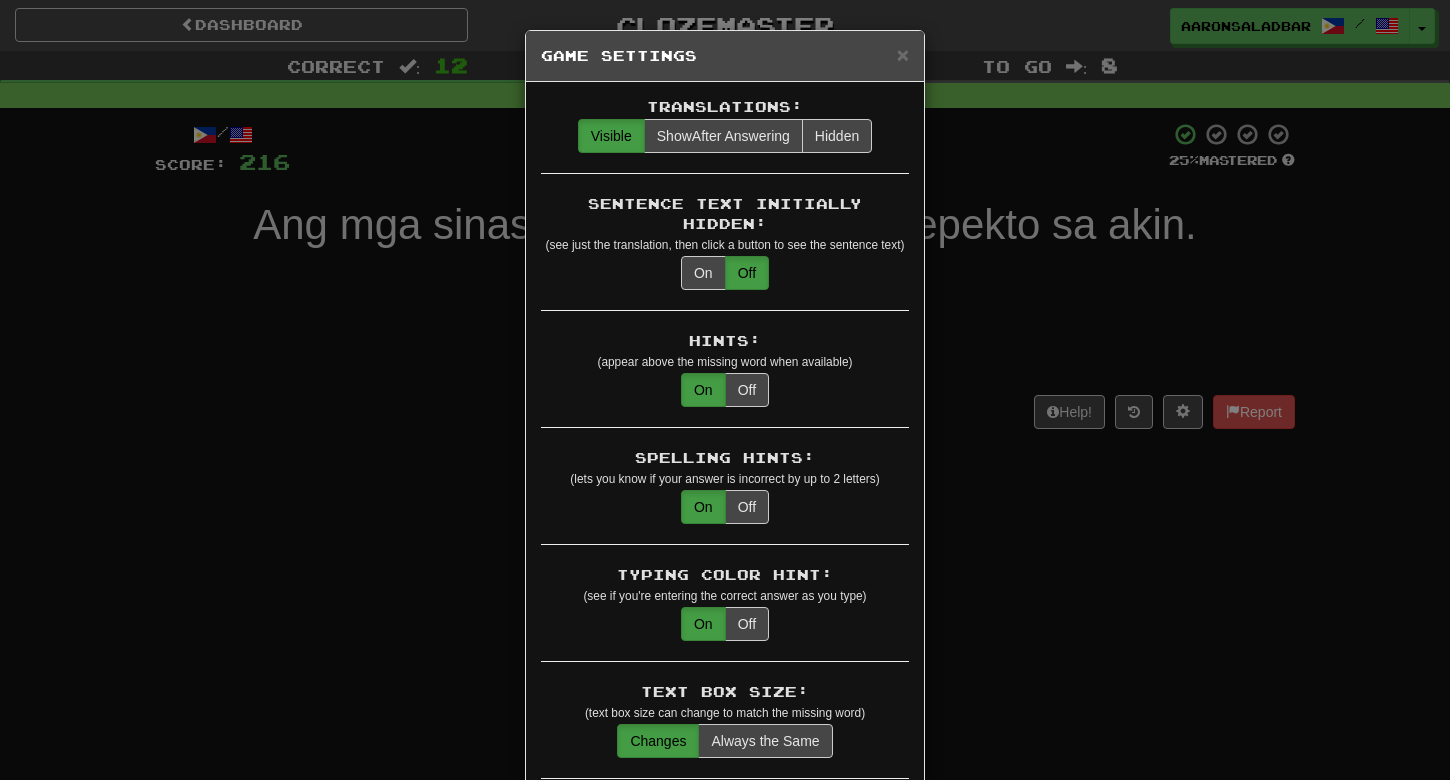 click on "Translations:" at bounding box center [725, 107] 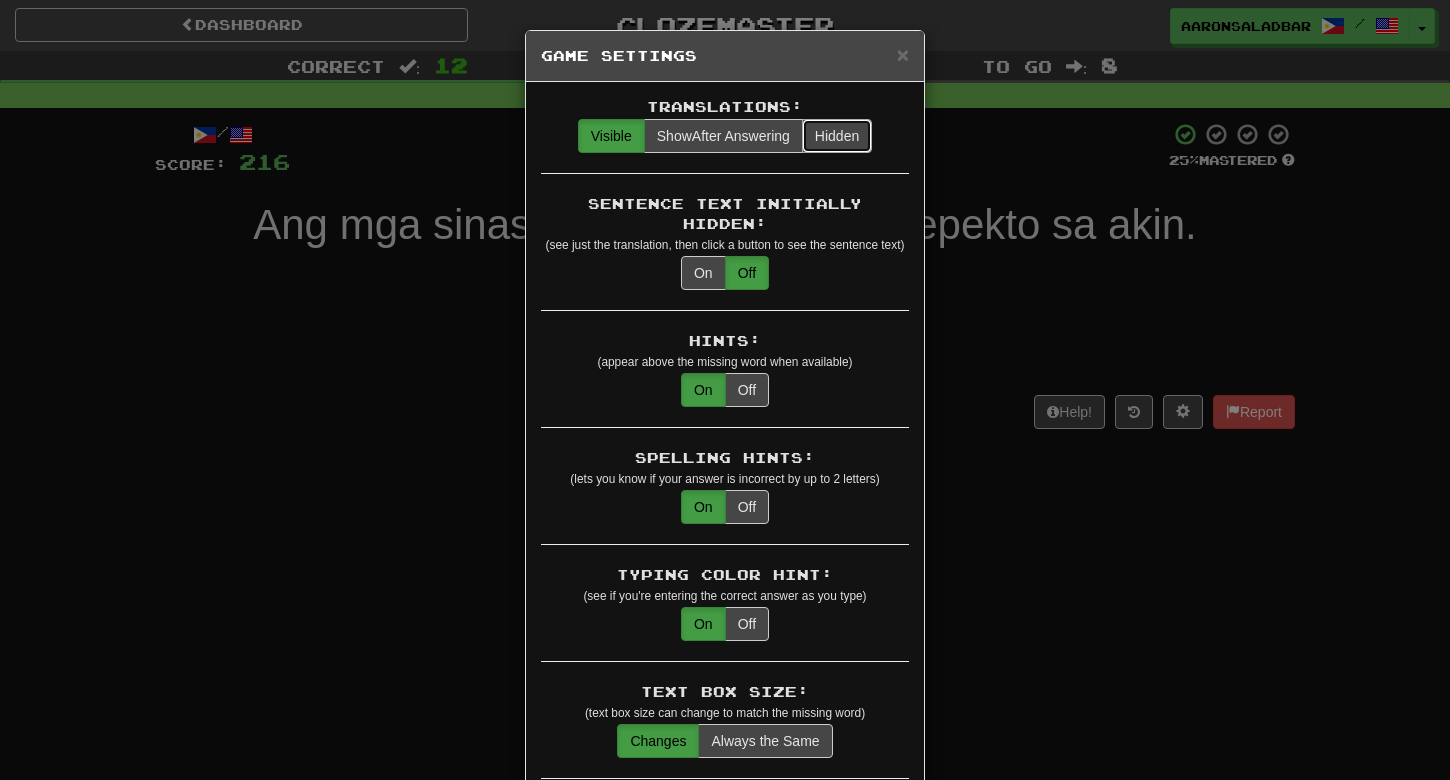 click on "Hidden" at bounding box center [837, 136] 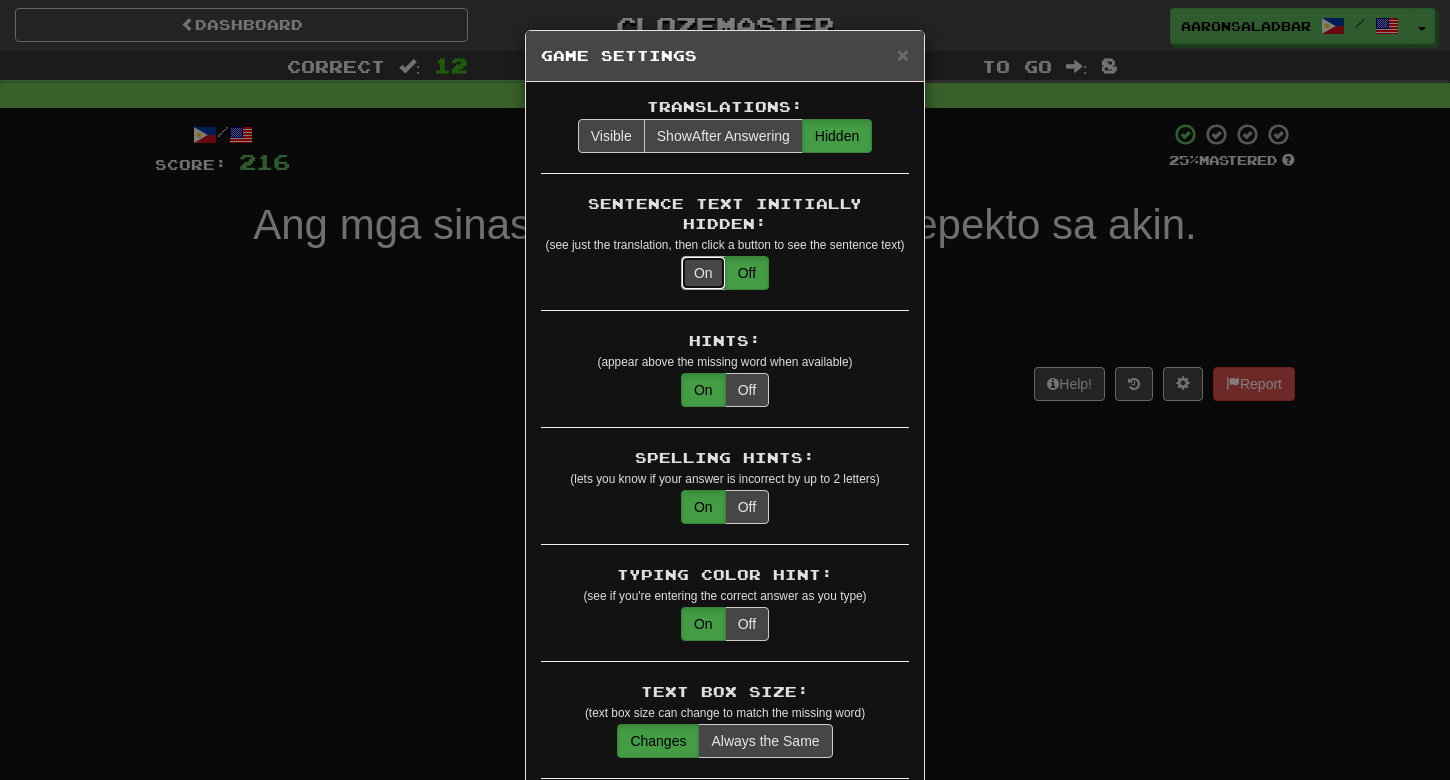 click on "On" at bounding box center [703, 273] 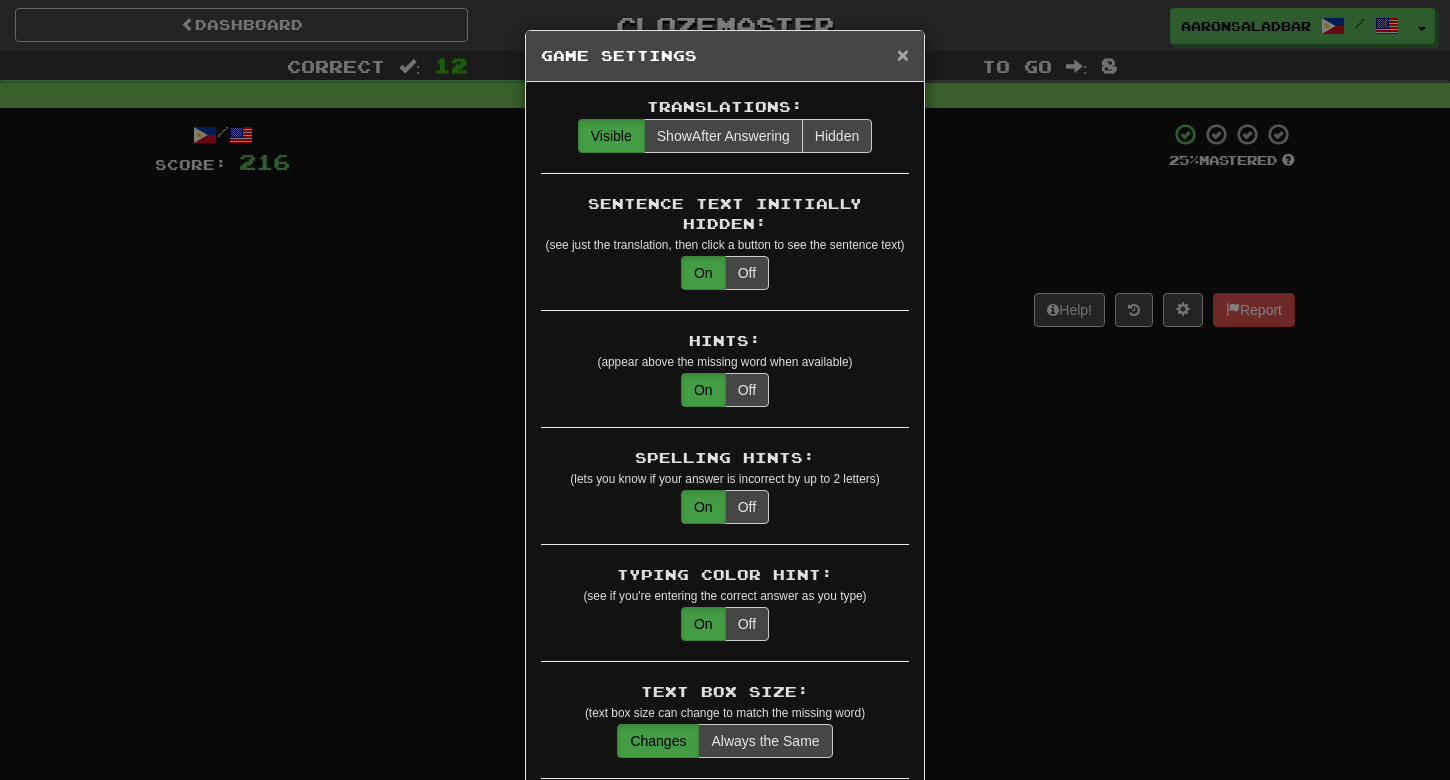 click on "×" at bounding box center (903, 54) 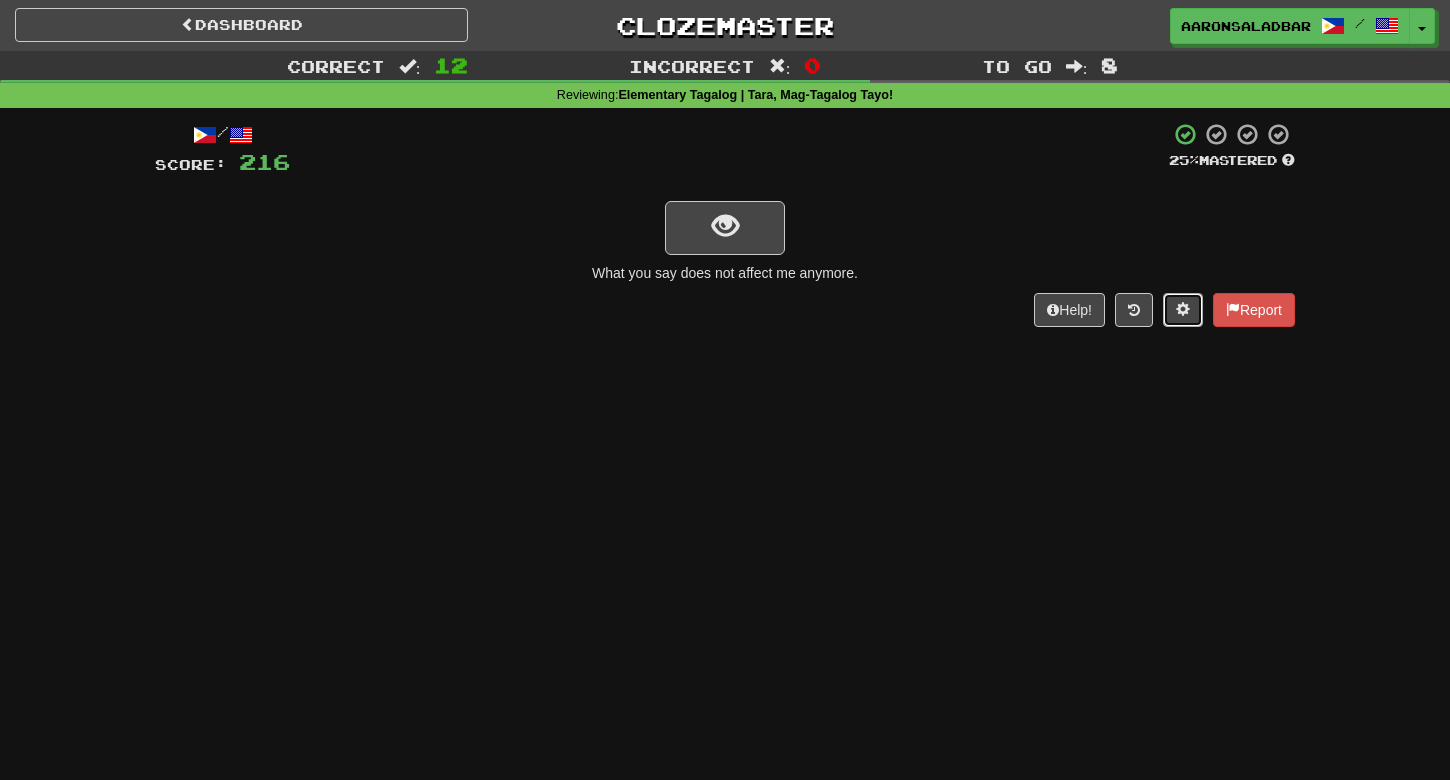 click at bounding box center [1183, 309] 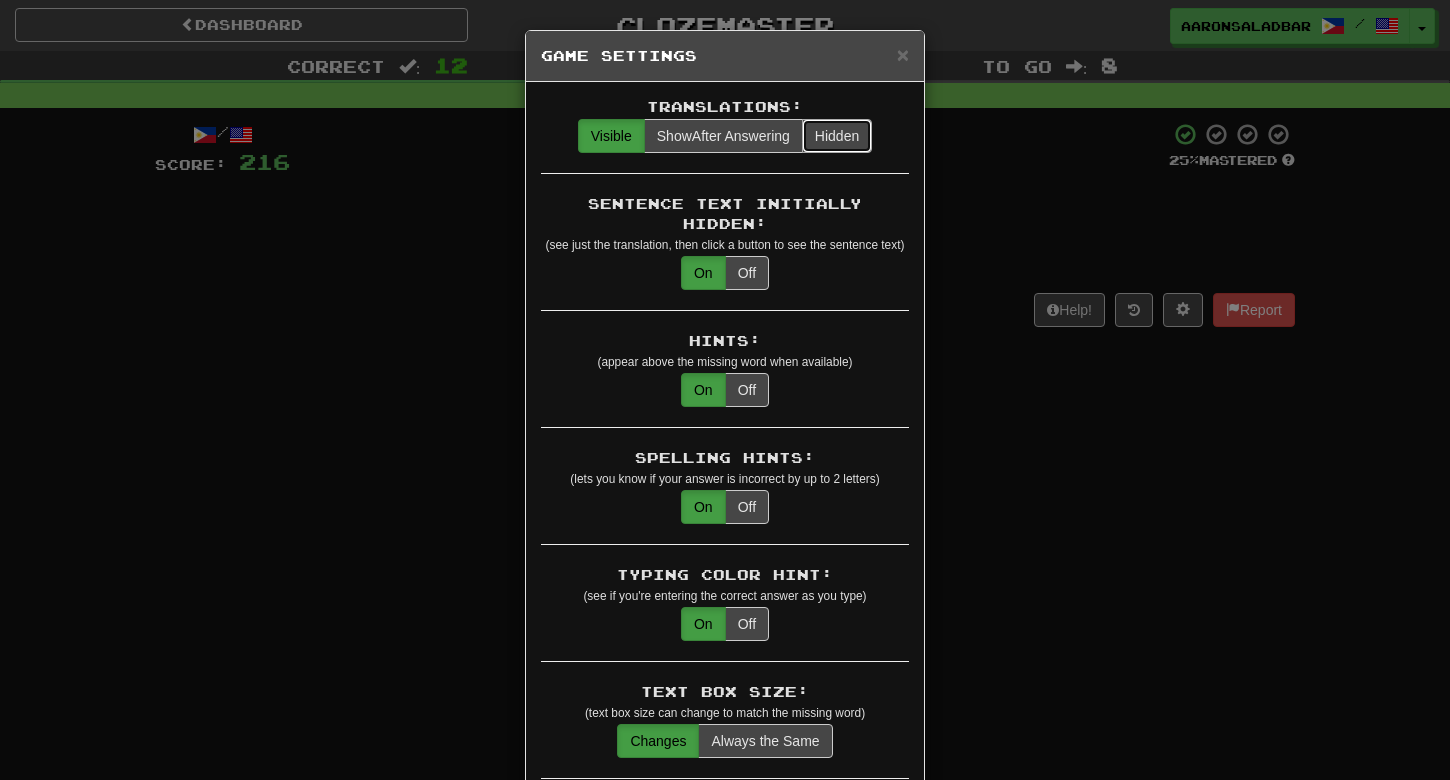 click on "Hidden" at bounding box center (837, 136) 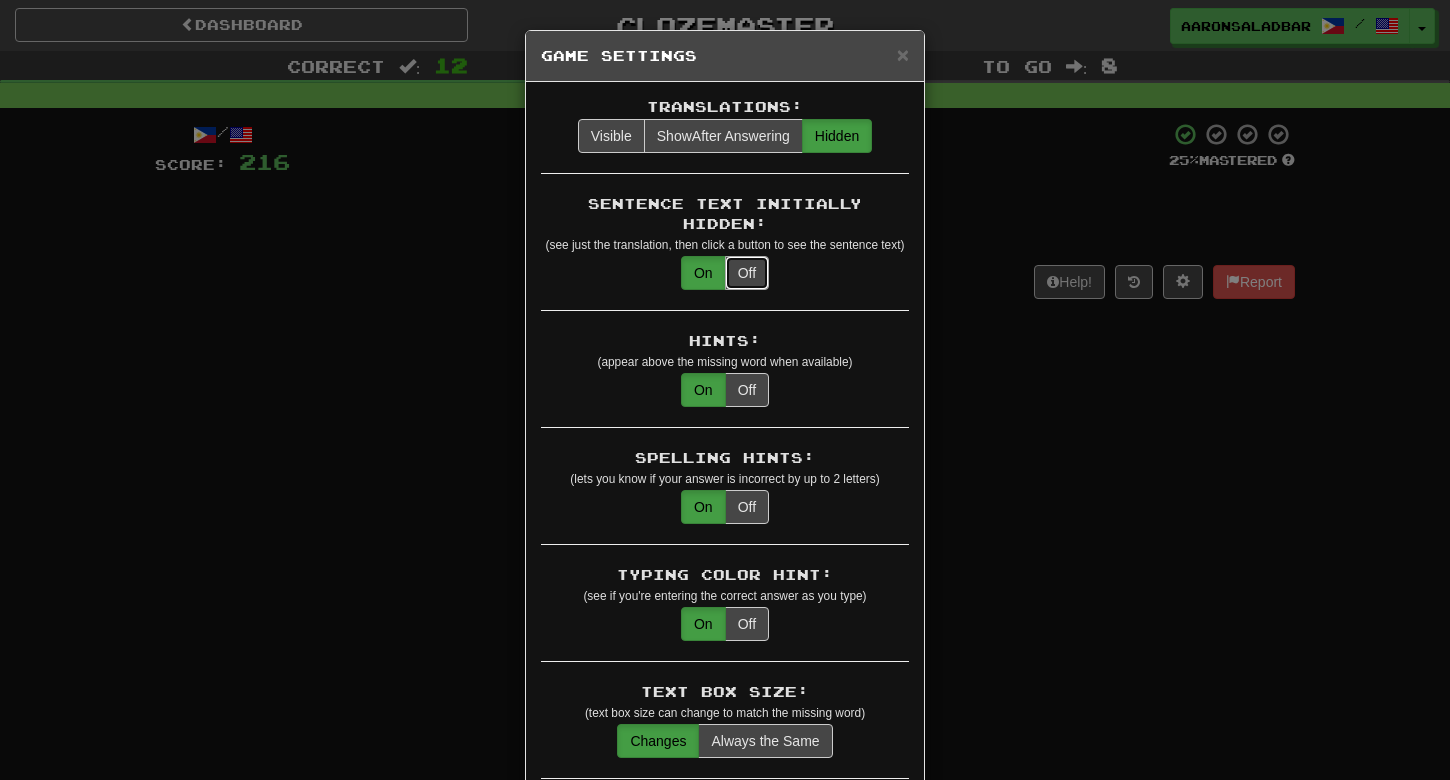 click on "Off" at bounding box center [747, 273] 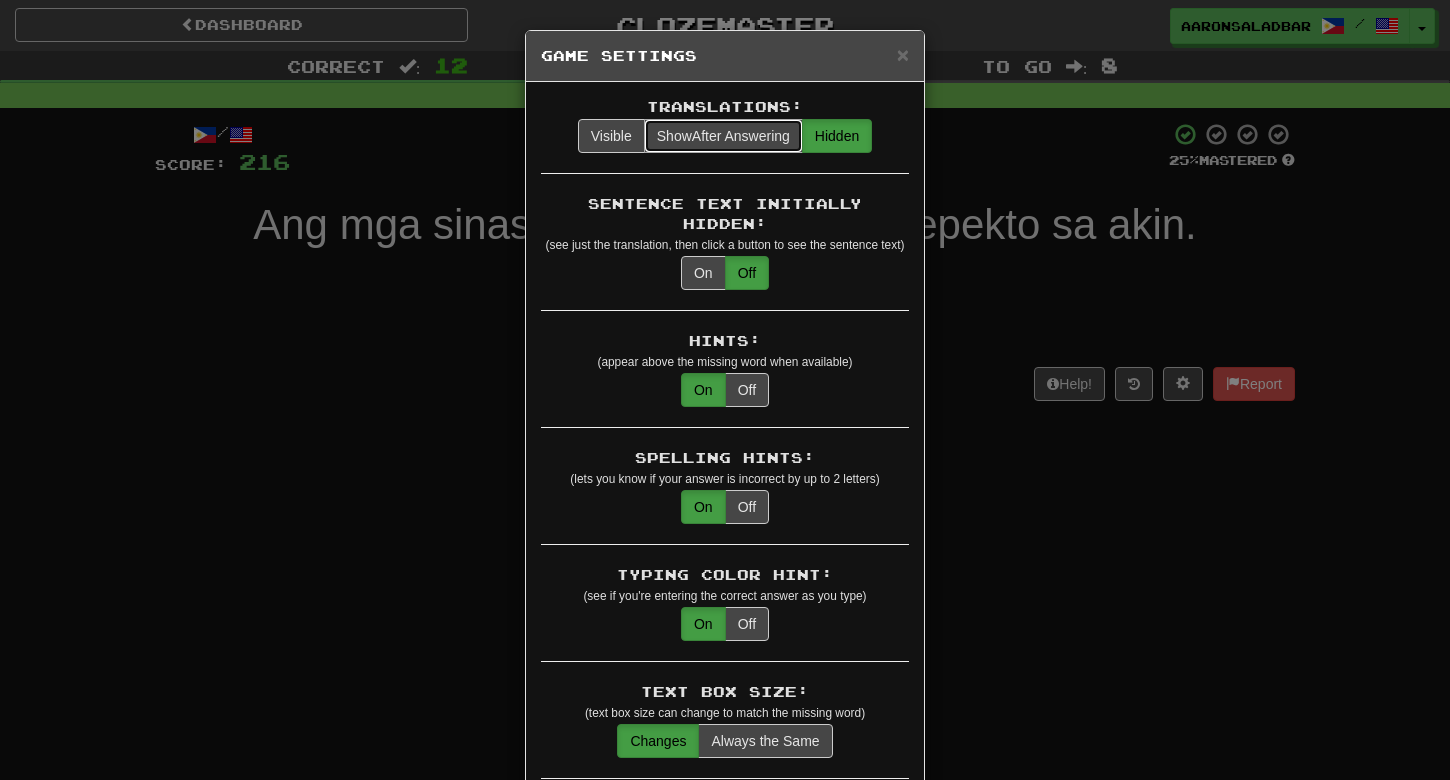 click on "Show  After Answering" at bounding box center (723, 136) 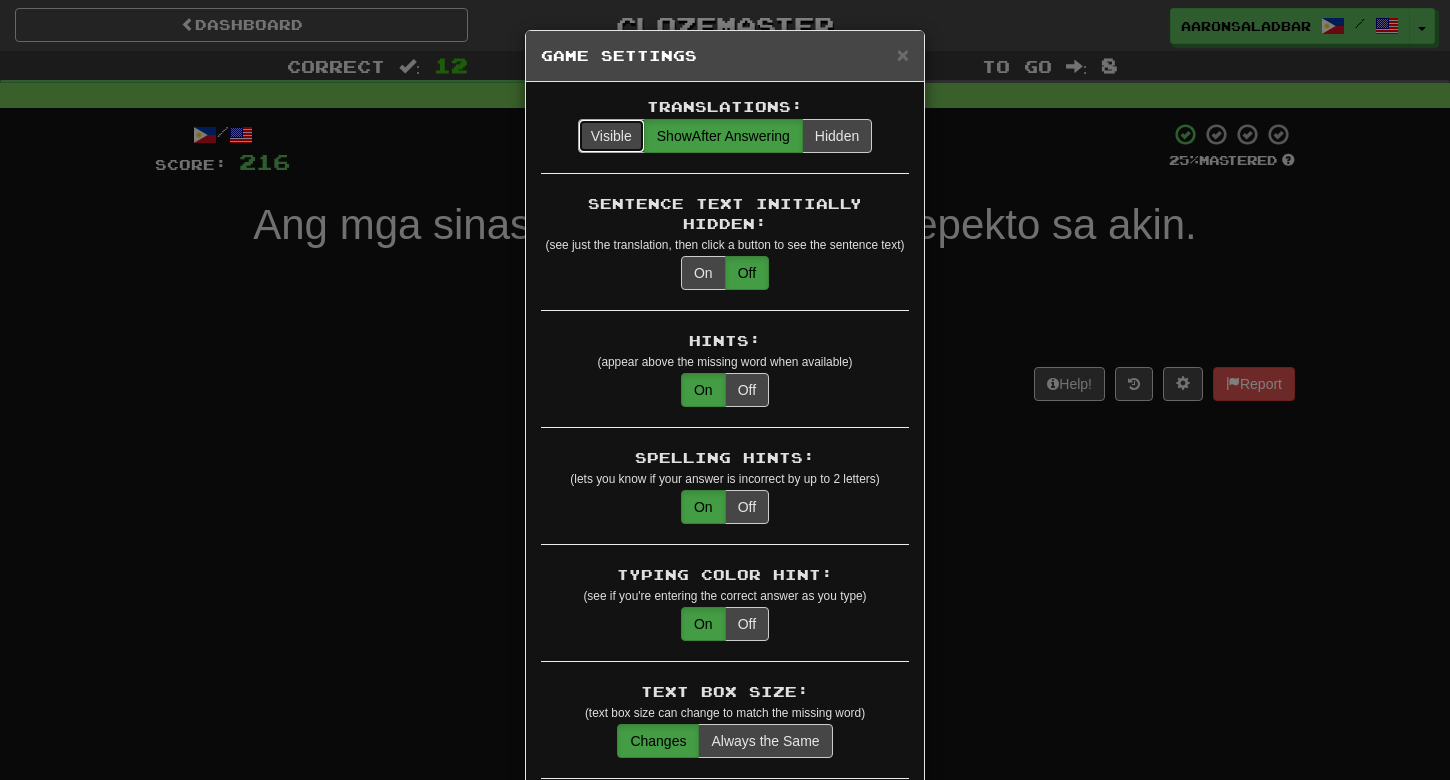 click on "Visible" at bounding box center [611, 136] 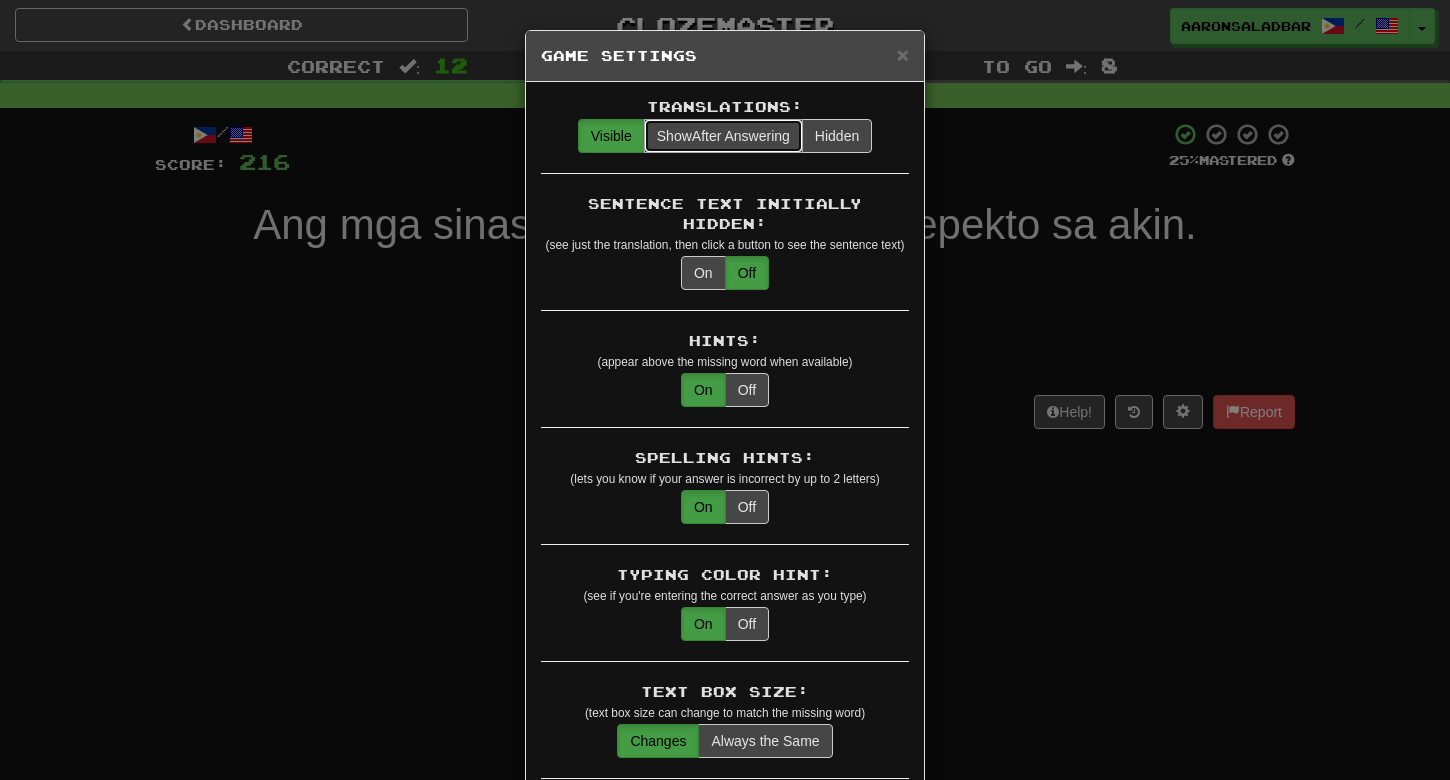 click on "Show  After Answering" at bounding box center (723, 136) 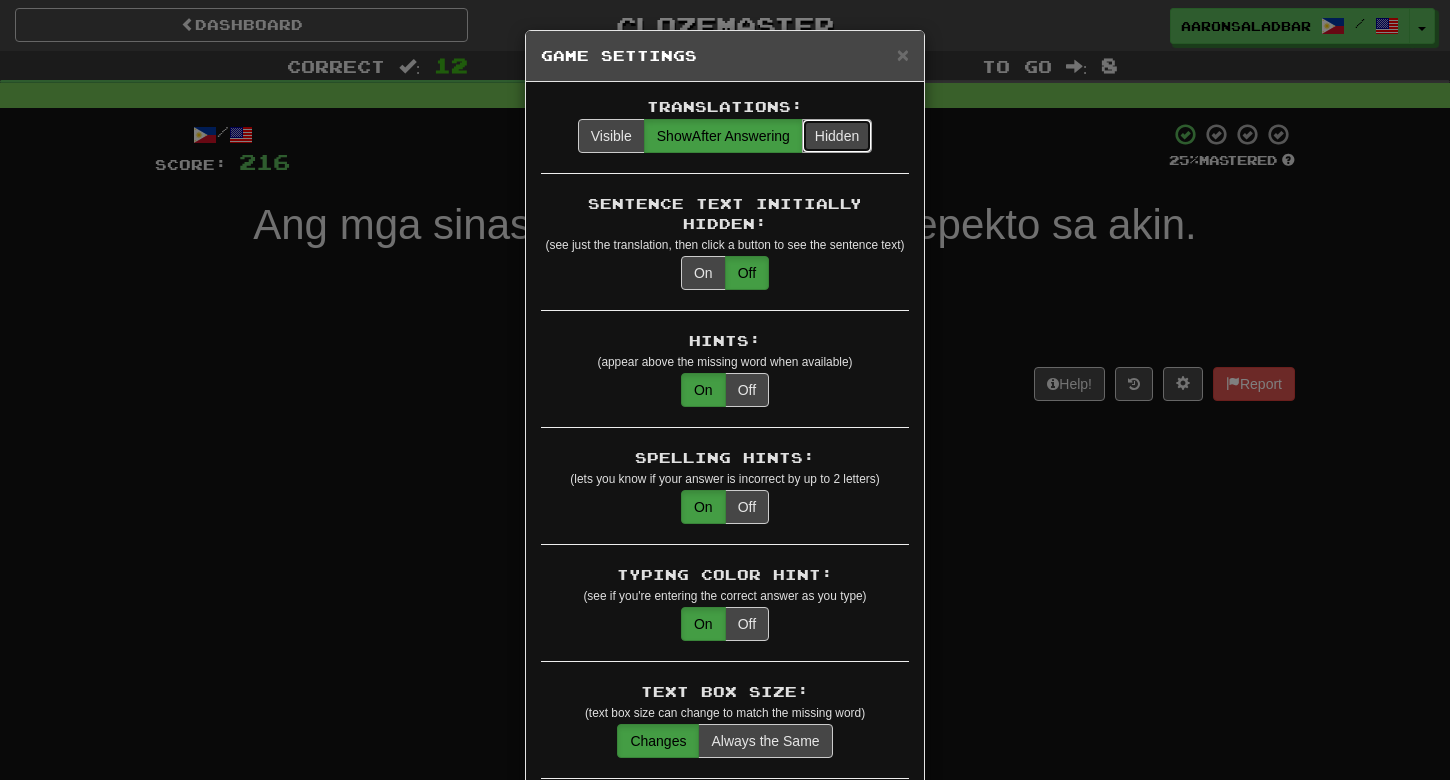 click on "Hidden" at bounding box center (837, 136) 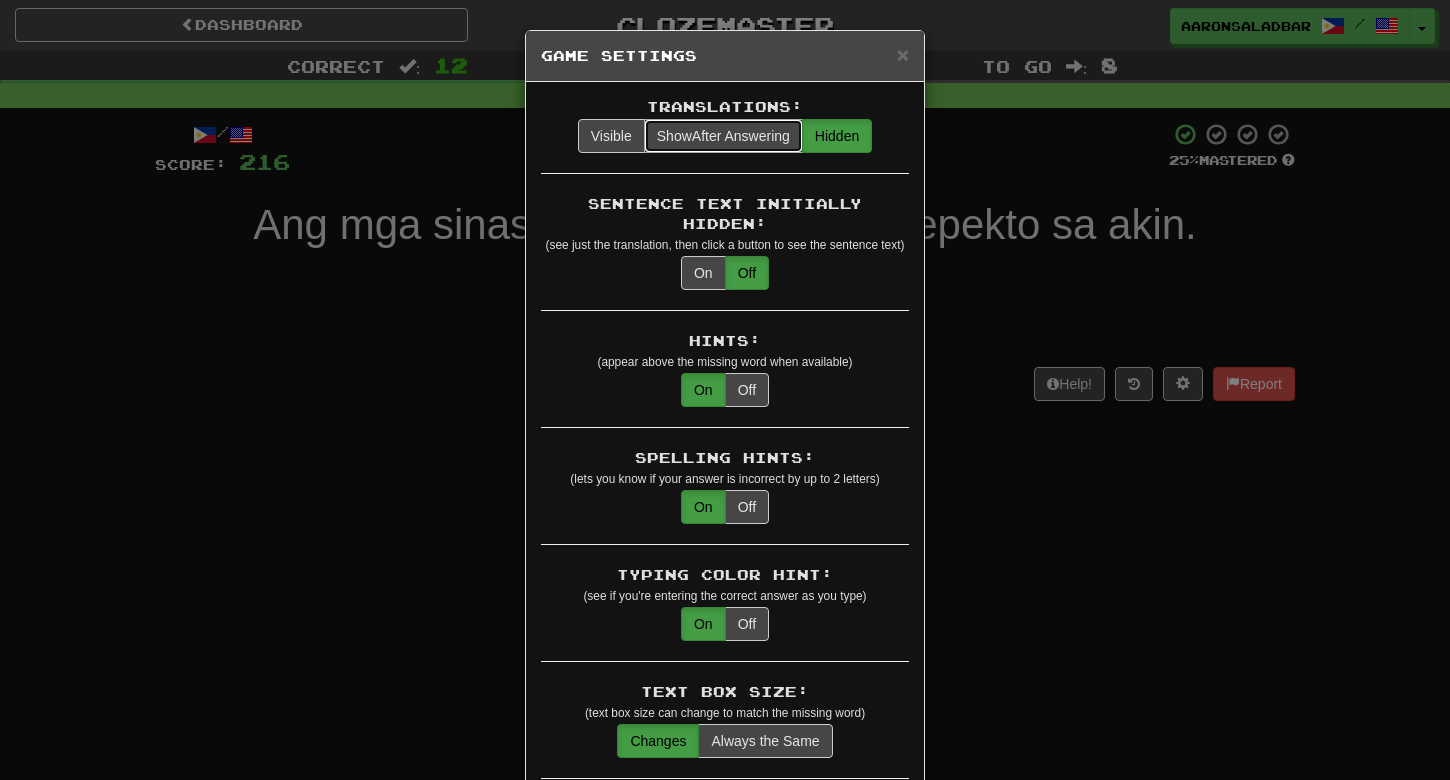 click on "Show" at bounding box center (674, 136) 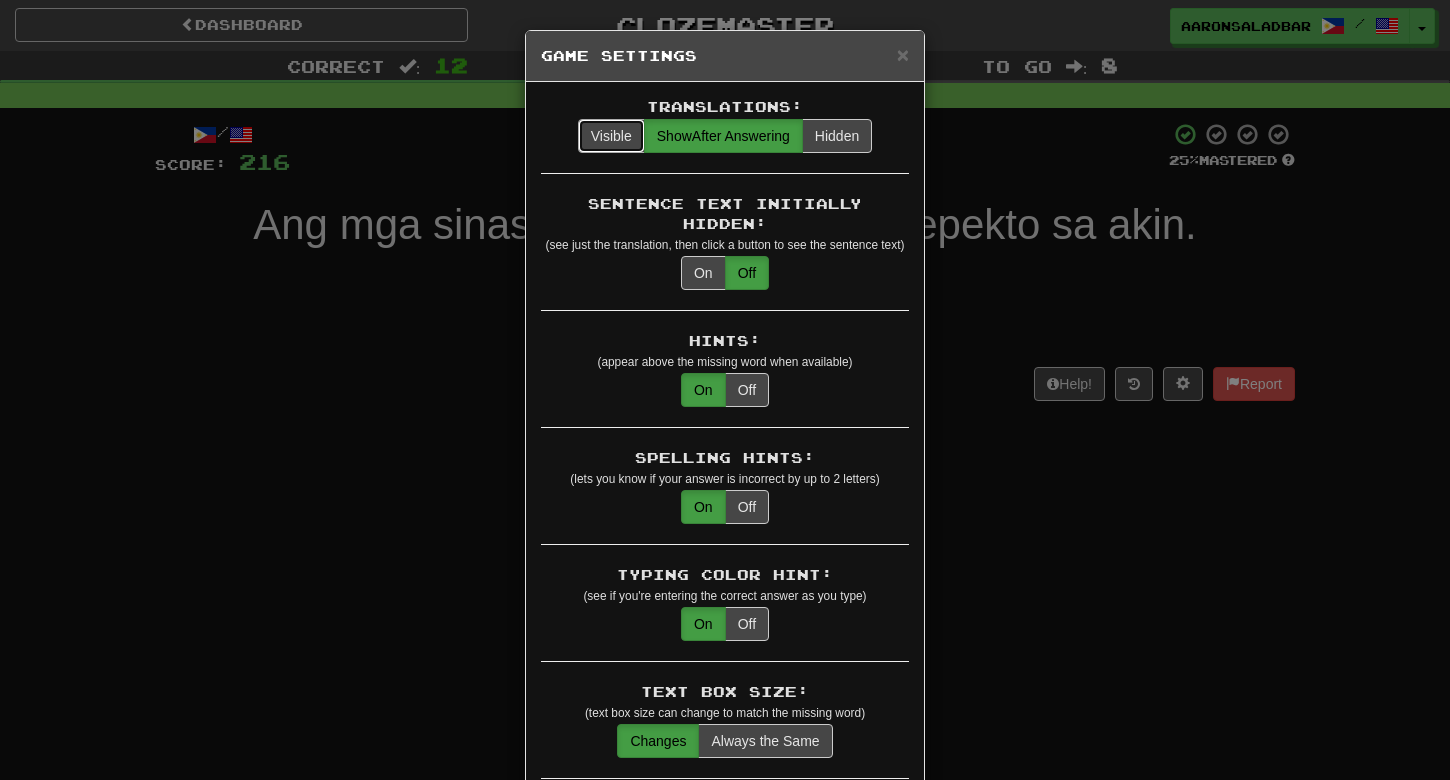click on "Visible" at bounding box center (611, 136) 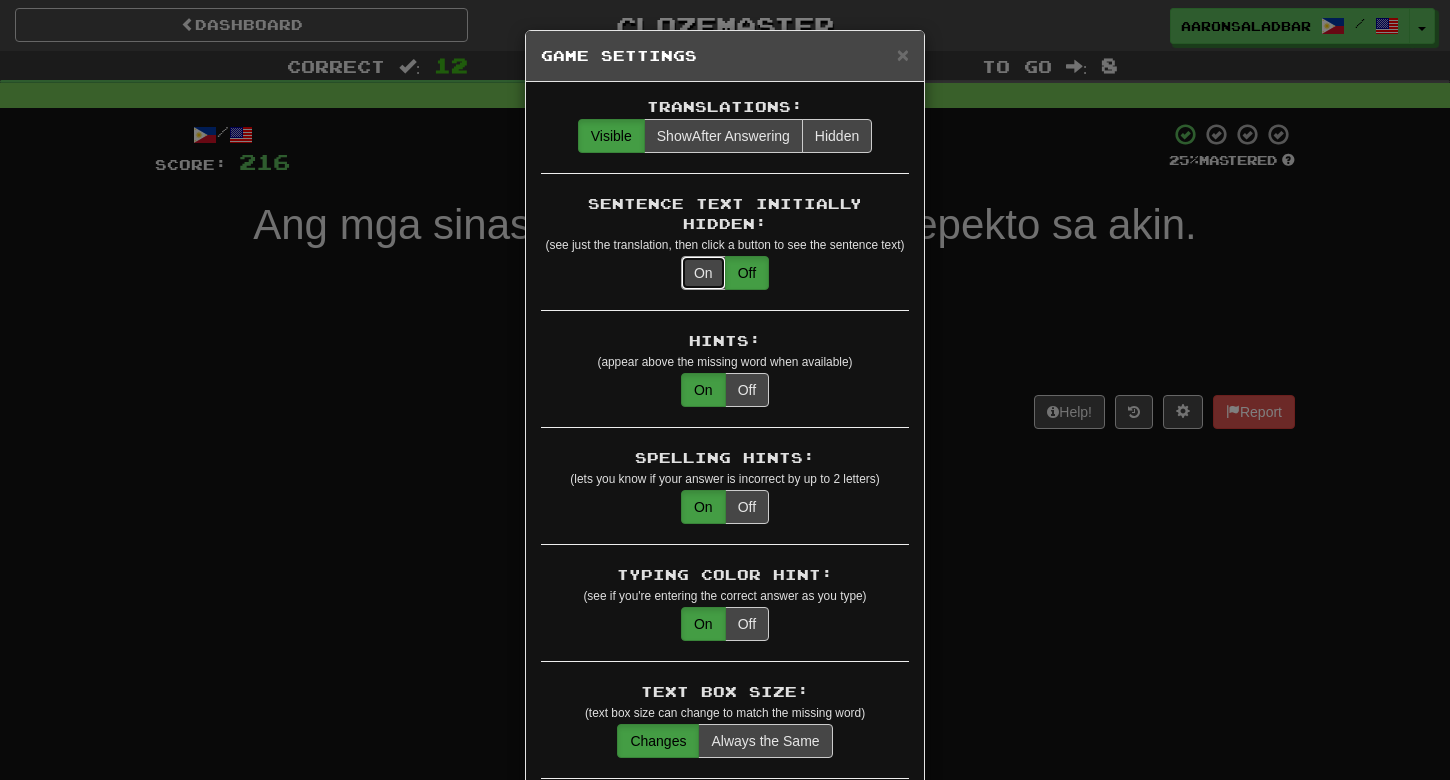 click on "On" at bounding box center [703, 273] 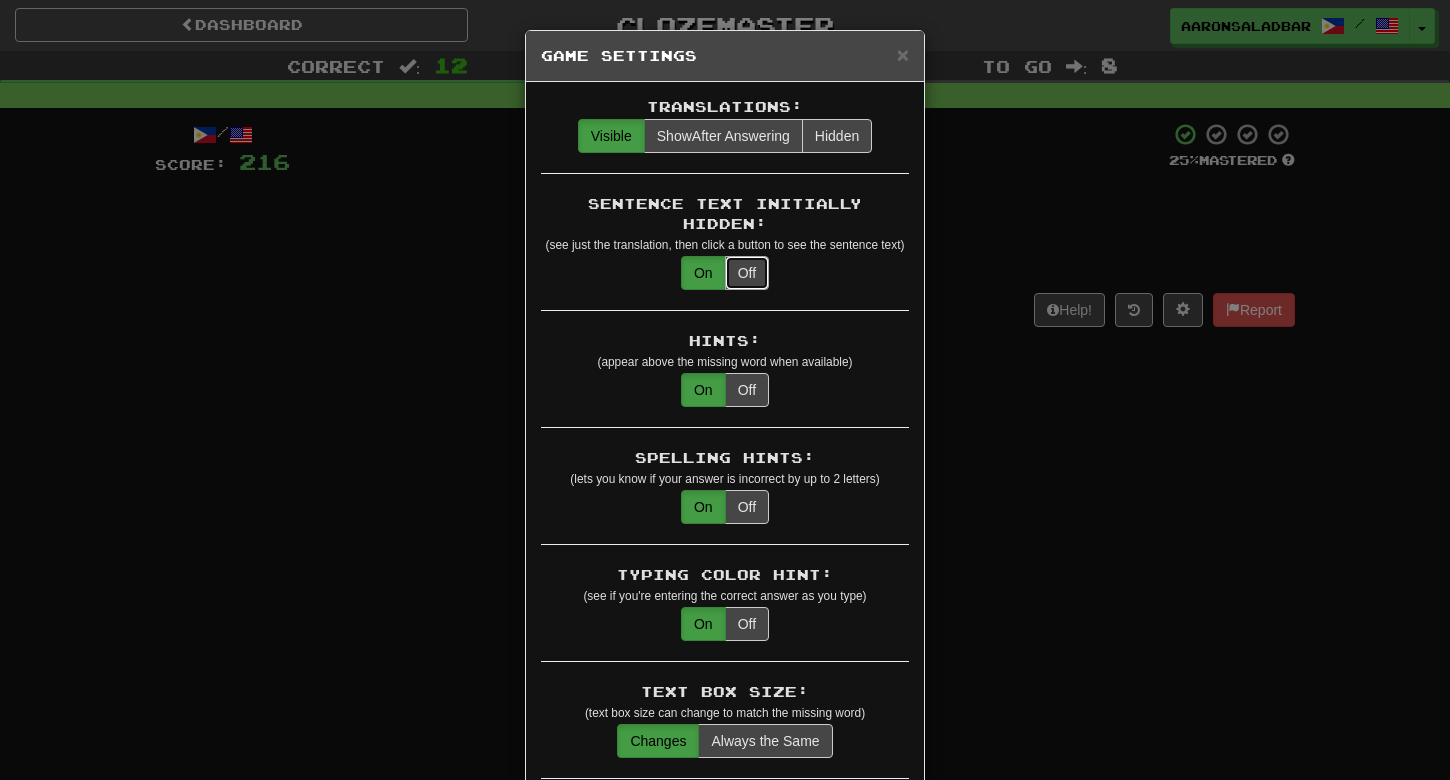 click on "Off" at bounding box center [747, 273] 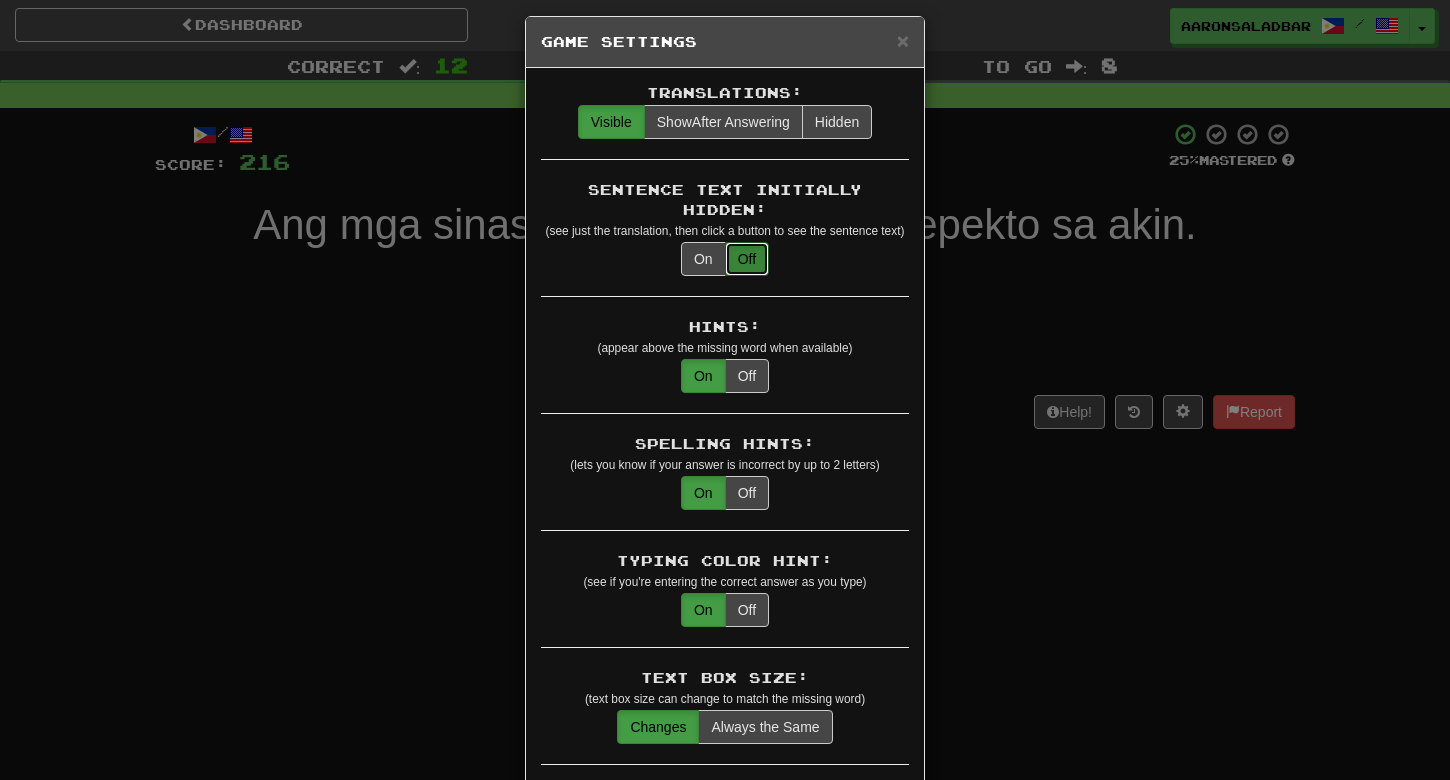 scroll, scrollTop: 0, scrollLeft: 0, axis: both 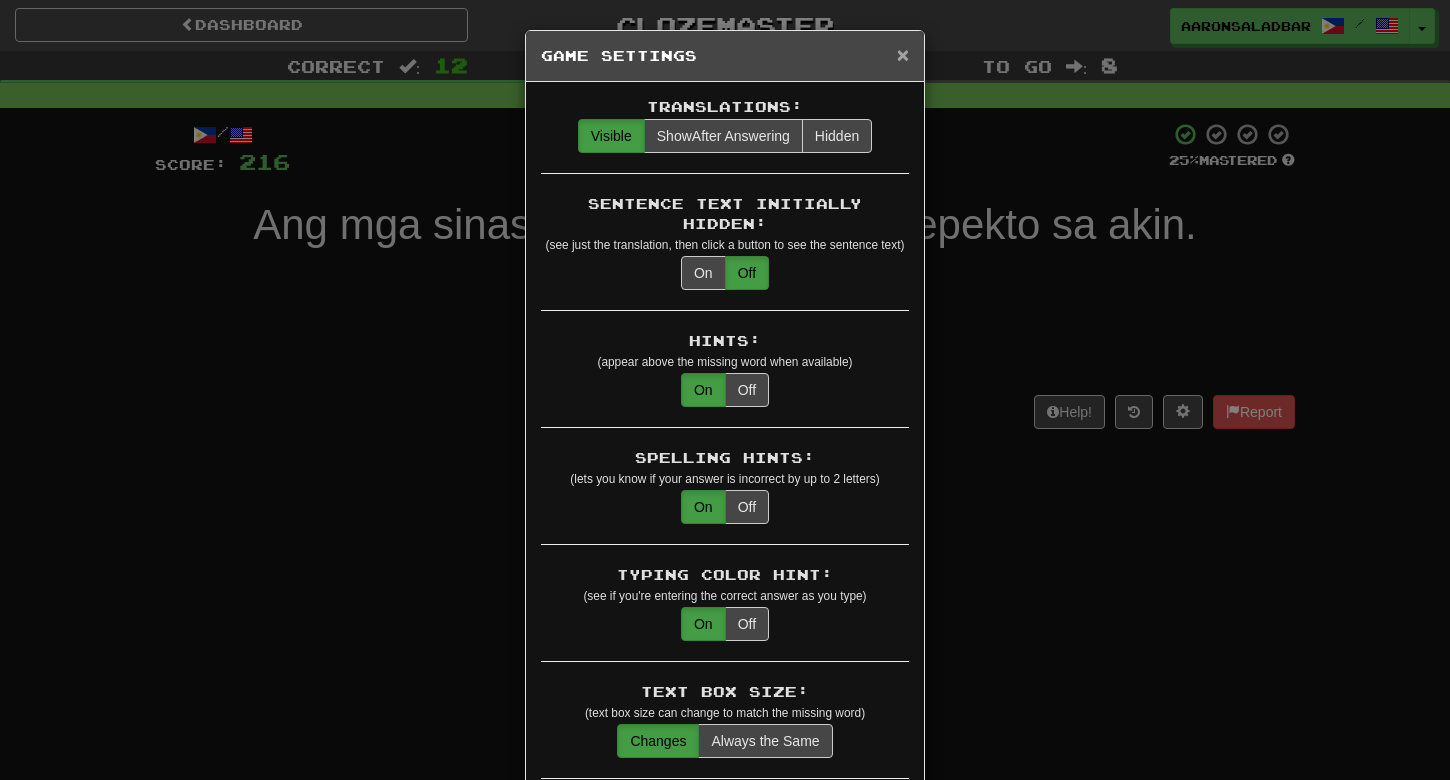 click on "×" at bounding box center (903, 54) 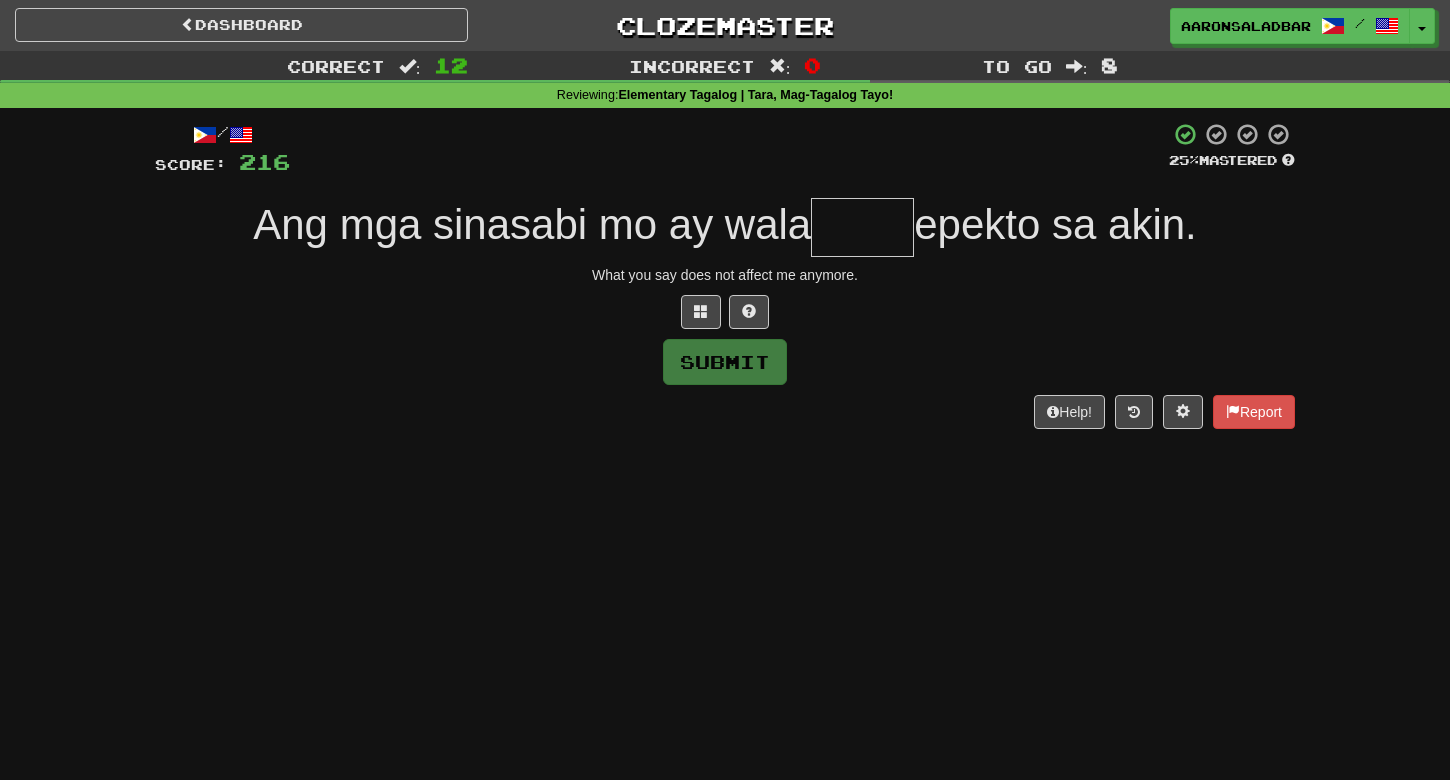 click at bounding box center [862, 227] 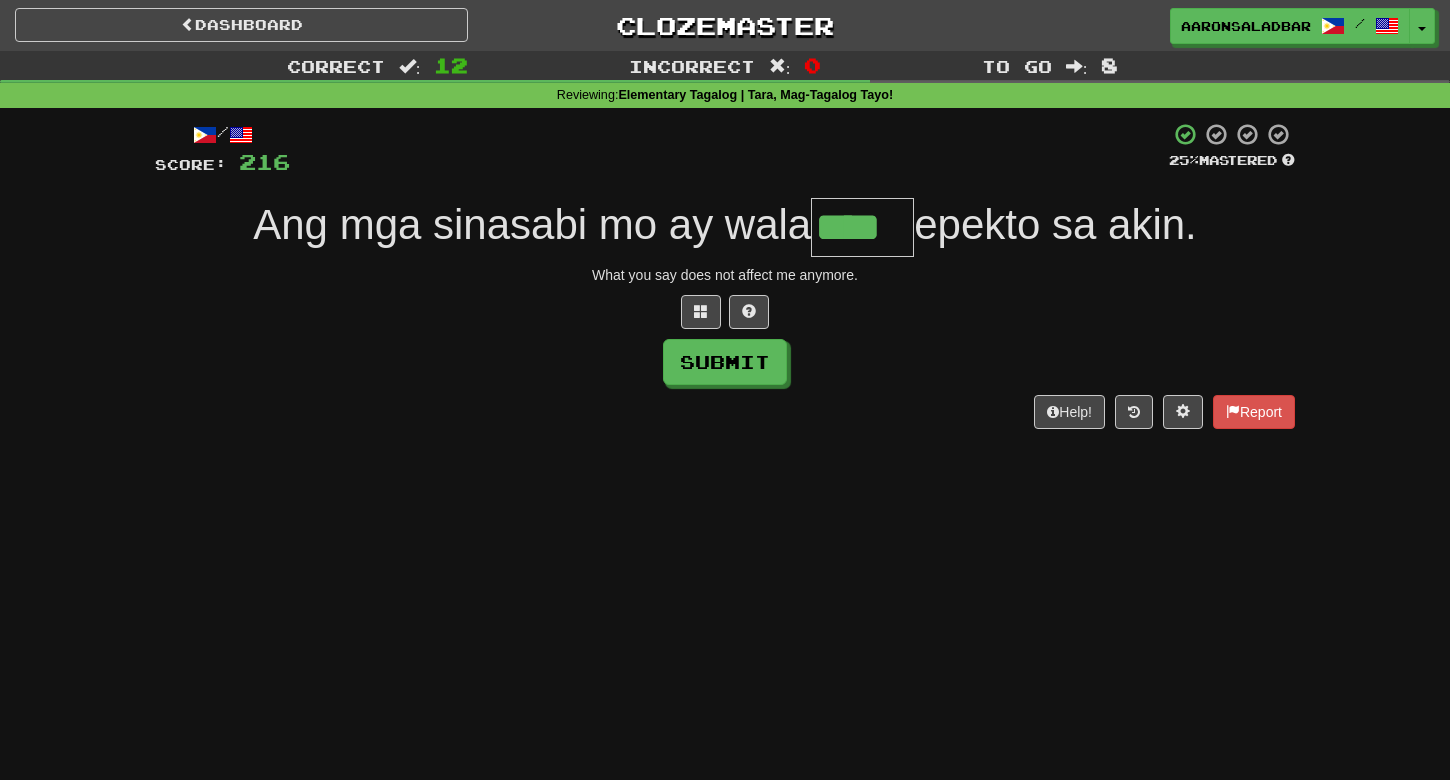 type on "****" 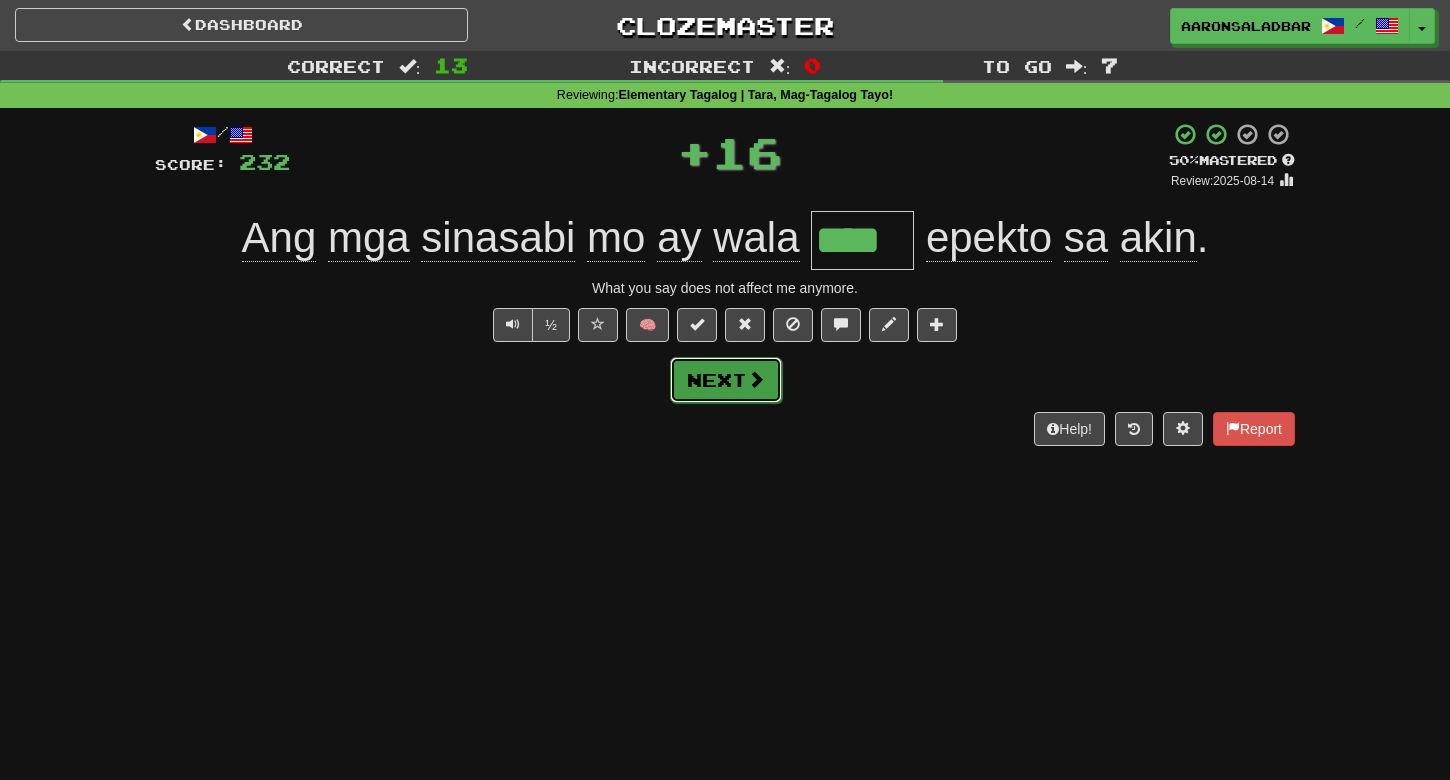 click at bounding box center [756, 379] 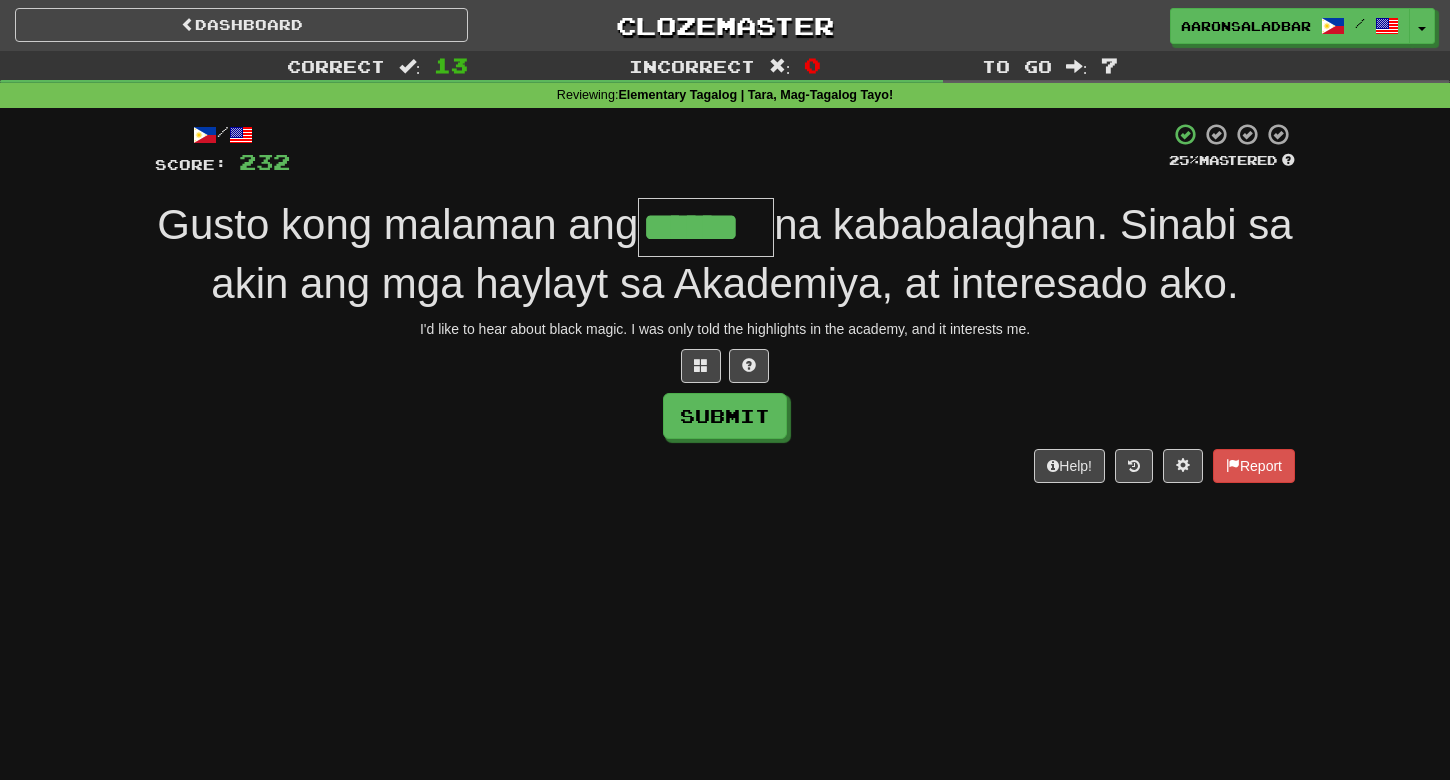 type on "******" 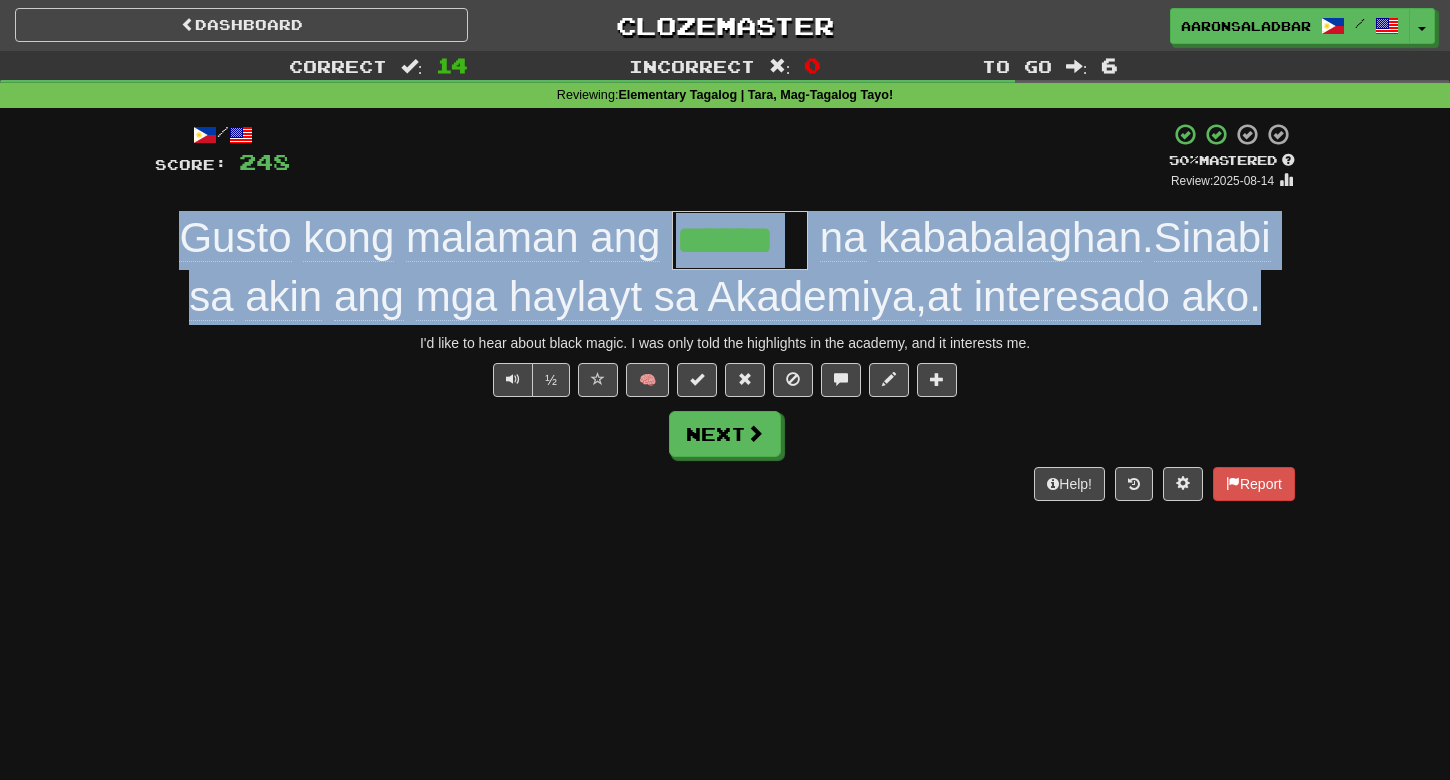 drag, startPoint x: 1280, startPoint y: 306, endPoint x: 161, endPoint y: 243, distance: 1120.7721 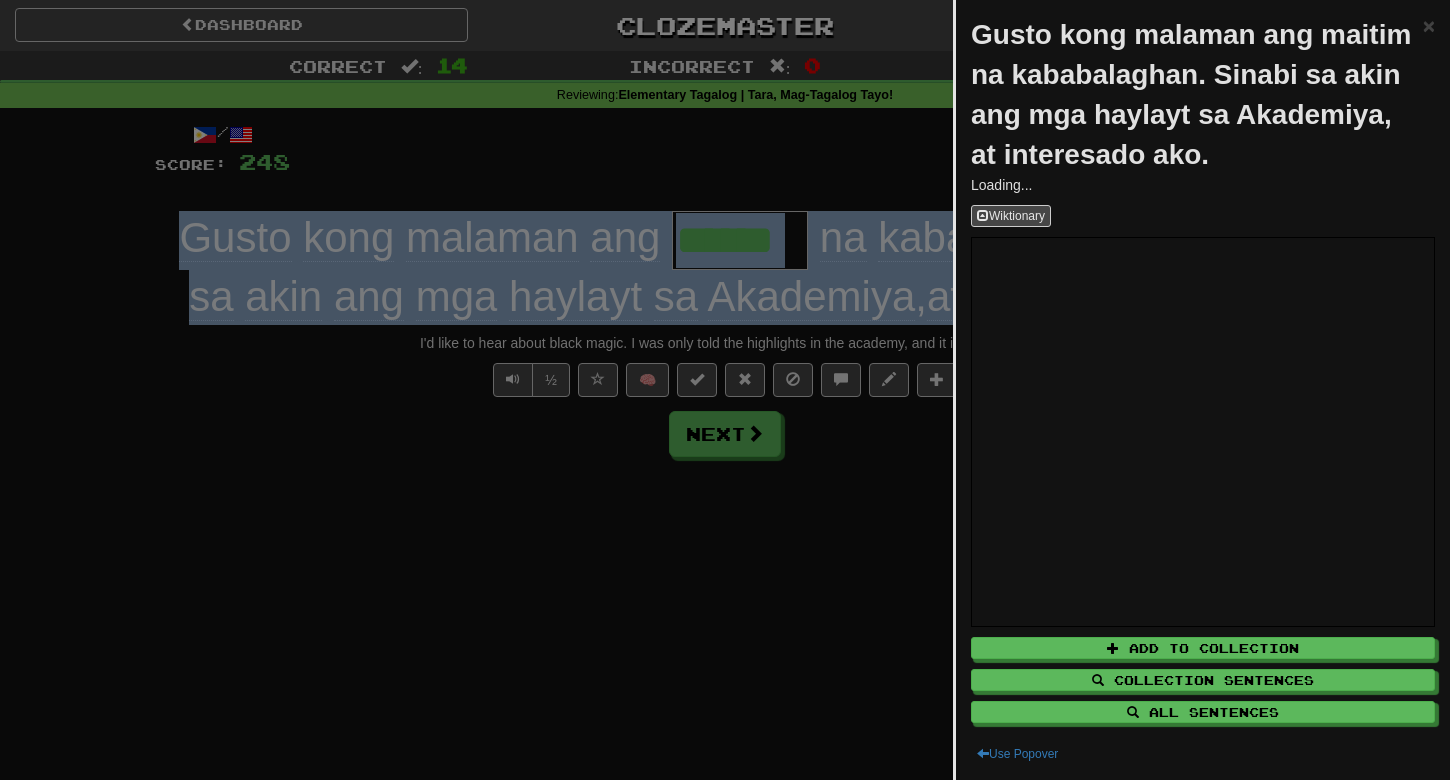 copy on "Gusto   kong   malaman   ang     na   kababalaghan .  Sinabi   sa   akin   ang   mga   haylayt   sa   Akademiya ,  at   interesado   ako ." 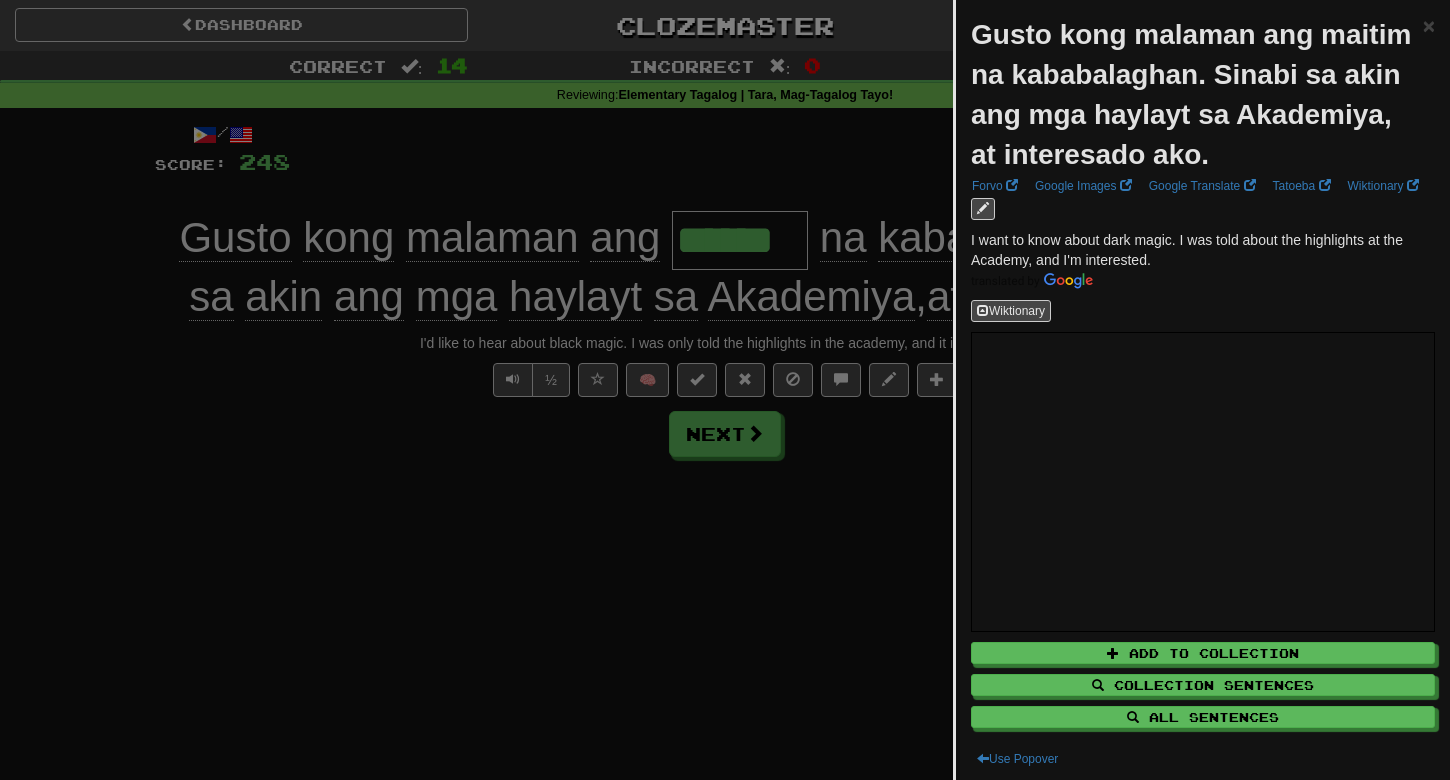 click at bounding box center (725, 390) 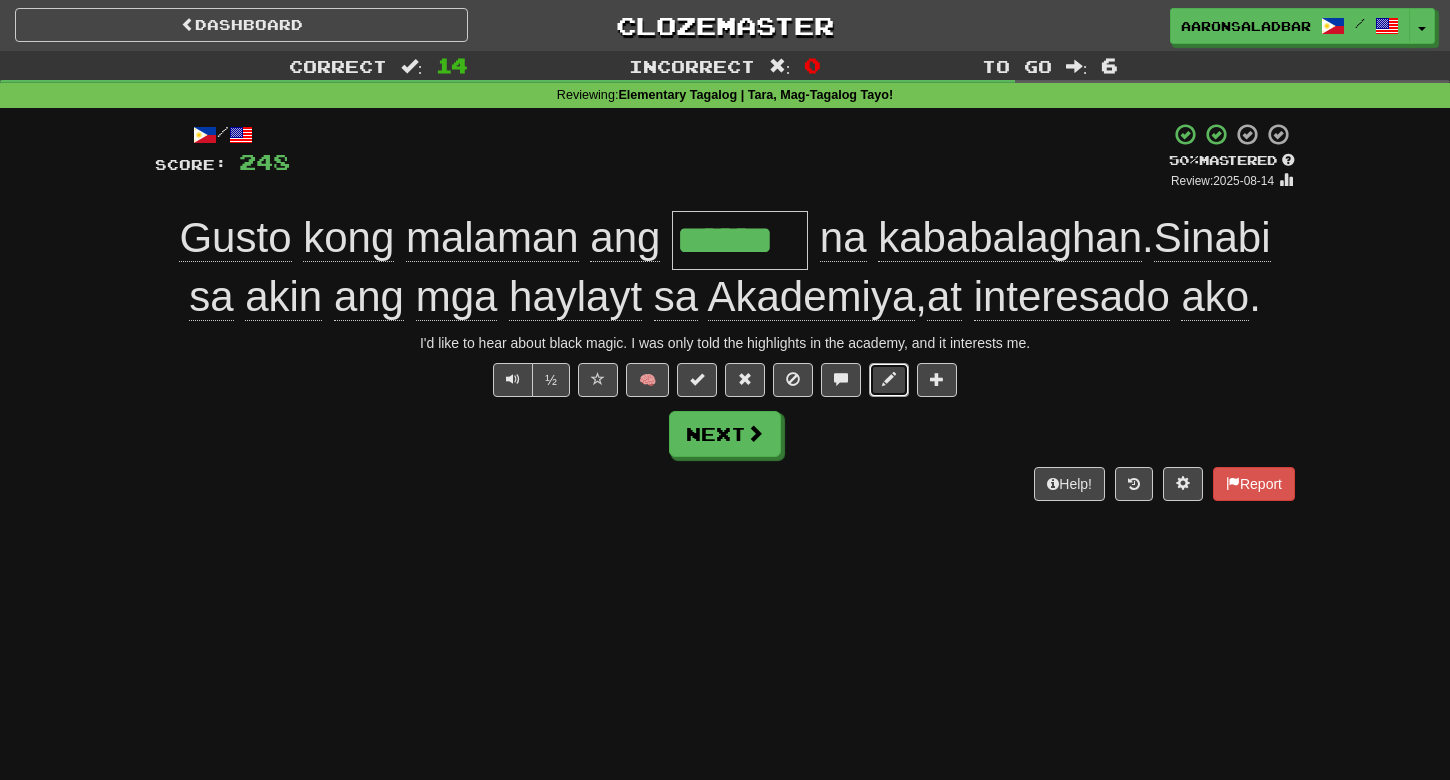 click at bounding box center (889, 380) 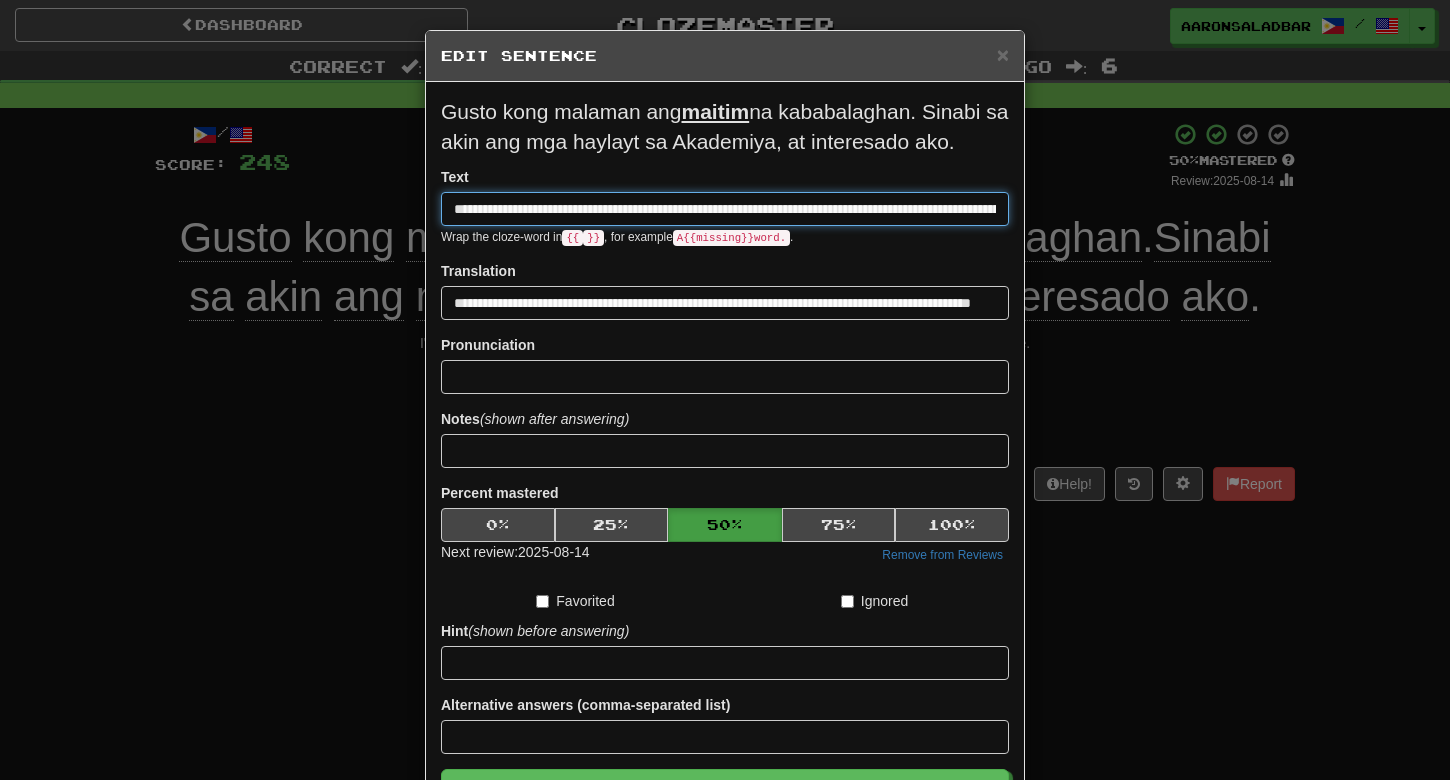 scroll, scrollTop: 0, scrollLeft: 208, axis: horizontal 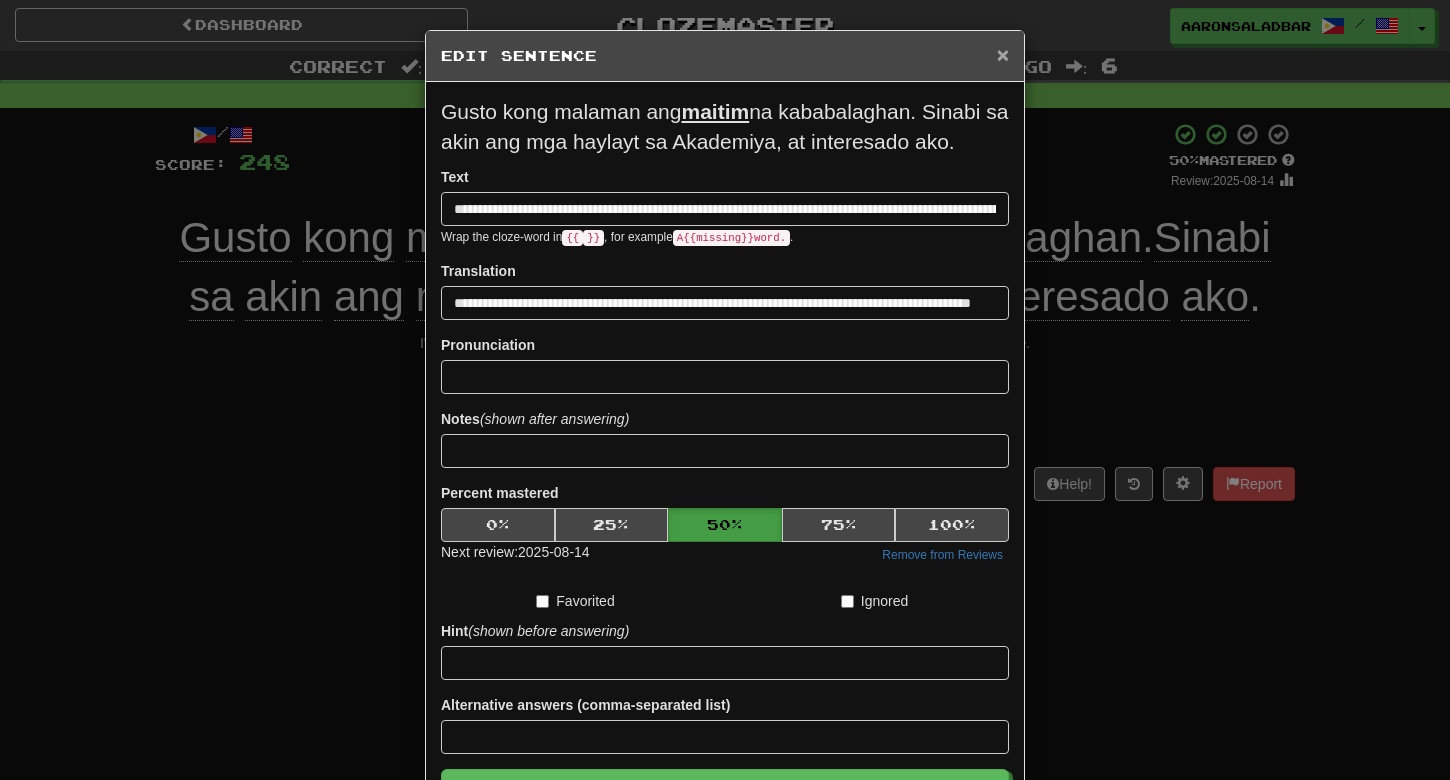 click on "×" at bounding box center [1003, 54] 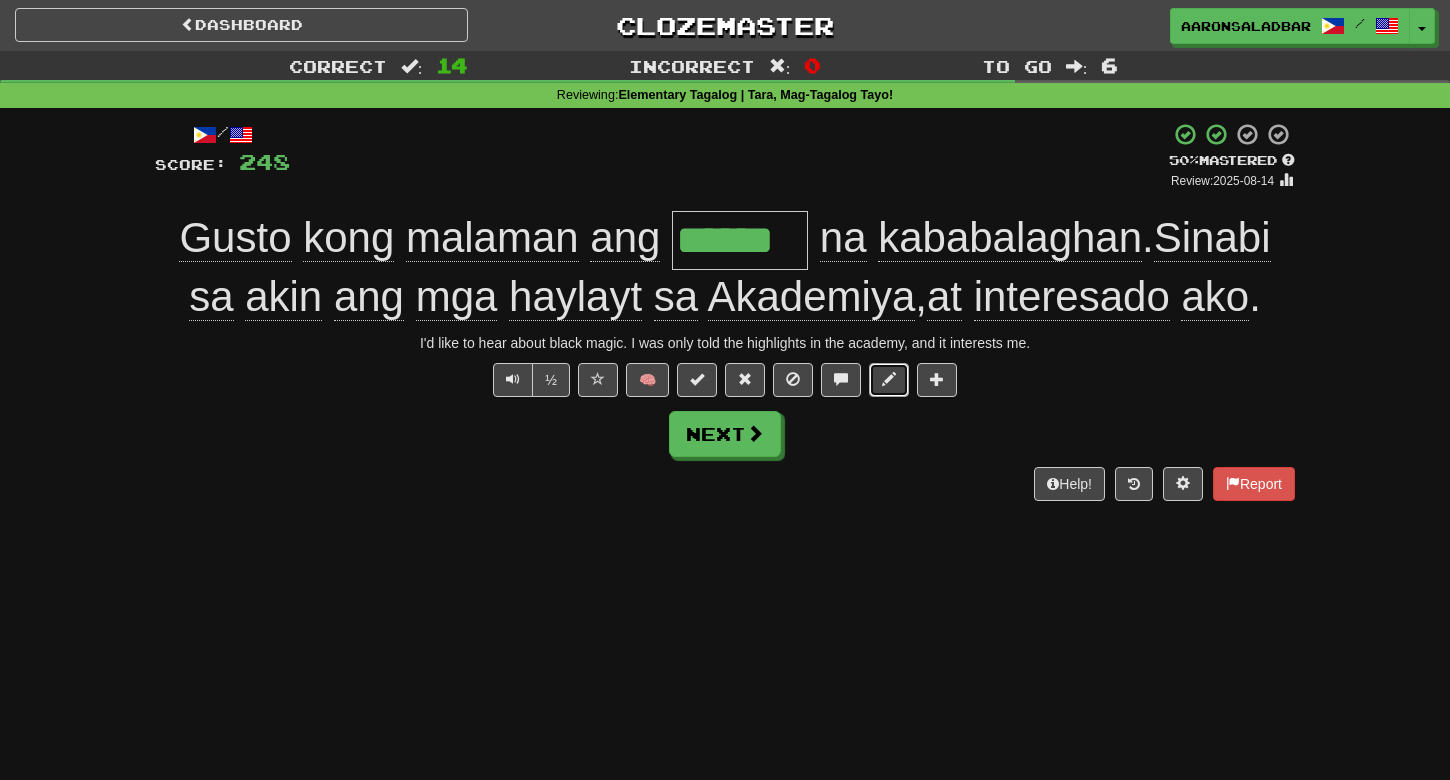 click at bounding box center [889, 379] 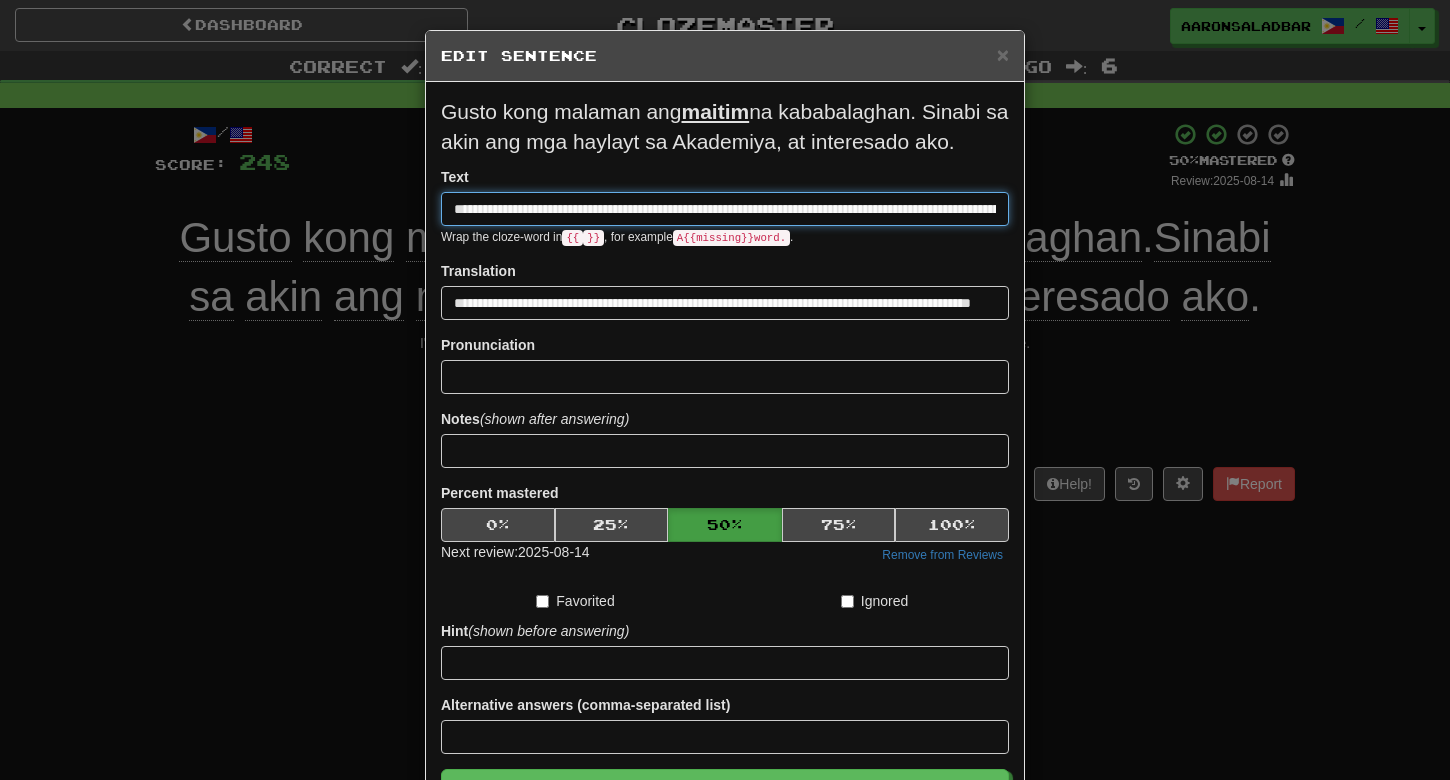 scroll, scrollTop: 0, scrollLeft: 208, axis: horizontal 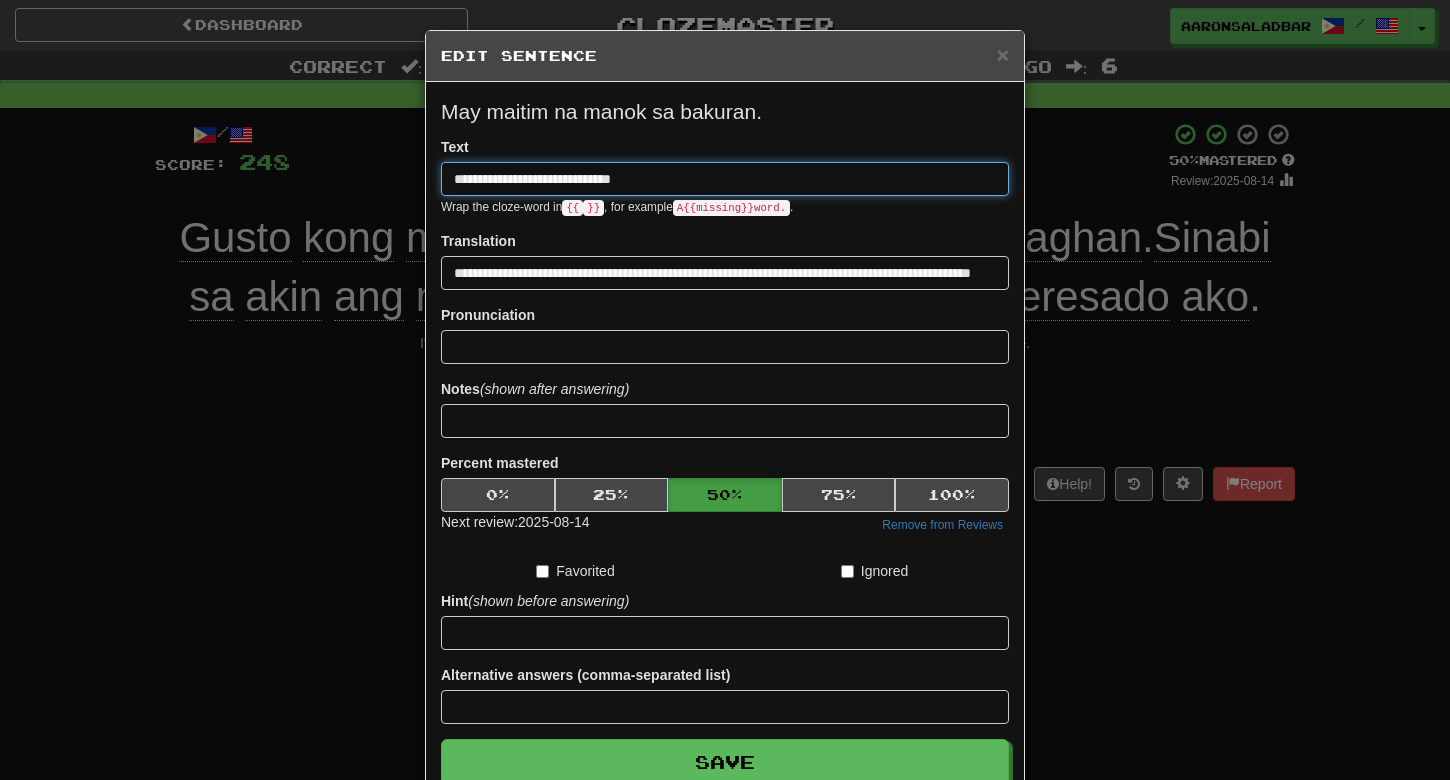 click on "**********" at bounding box center [725, 179] 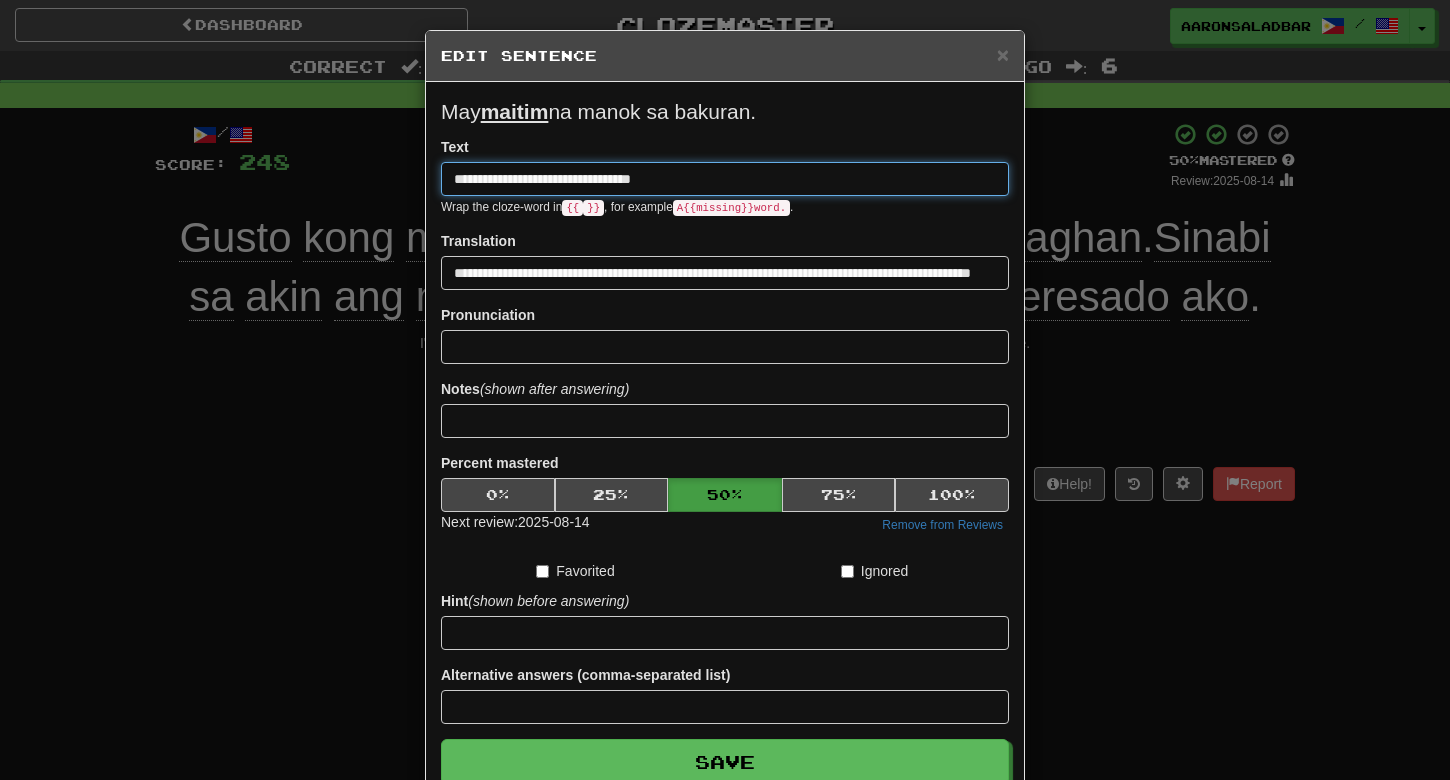 type on "**********" 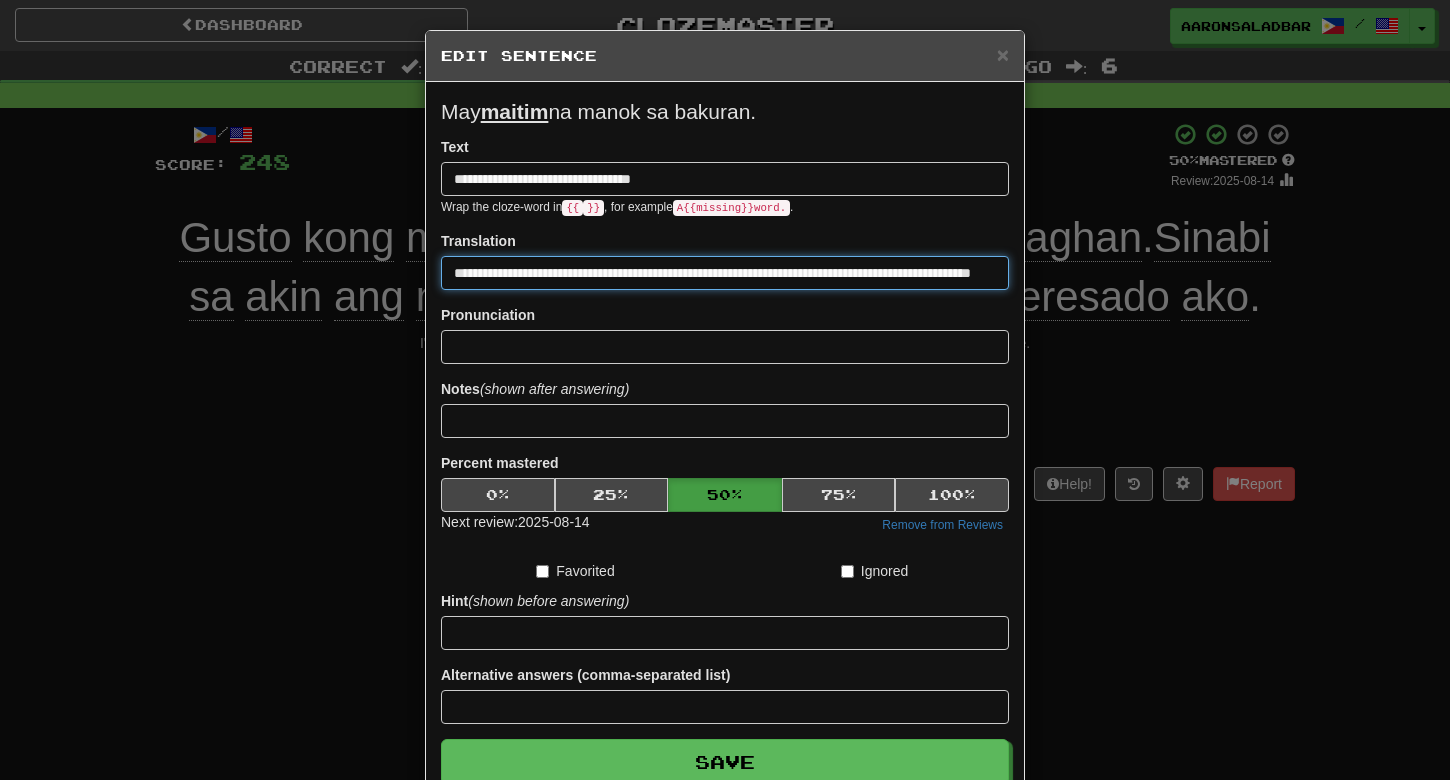 click on "**********" at bounding box center (725, 273) 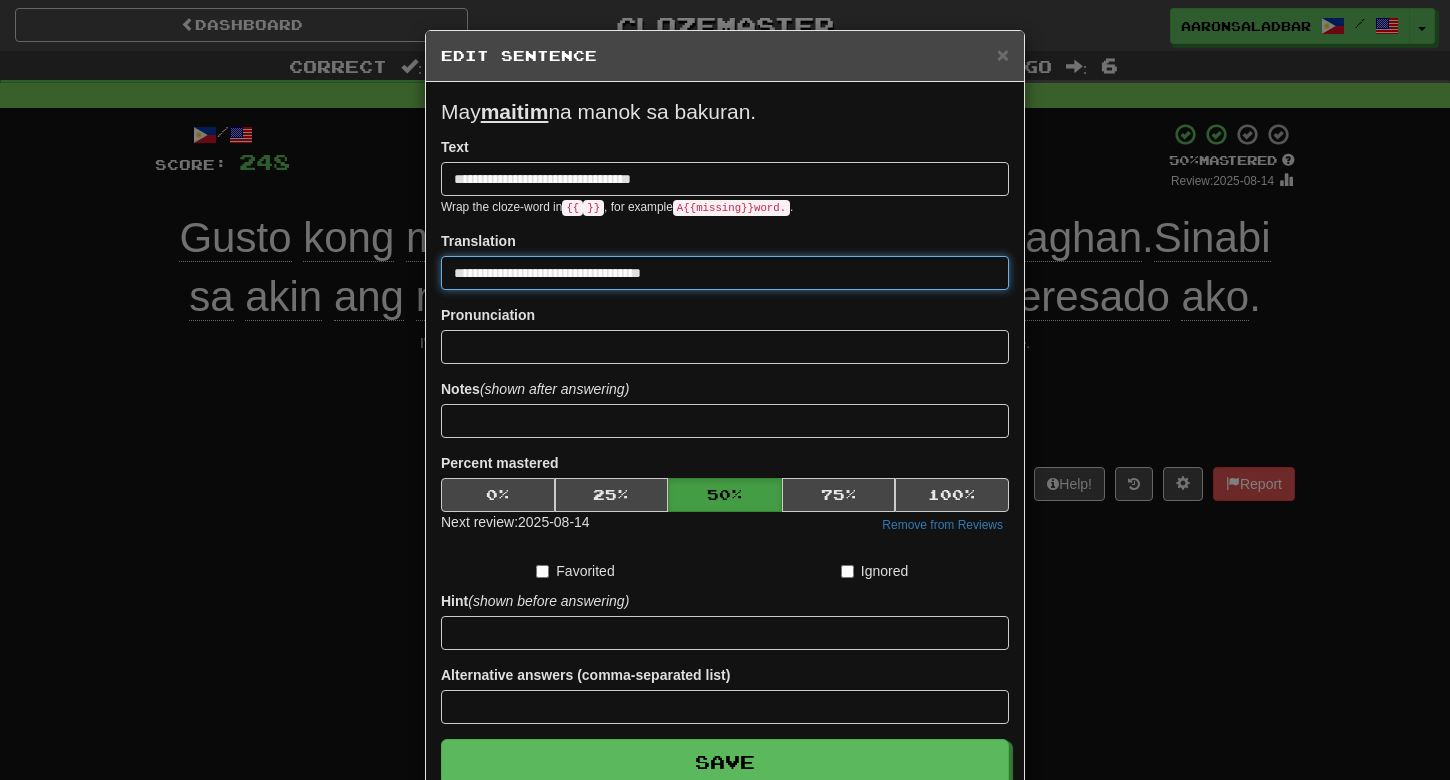 scroll, scrollTop: 116, scrollLeft: 0, axis: vertical 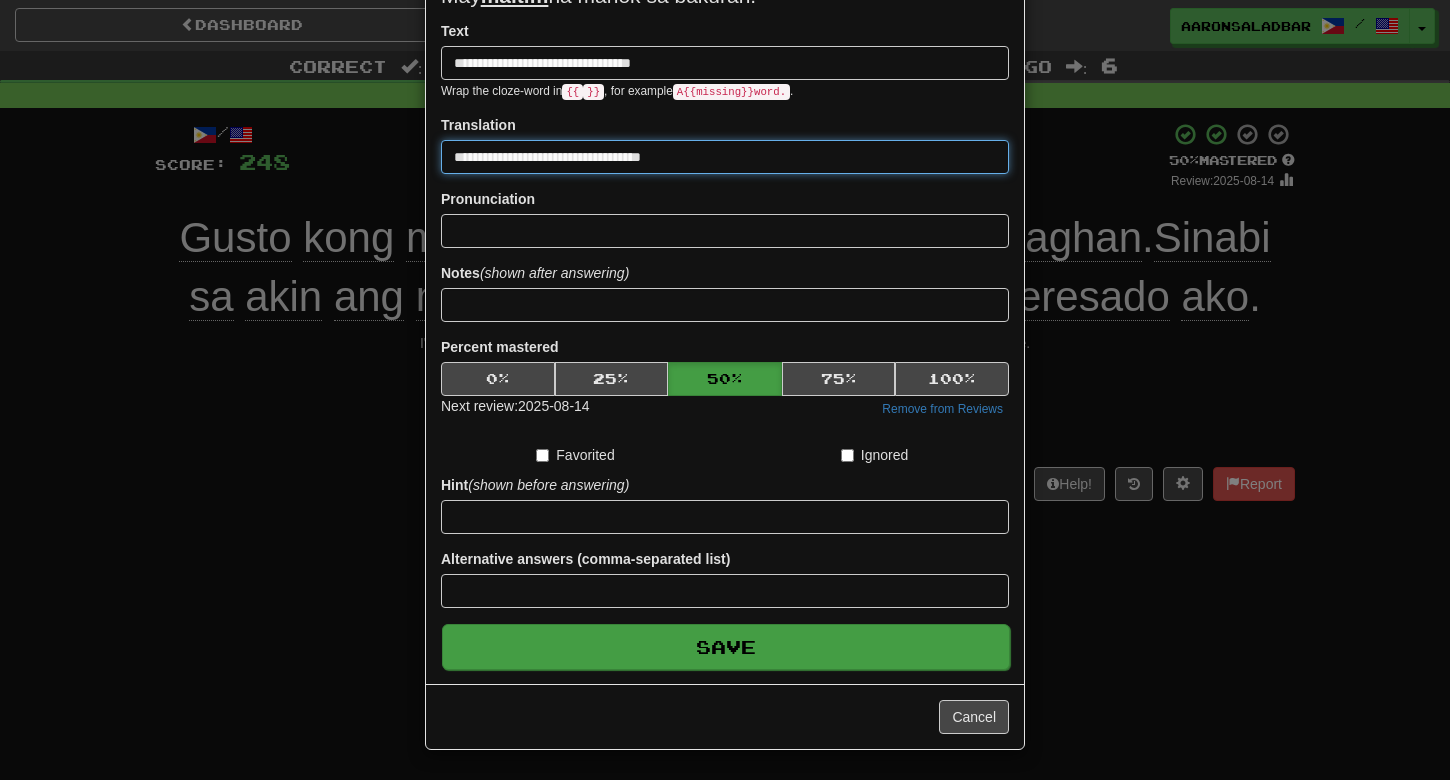 type on "**********" 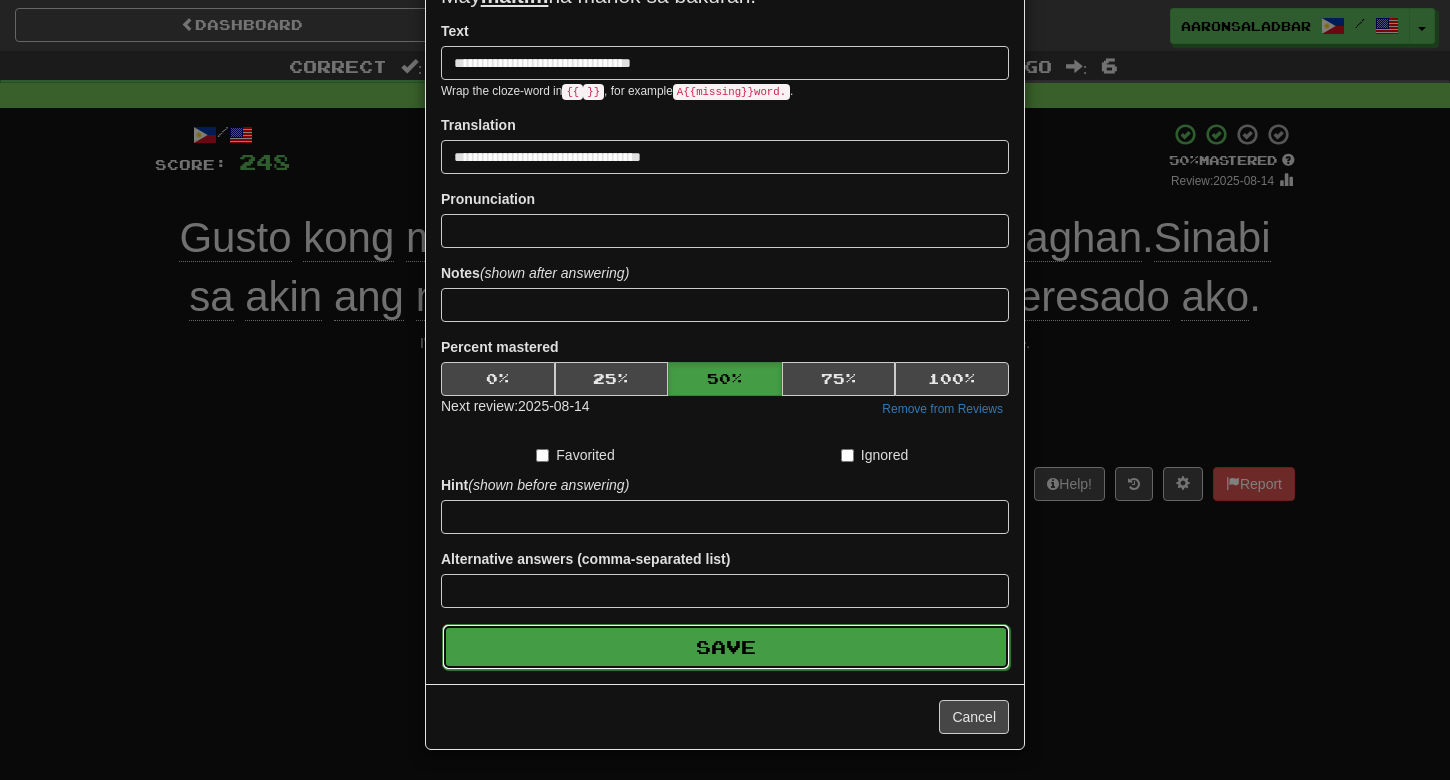 click on "Save" at bounding box center (726, 647) 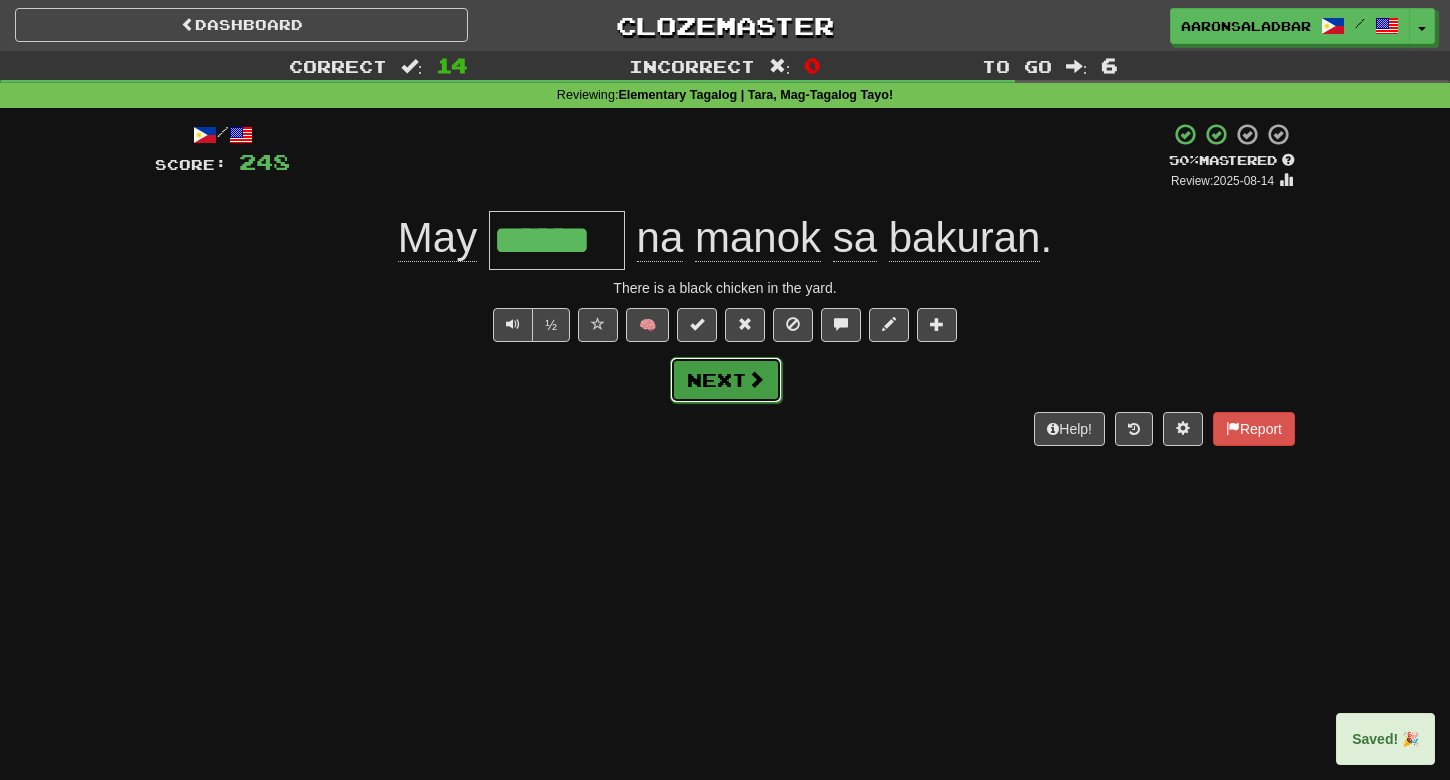 click on "Next" at bounding box center [726, 380] 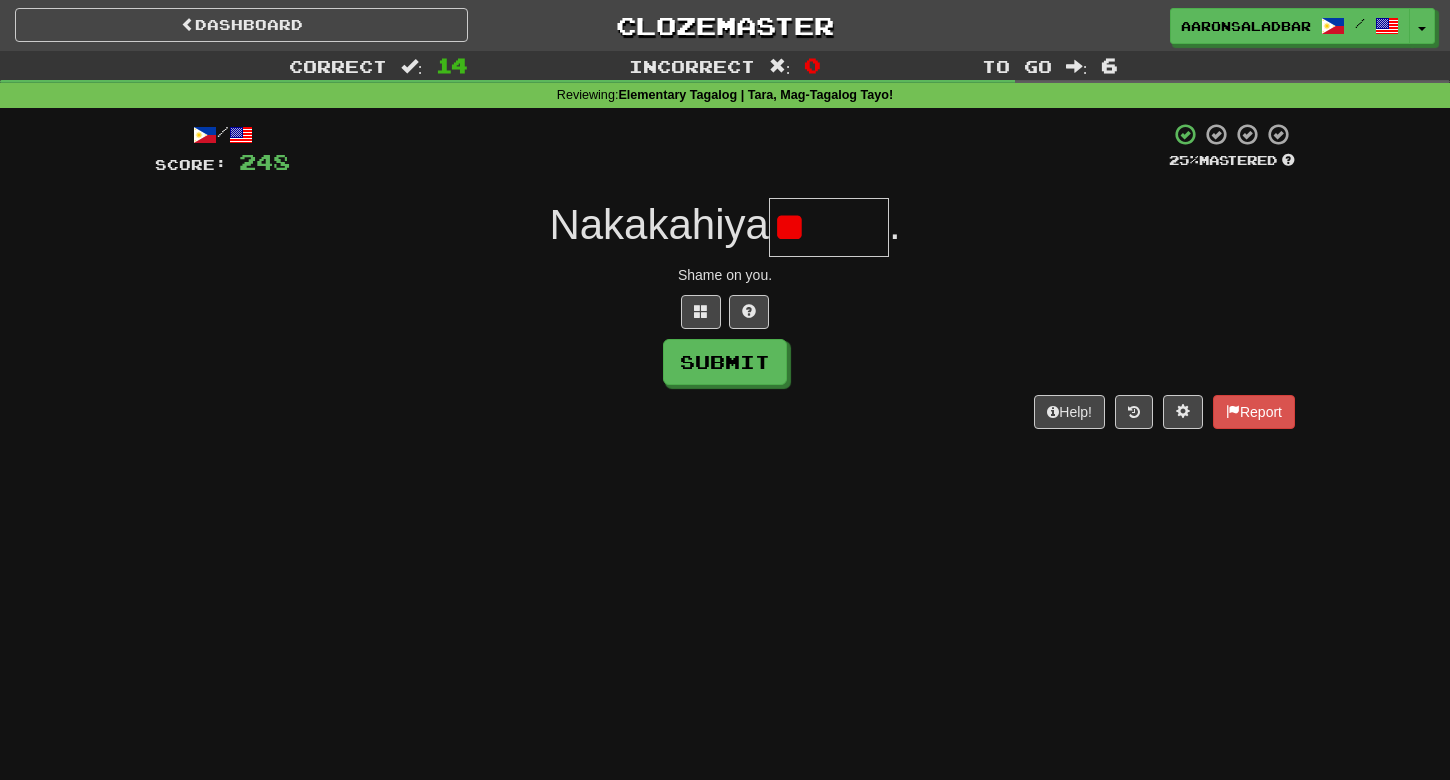 type on "*" 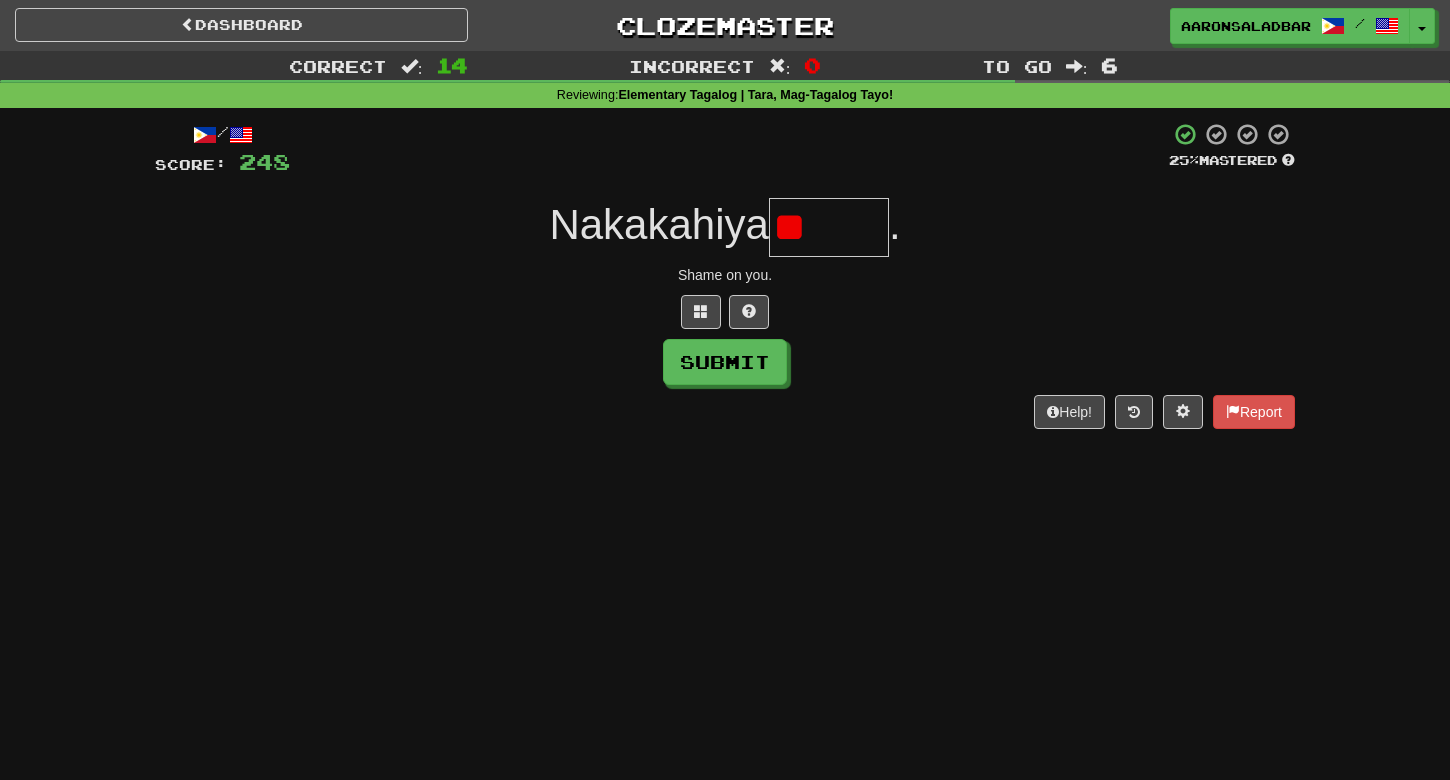 type on "*" 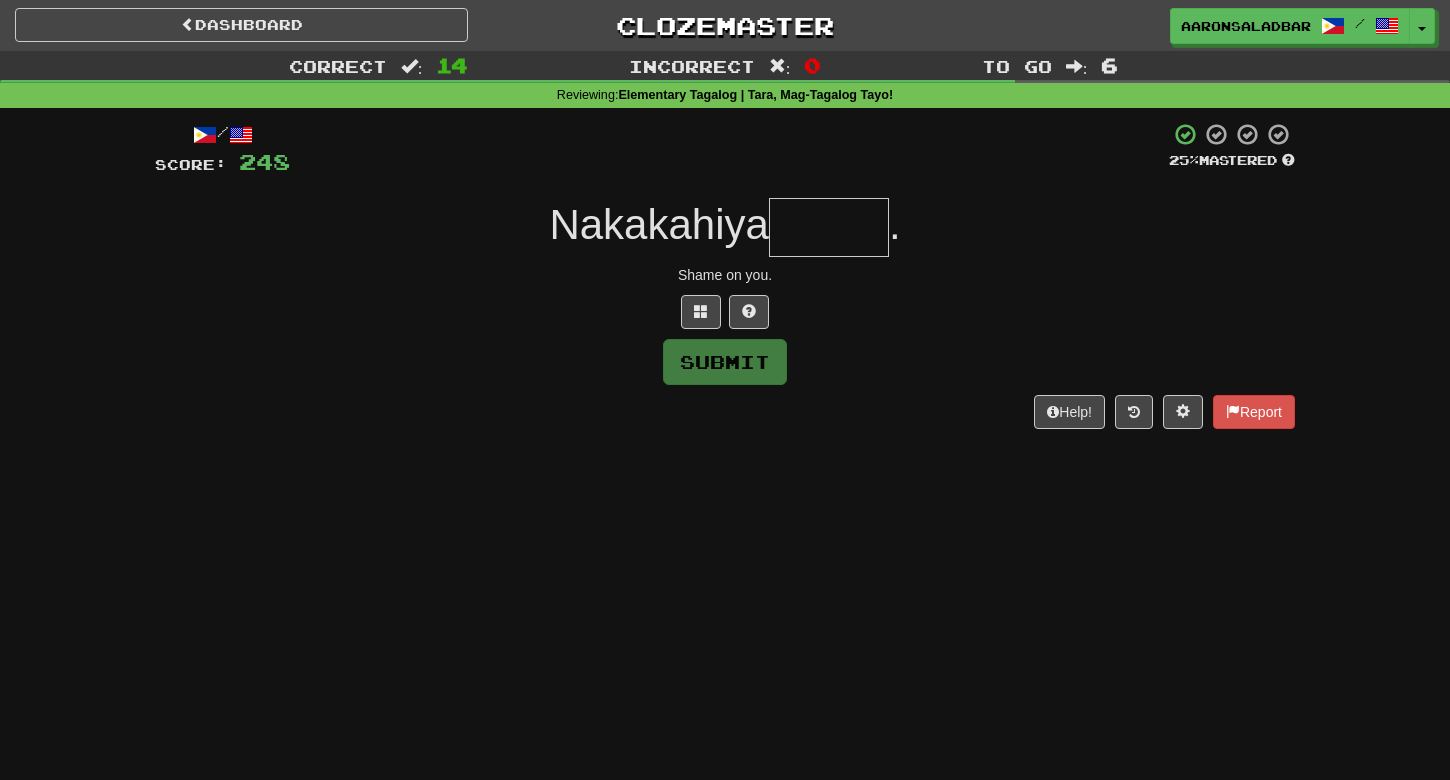 type on "*" 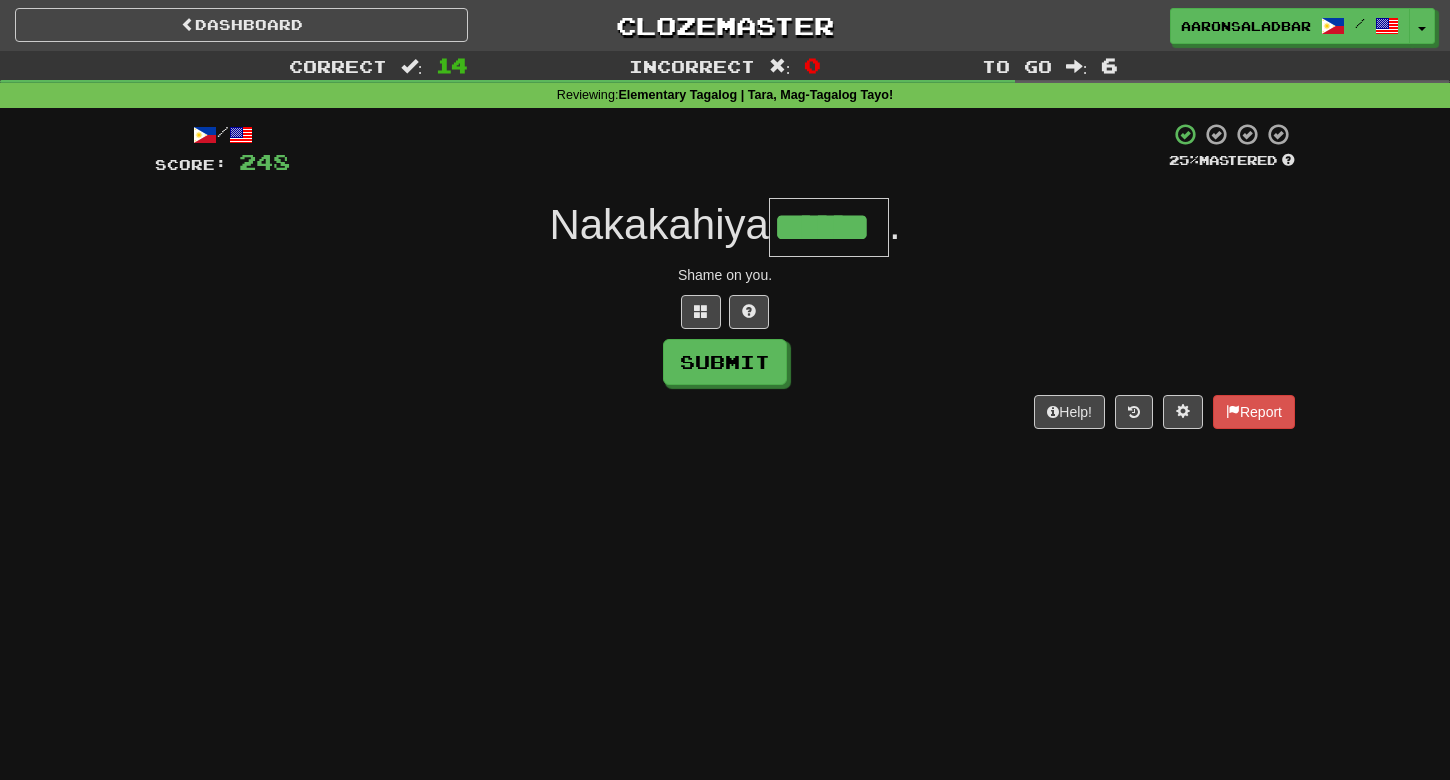 type on "******" 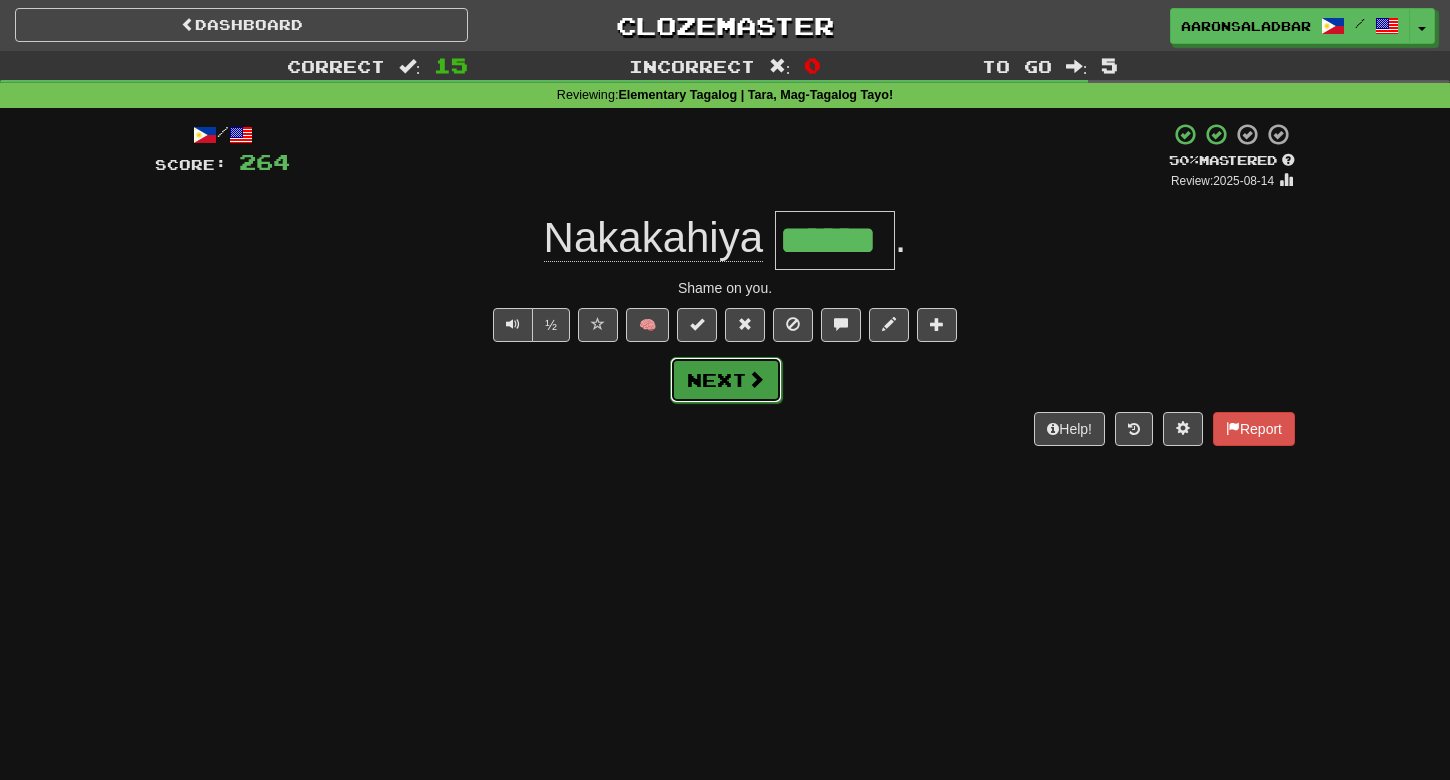 click on "Next" at bounding box center [726, 380] 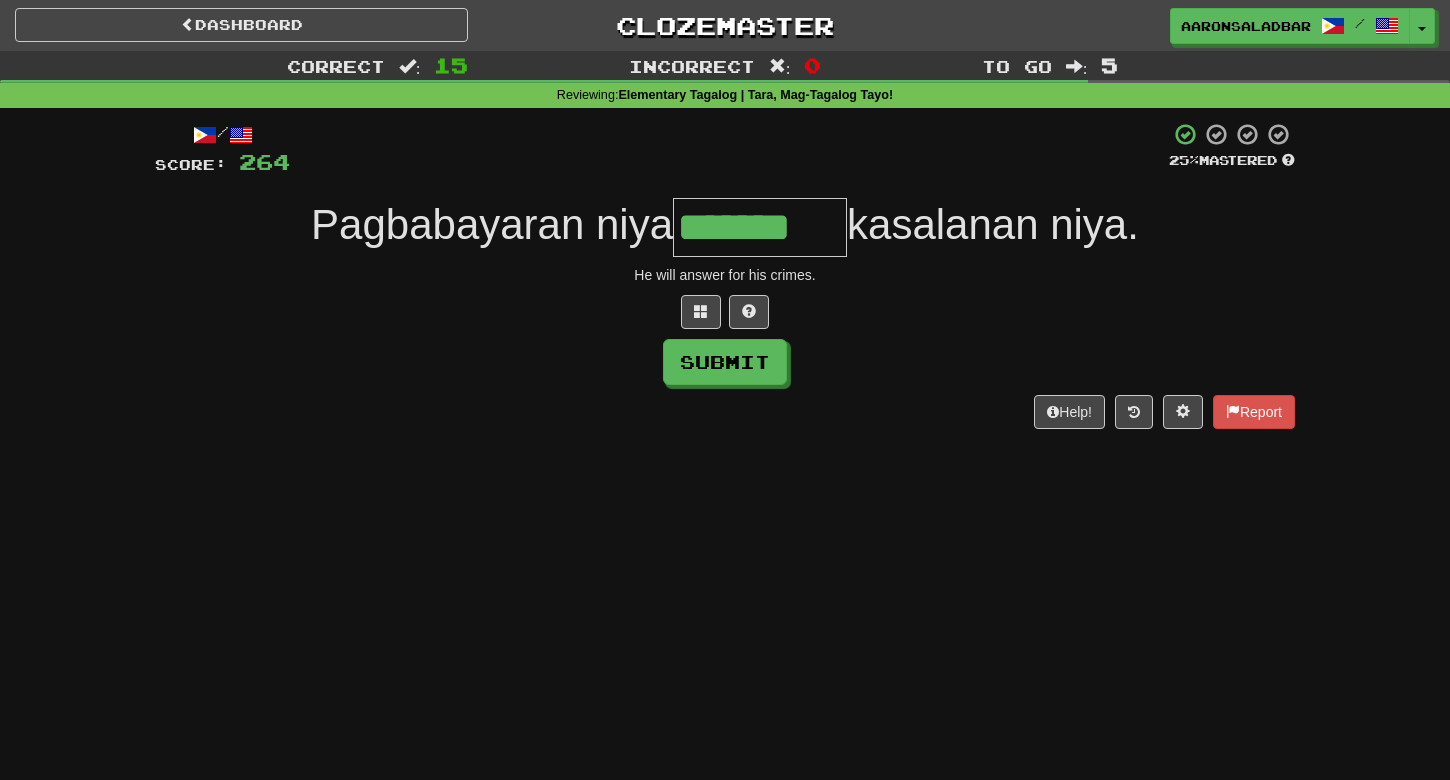 type on "*******" 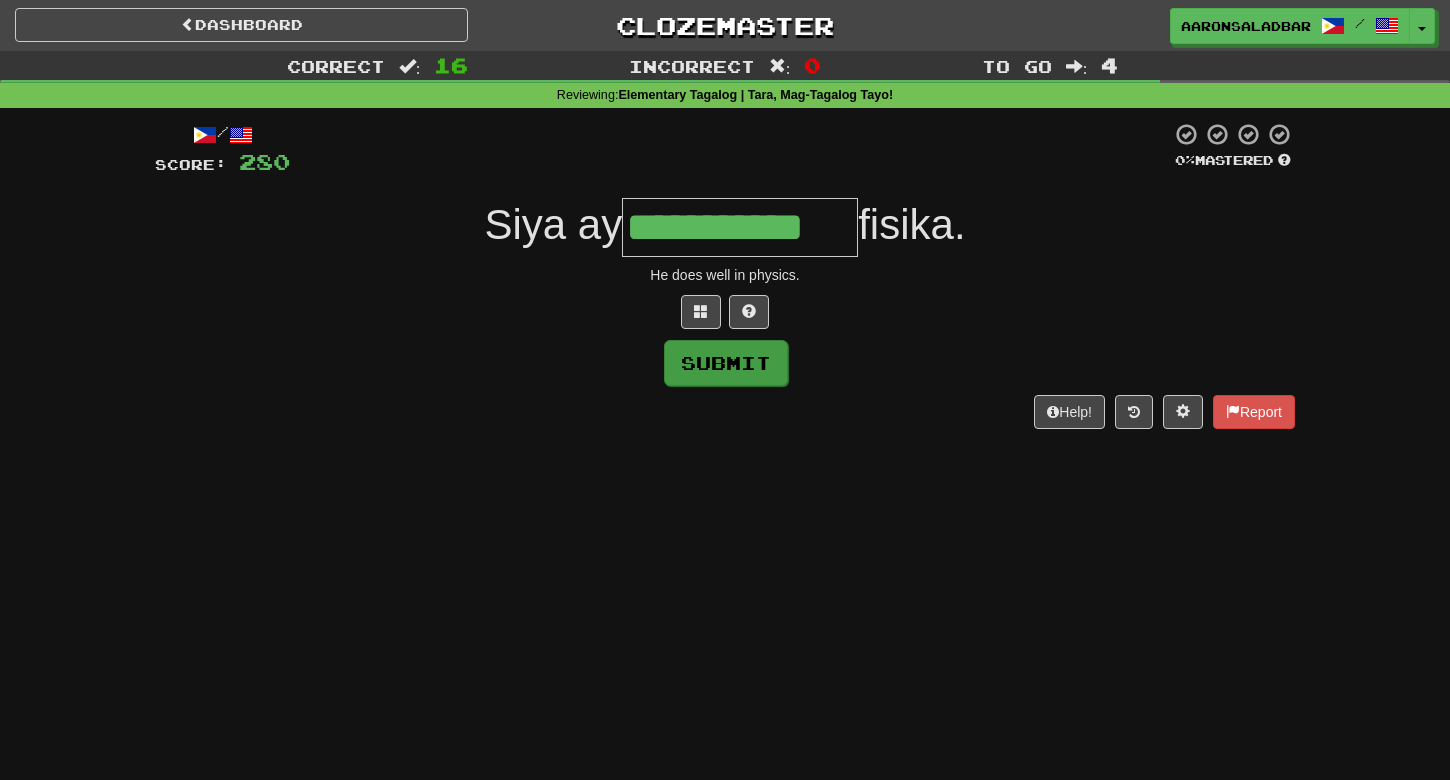 type on "**********" 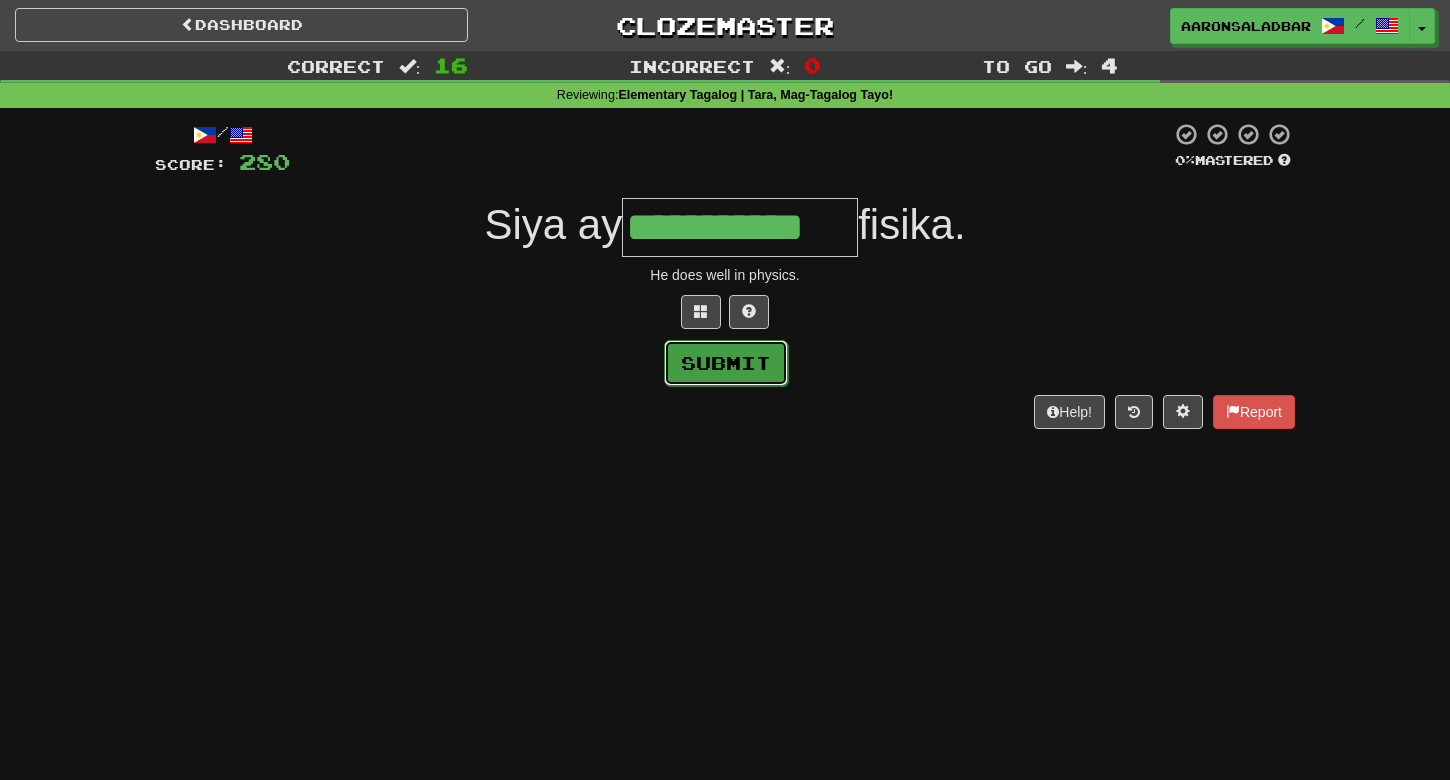 click on "Submit" at bounding box center [726, 363] 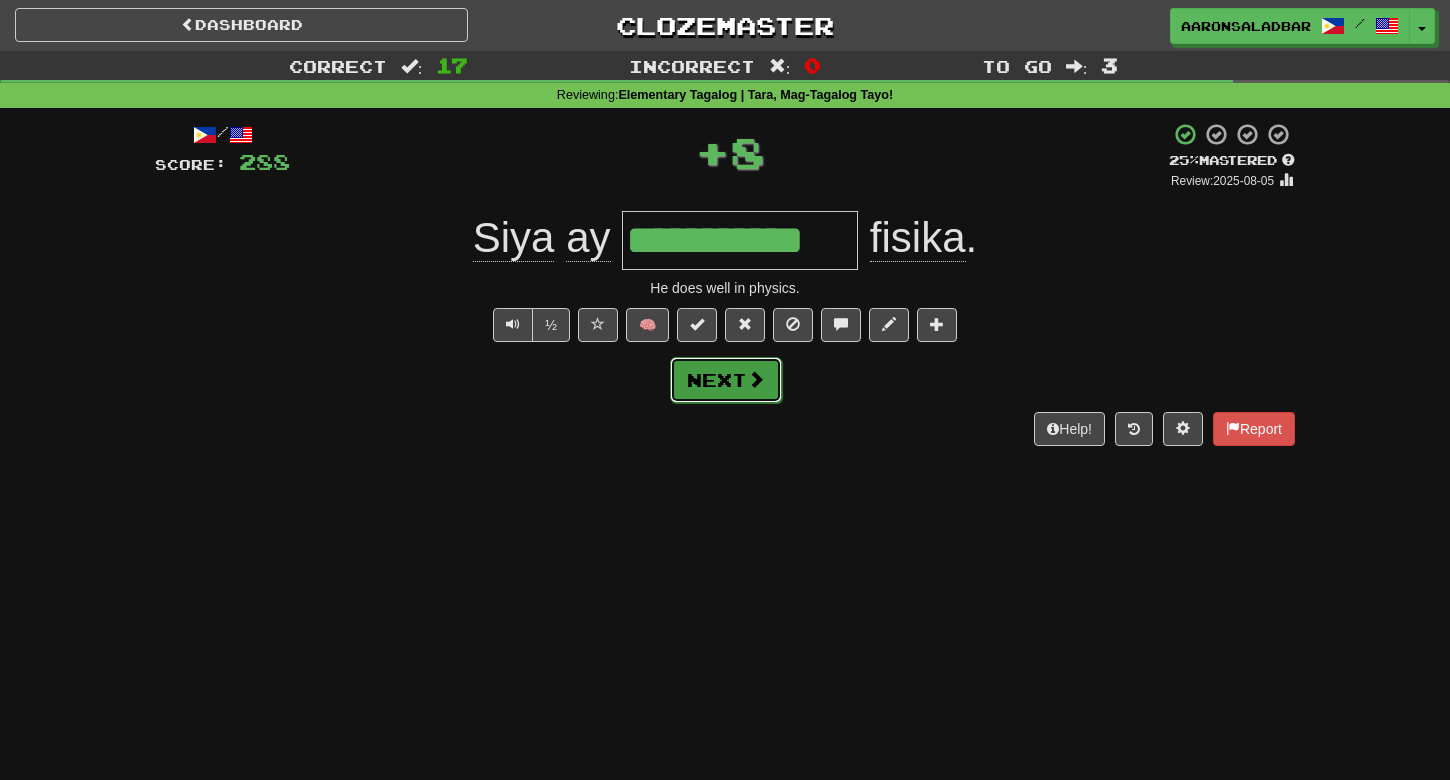 click on "Next" at bounding box center [726, 380] 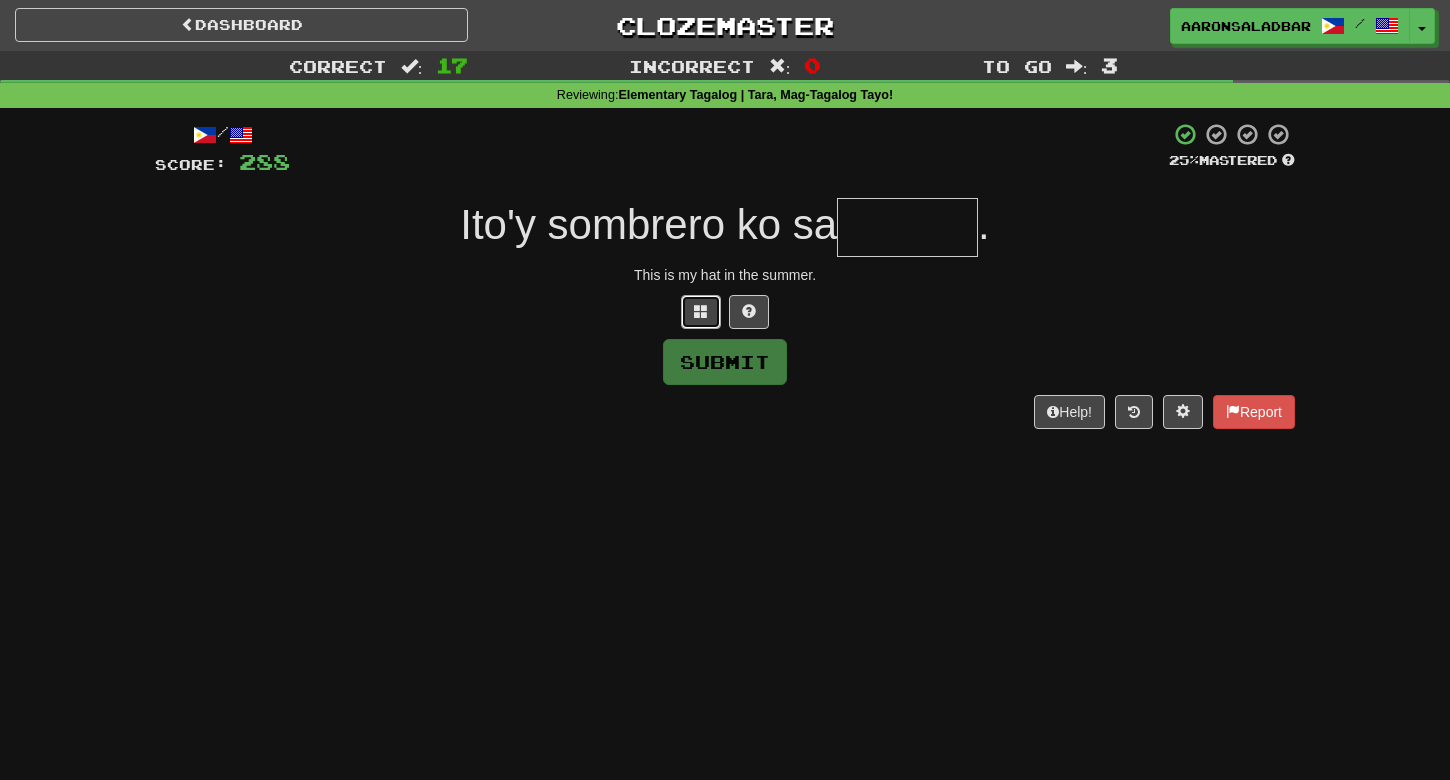 click at bounding box center [701, 311] 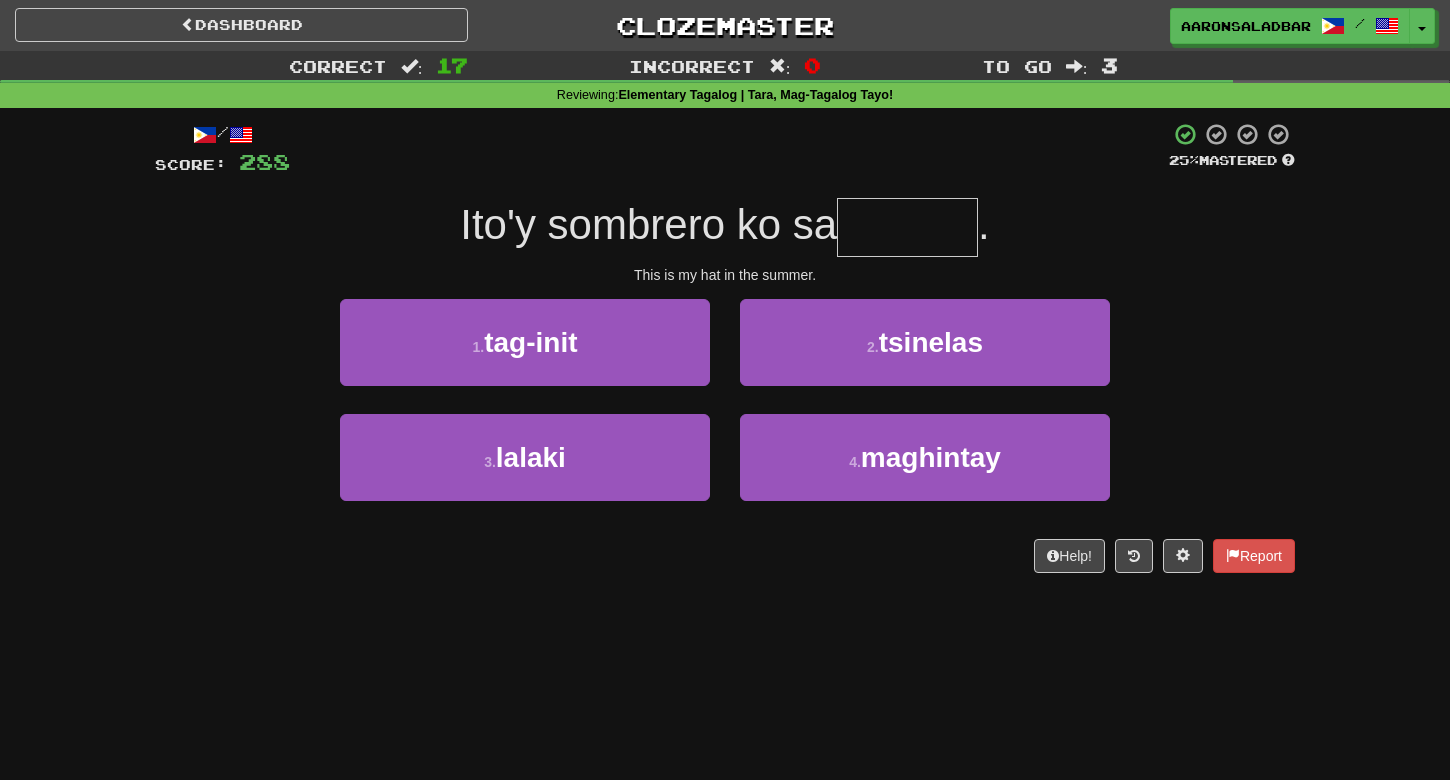 click at bounding box center (907, 227) 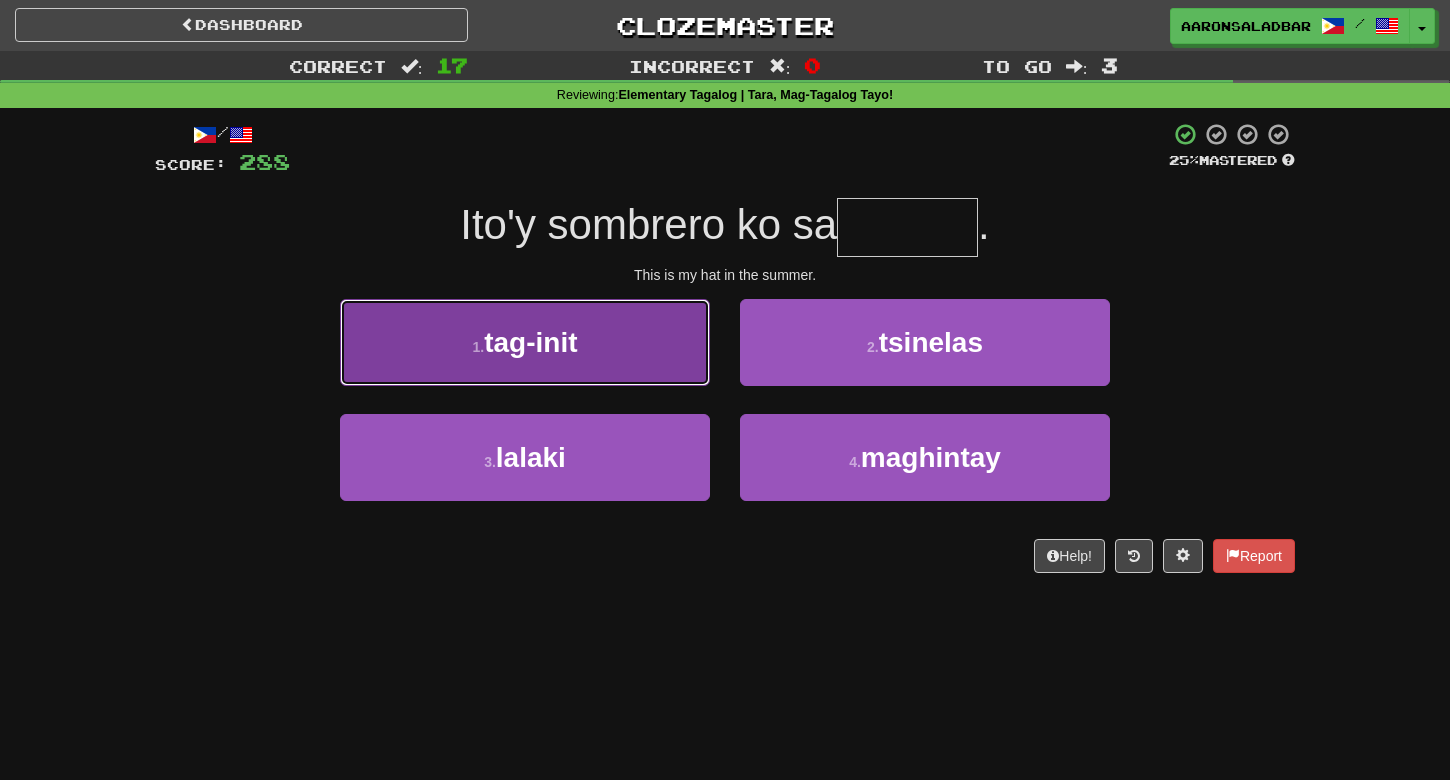 click on "1 .  tag-init" at bounding box center (525, 342) 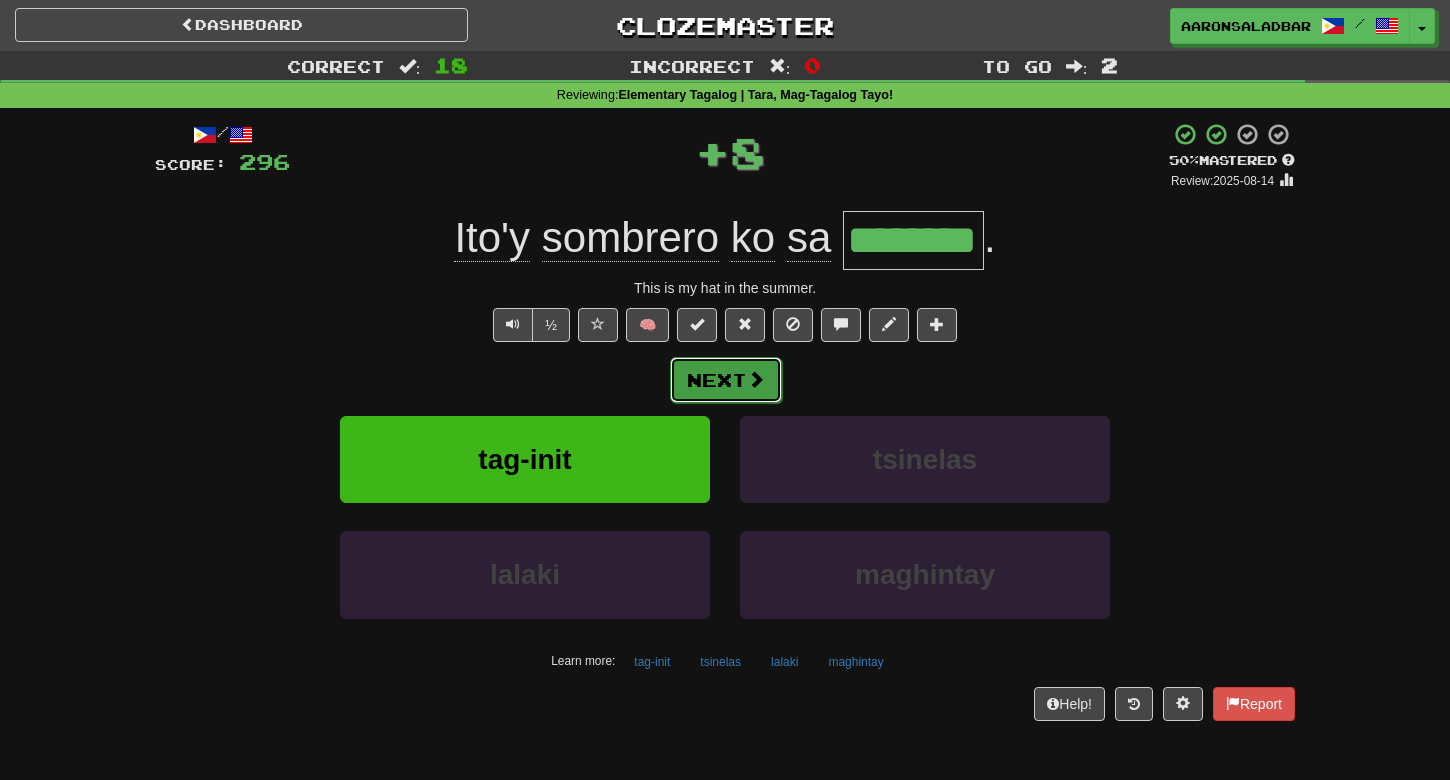 click on "Next" at bounding box center (726, 380) 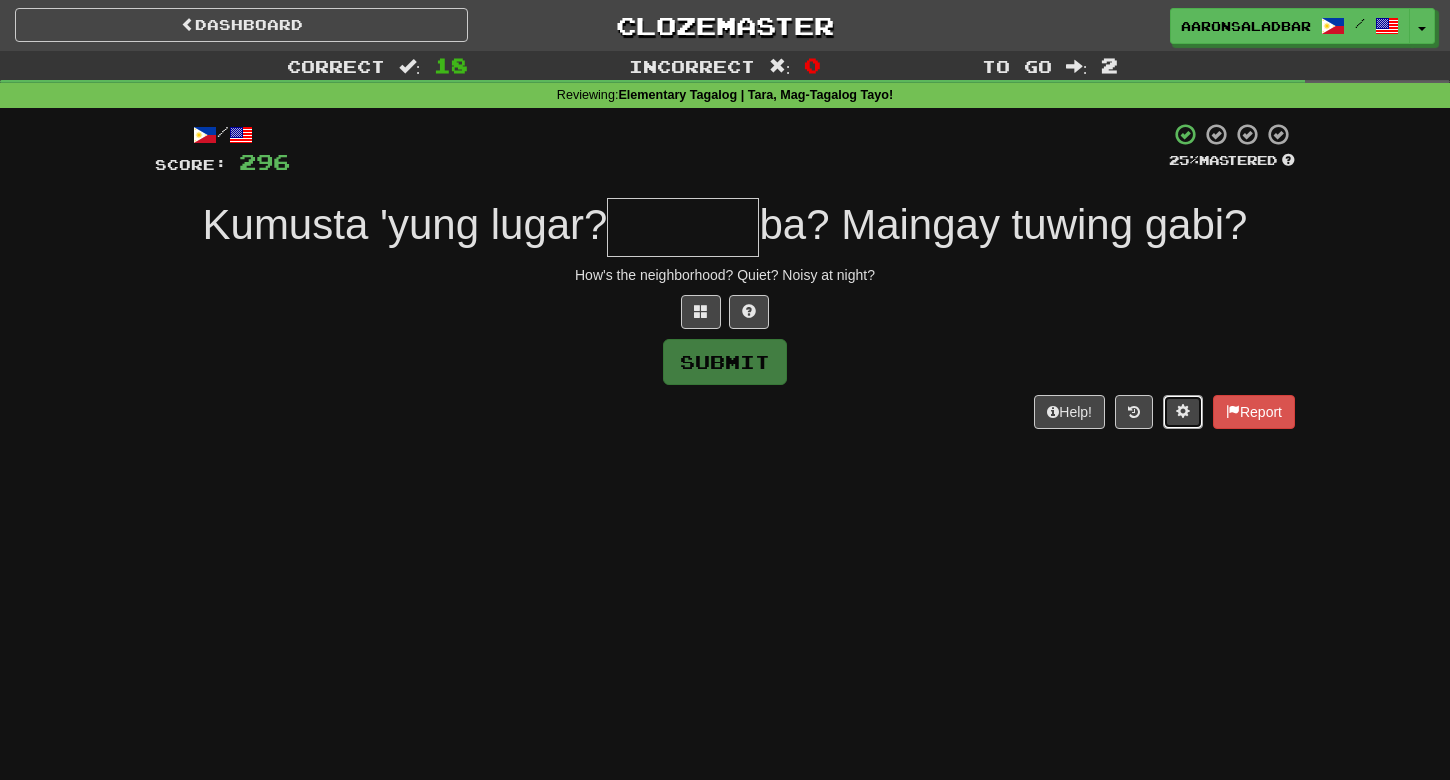 click at bounding box center (1183, 412) 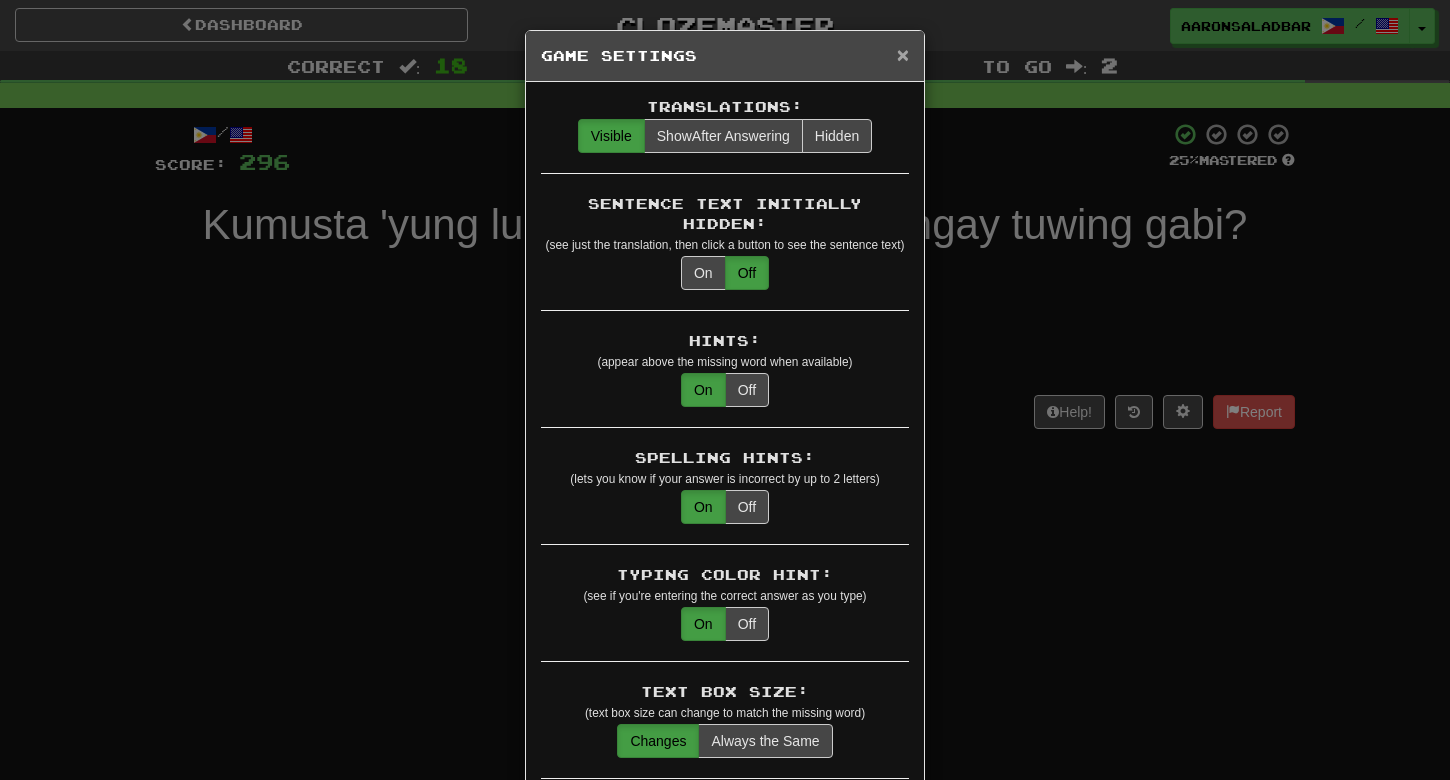 click on "×" at bounding box center [903, 54] 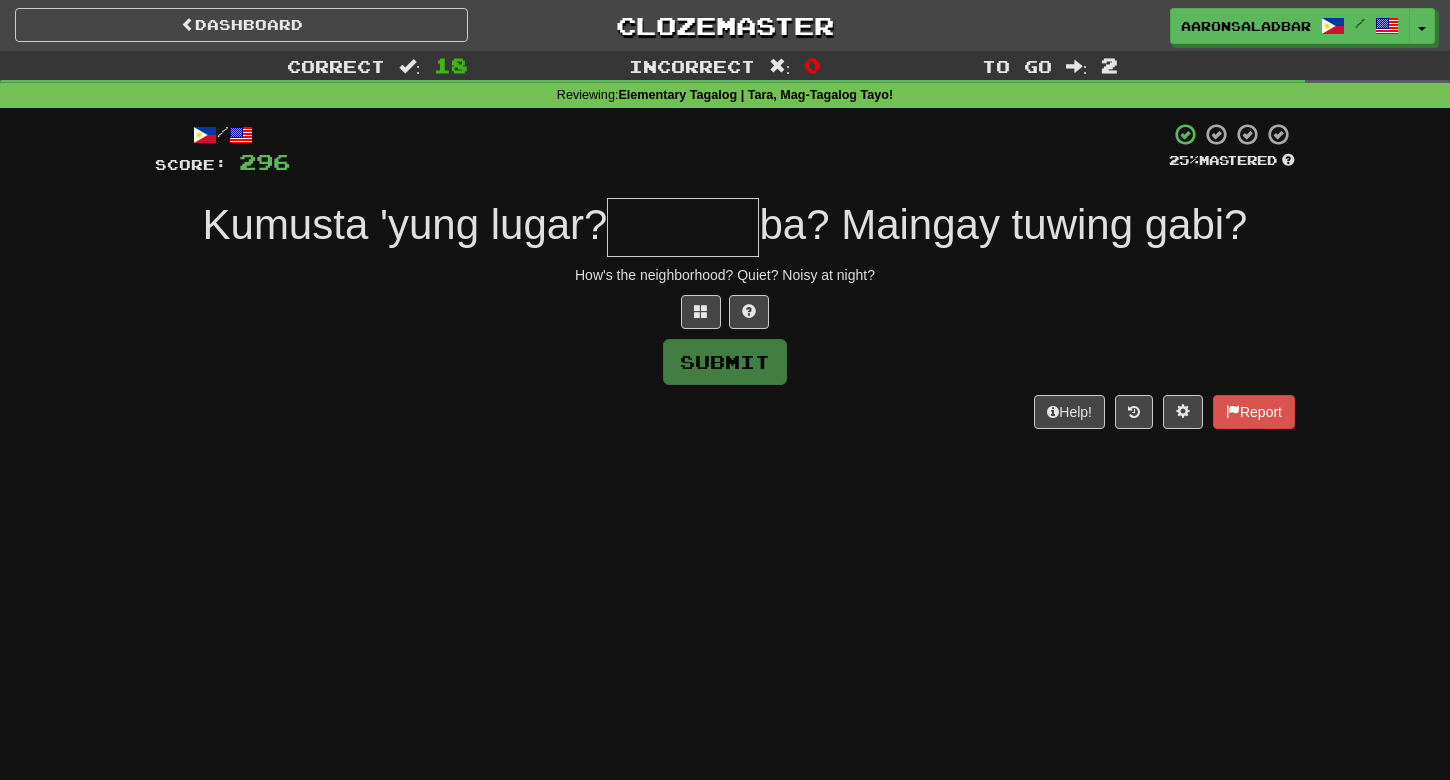 click at bounding box center (683, 227) 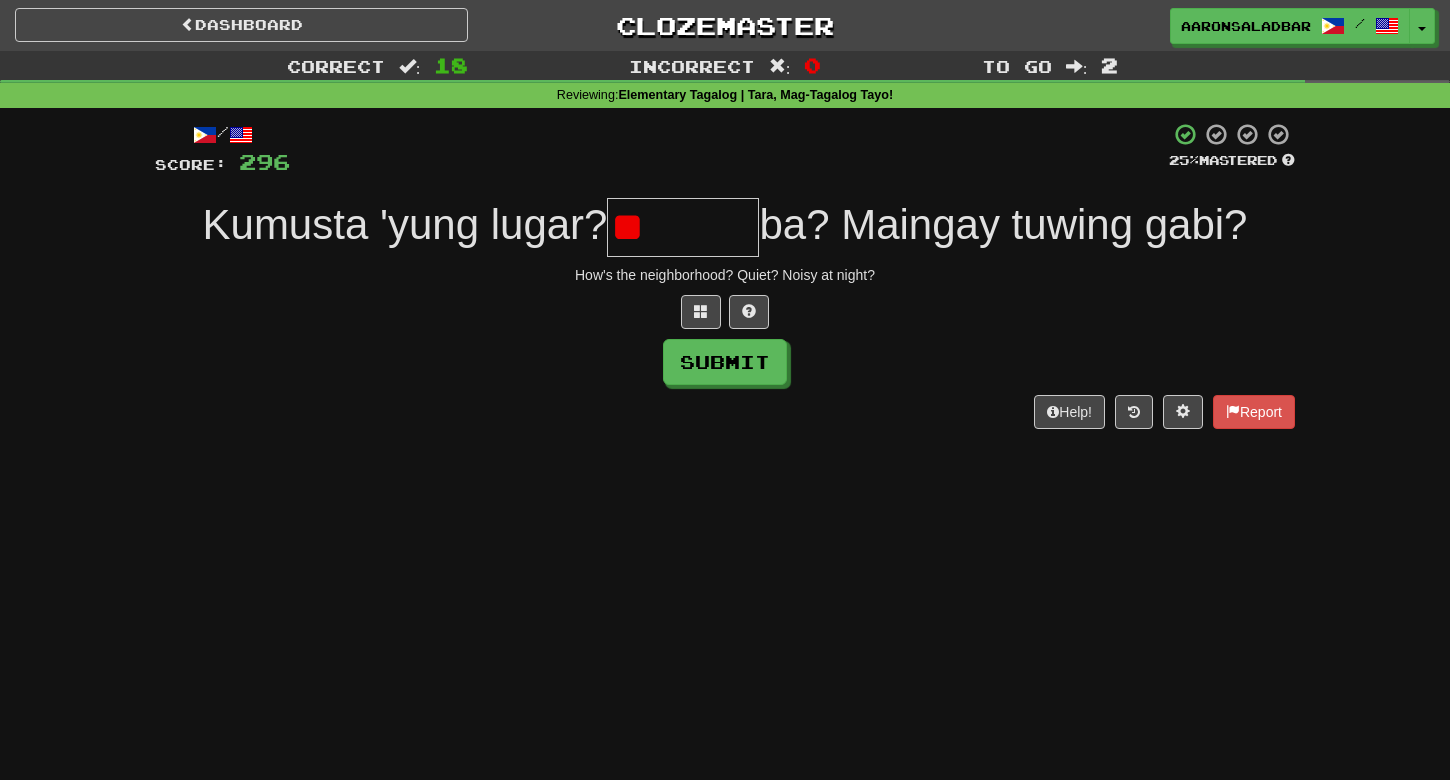 type on "*" 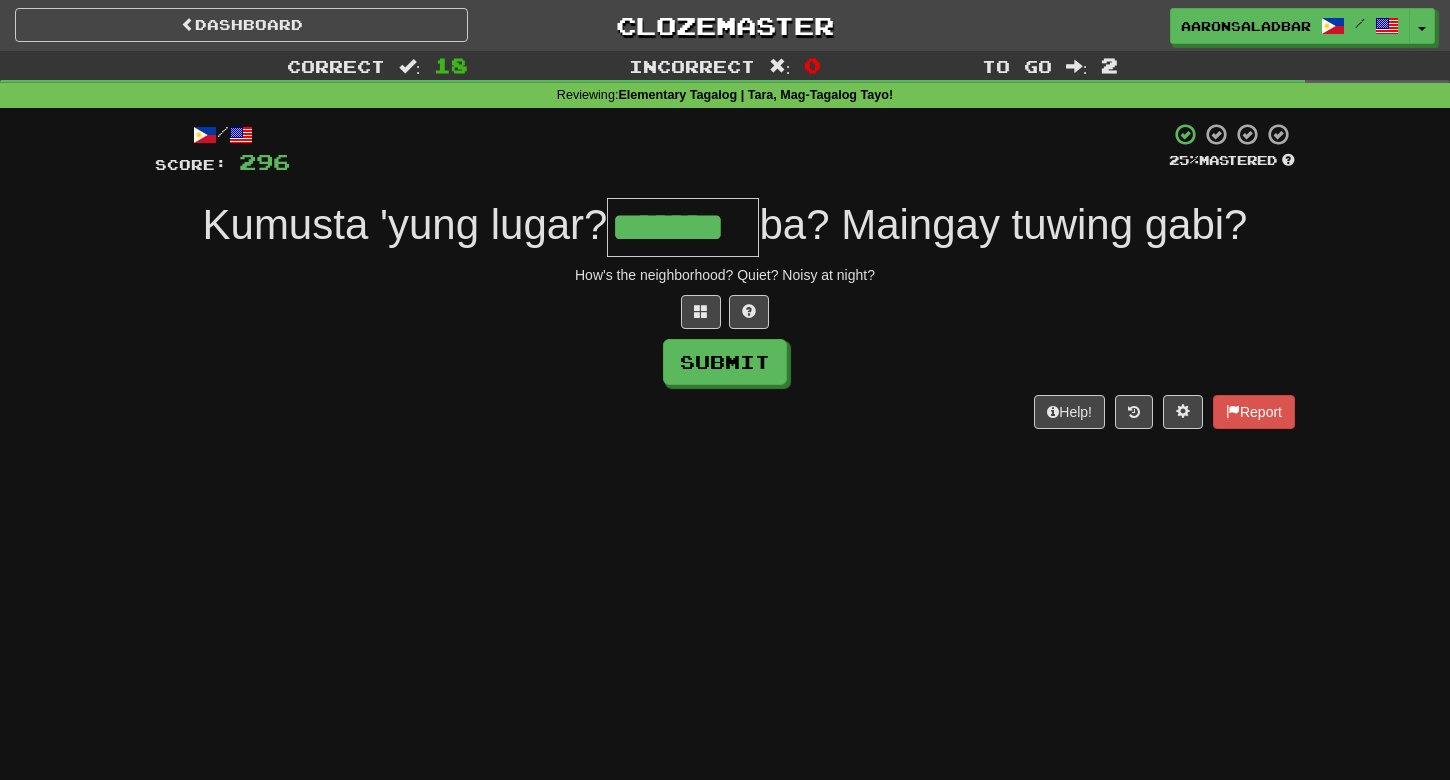 type on "*******" 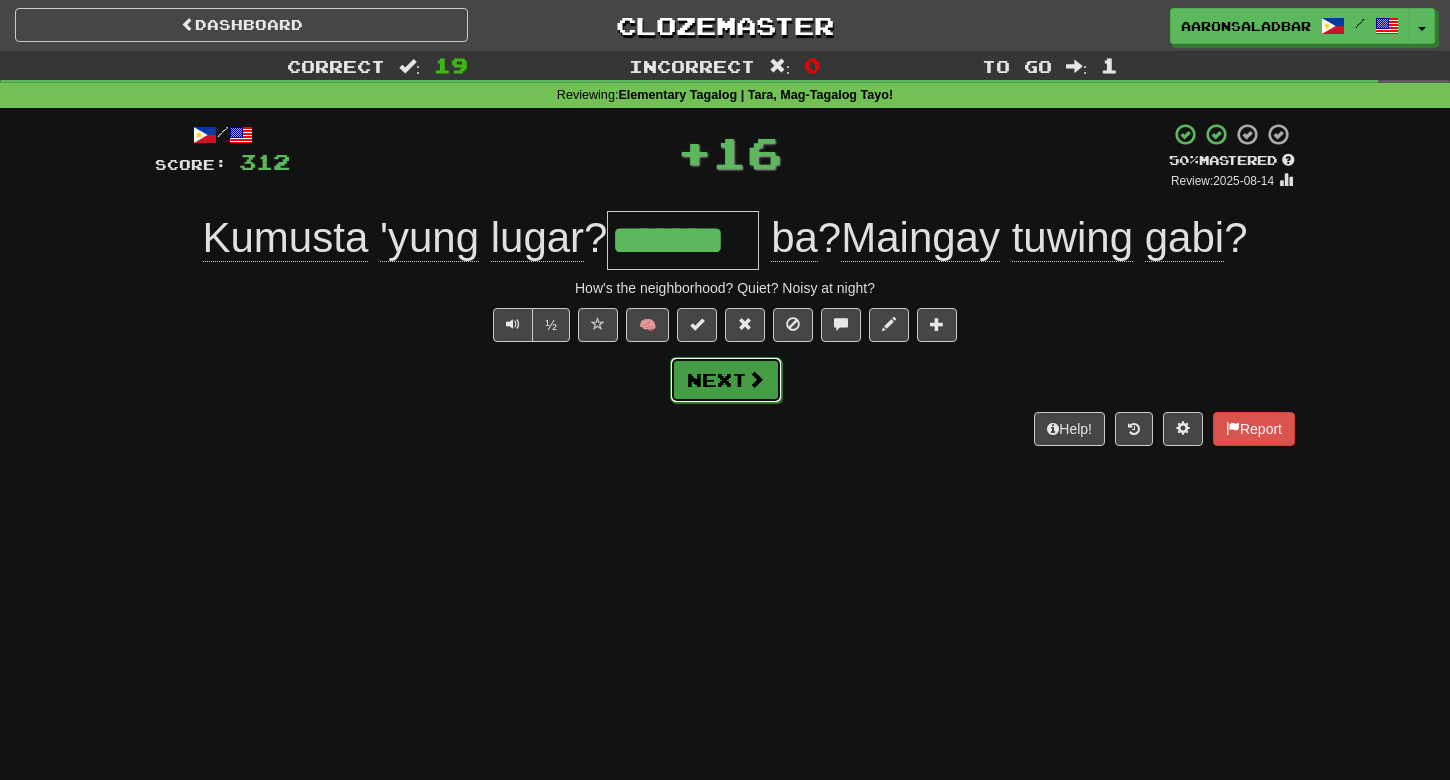 click on "Next" at bounding box center [726, 380] 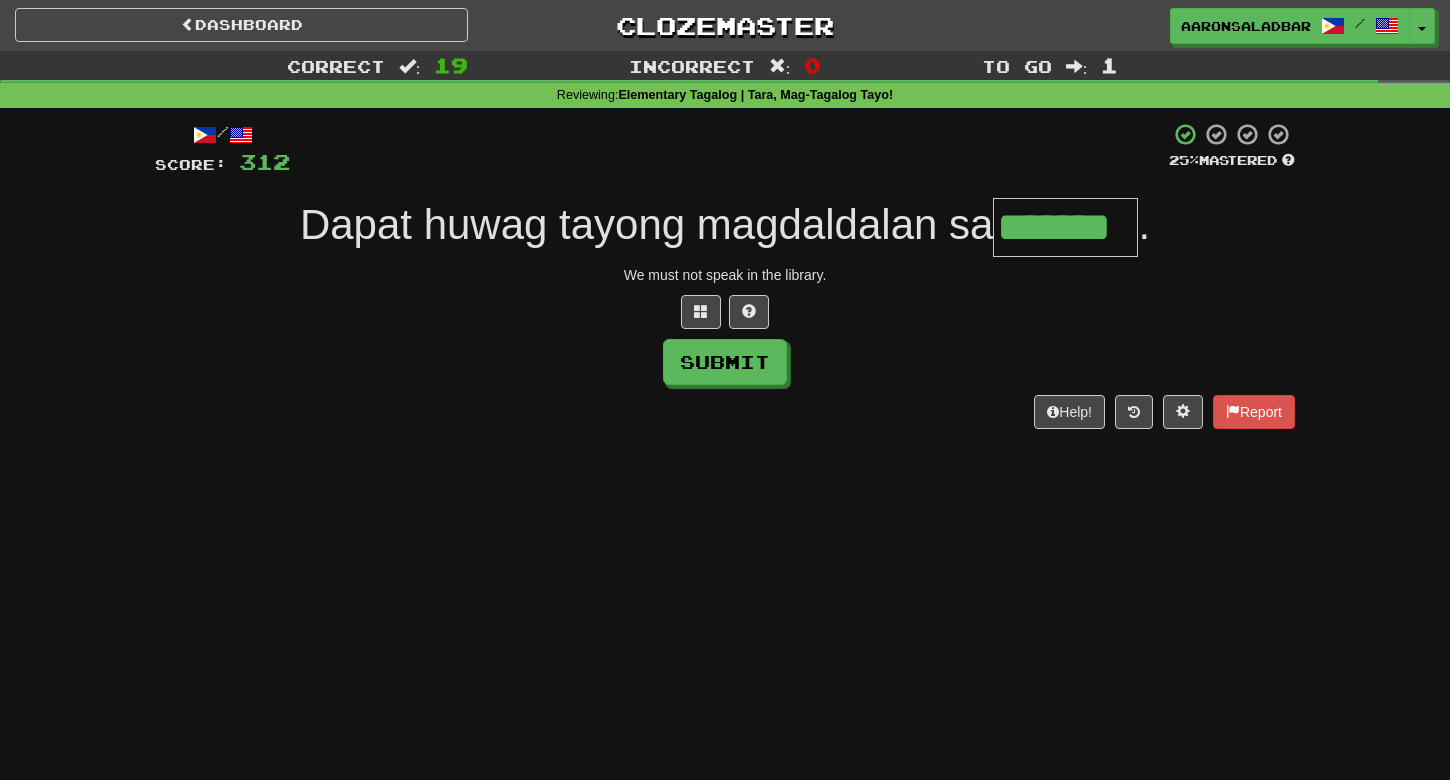 type on "*******" 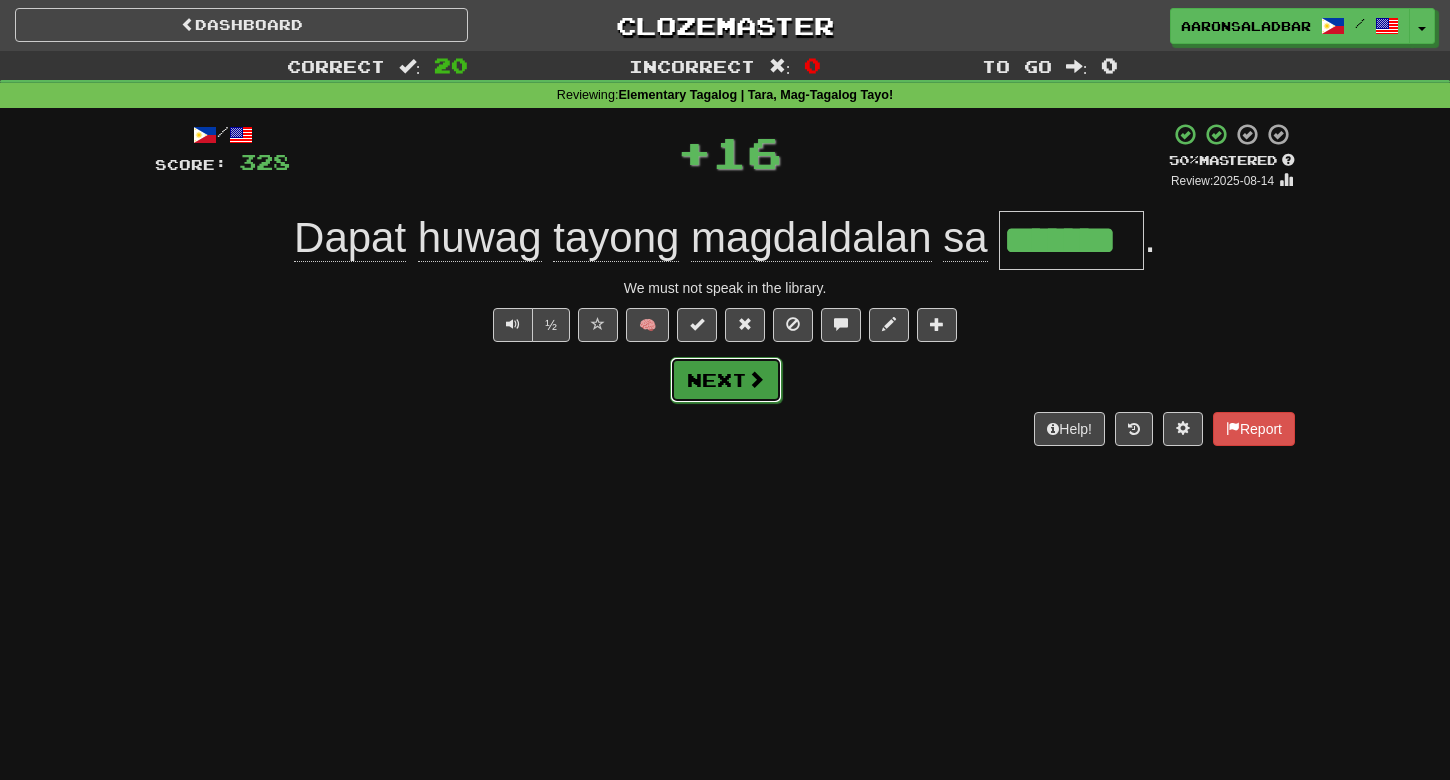 click on "Next" at bounding box center (726, 380) 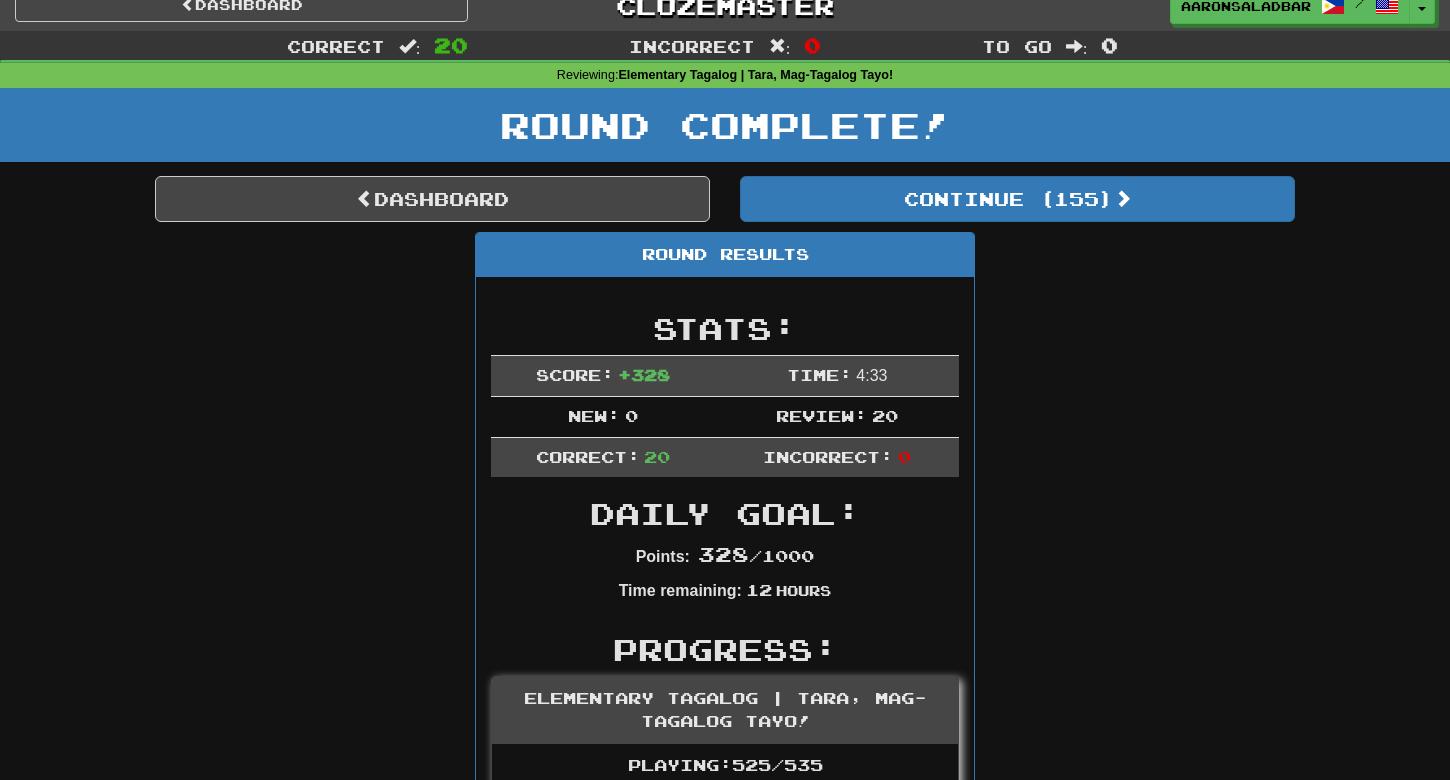 scroll, scrollTop: 0, scrollLeft: 0, axis: both 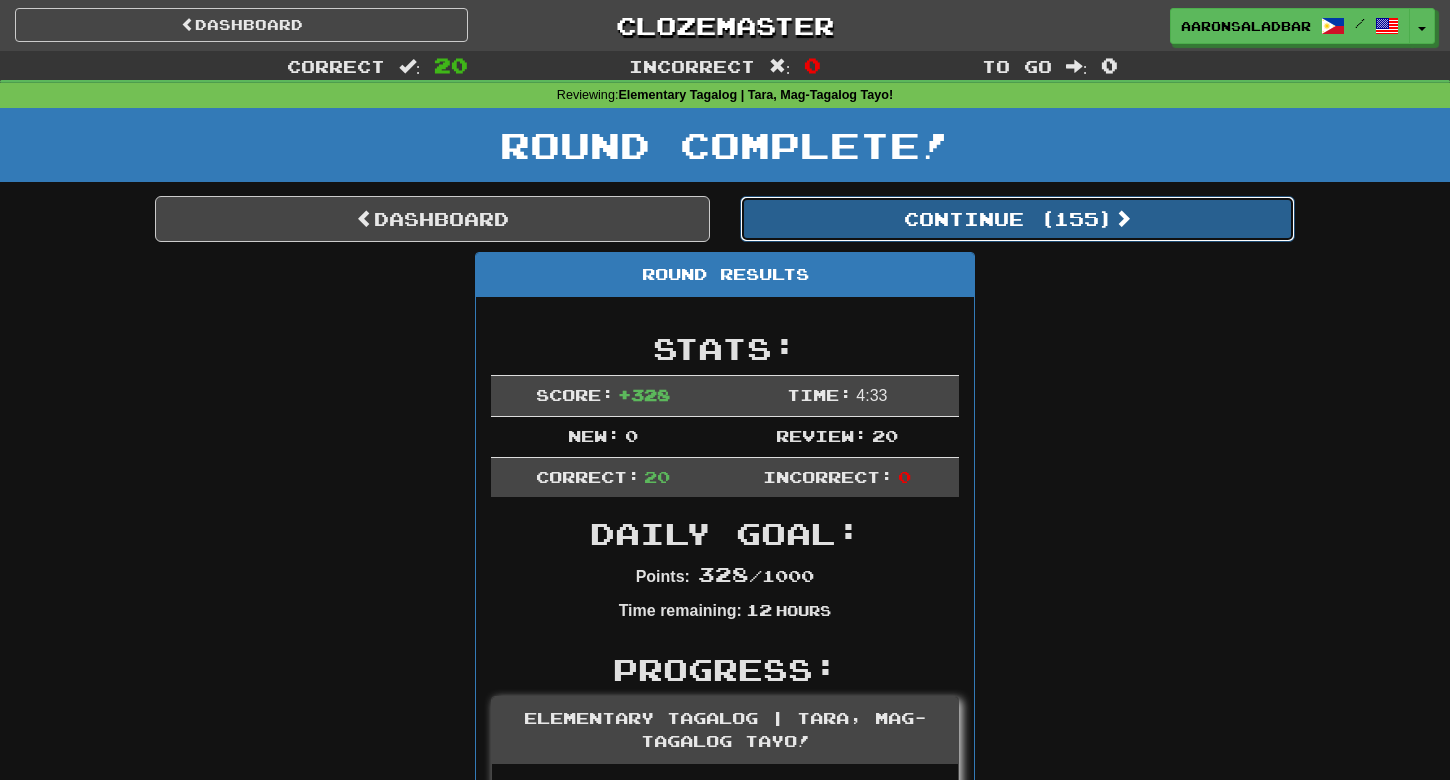 click on "Continue ( 155 )" at bounding box center (1017, 219) 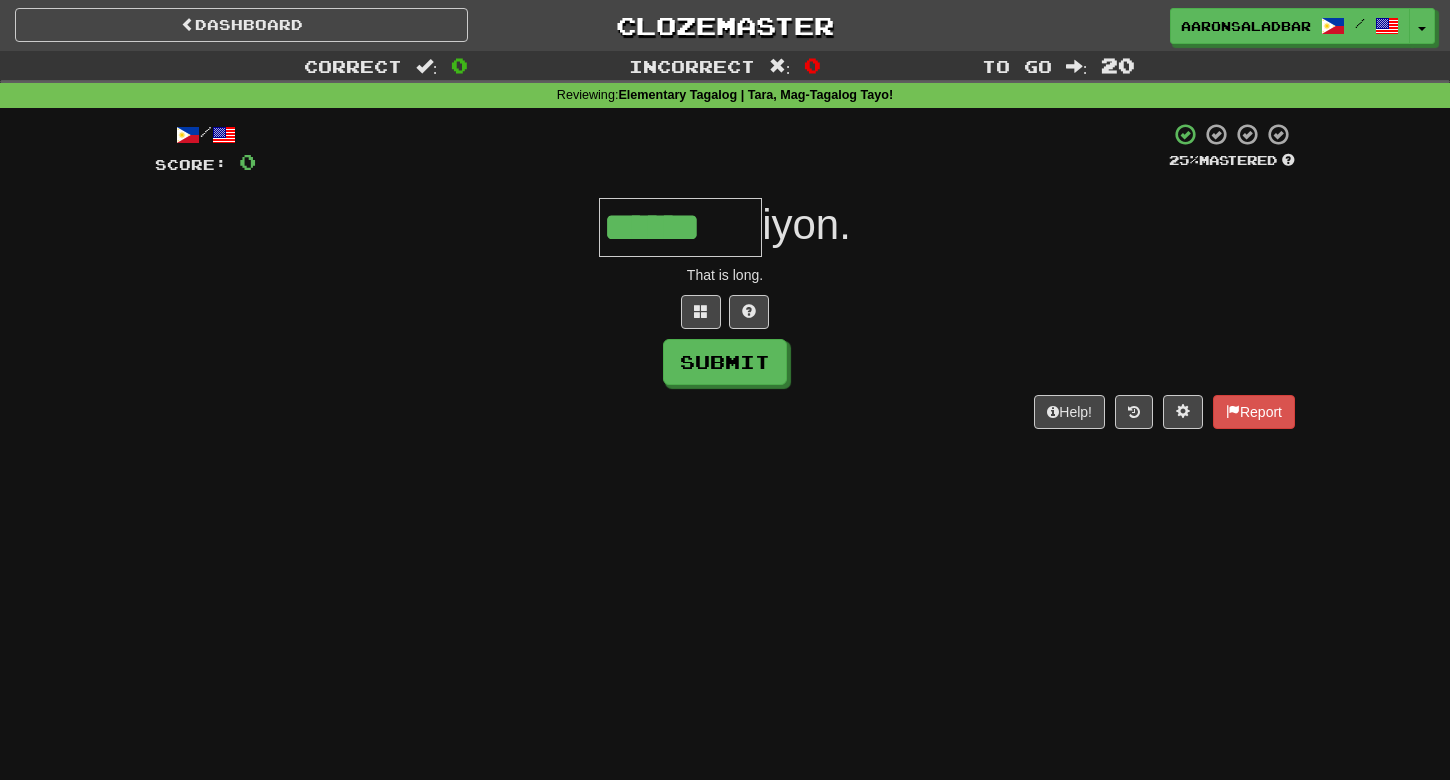 type on "******" 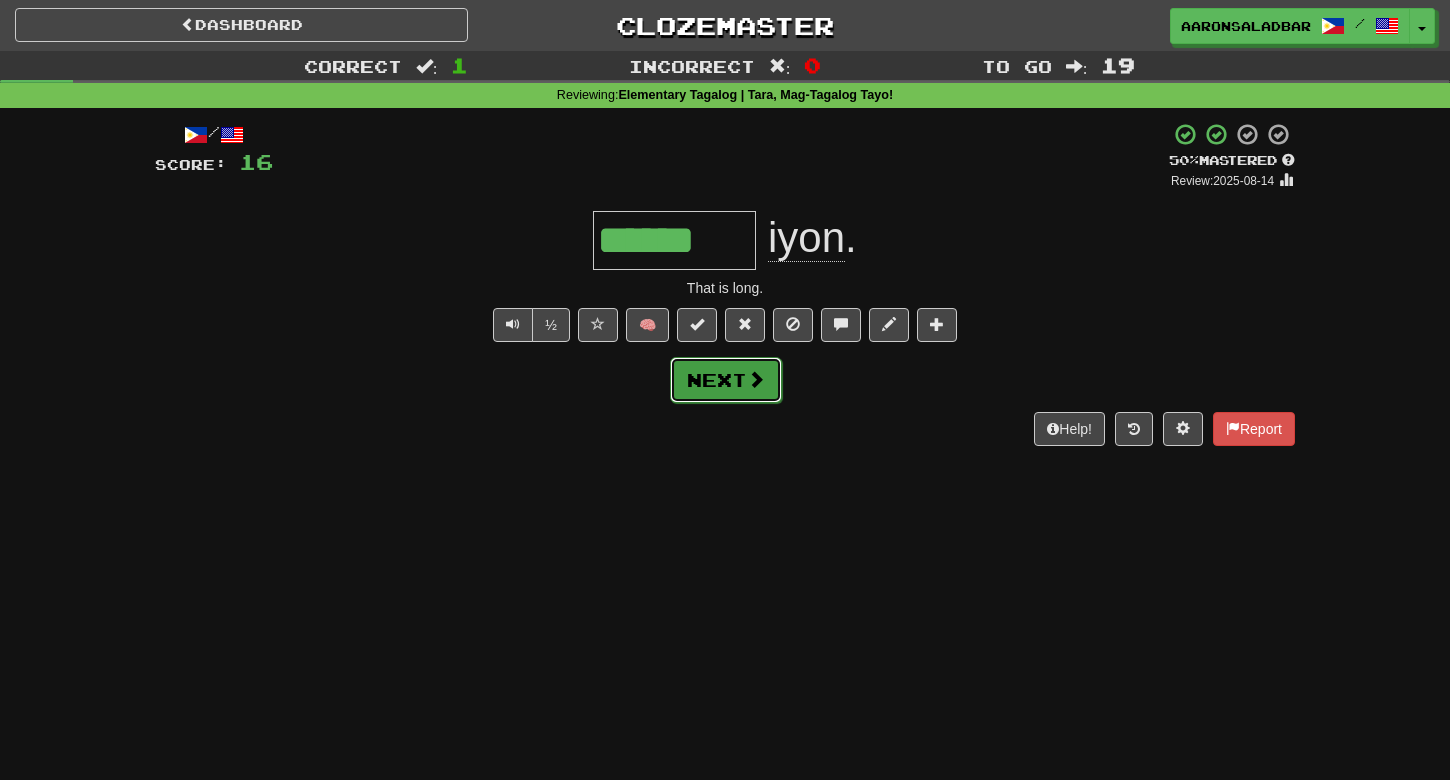 click at bounding box center [756, 379] 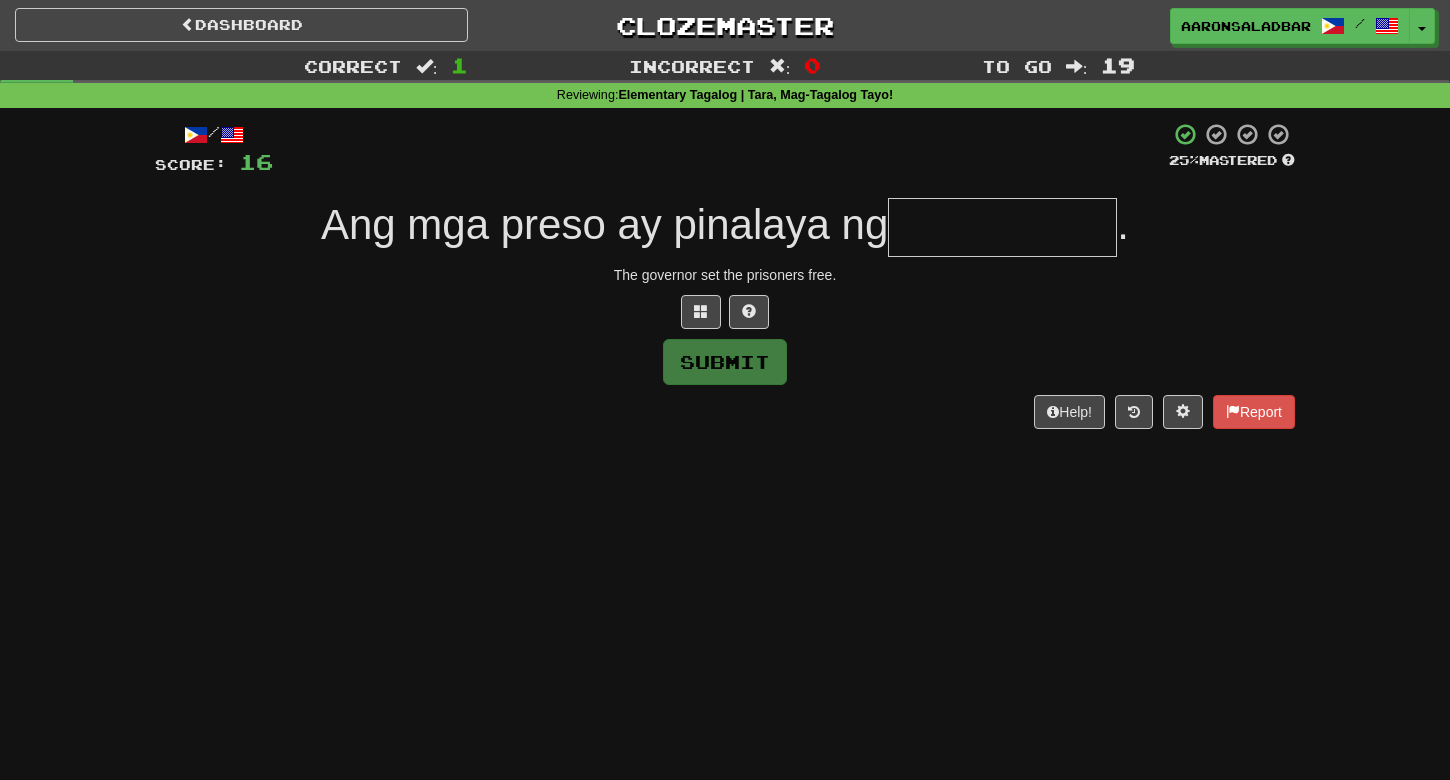 click at bounding box center (1002, 227) 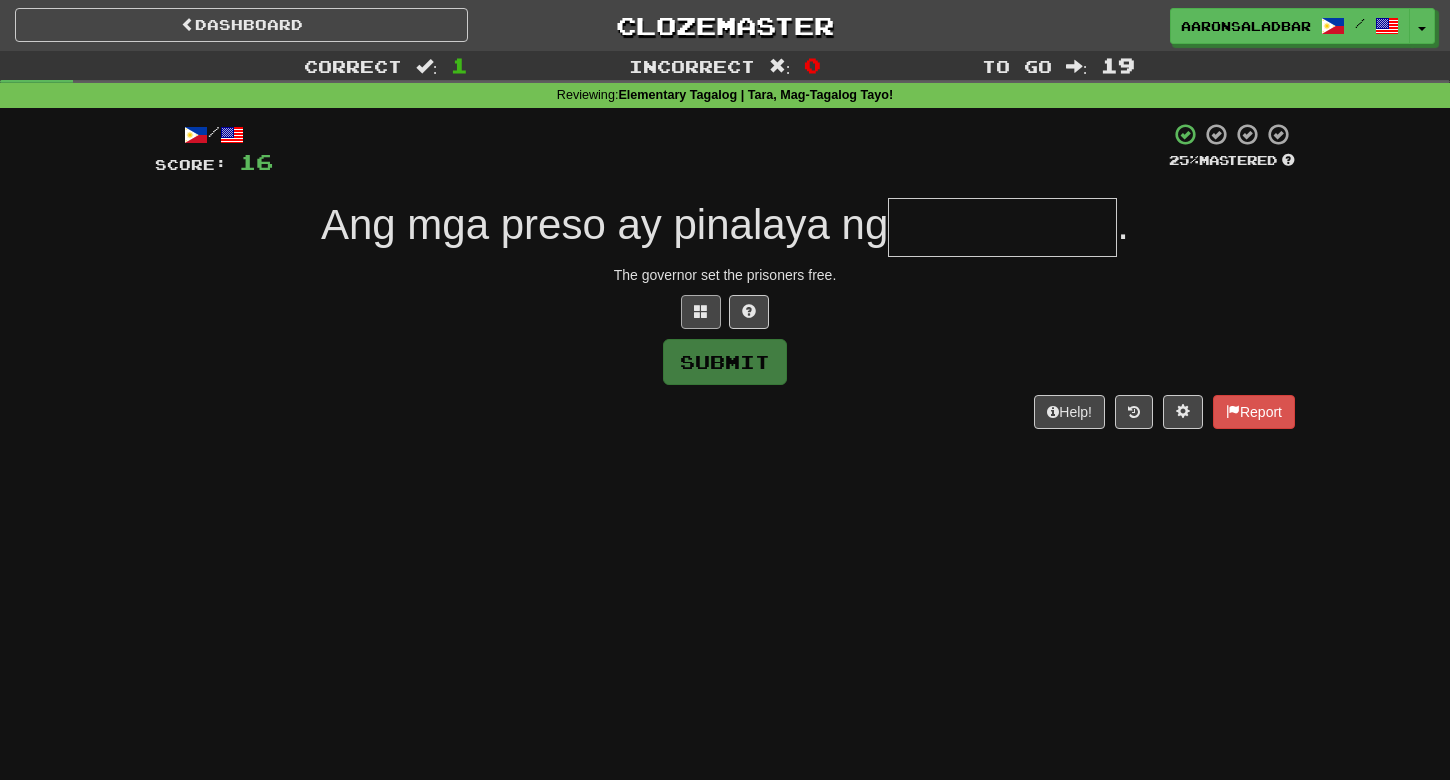 type on "*" 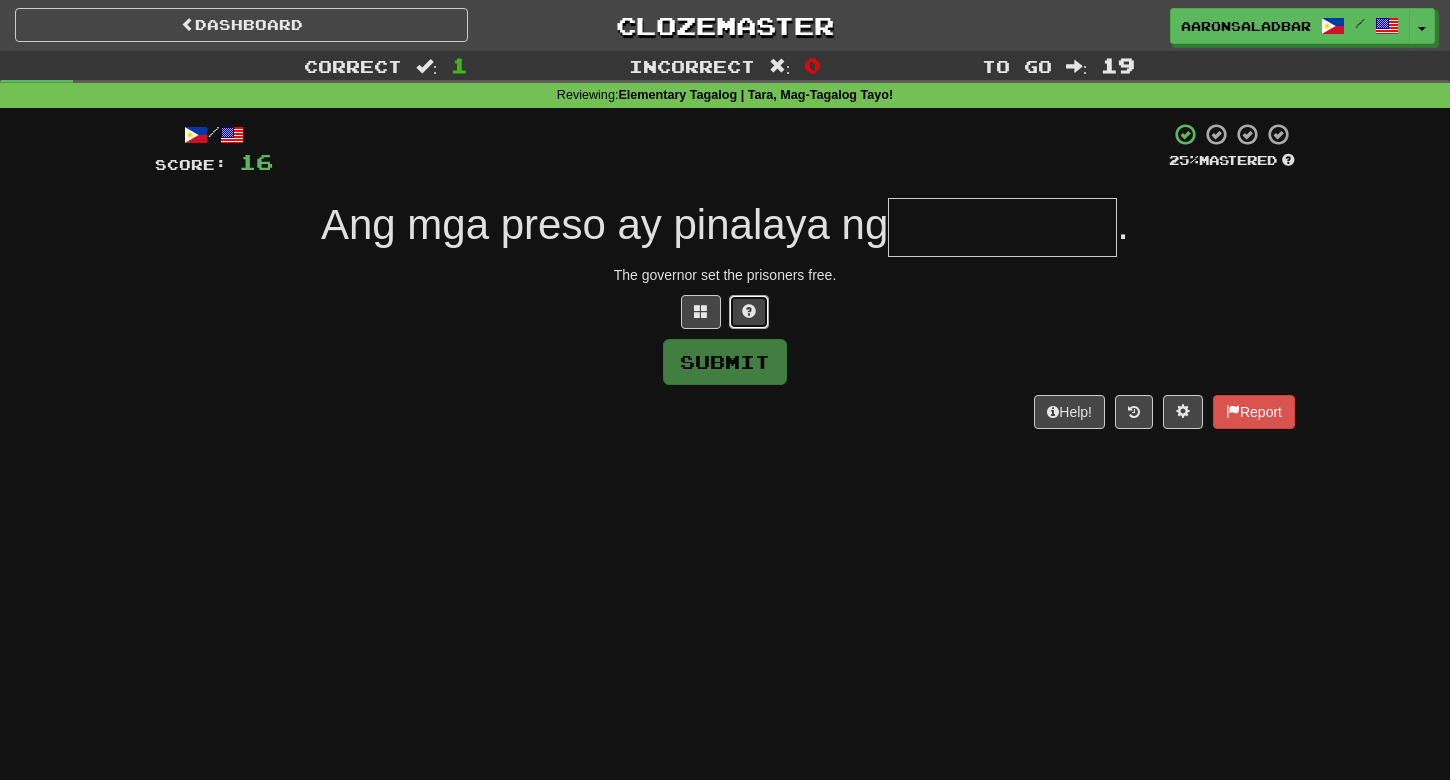 click at bounding box center (749, 312) 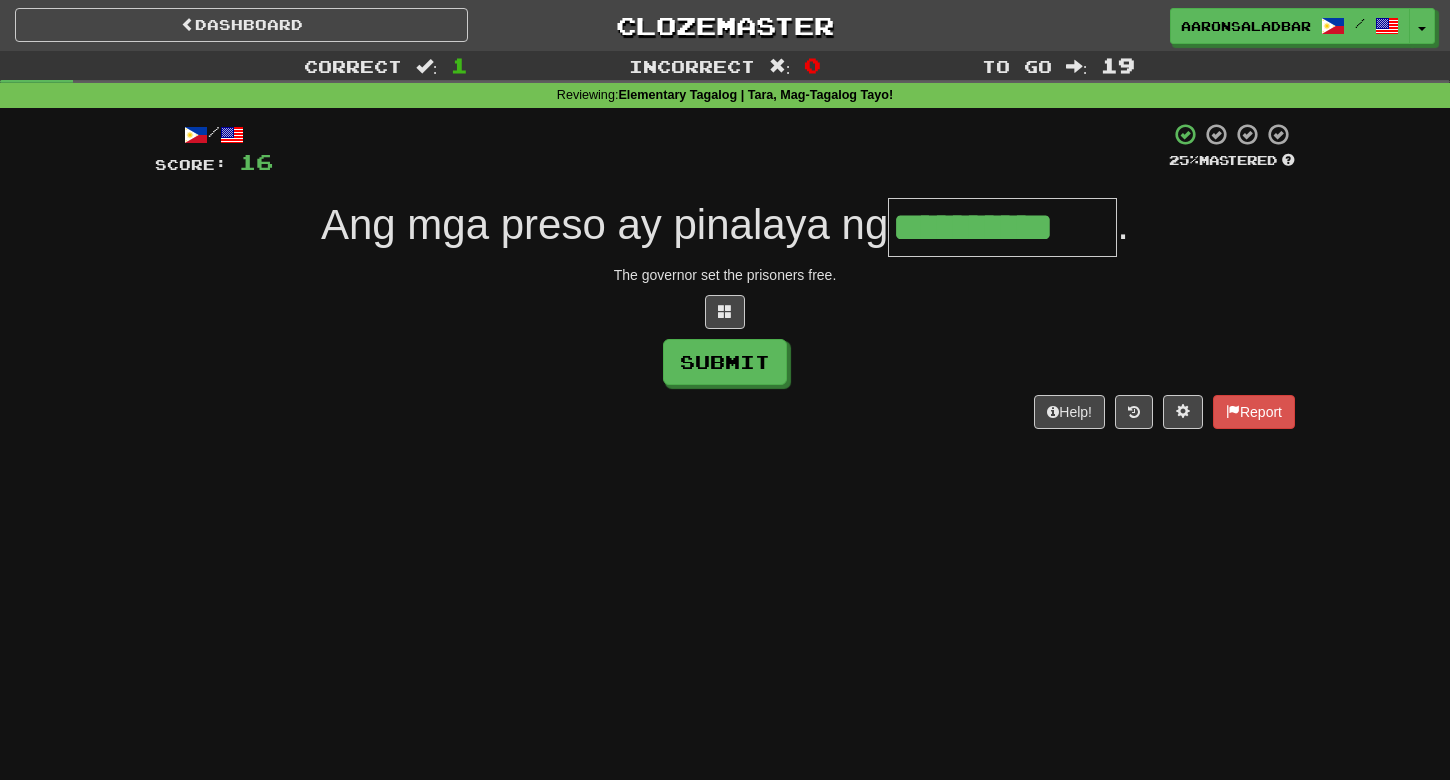type on "**********" 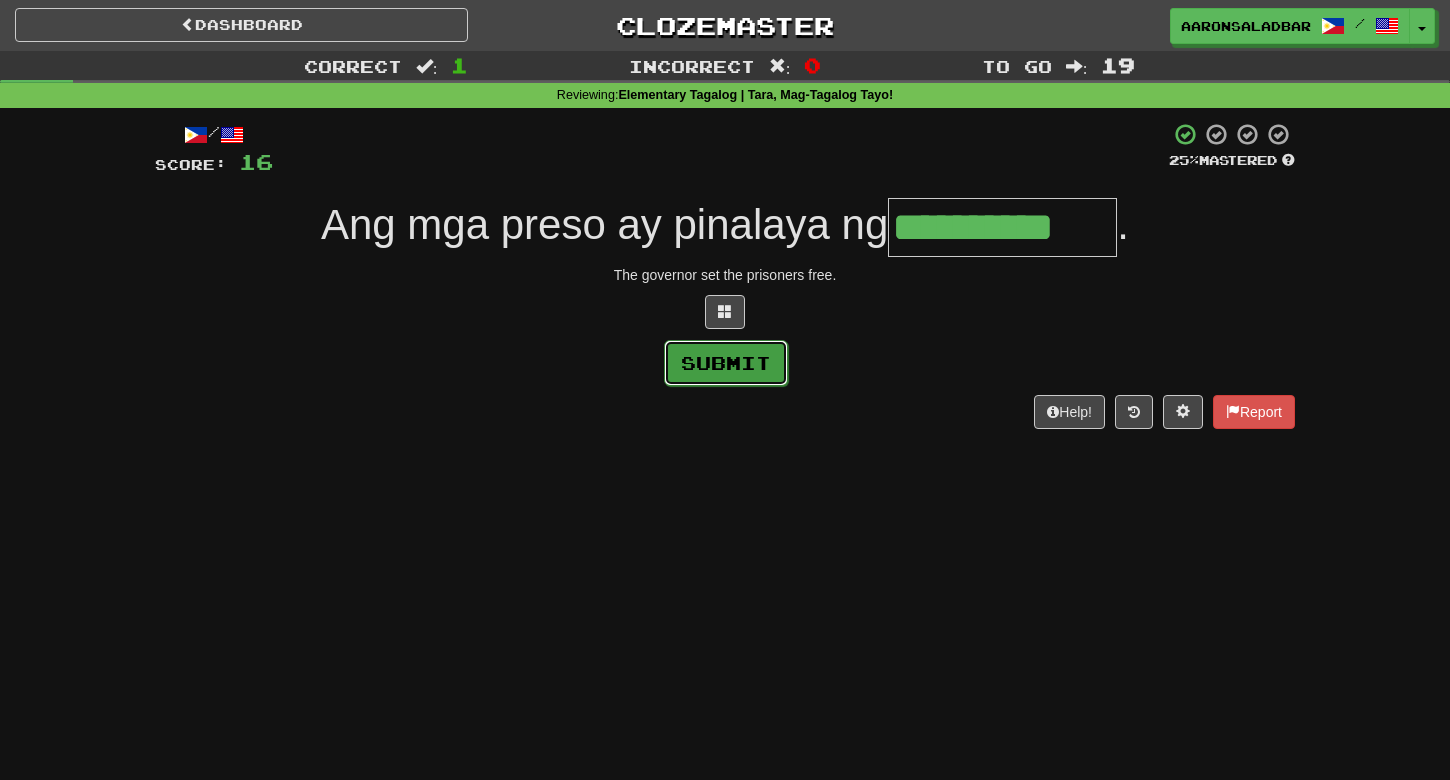 click on "Submit" at bounding box center [726, 363] 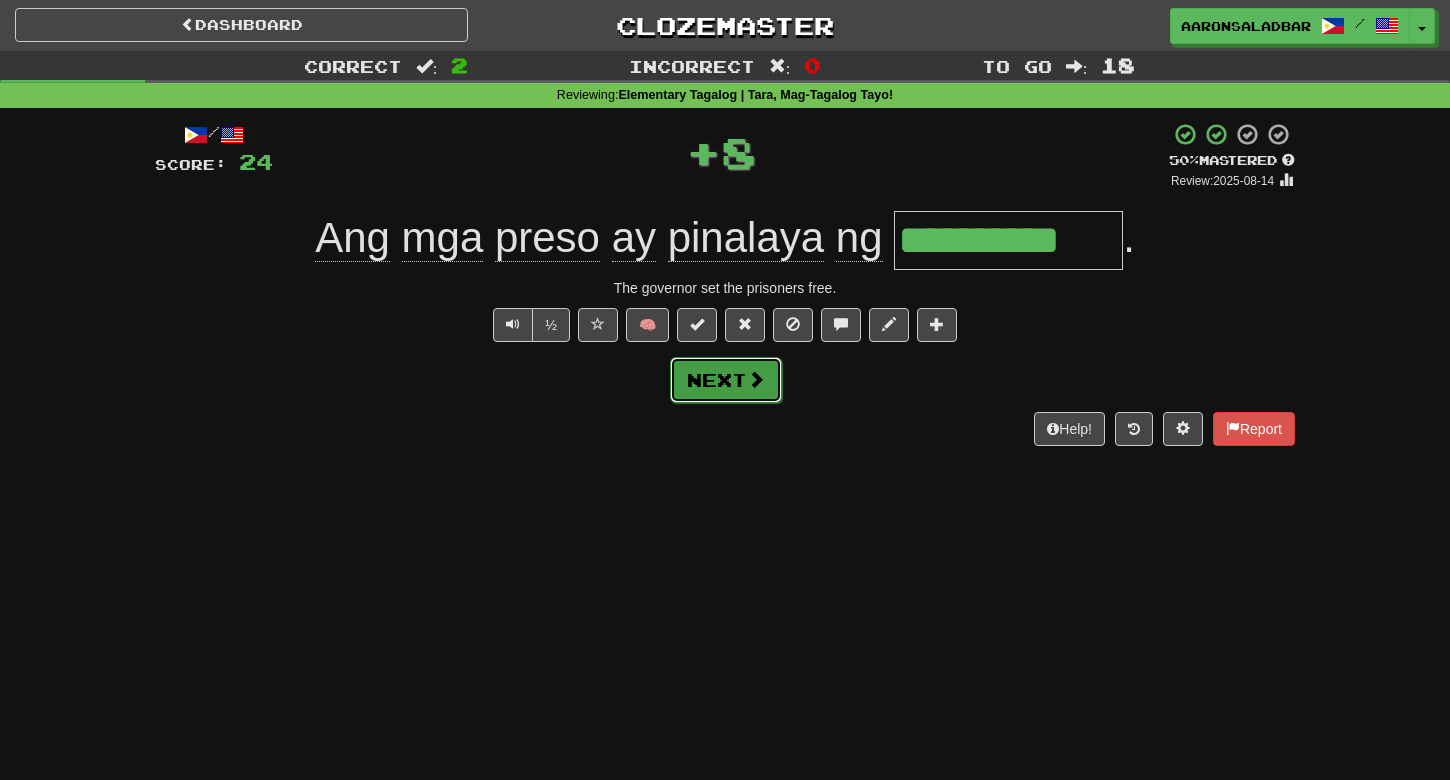 click on "Next" at bounding box center (726, 380) 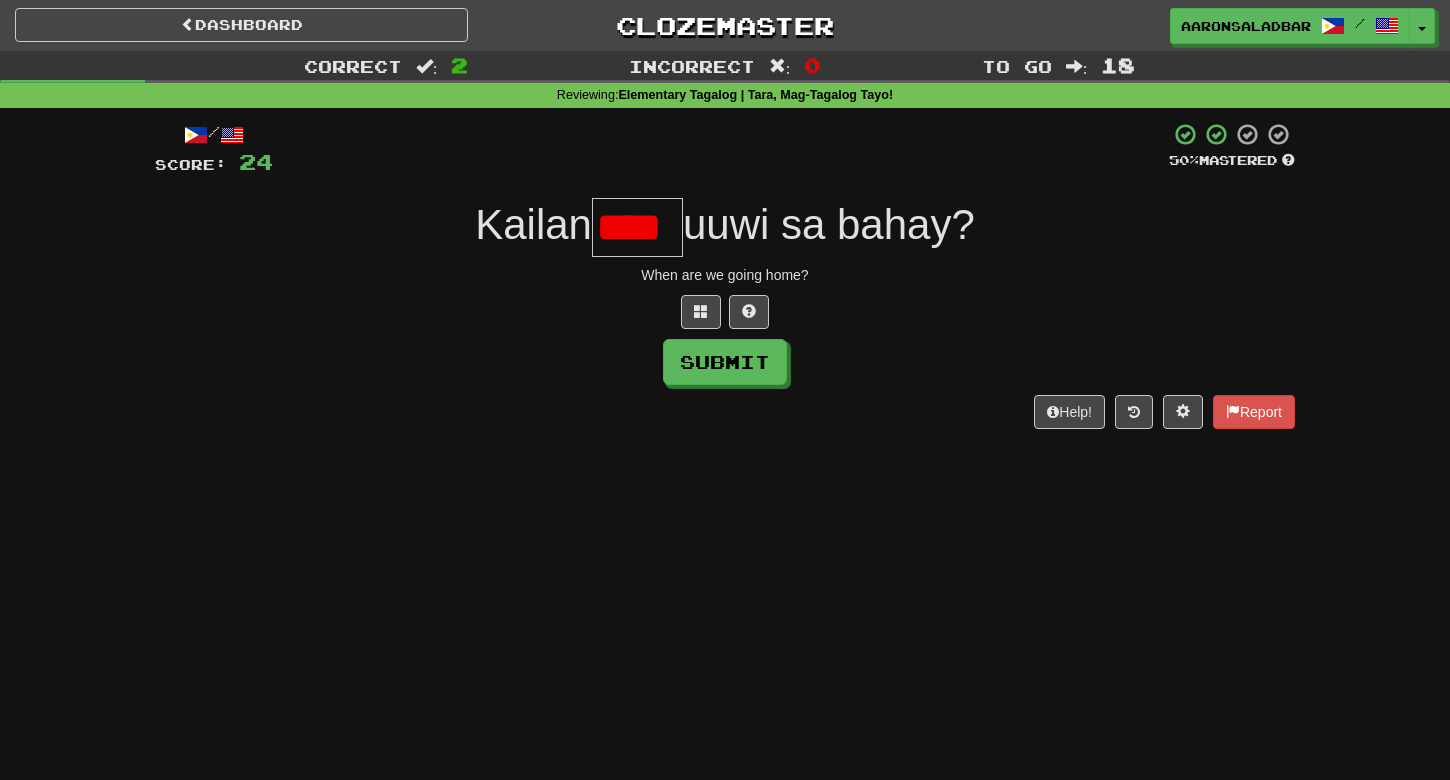 scroll, scrollTop: 0, scrollLeft: 0, axis: both 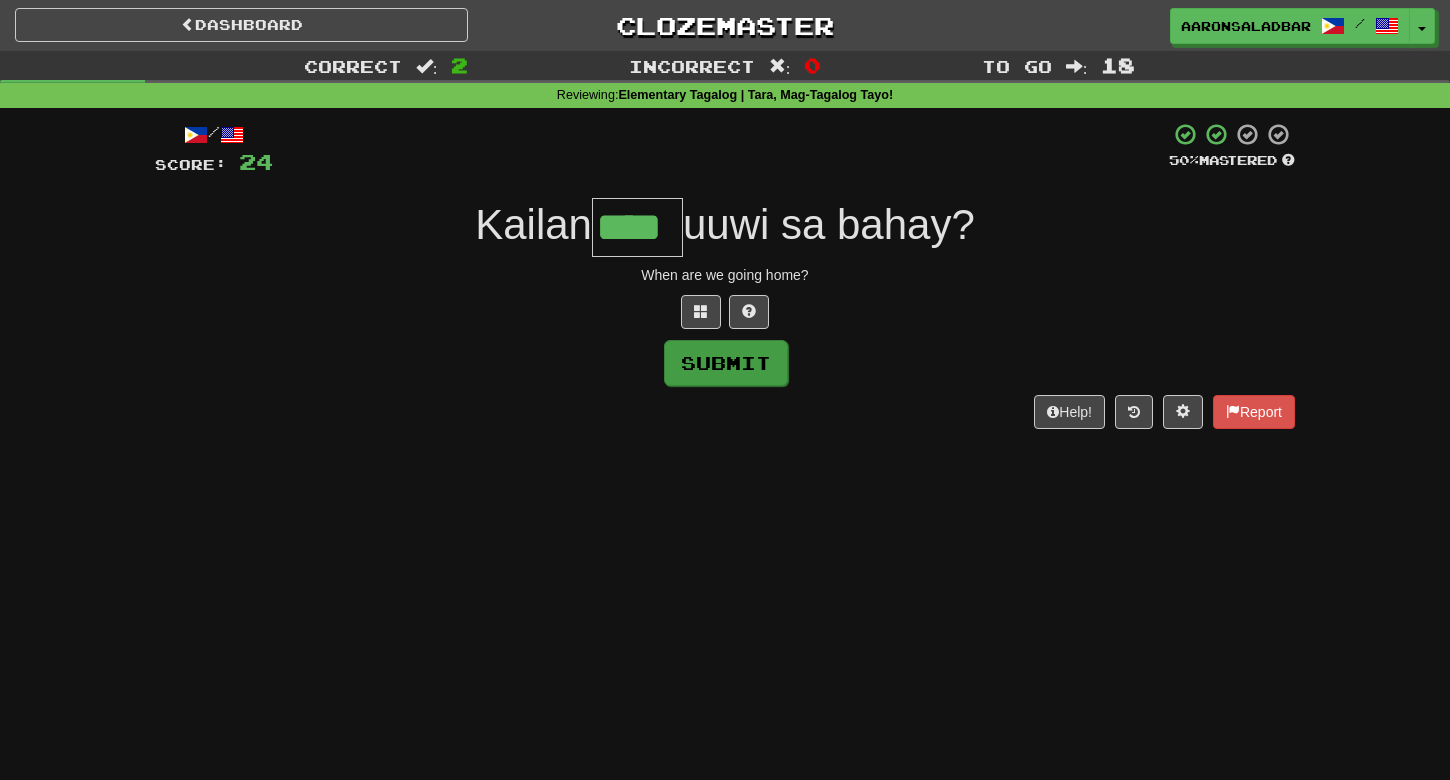 type on "****" 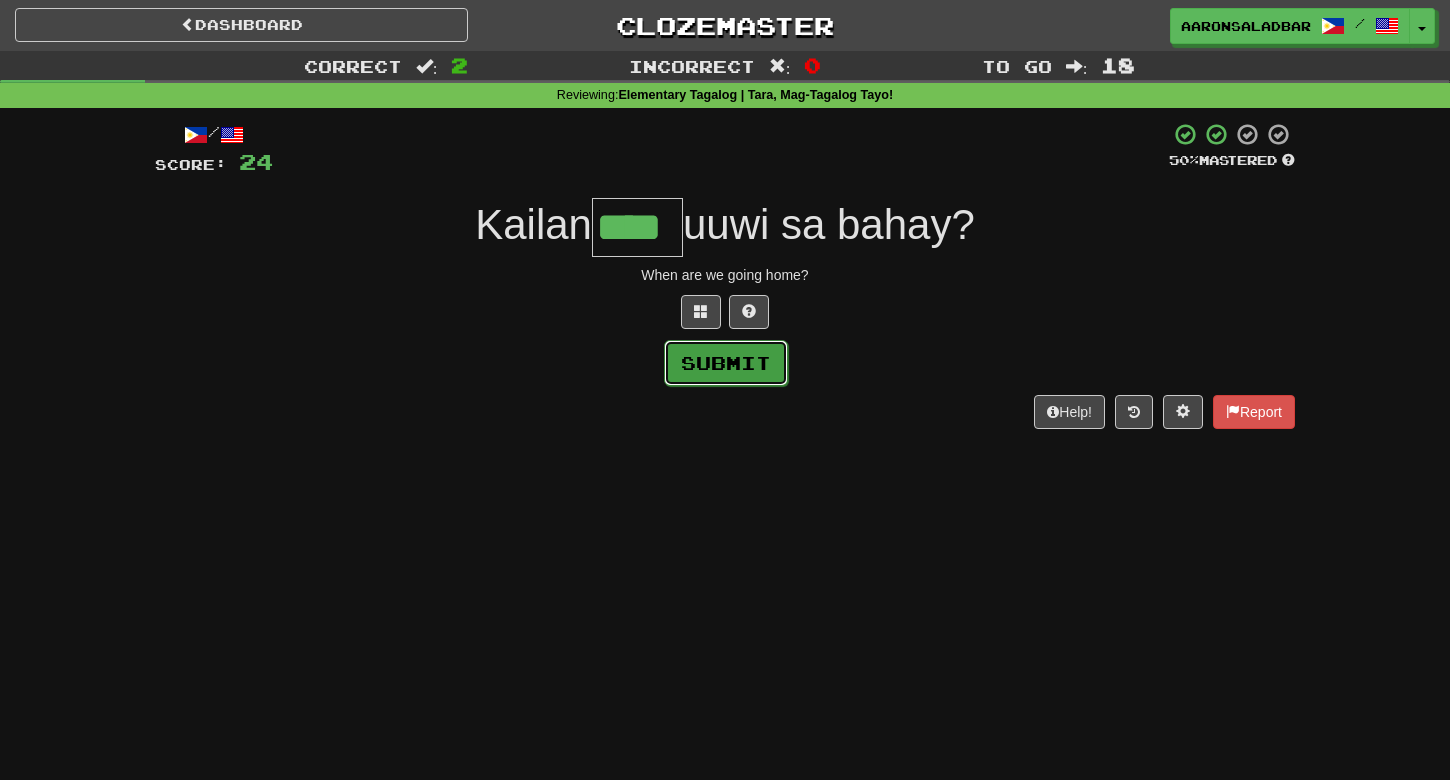 click on "Submit" at bounding box center (726, 363) 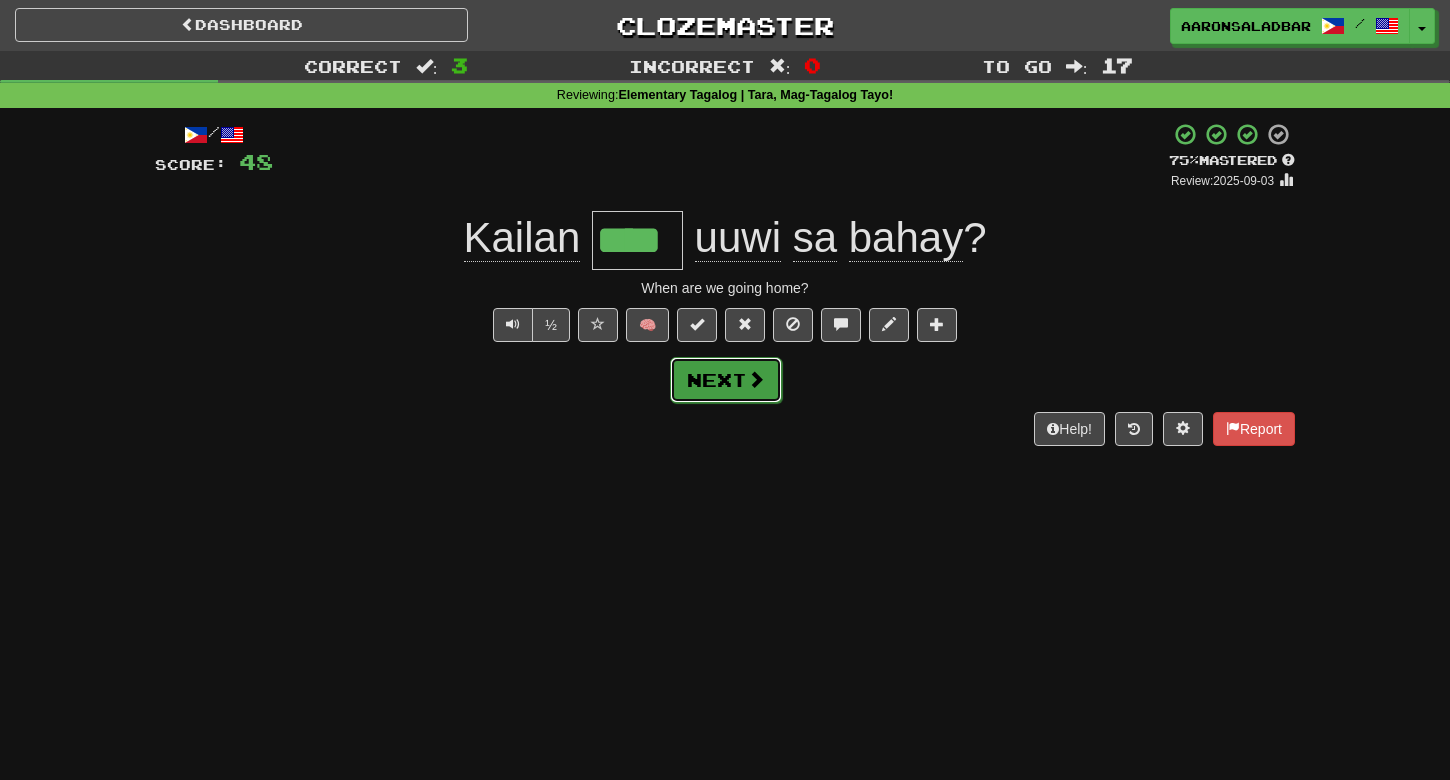 click on "Next" at bounding box center (726, 380) 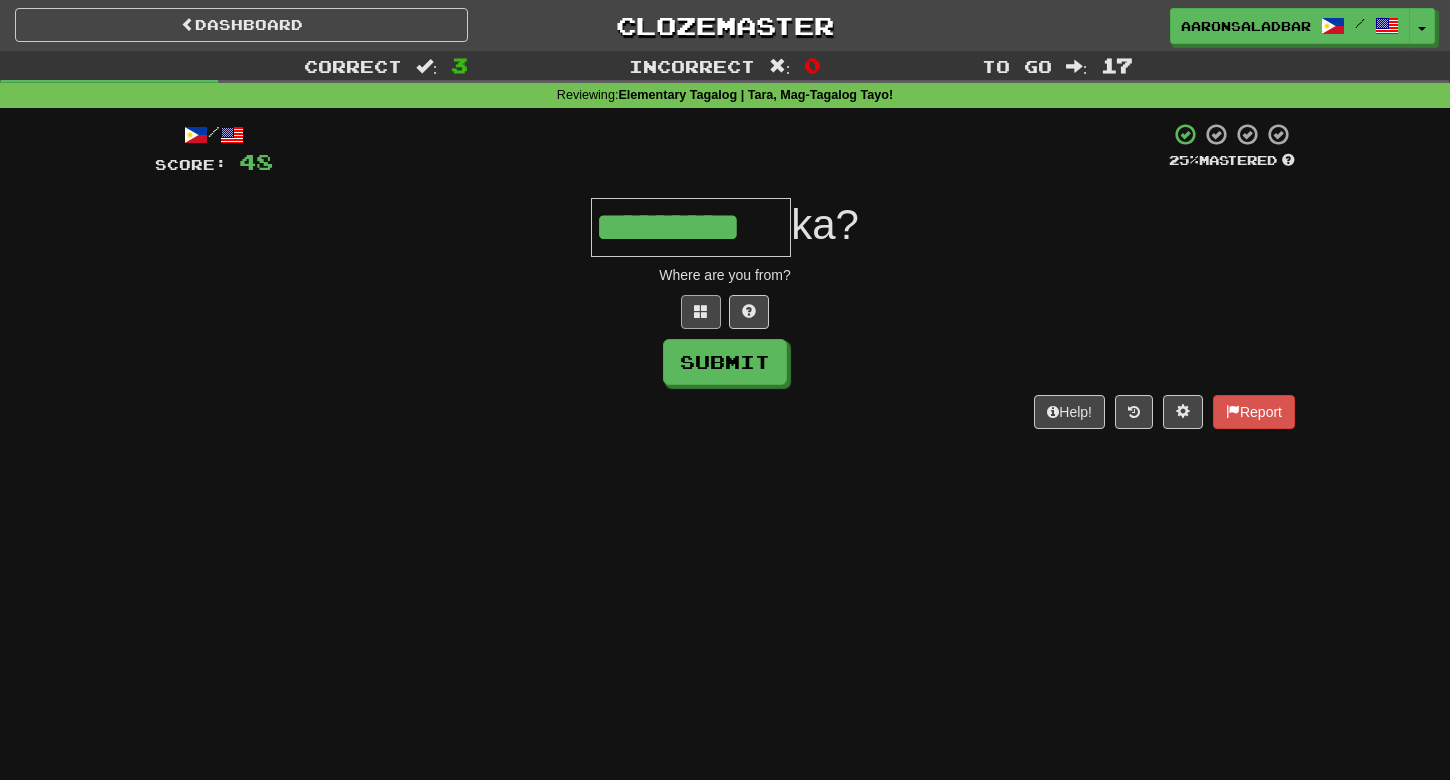 type on "*********" 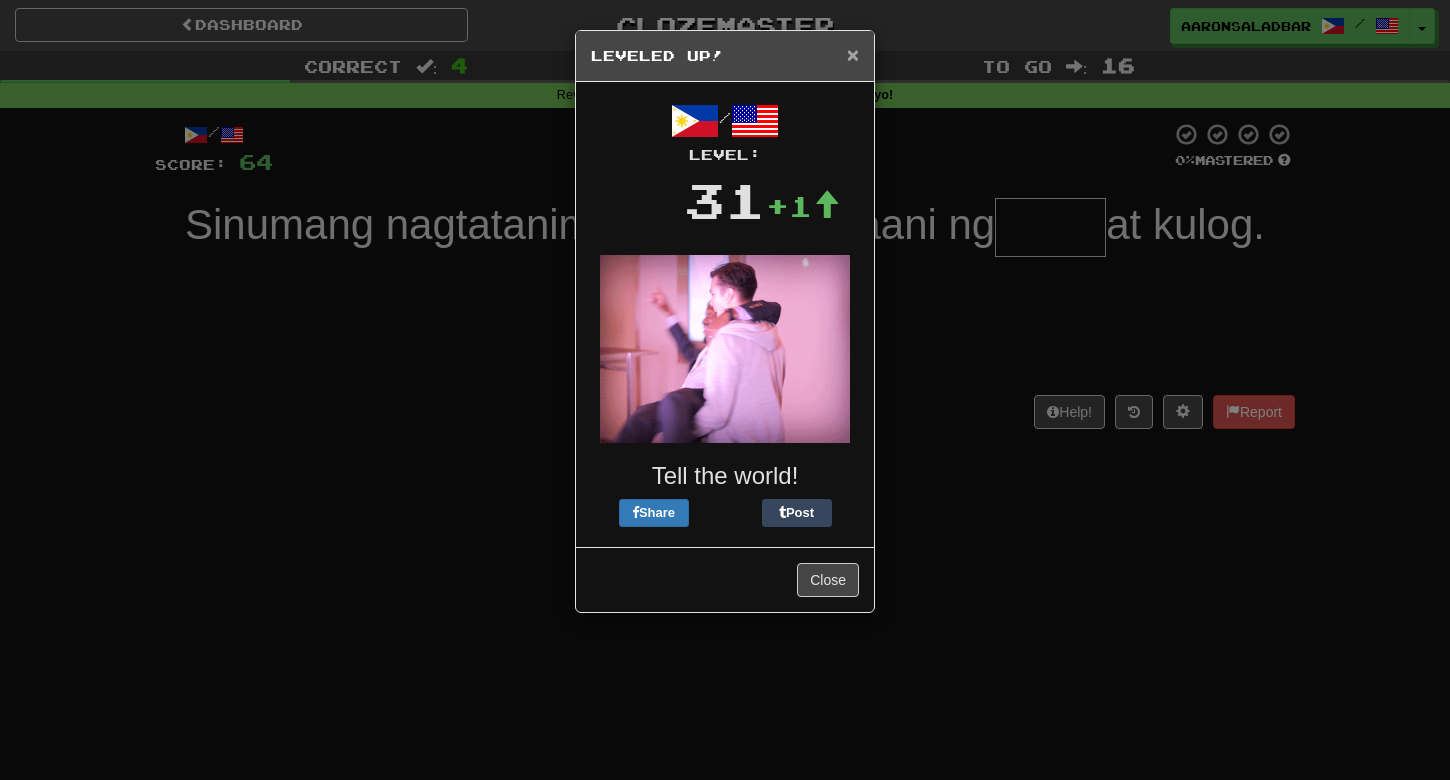 click on "×" at bounding box center (853, 54) 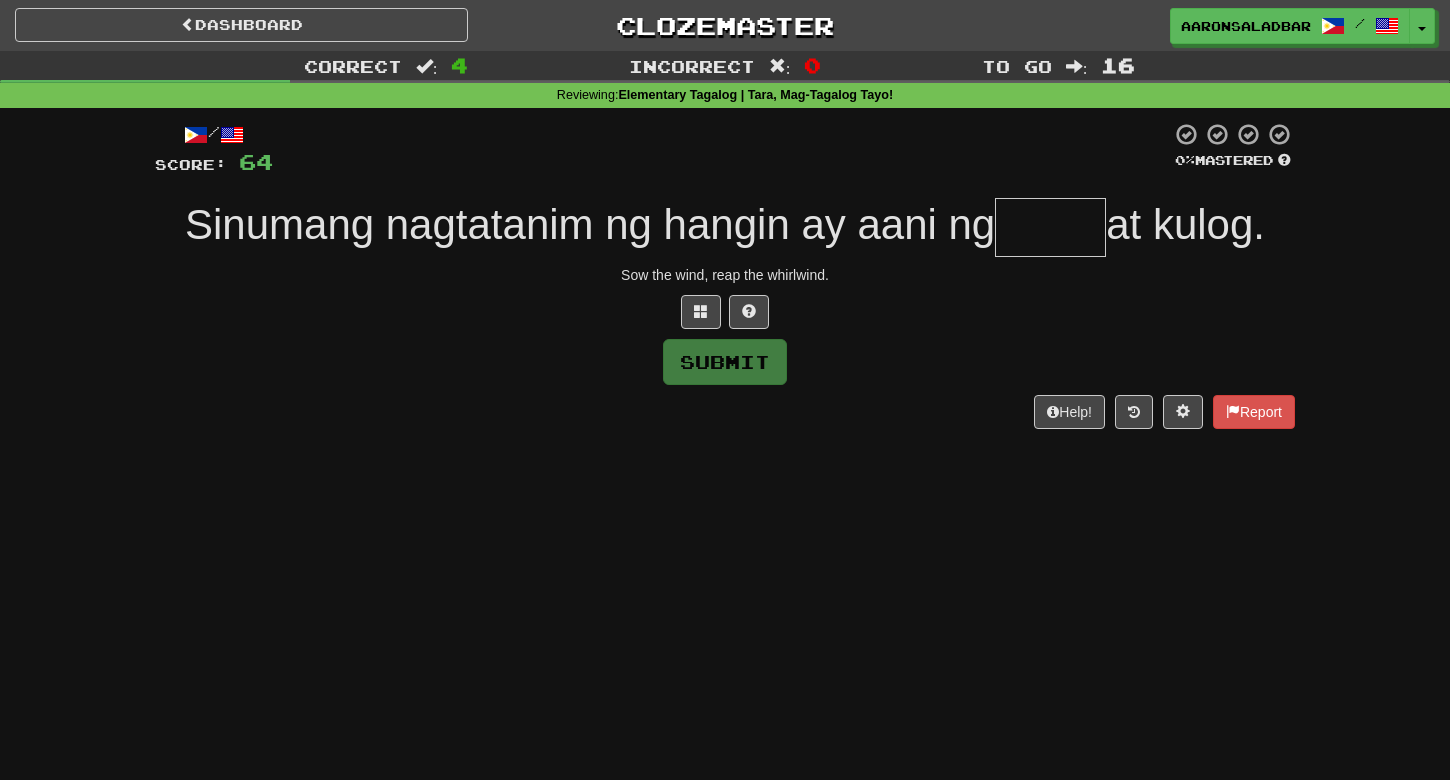 click at bounding box center (1050, 227) 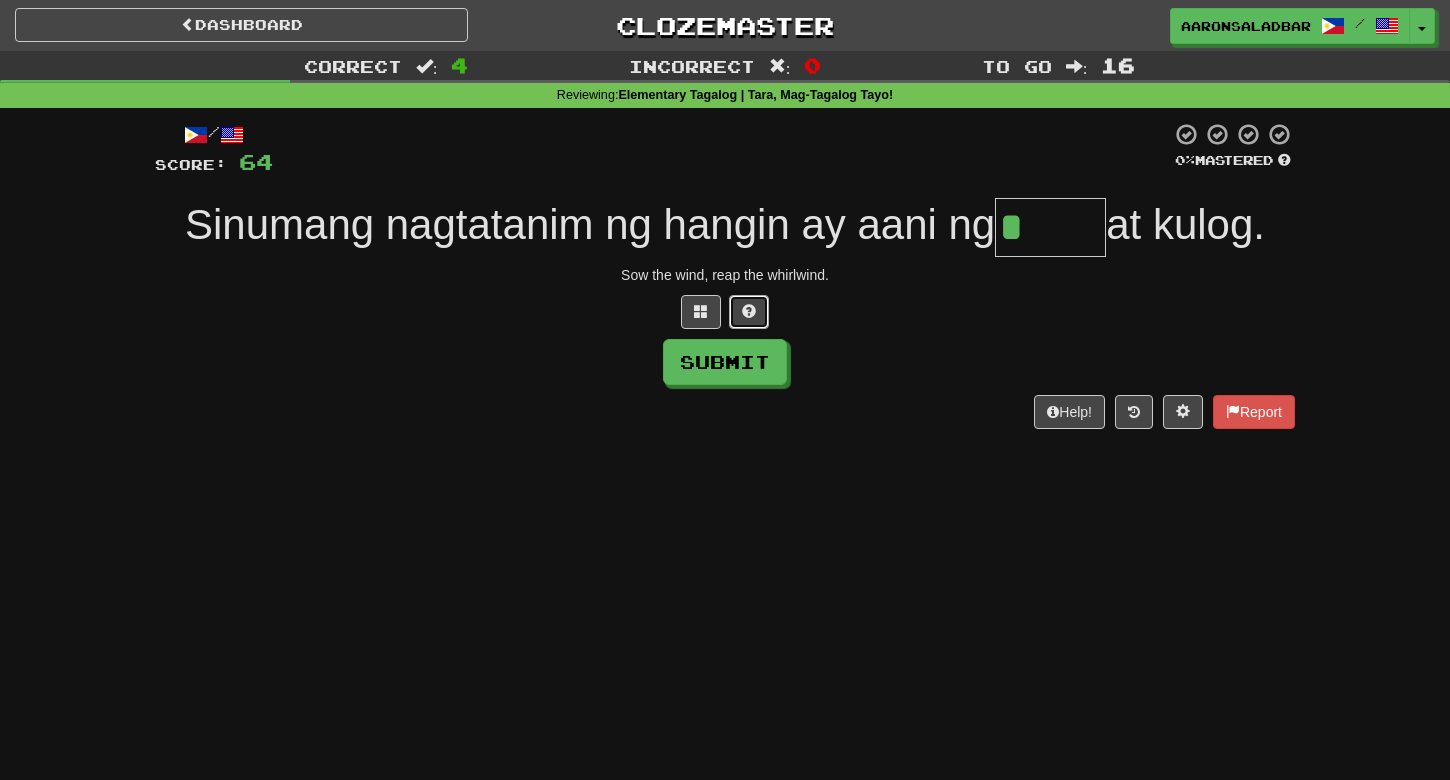 click at bounding box center (749, 312) 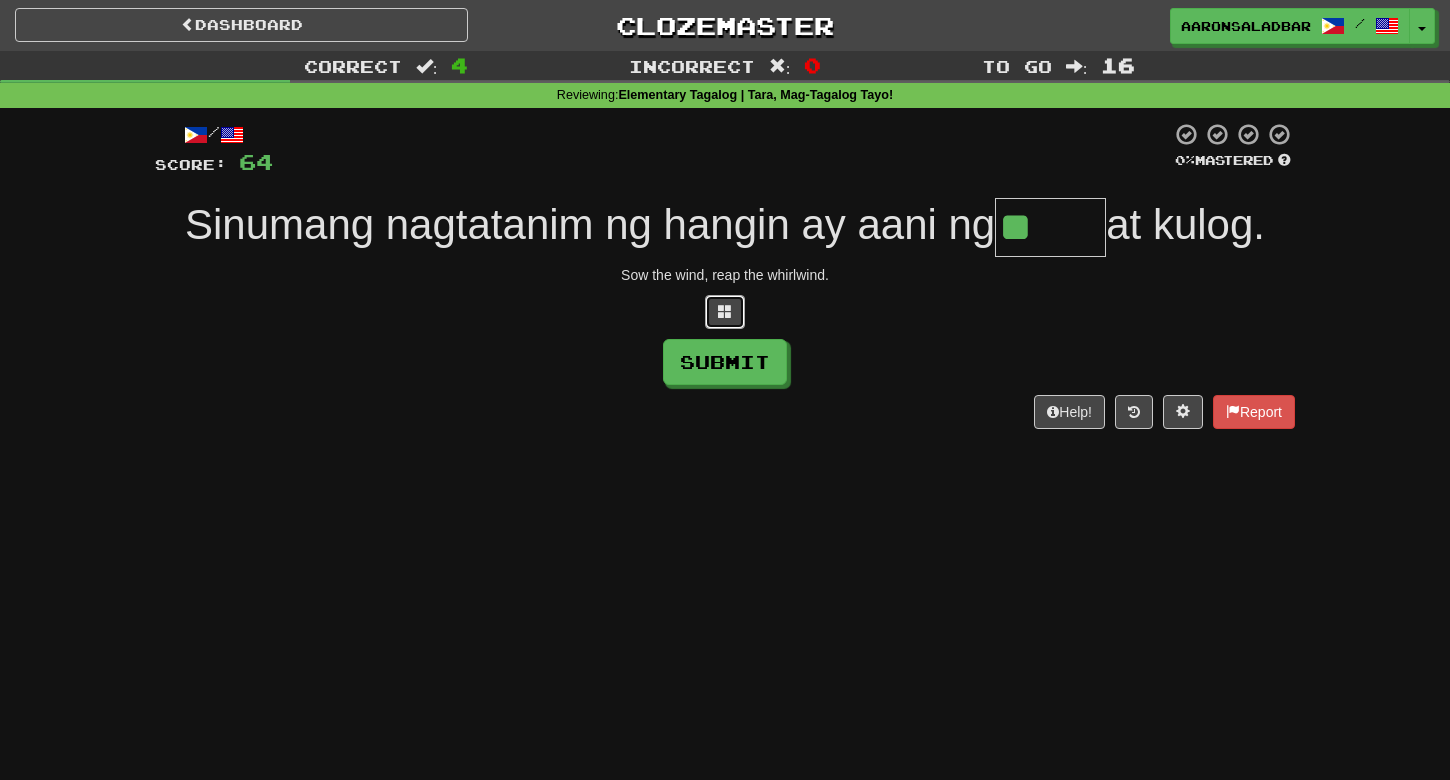 click at bounding box center (725, 312) 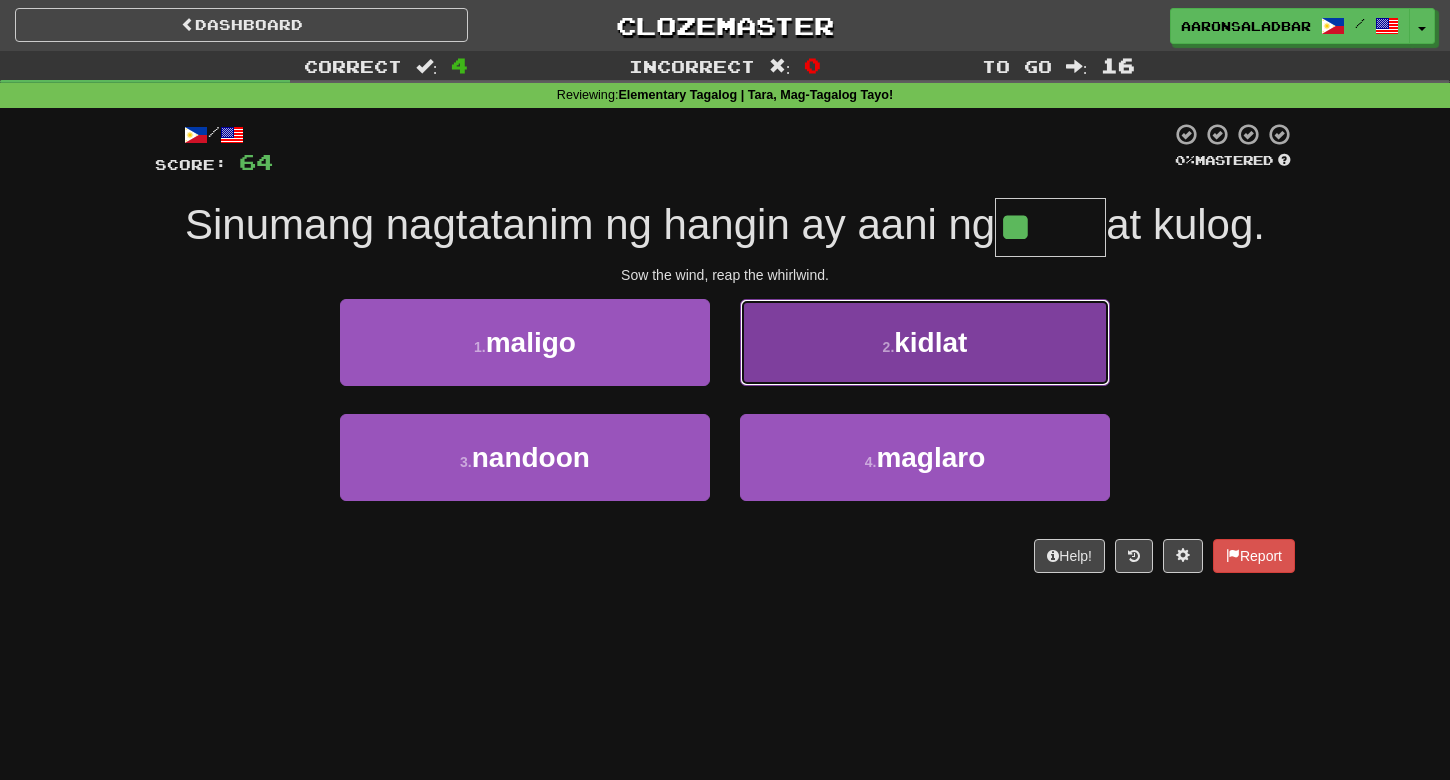 click on "kidlat" at bounding box center (930, 342) 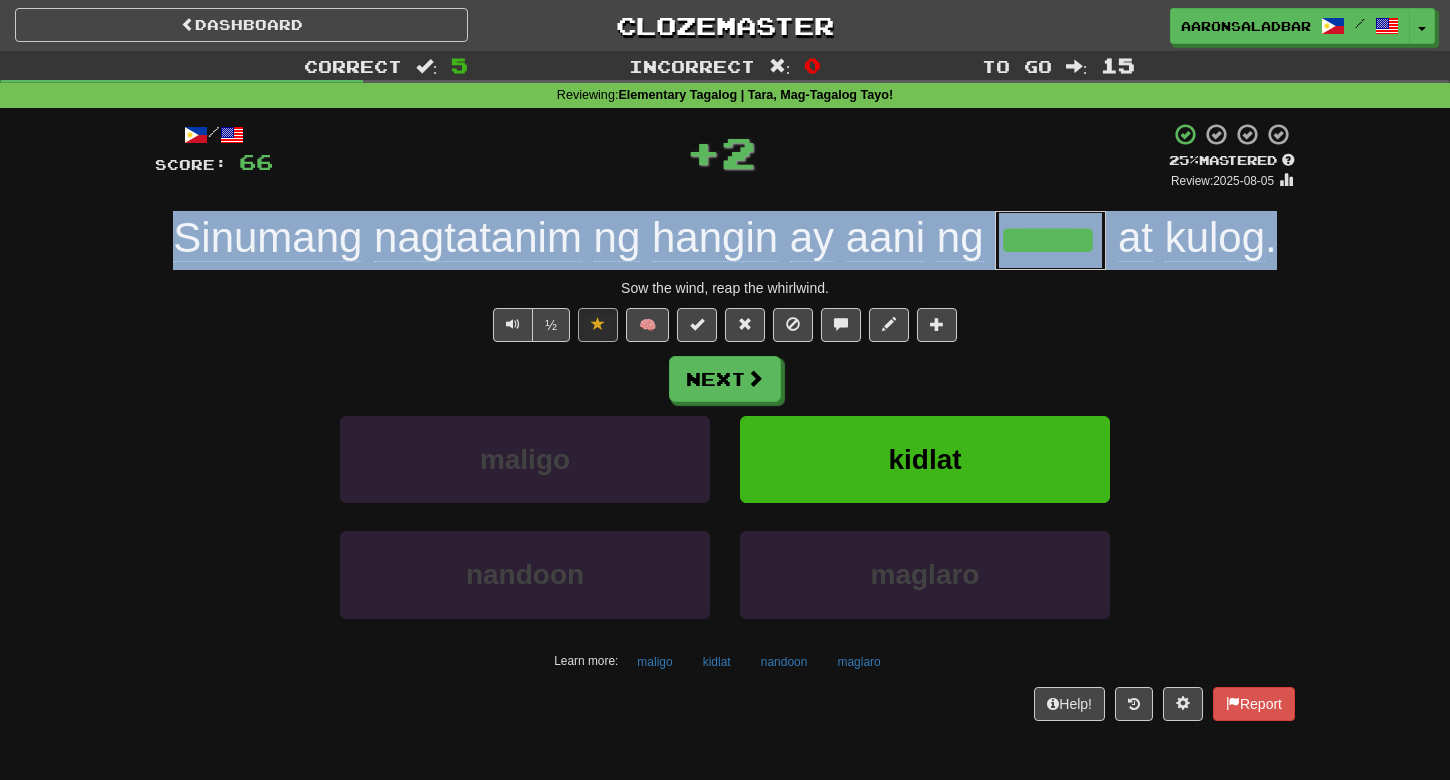 drag, startPoint x: 1284, startPoint y: 244, endPoint x: 17, endPoint y: 236, distance: 1267.0253 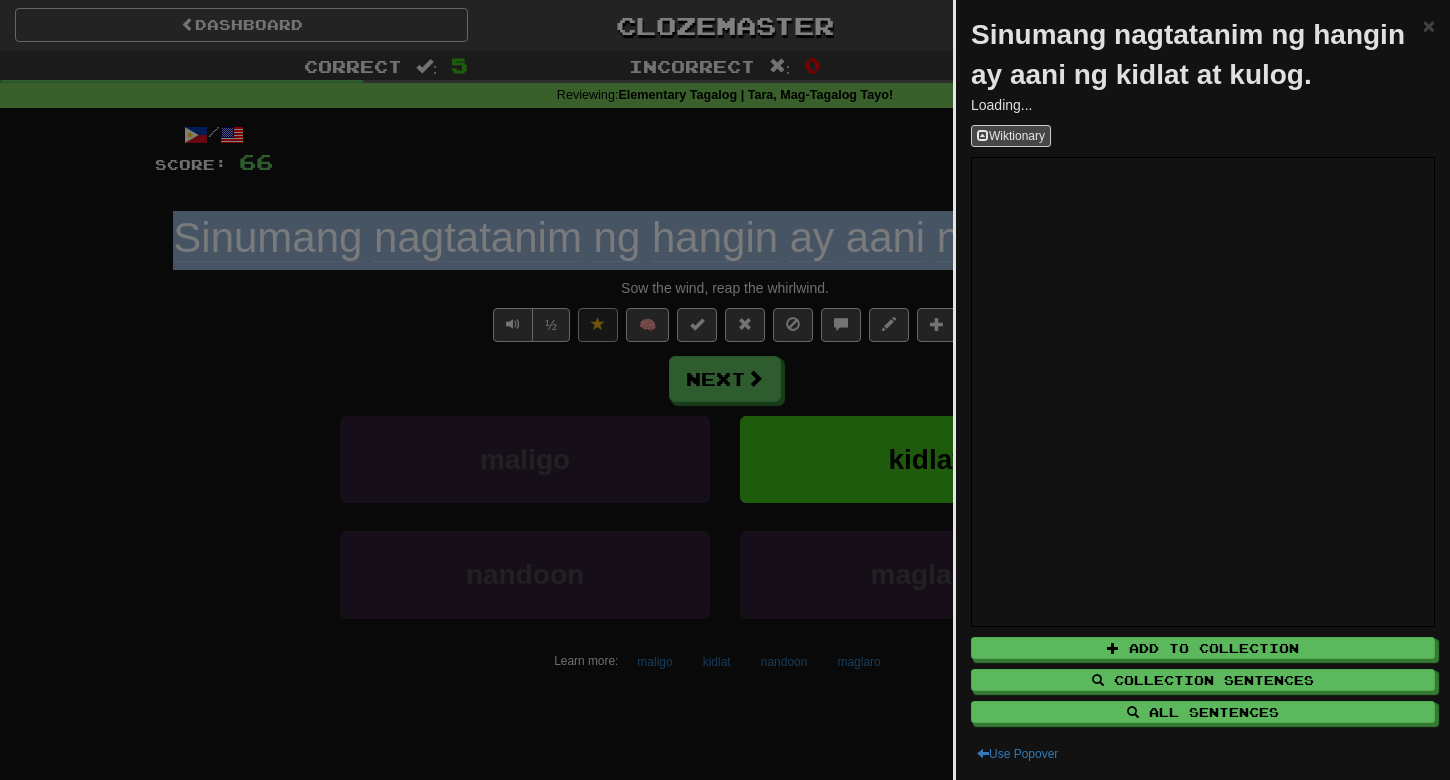 copy on "Sinumang   nagtatanim   ng   hangin   ay   aani   ng     at   kulog ." 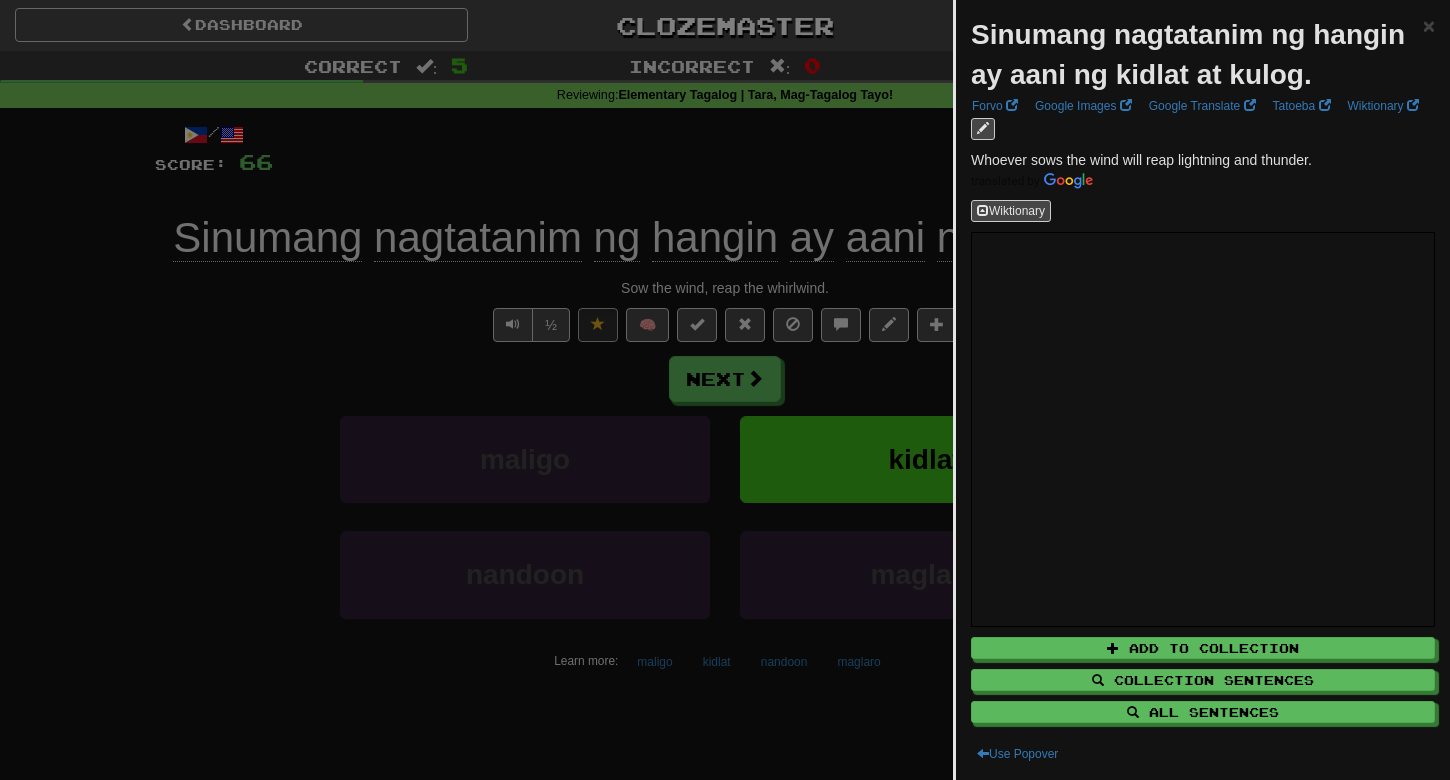 click at bounding box center (725, 390) 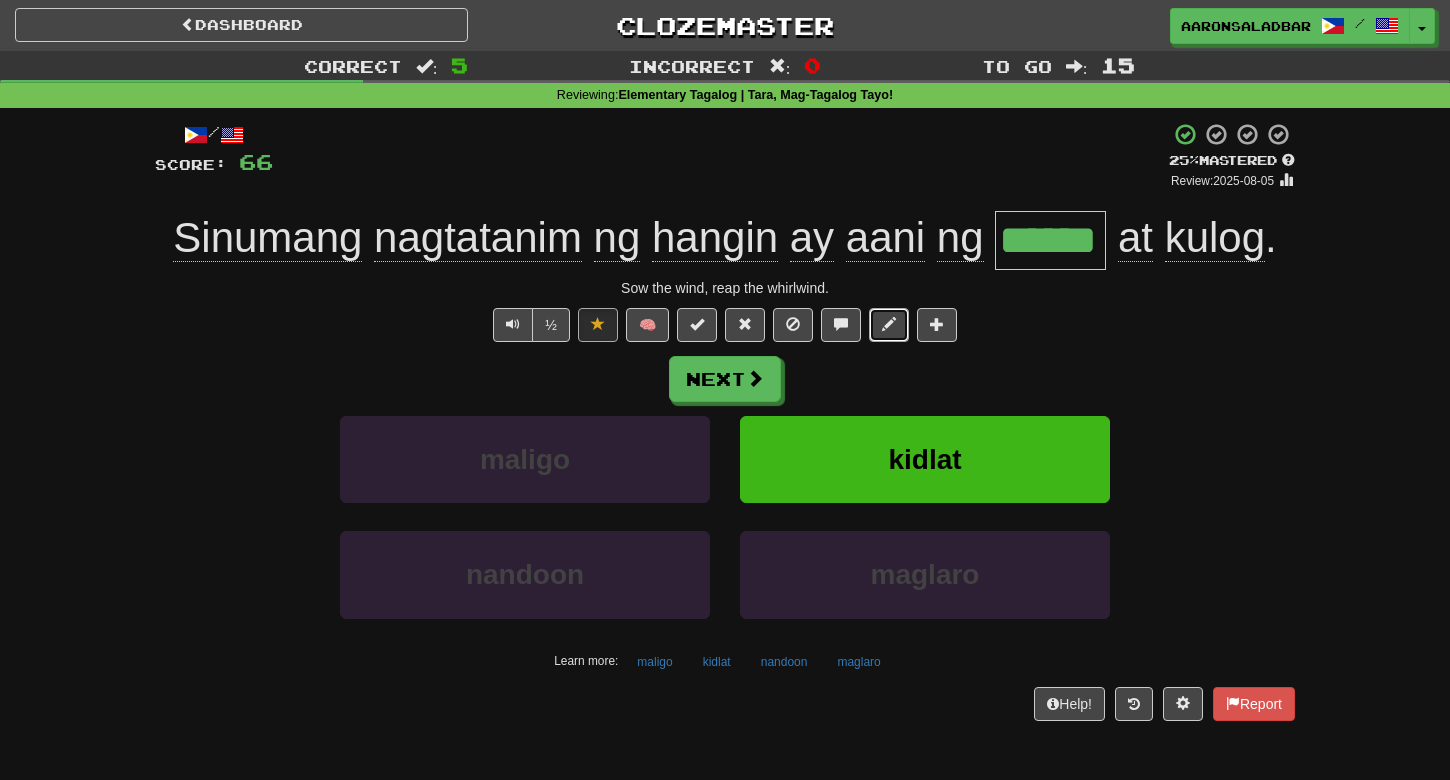 click at bounding box center [889, 324] 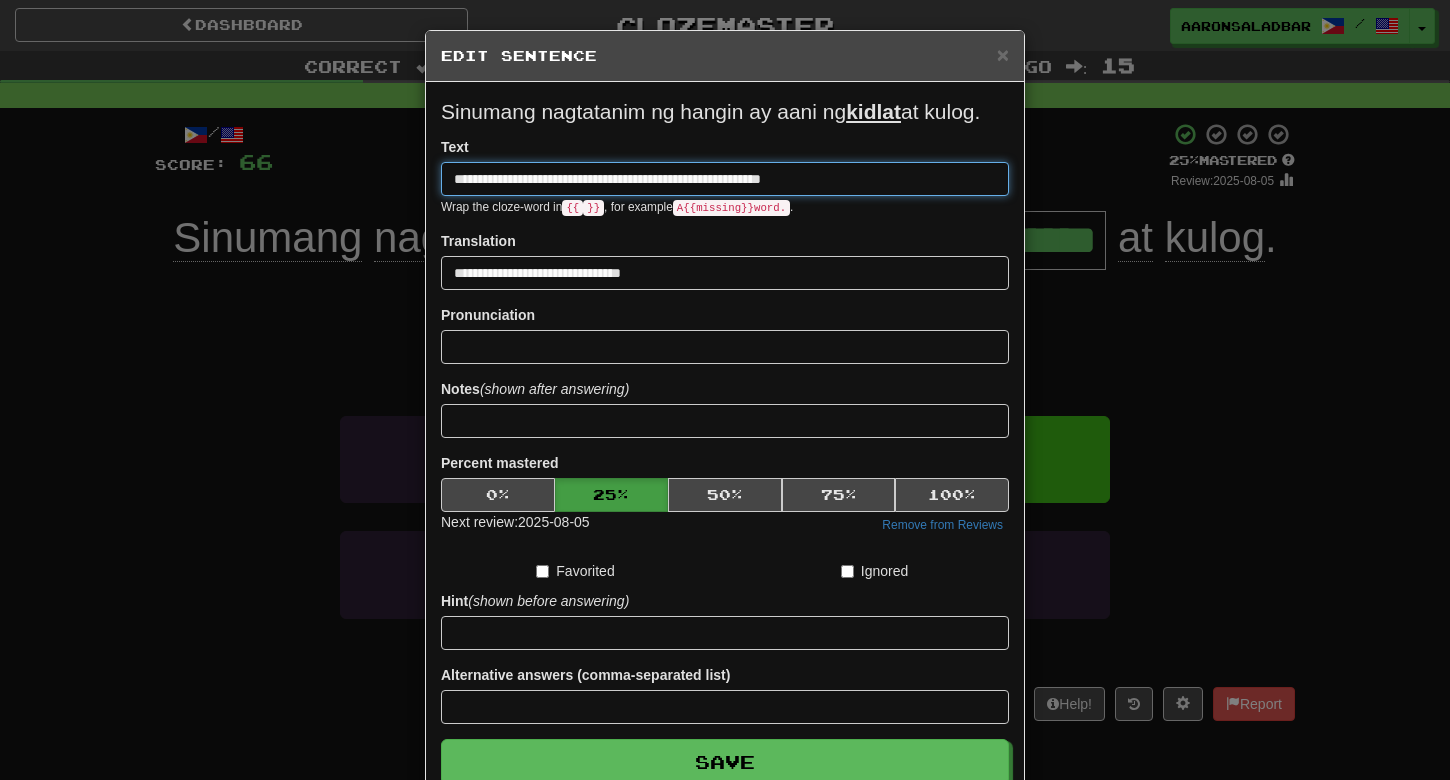 drag, startPoint x: 892, startPoint y: 185, endPoint x: 380, endPoint y: 163, distance: 512.4724 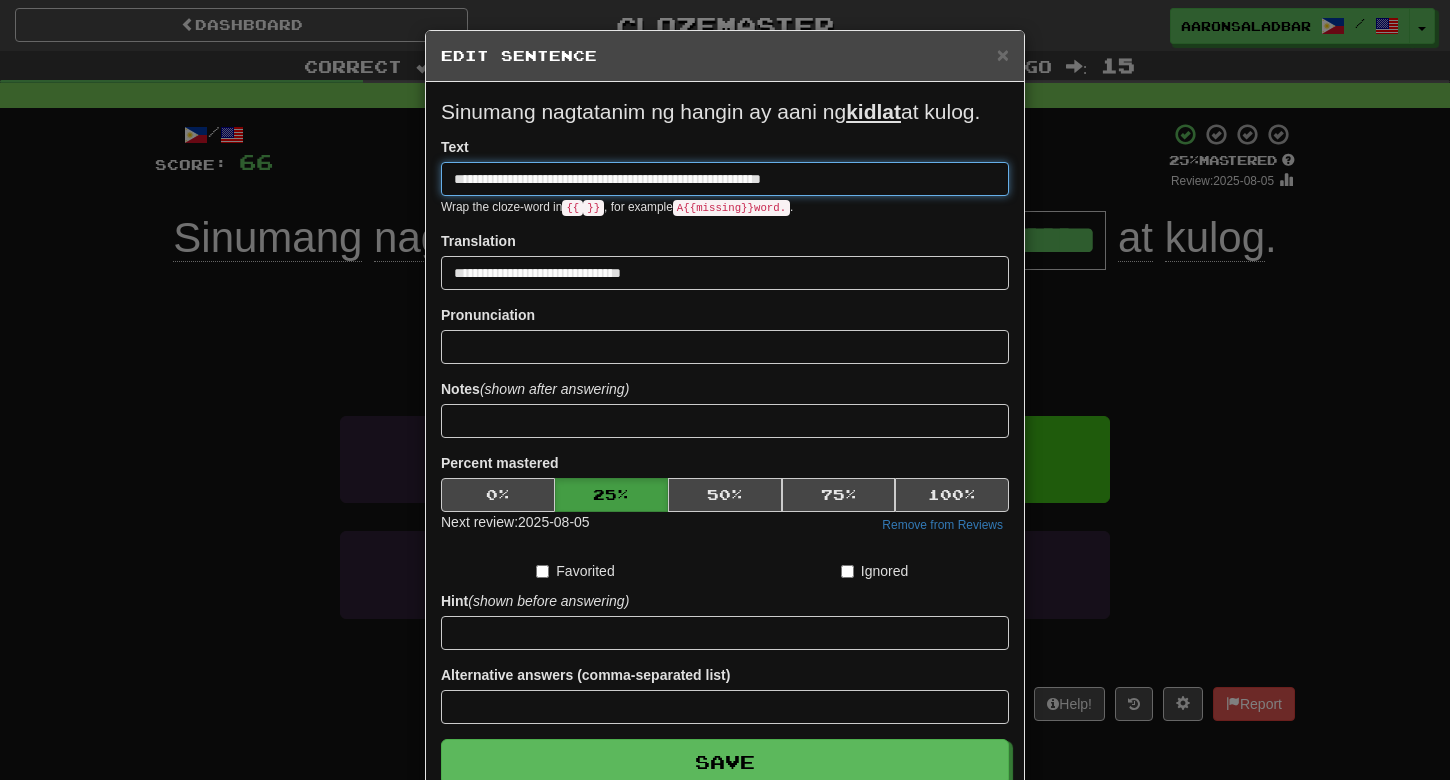 paste 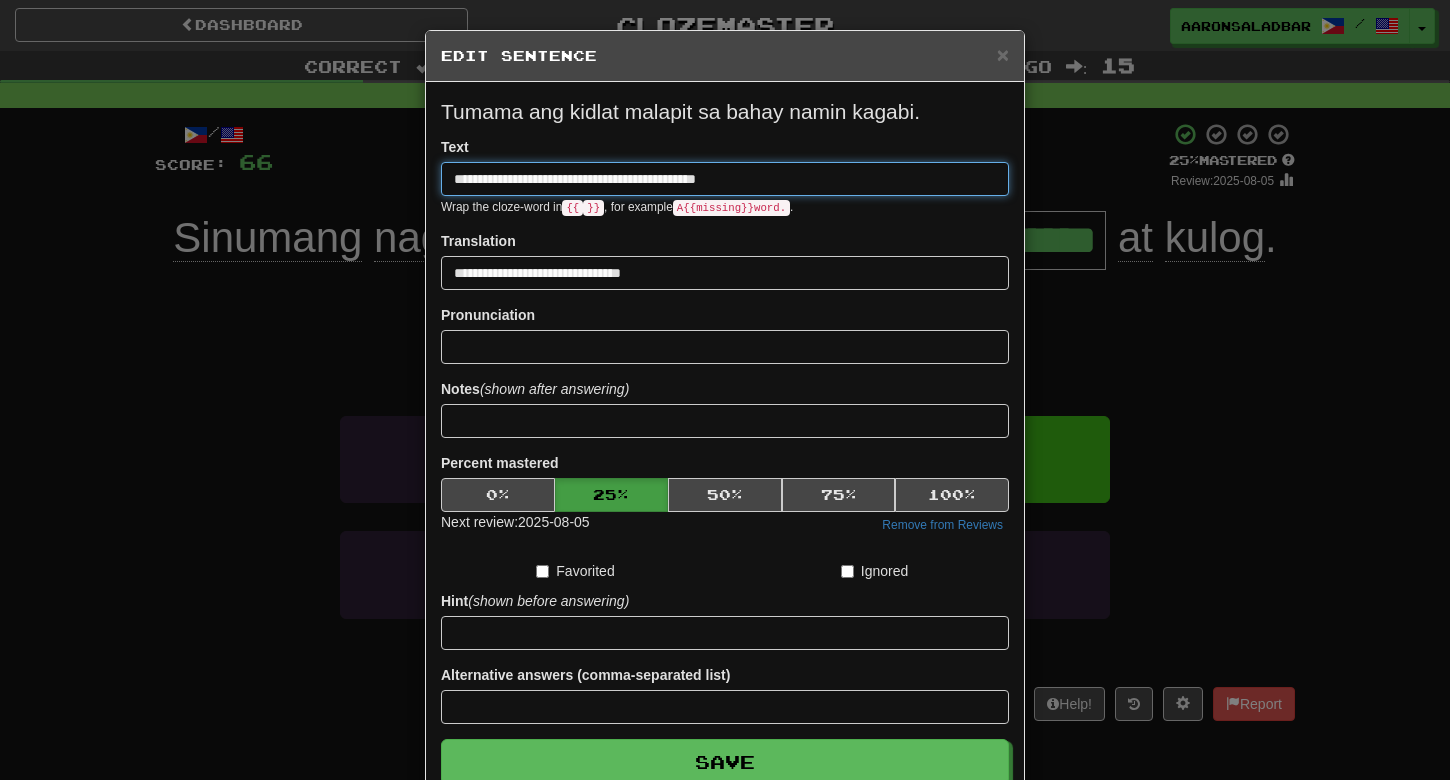 click on "**********" at bounding box center [725, 179] 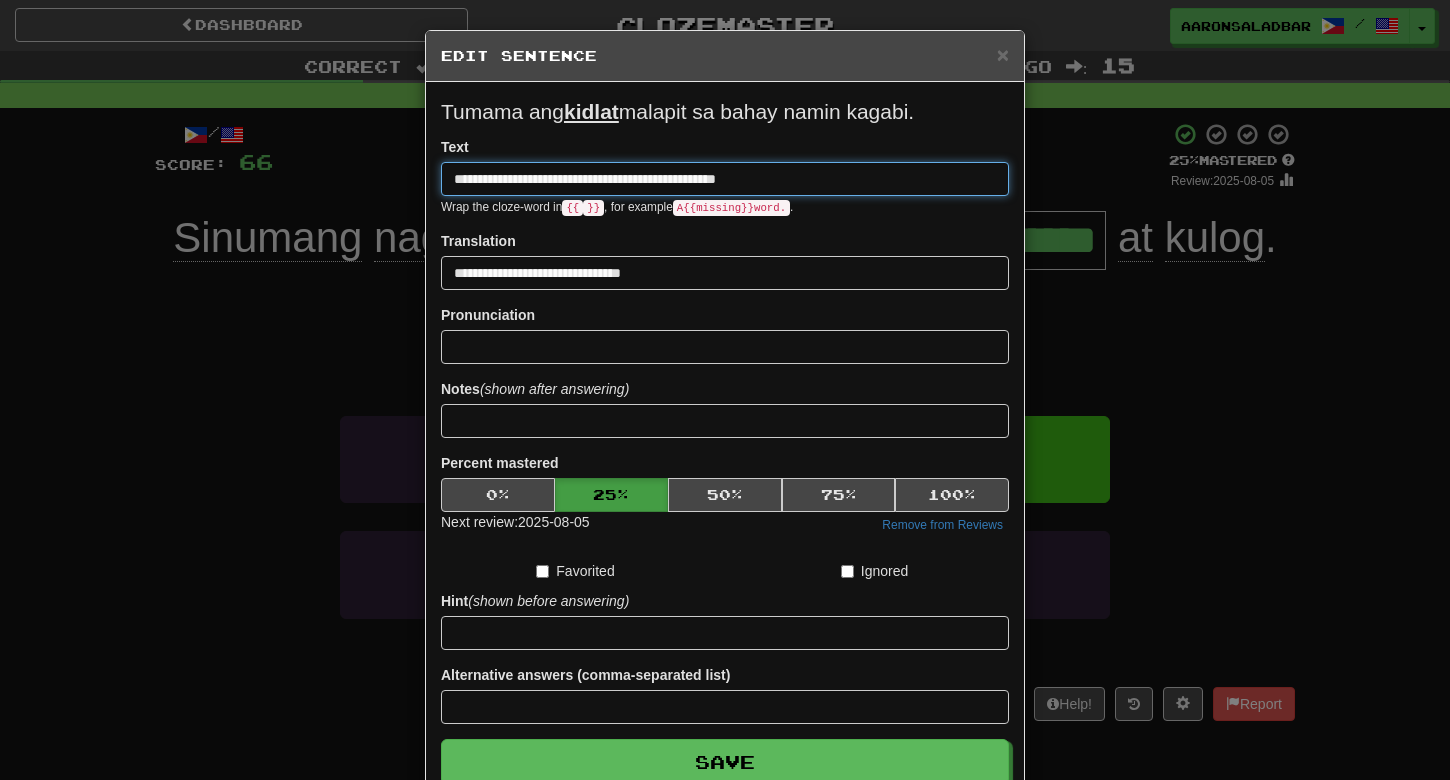 type on "**********" 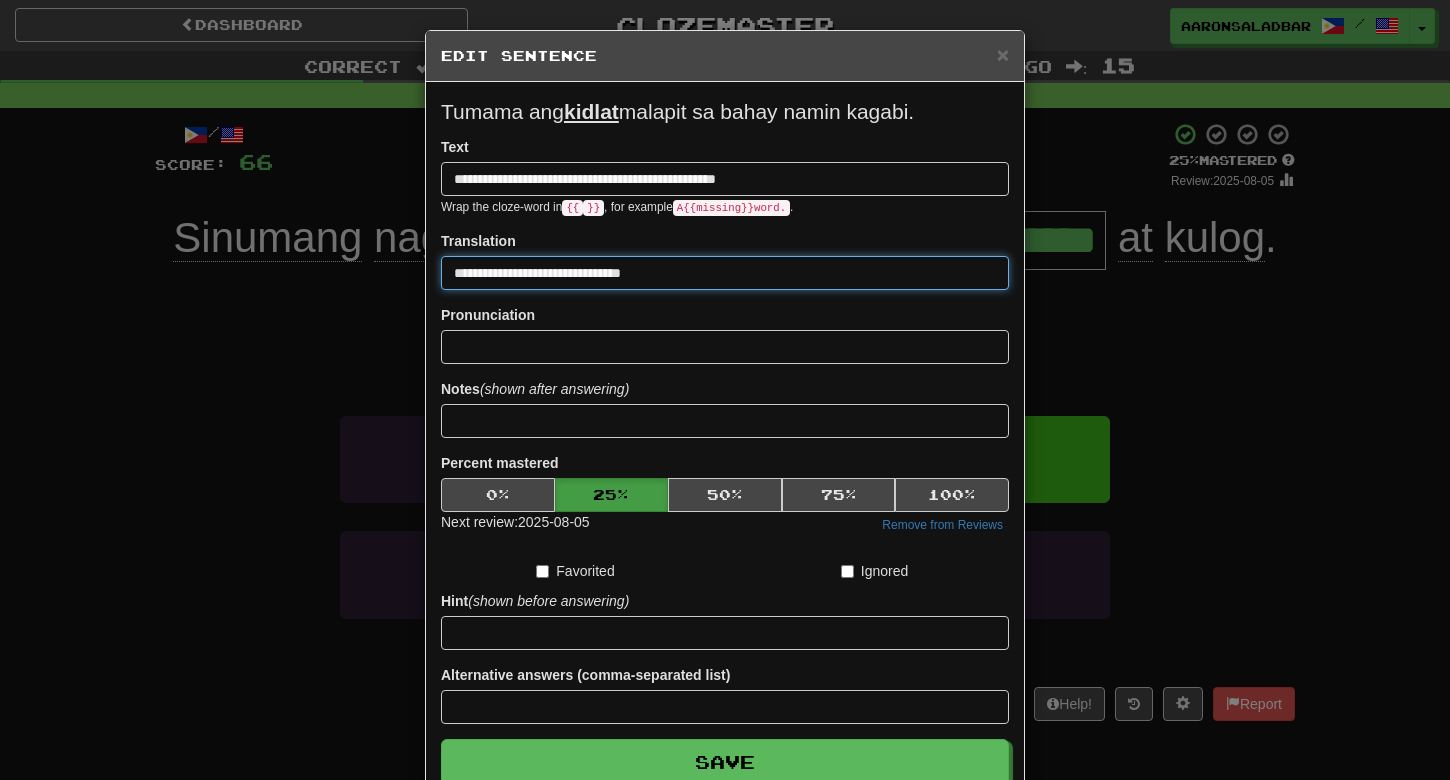 drag, startPoint x: 710, startPoint y: 270, endPoint x: 326, endPoint y: 270, distance: 384 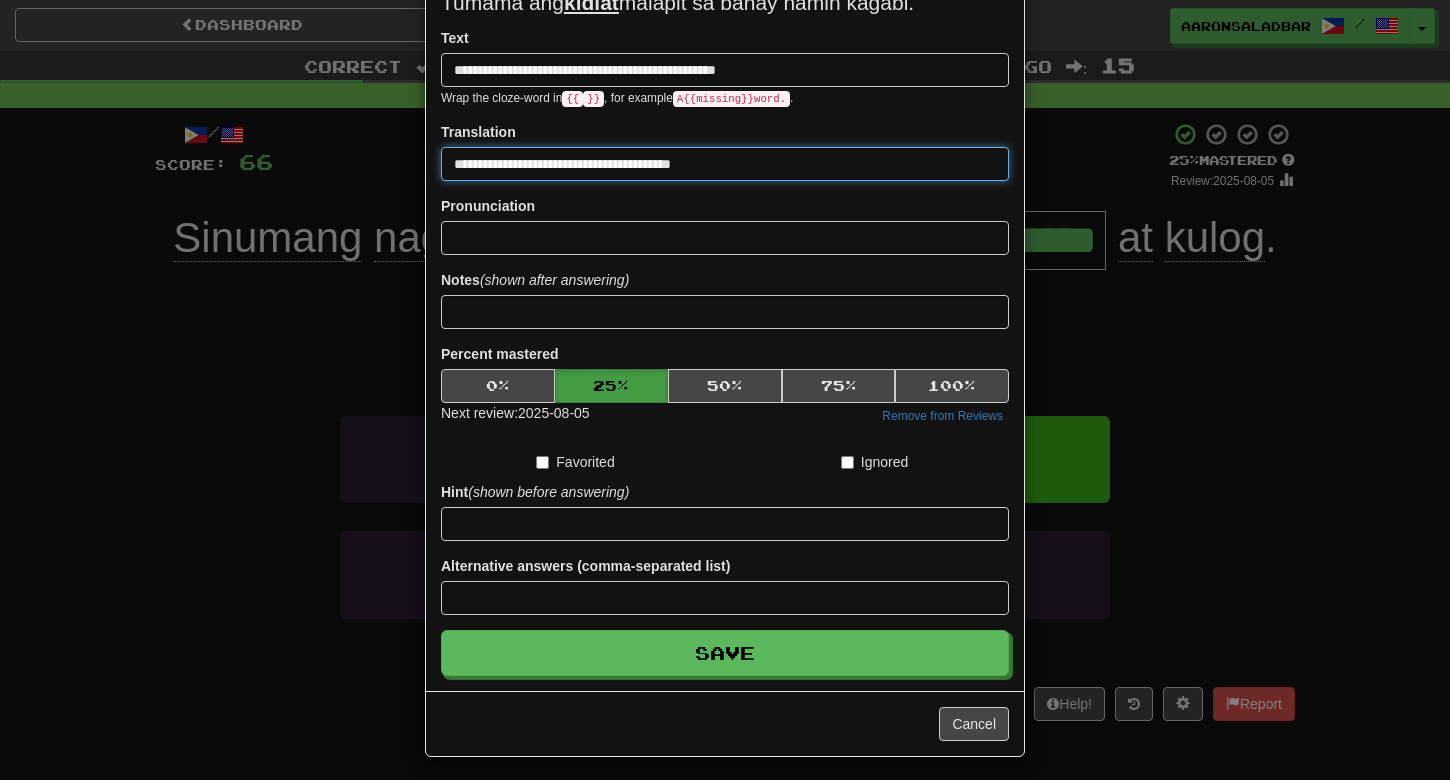 scroll, scrollTop: 116, scrollLeft: 0, axis: vertical 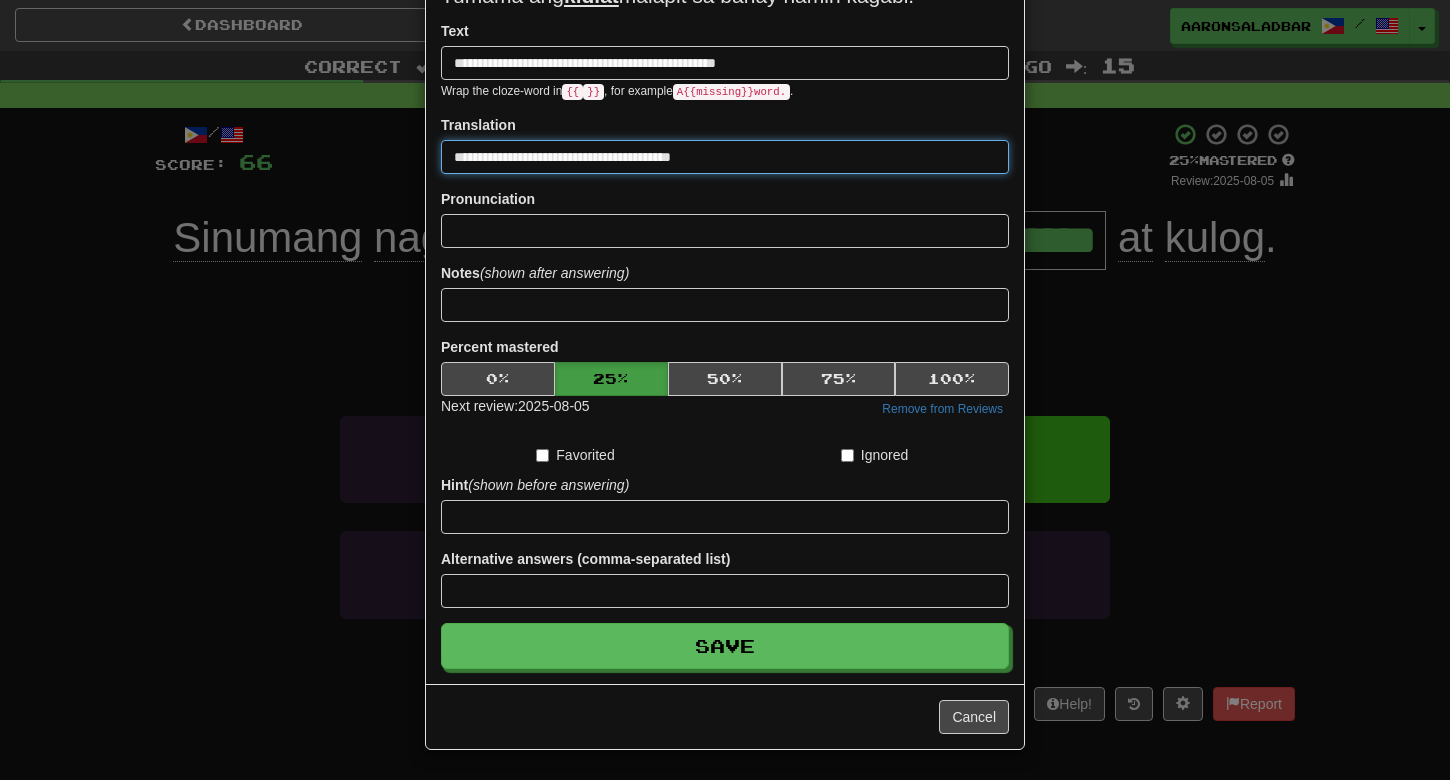 type on "**********" 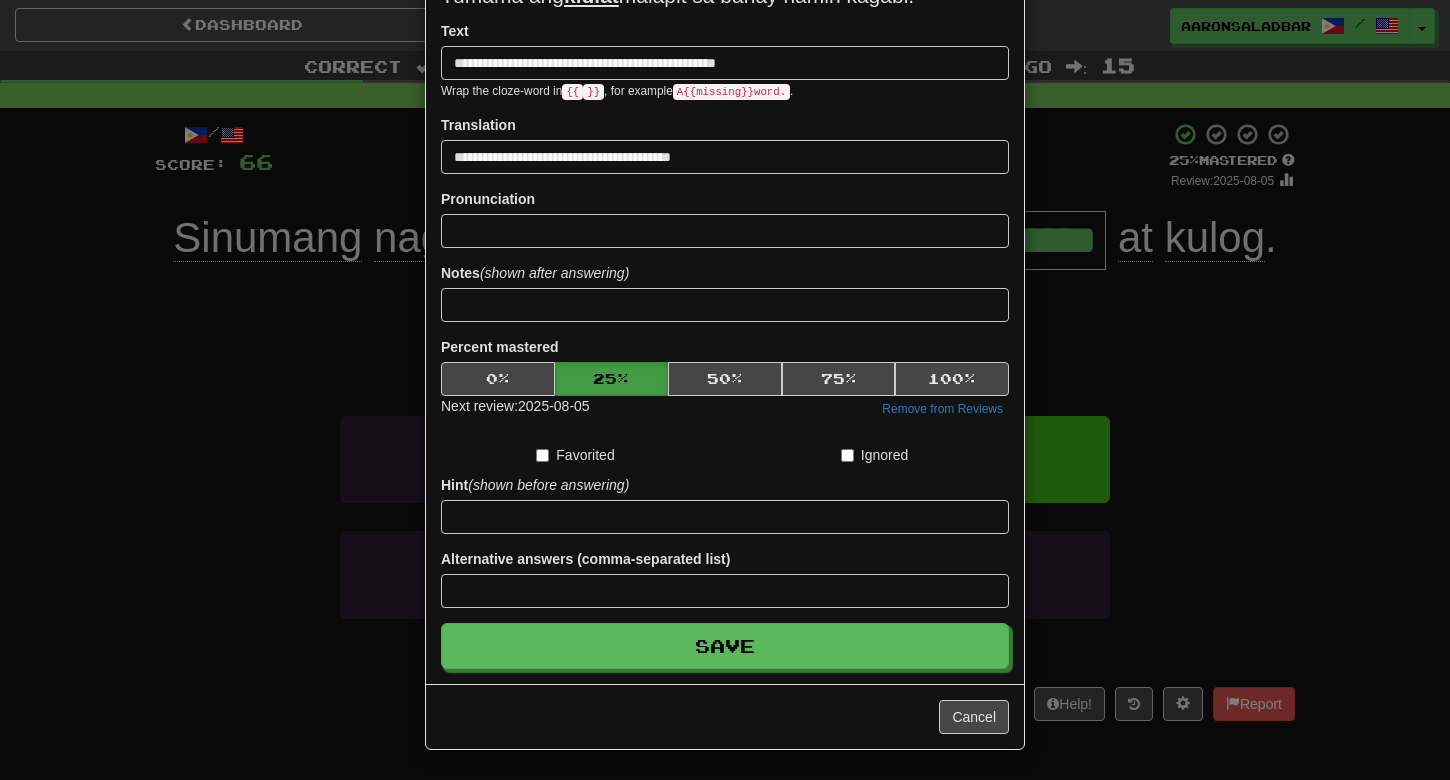 click on "**********" at bounding box center (725, 325) 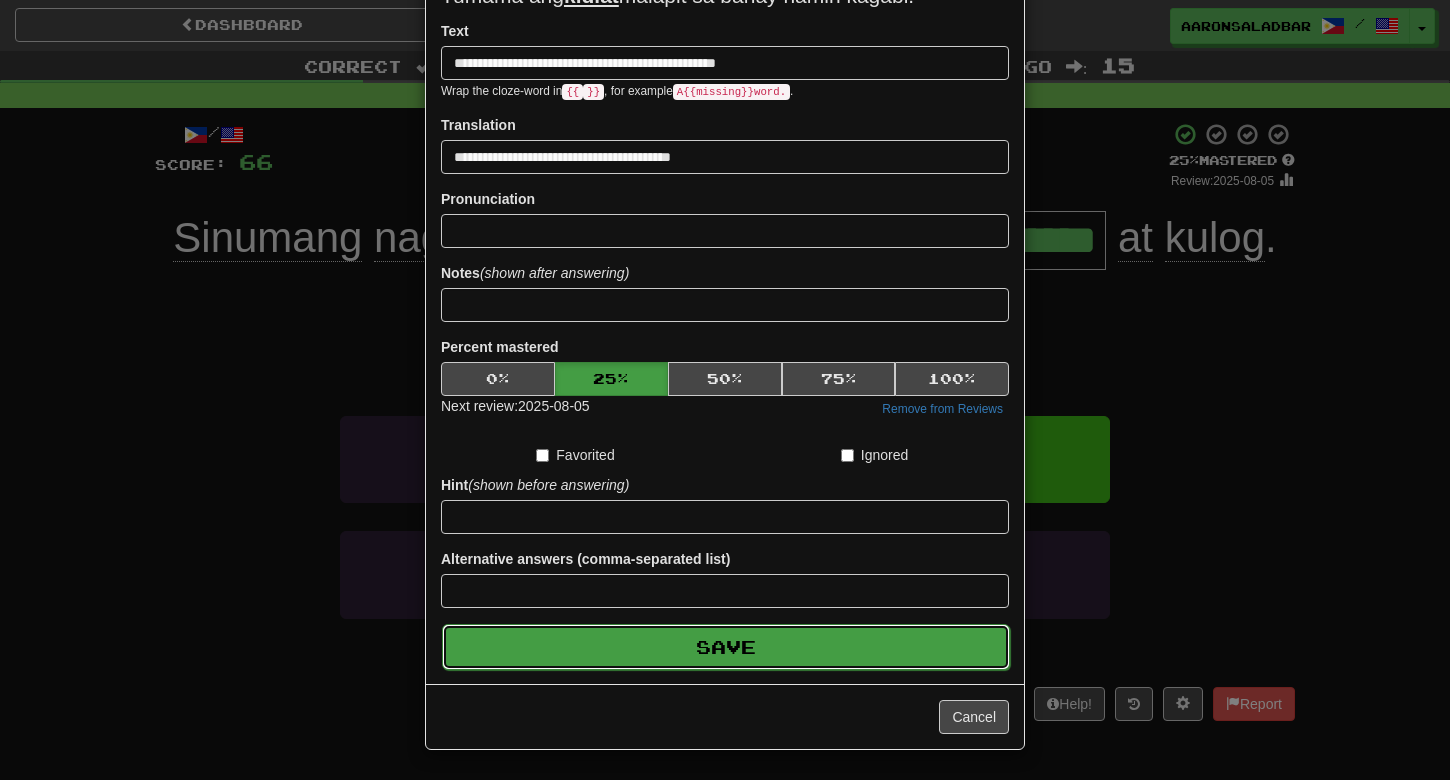 click on "Save" at bounding box center (726, 647) 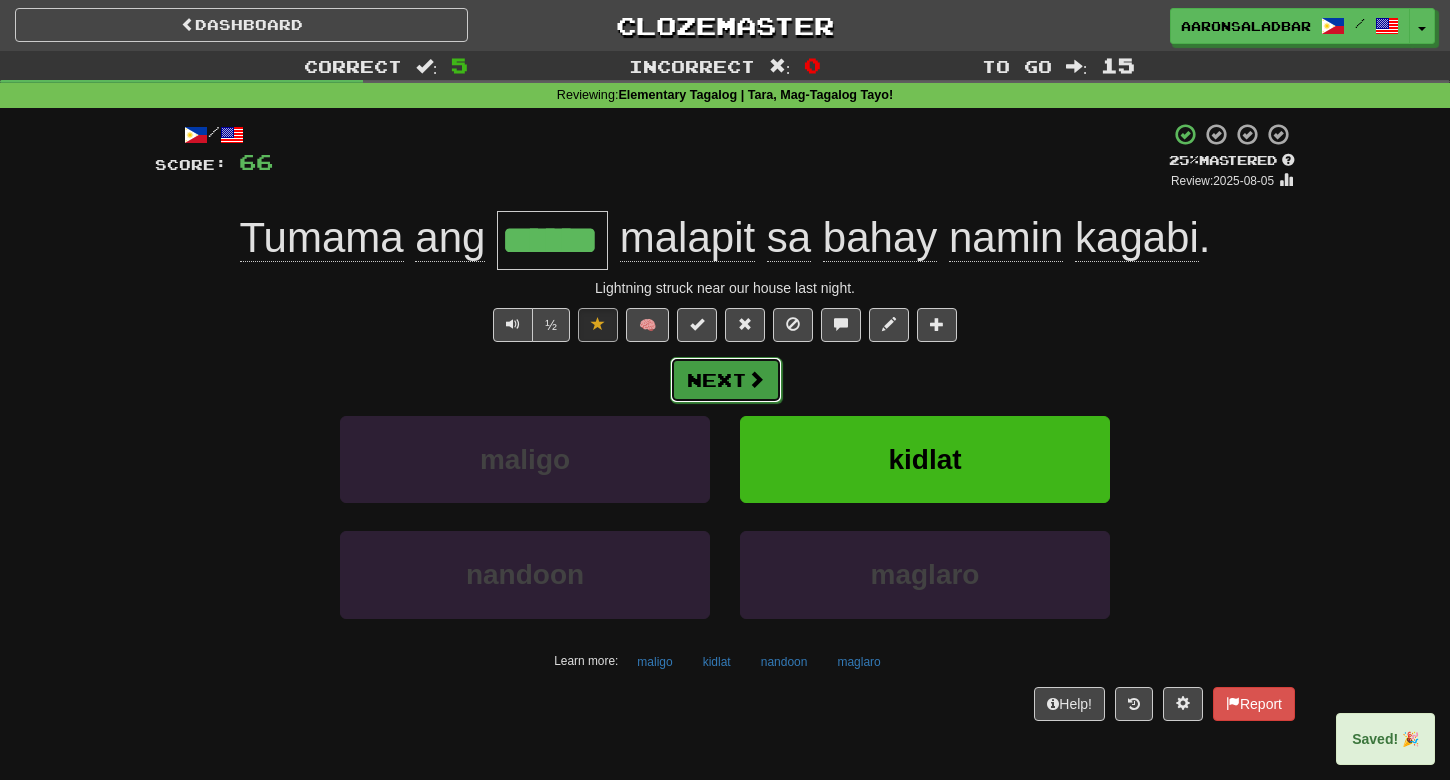 click on "Next" at bounding box center (726, 380) 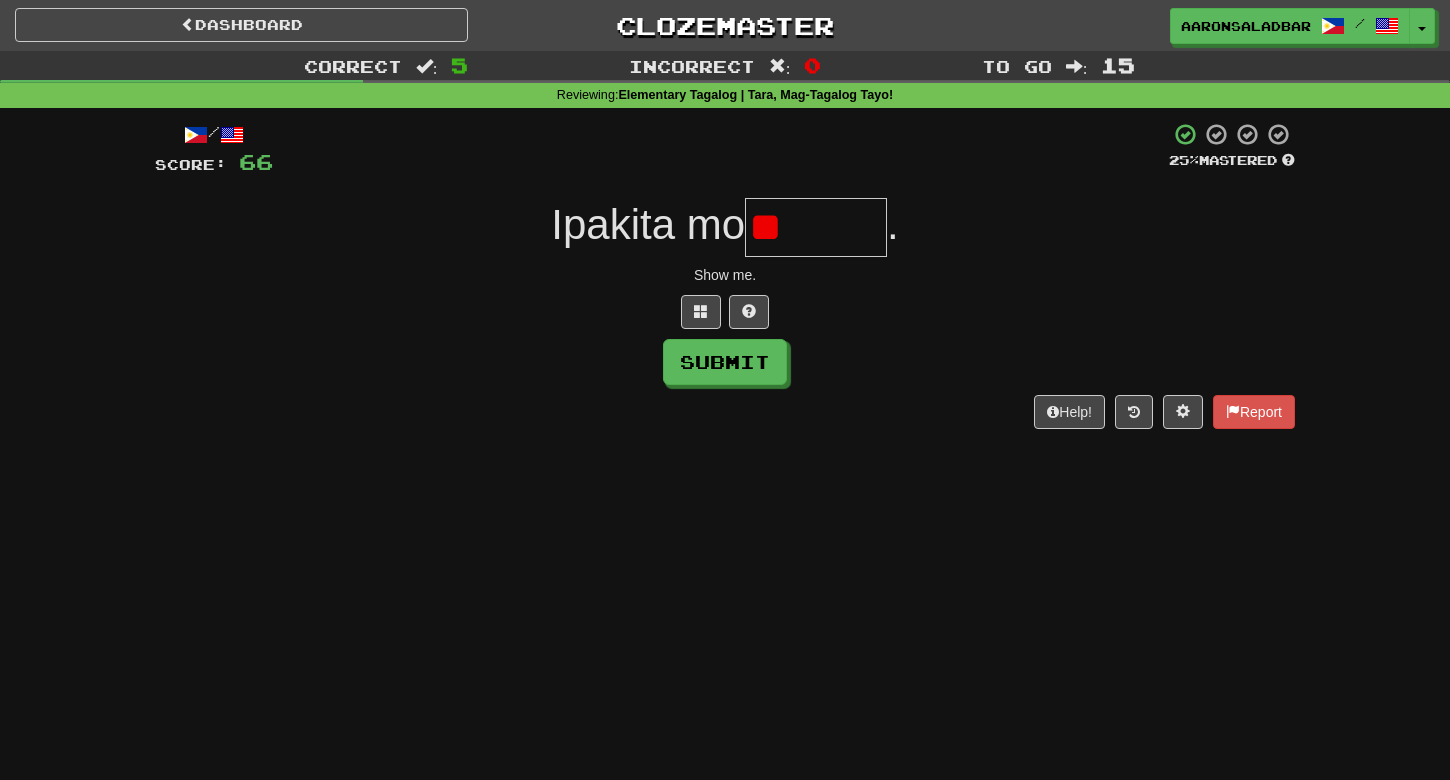 type on "*" 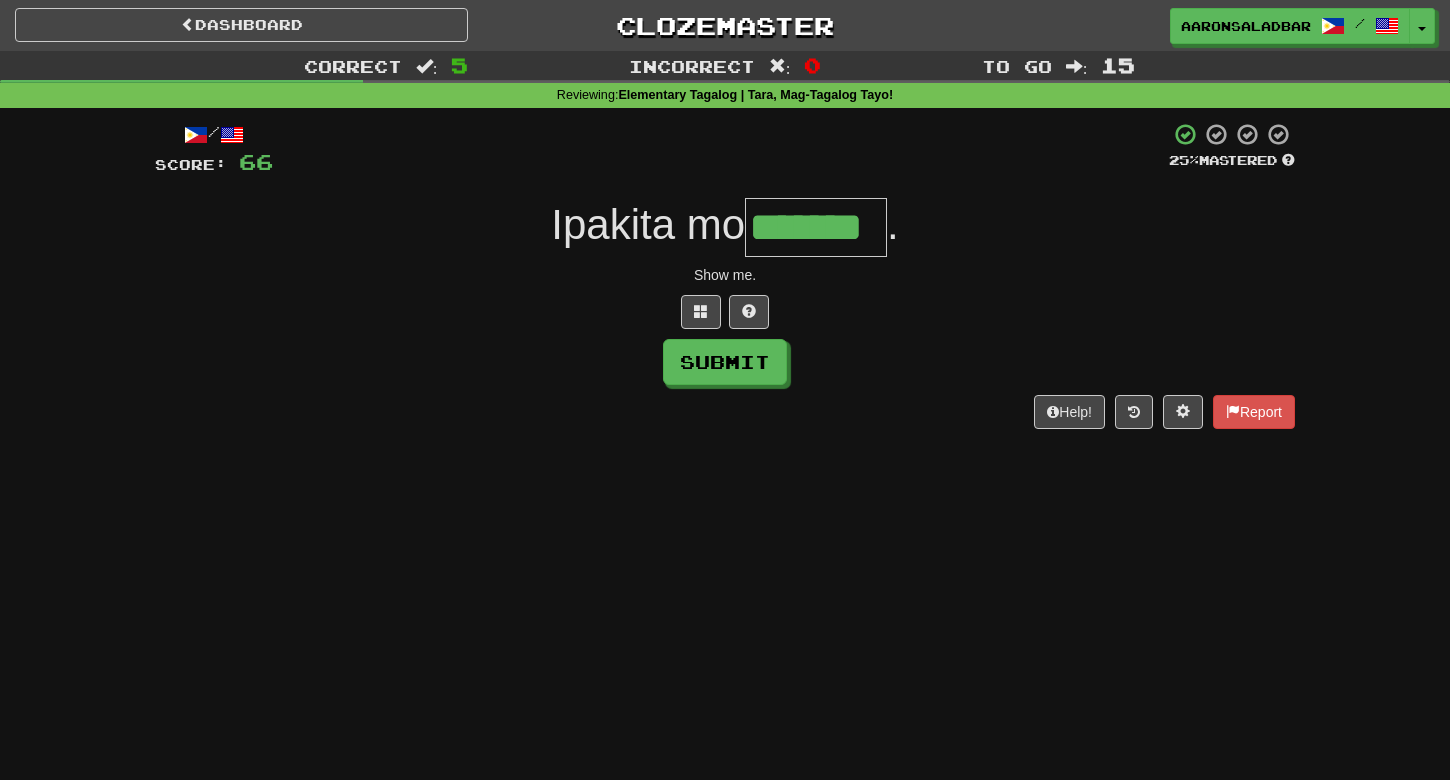 type on "*******" 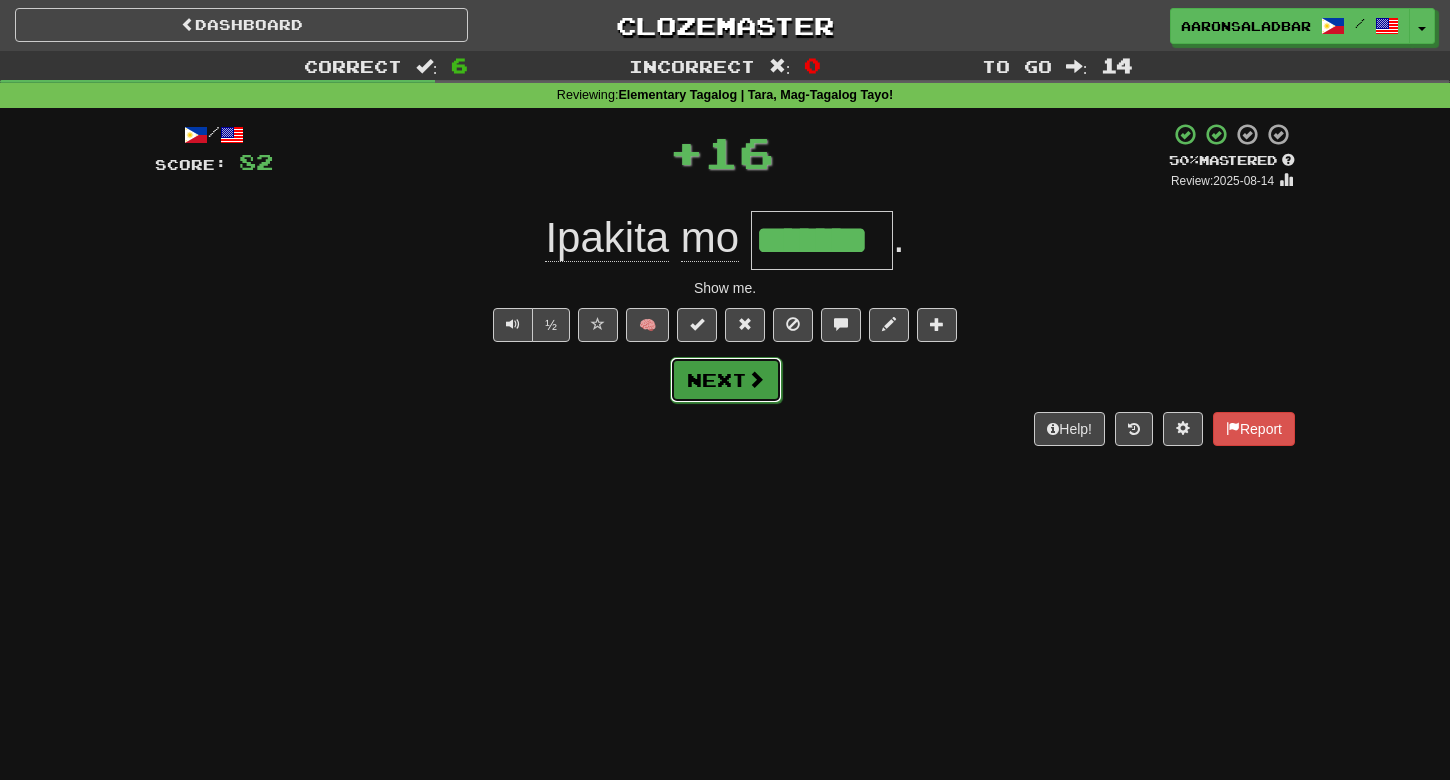 click on "Next" at bounding box center (726, 380) 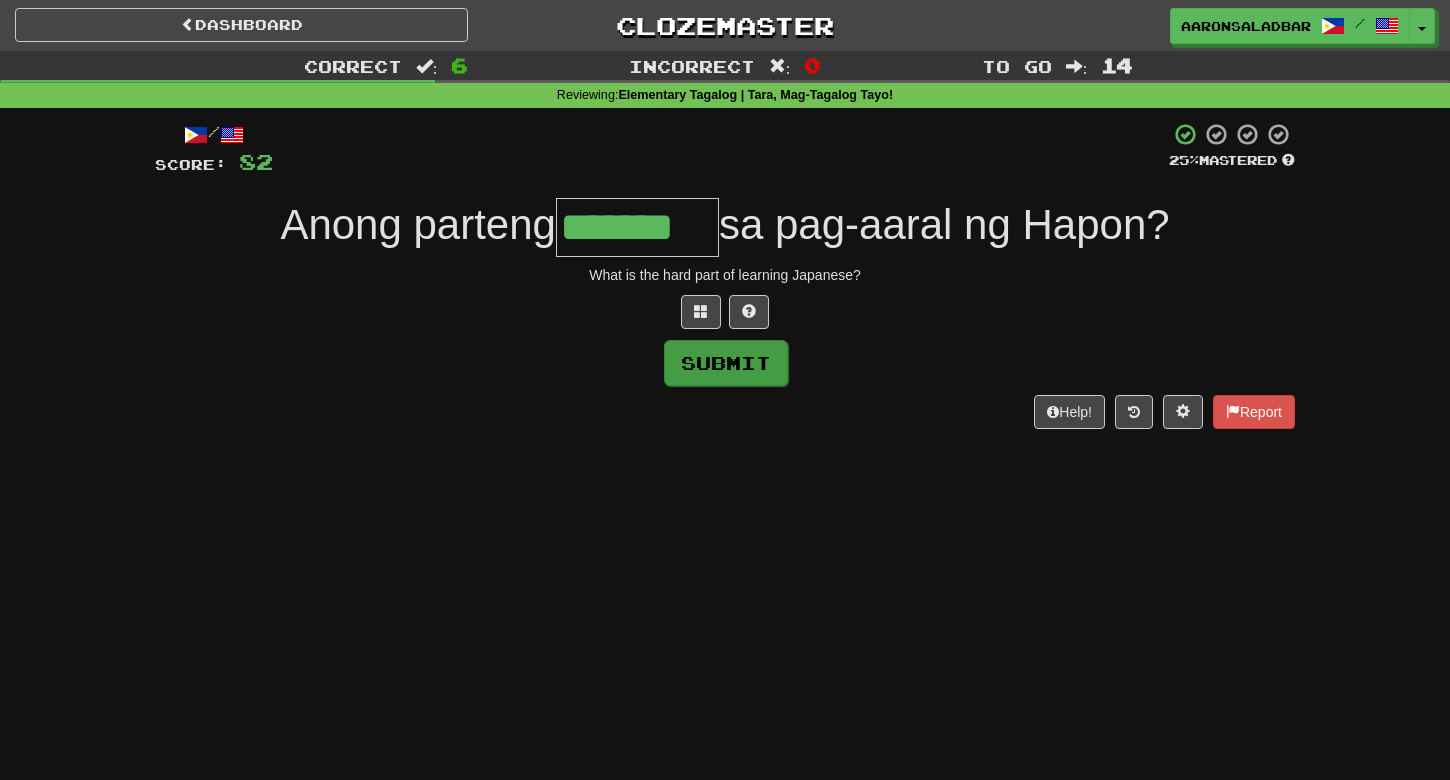 type on "*******" 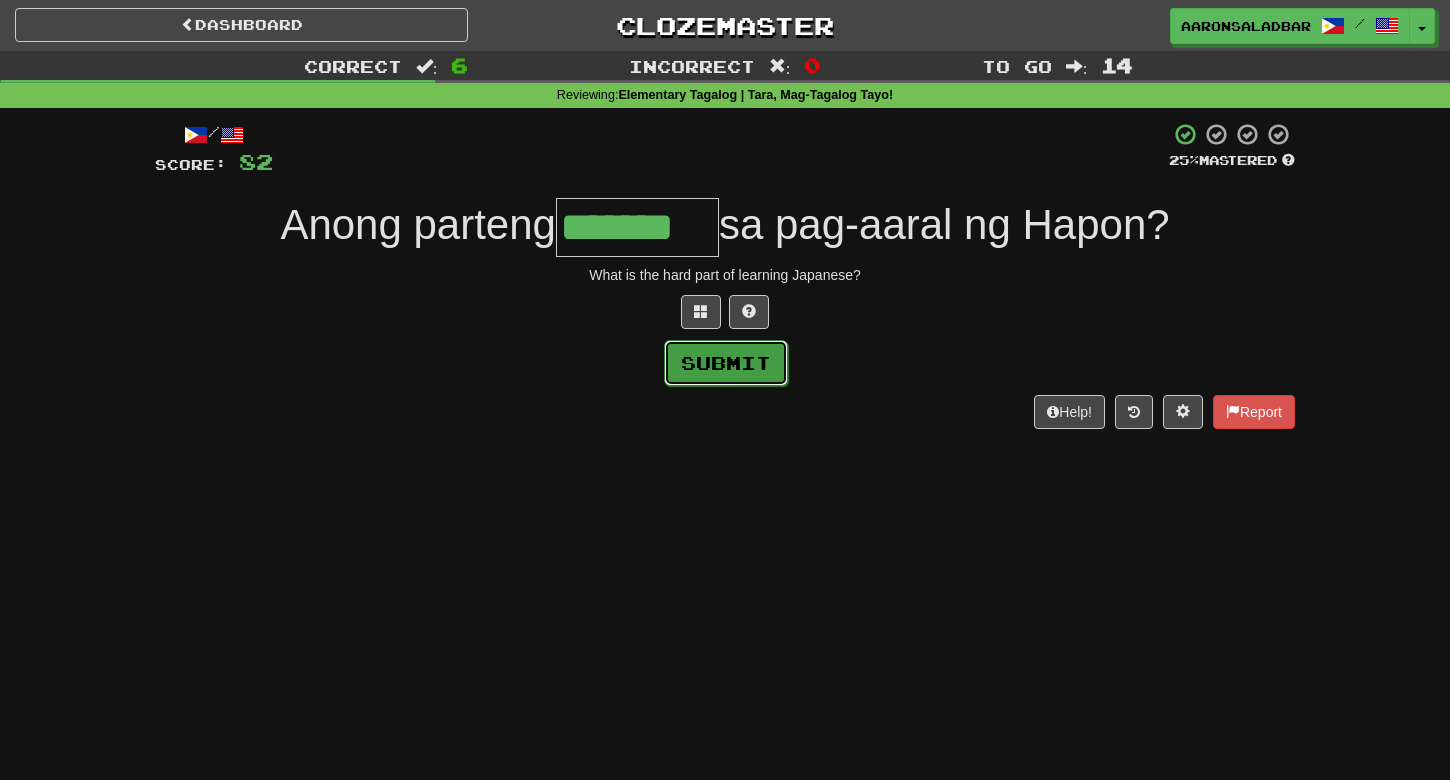 click on "Submit" at bounding box center [726, 363] 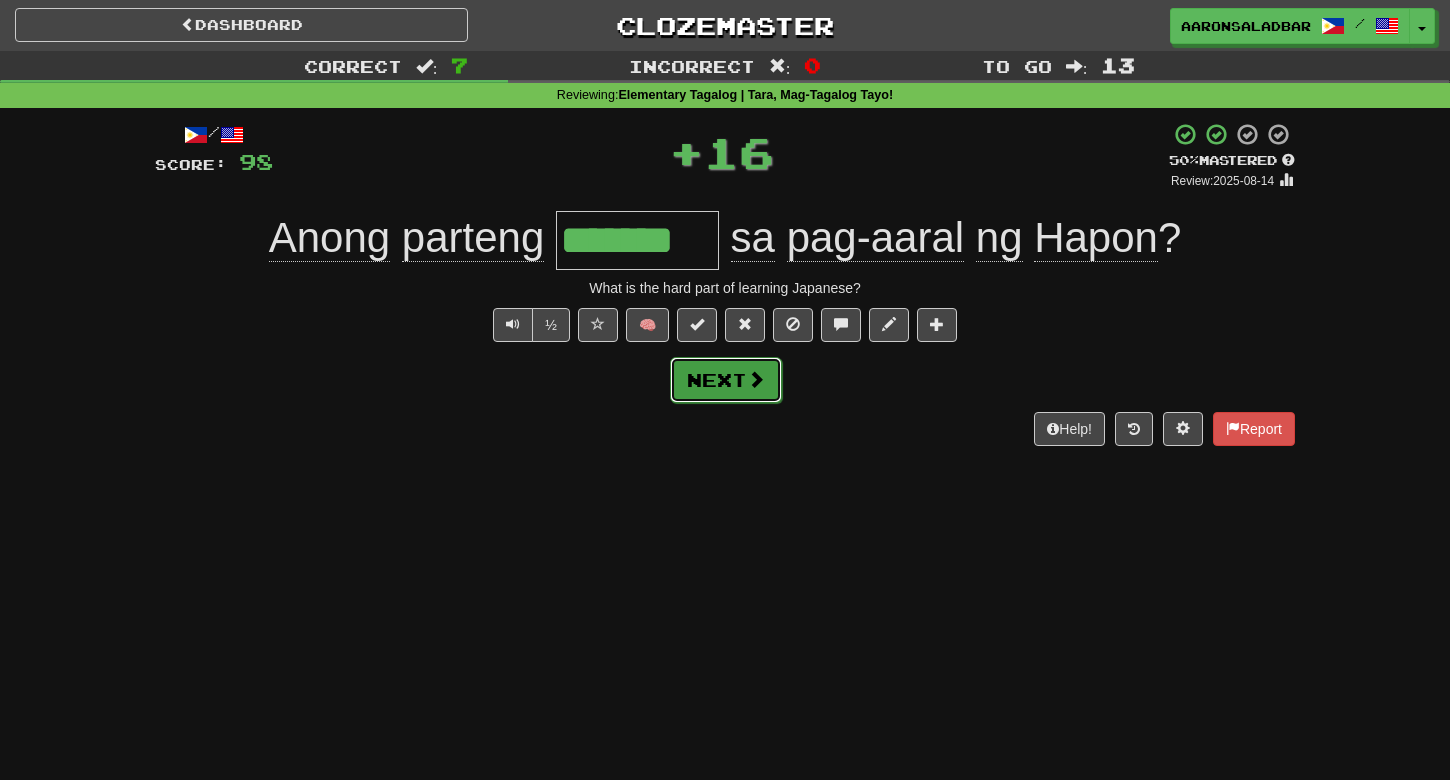 click on "Next" at bounding box center [726, 380] 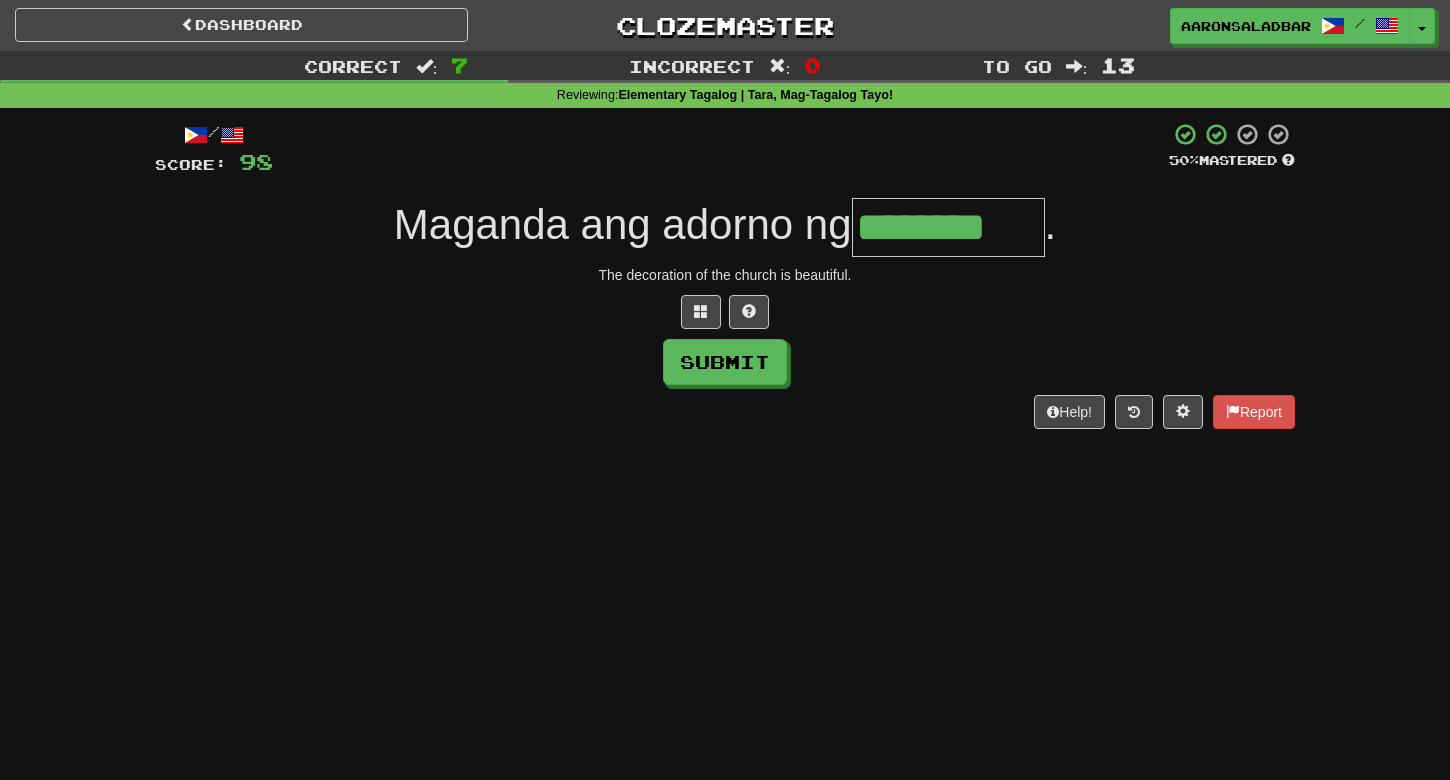 type on "********" 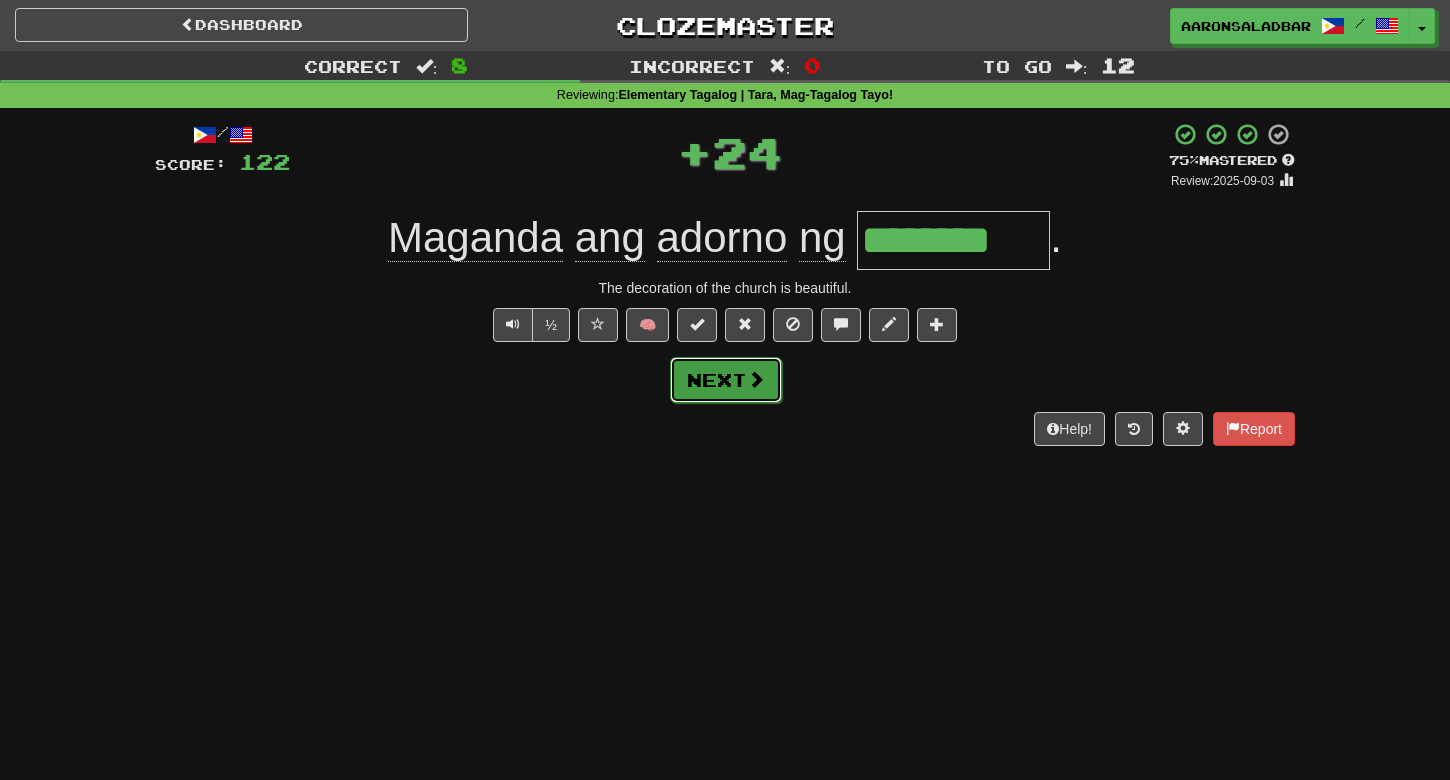 click on "Next" at bounding box center [726, 380] 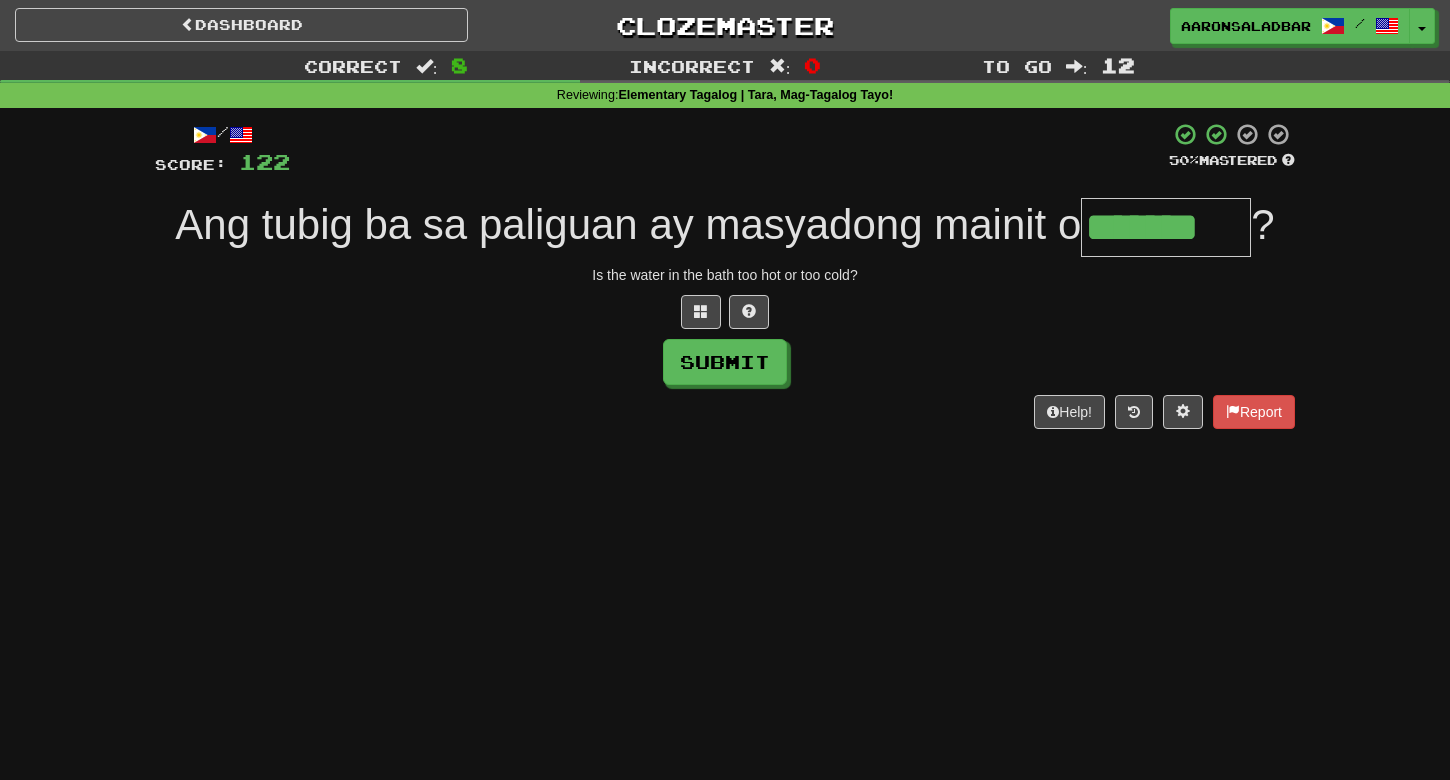 type on "*******" 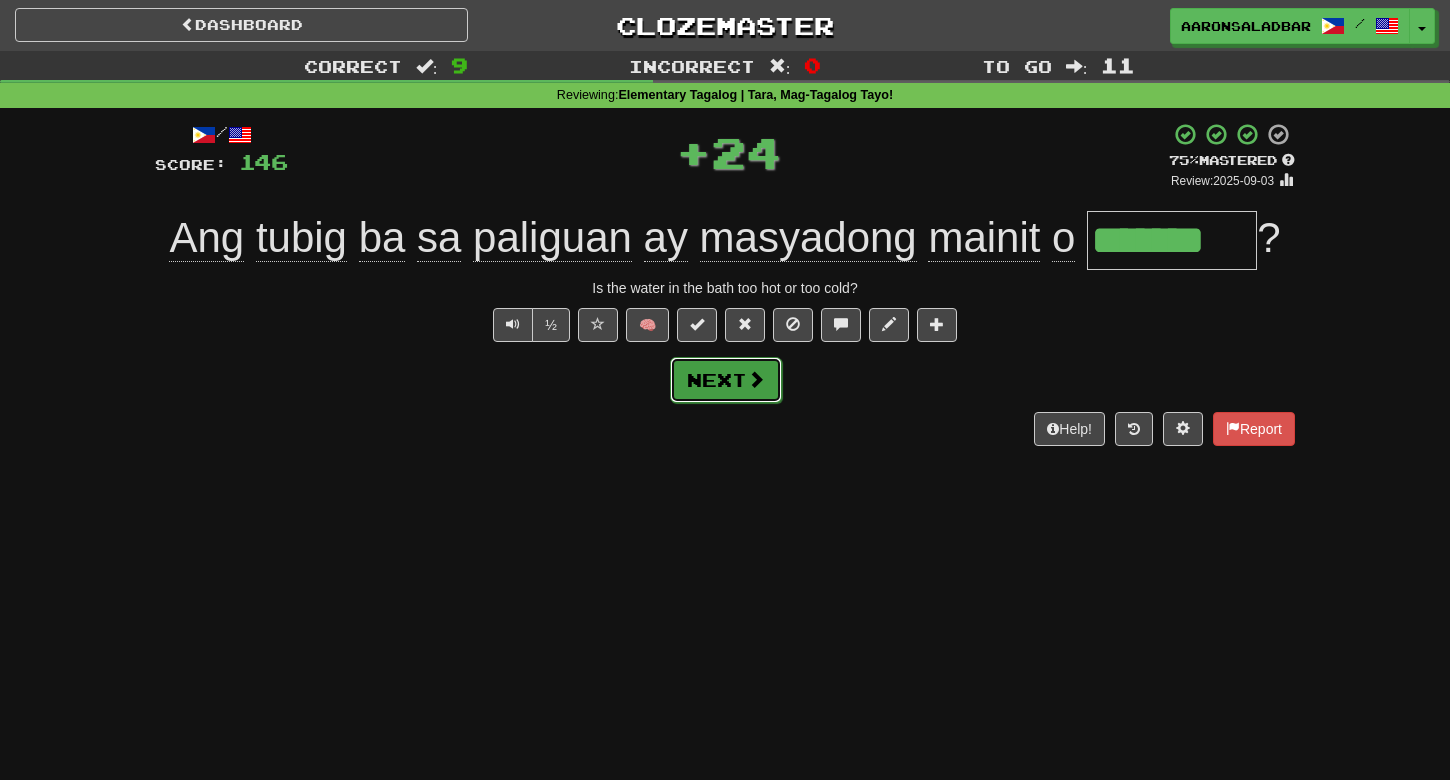click at bounding box center [756, 379] 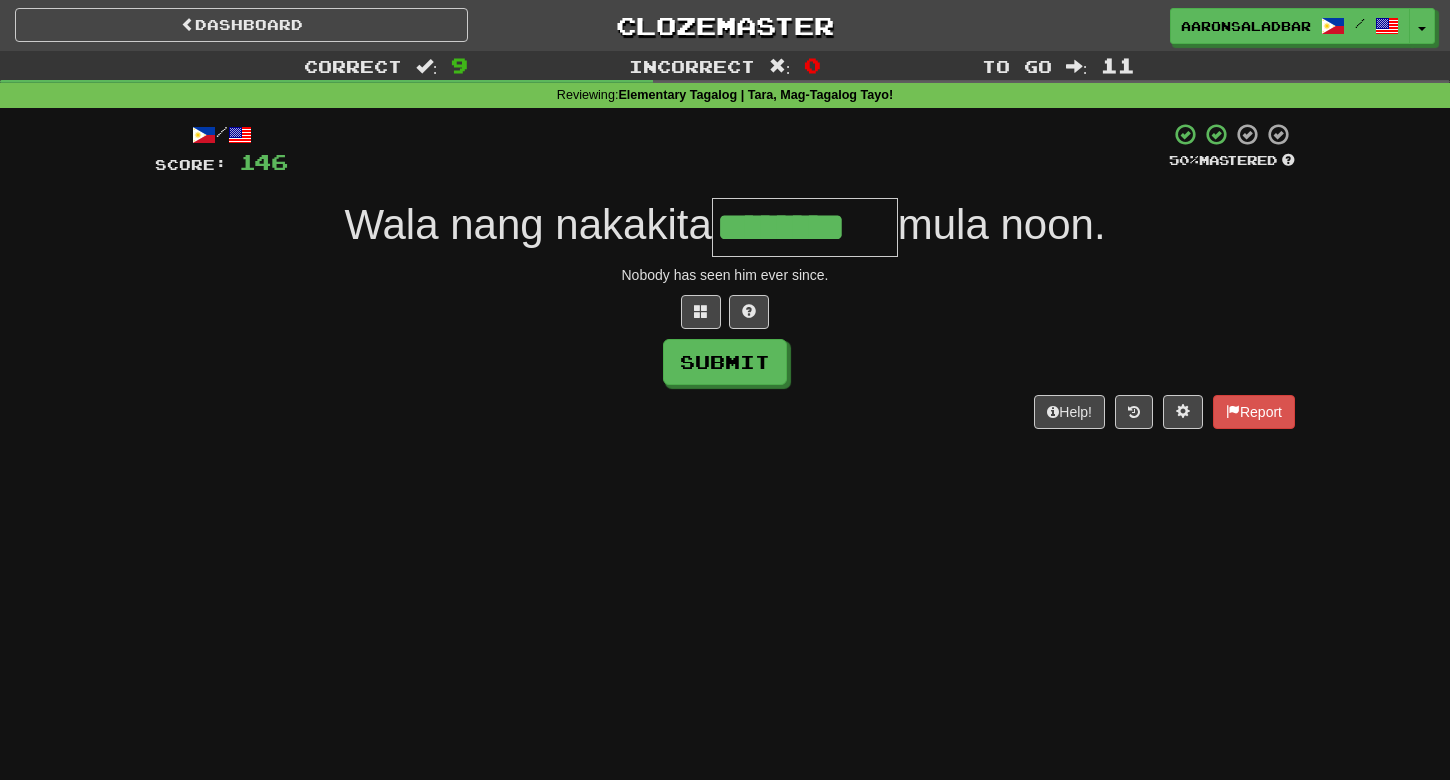 type on "*********" 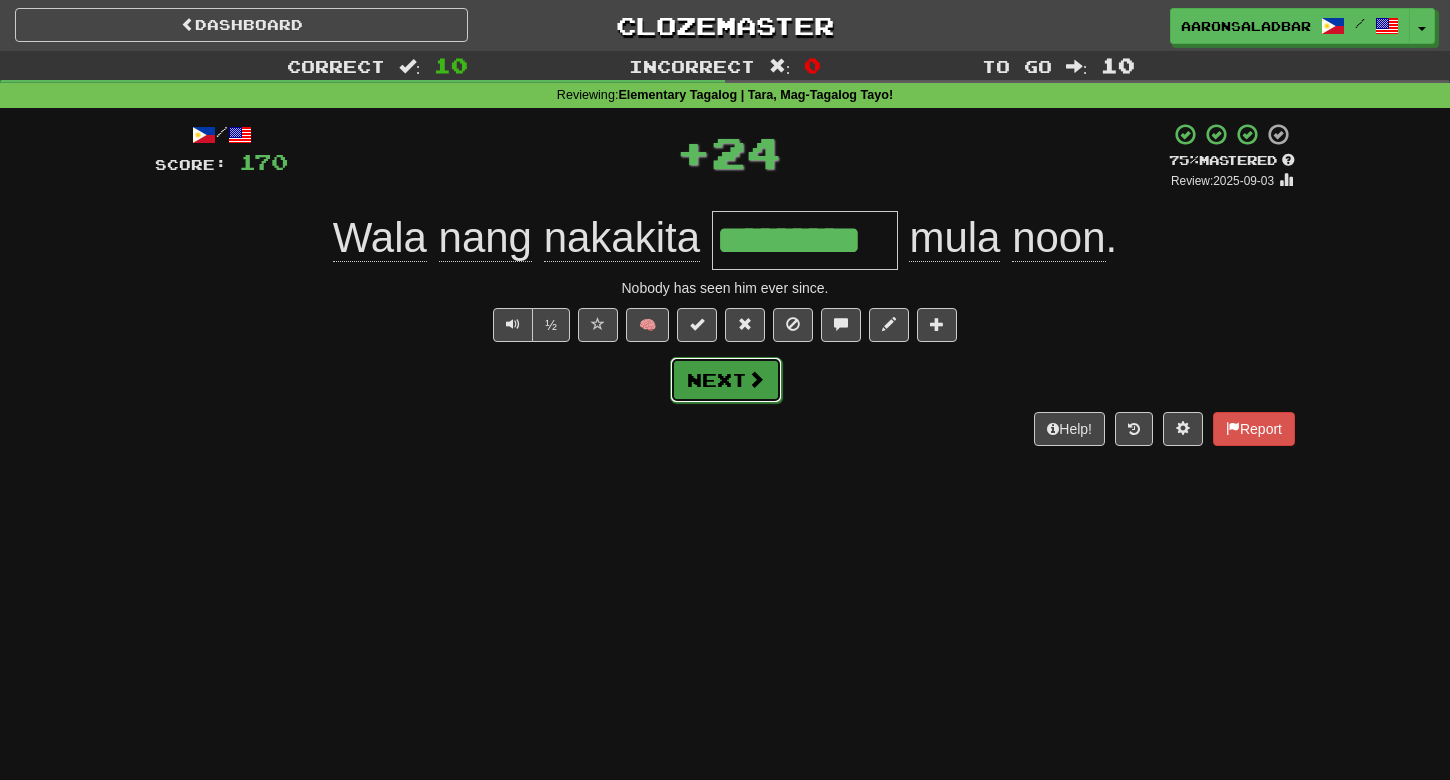 click on "Next" at bounding box center [726, 380] 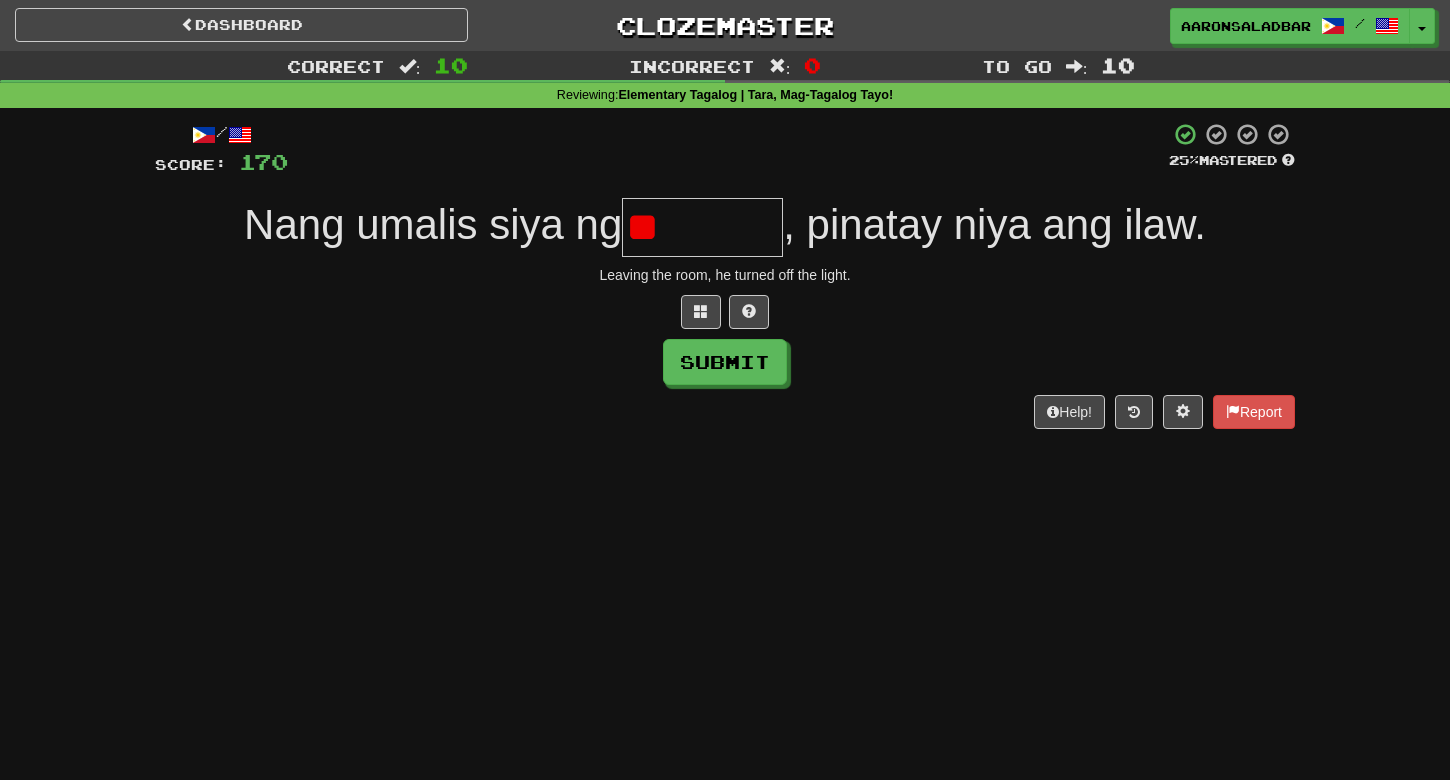 type on "*" 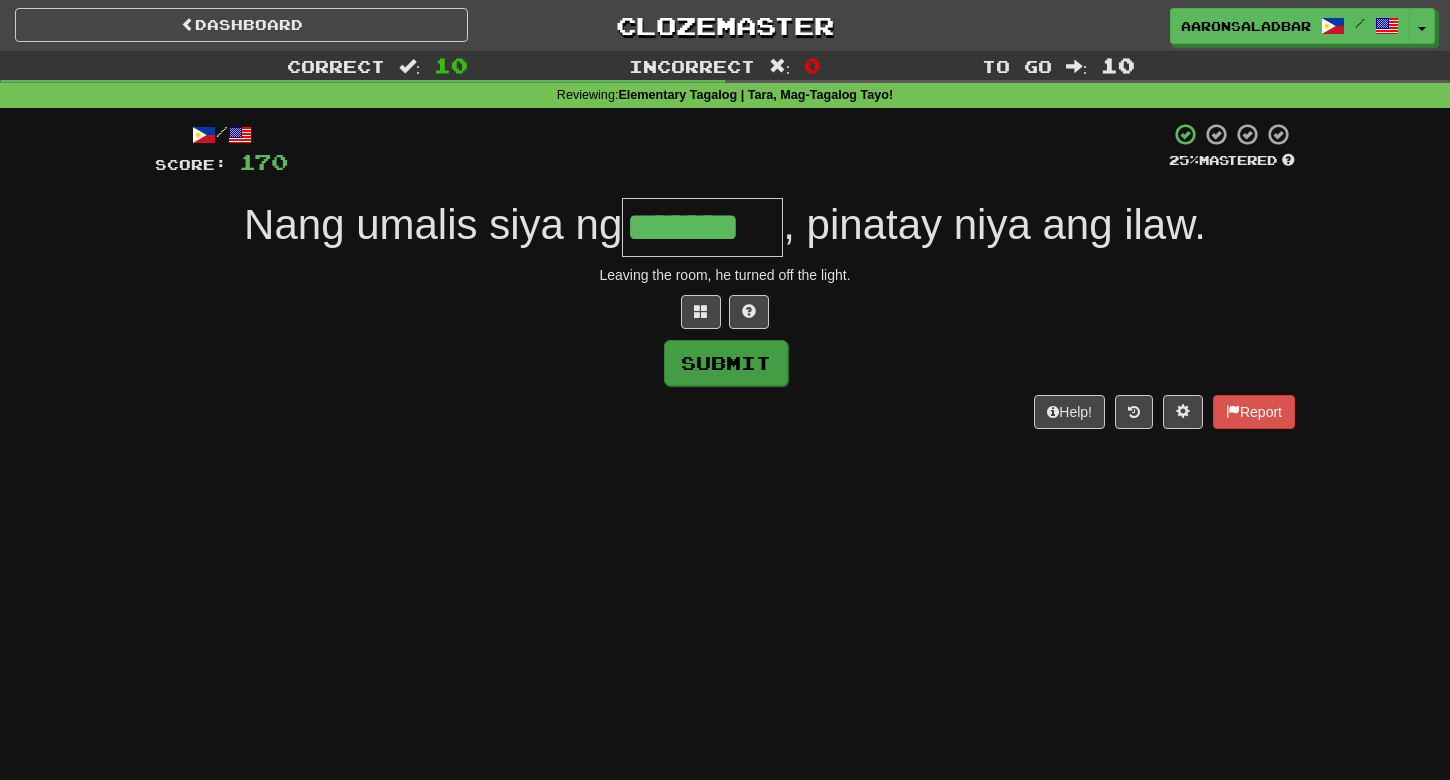 type on "*******" 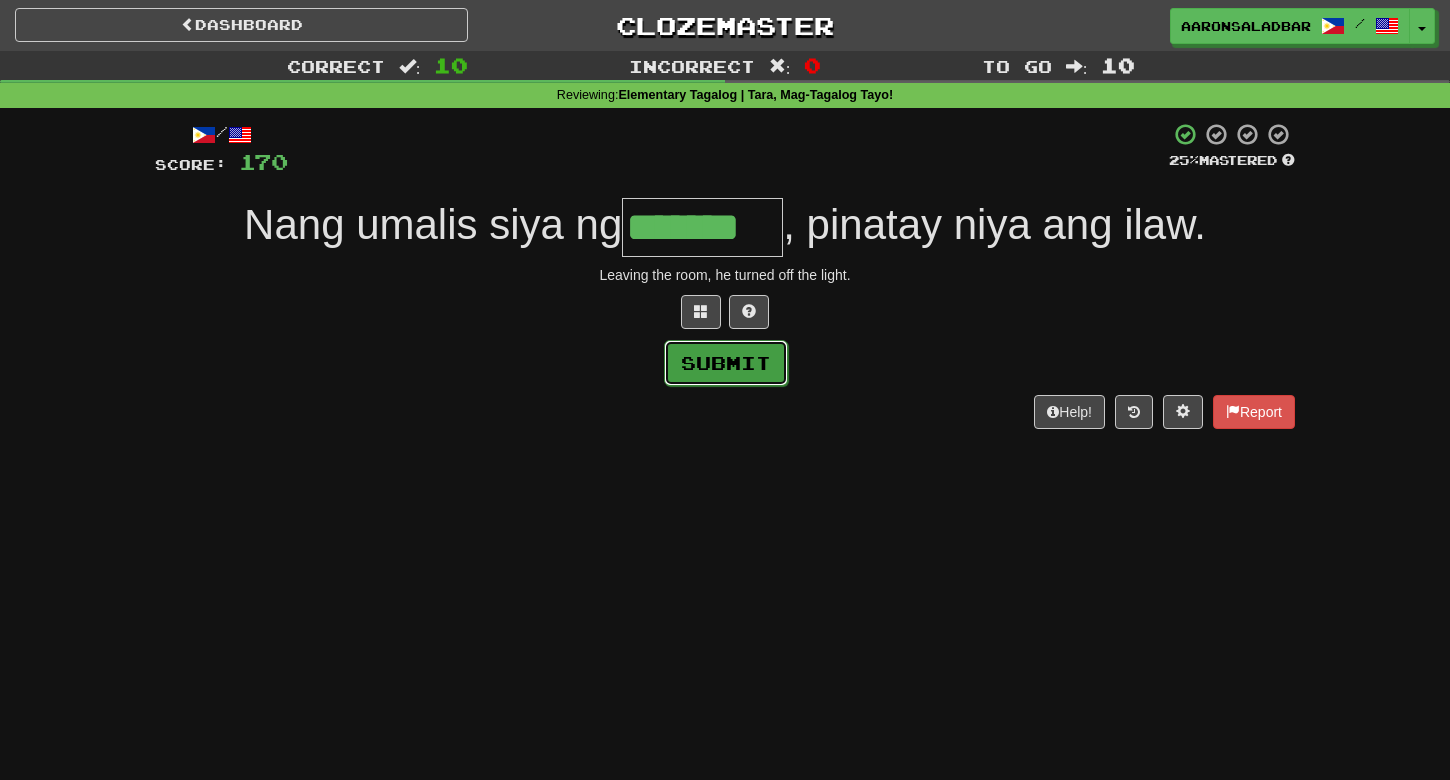 click on "Submit" at bounding box center [726, 363] 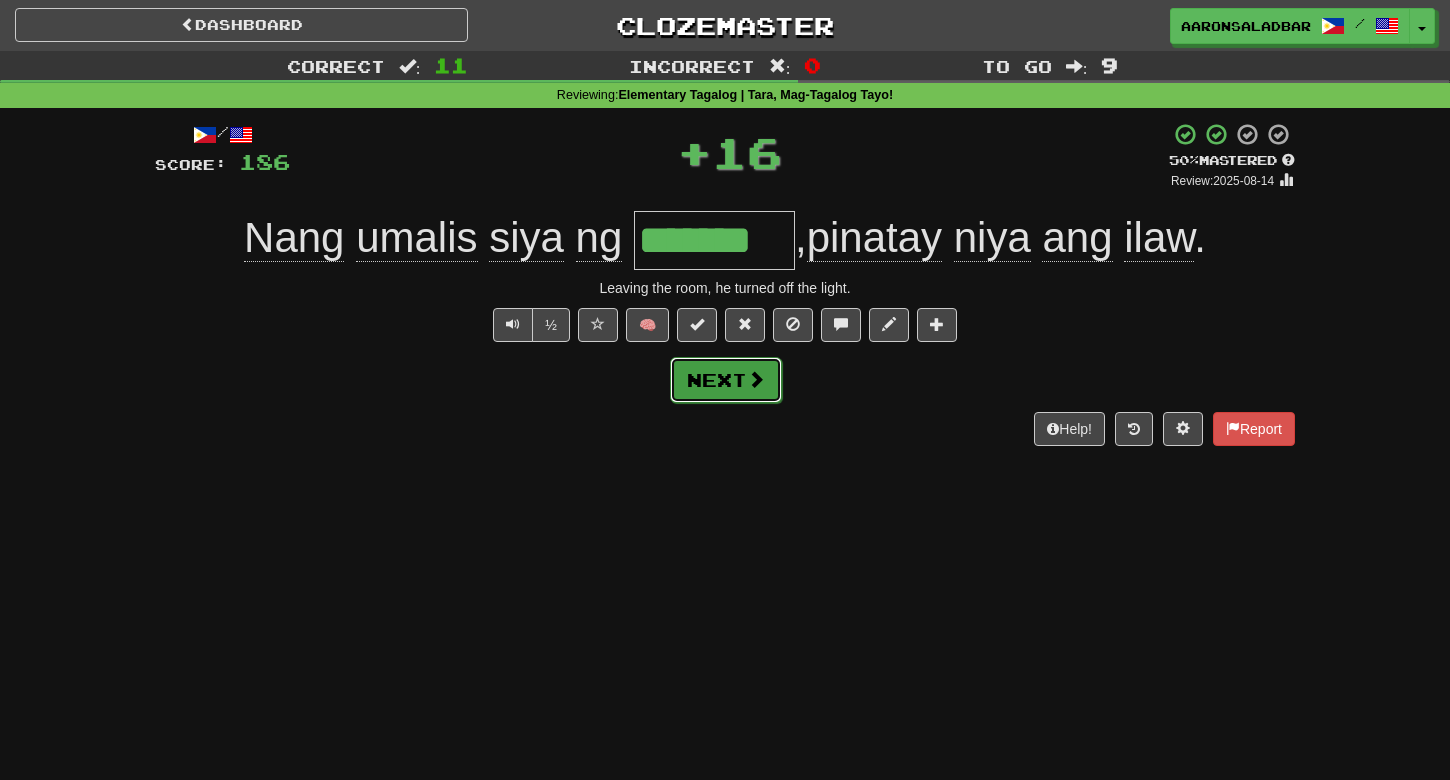 click on "Next" at bounding box center (726, 380) 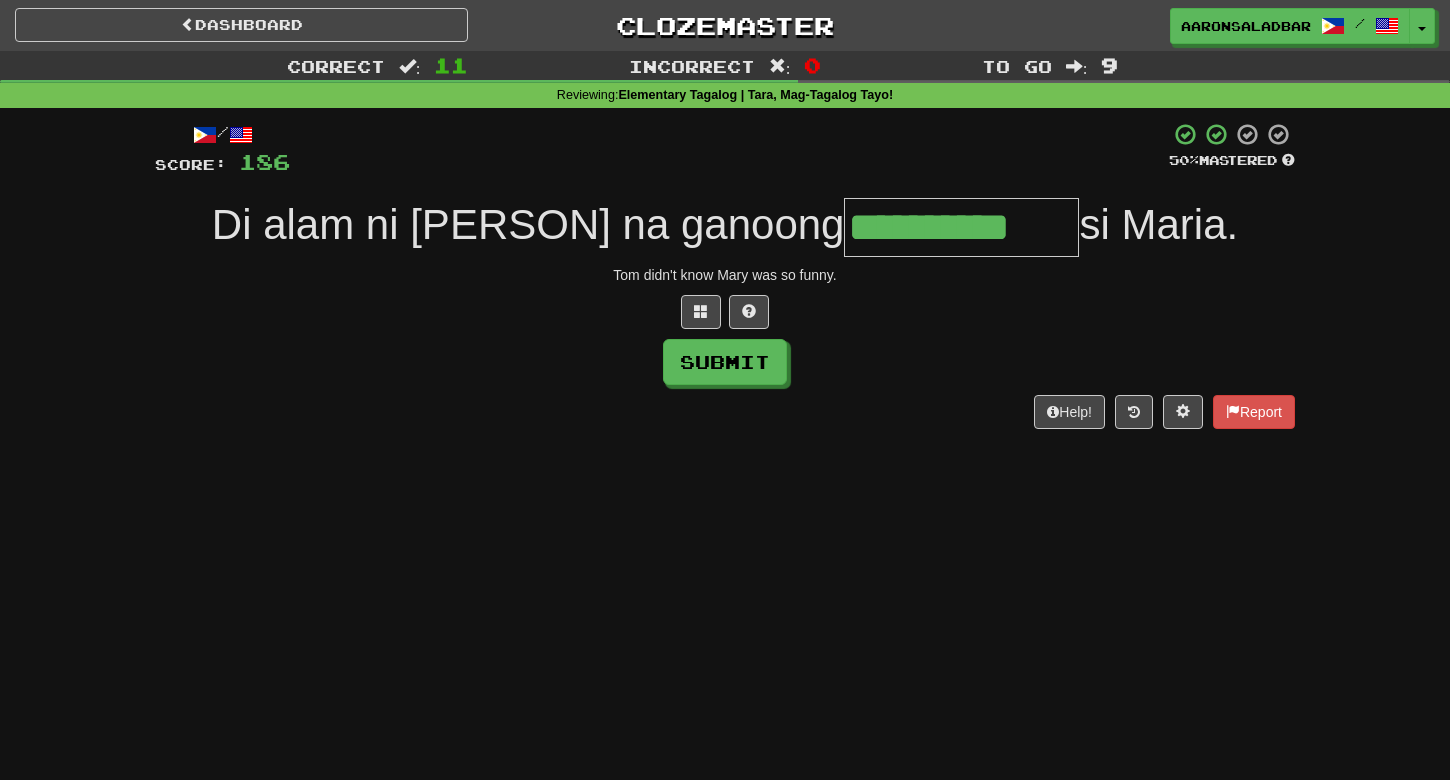 type on "**********" 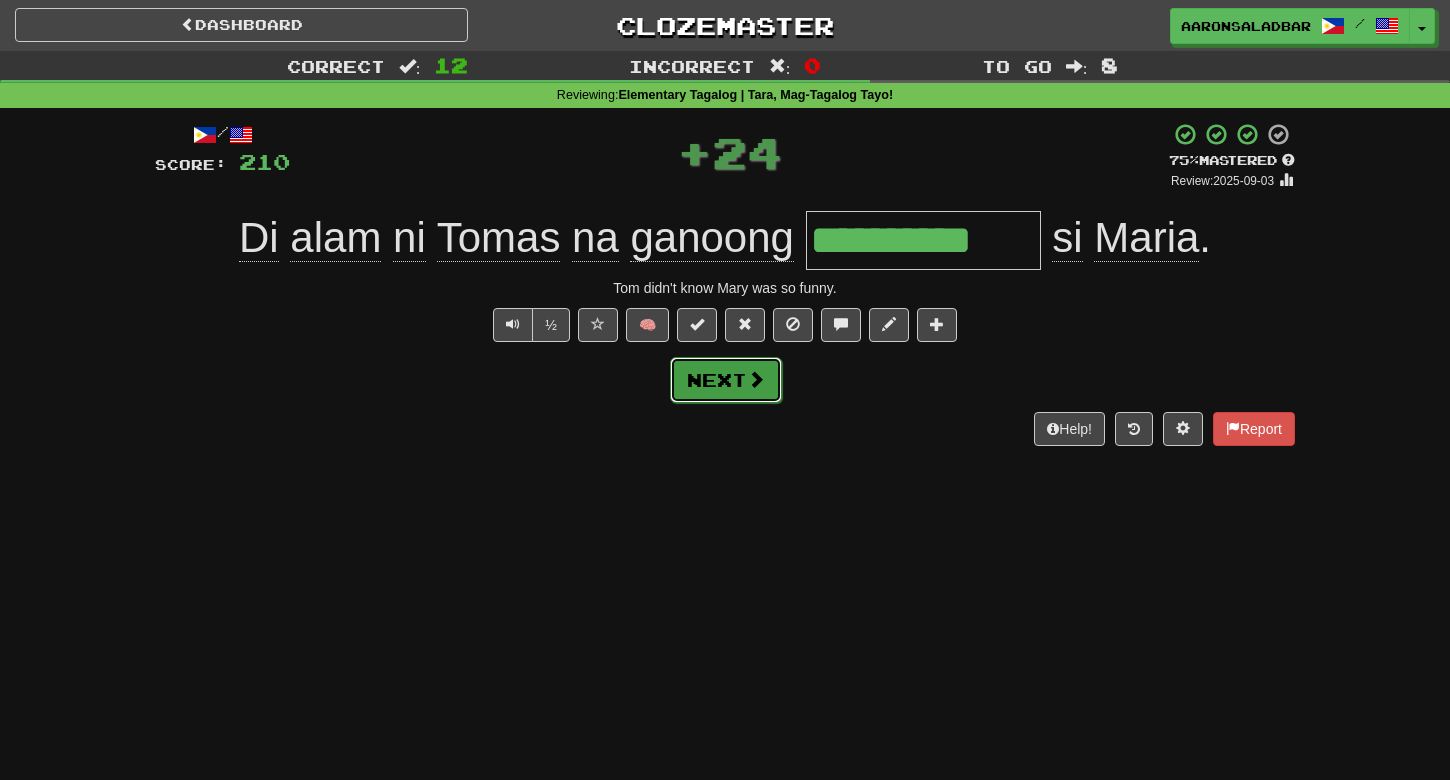 click on "Next" at bounding box center (726, 380) 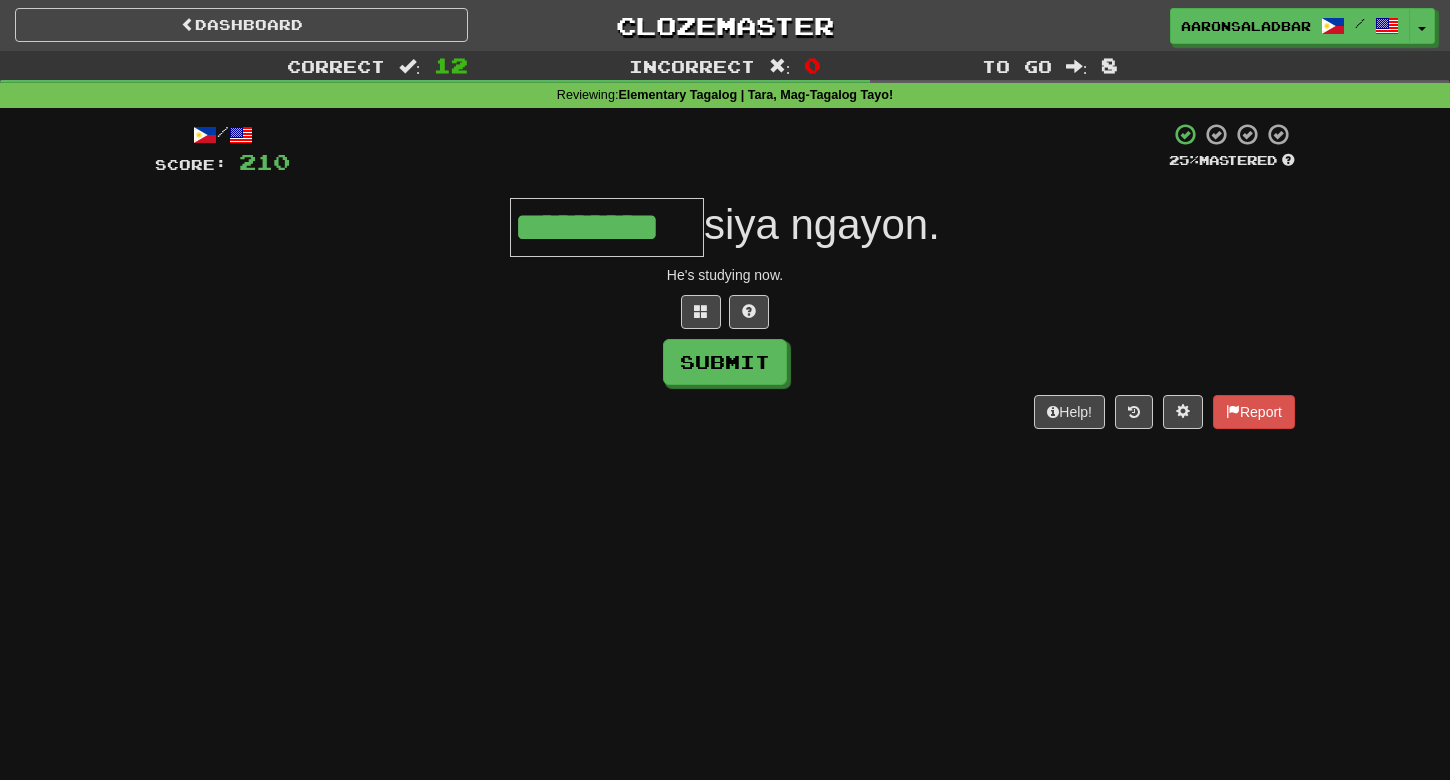 type on "*********" 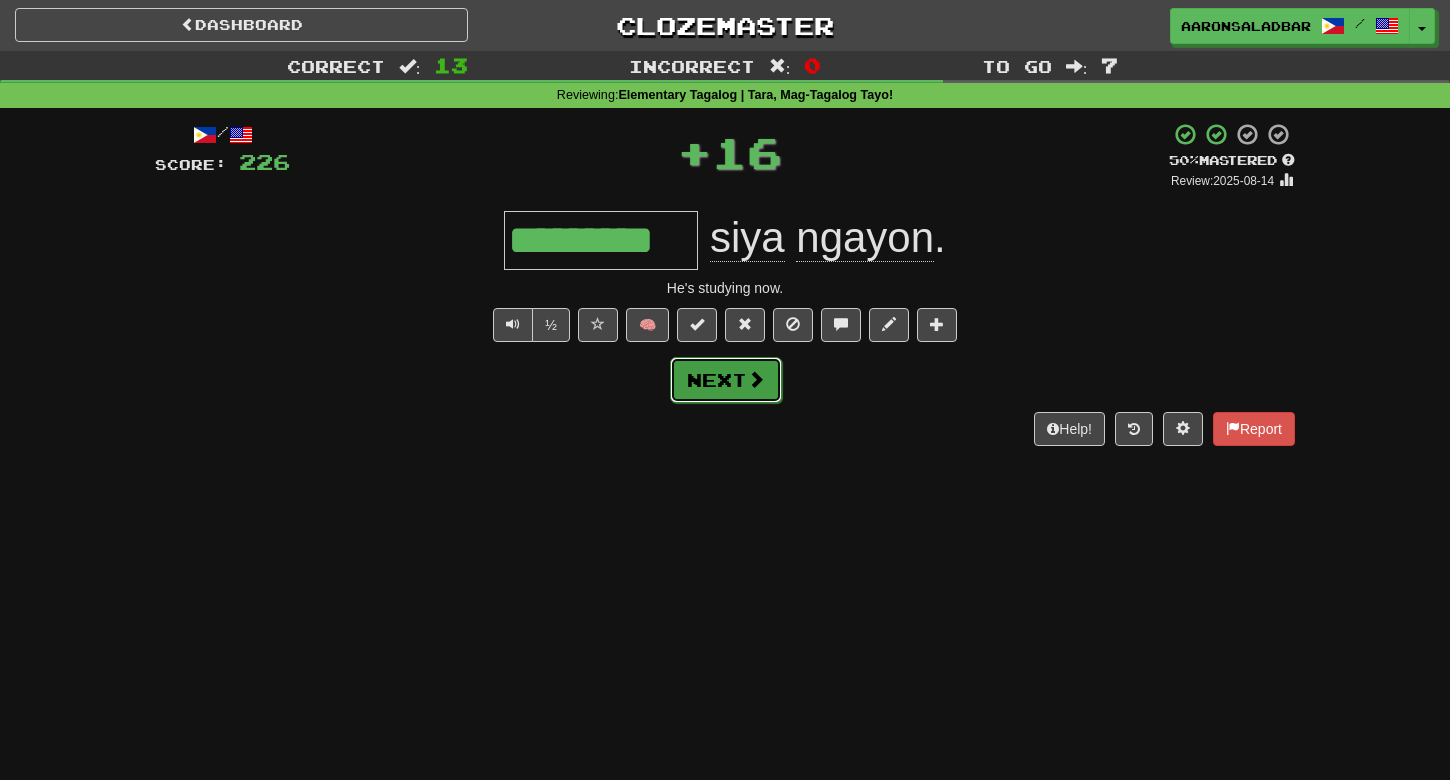 click on "Next" at bounding box center [726, 380] 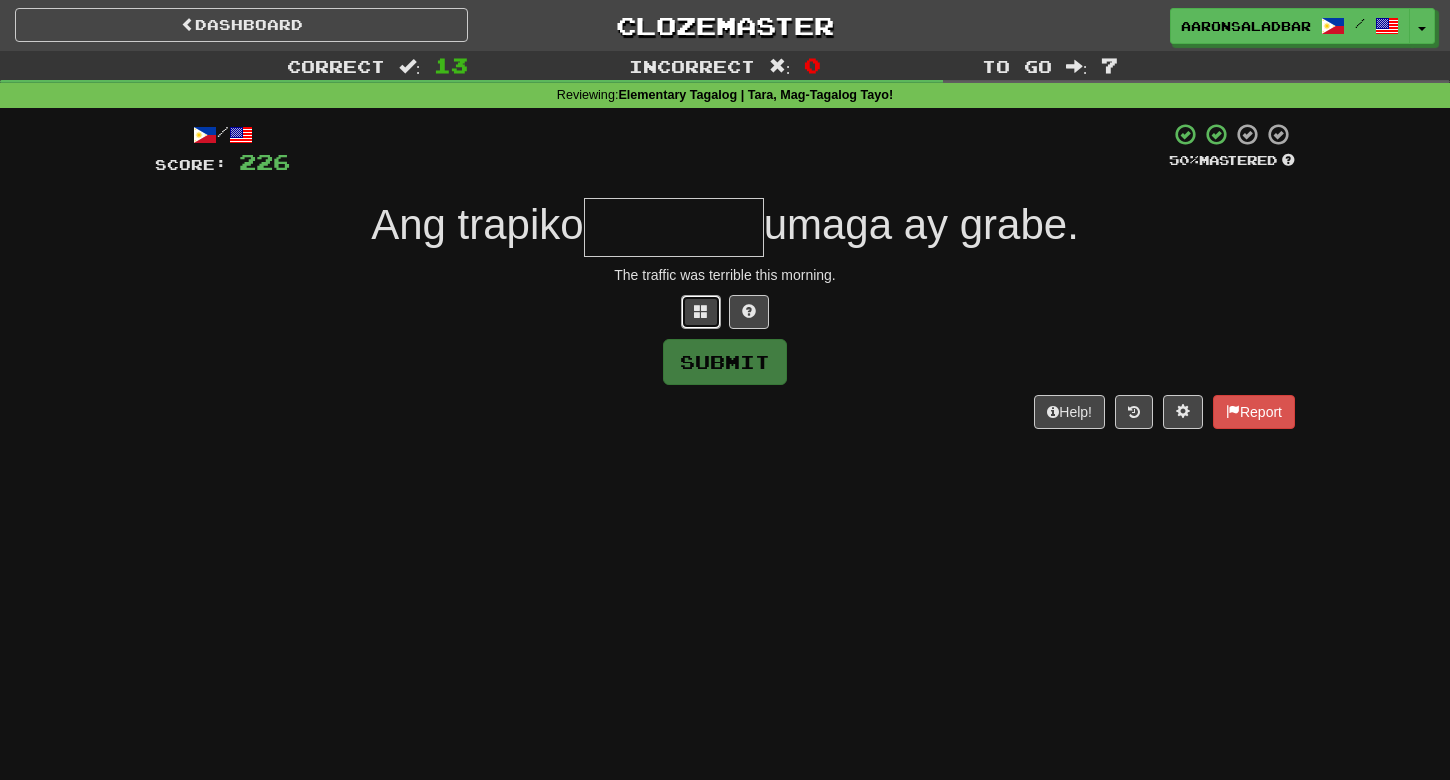 click at bounding box center [701, 311] 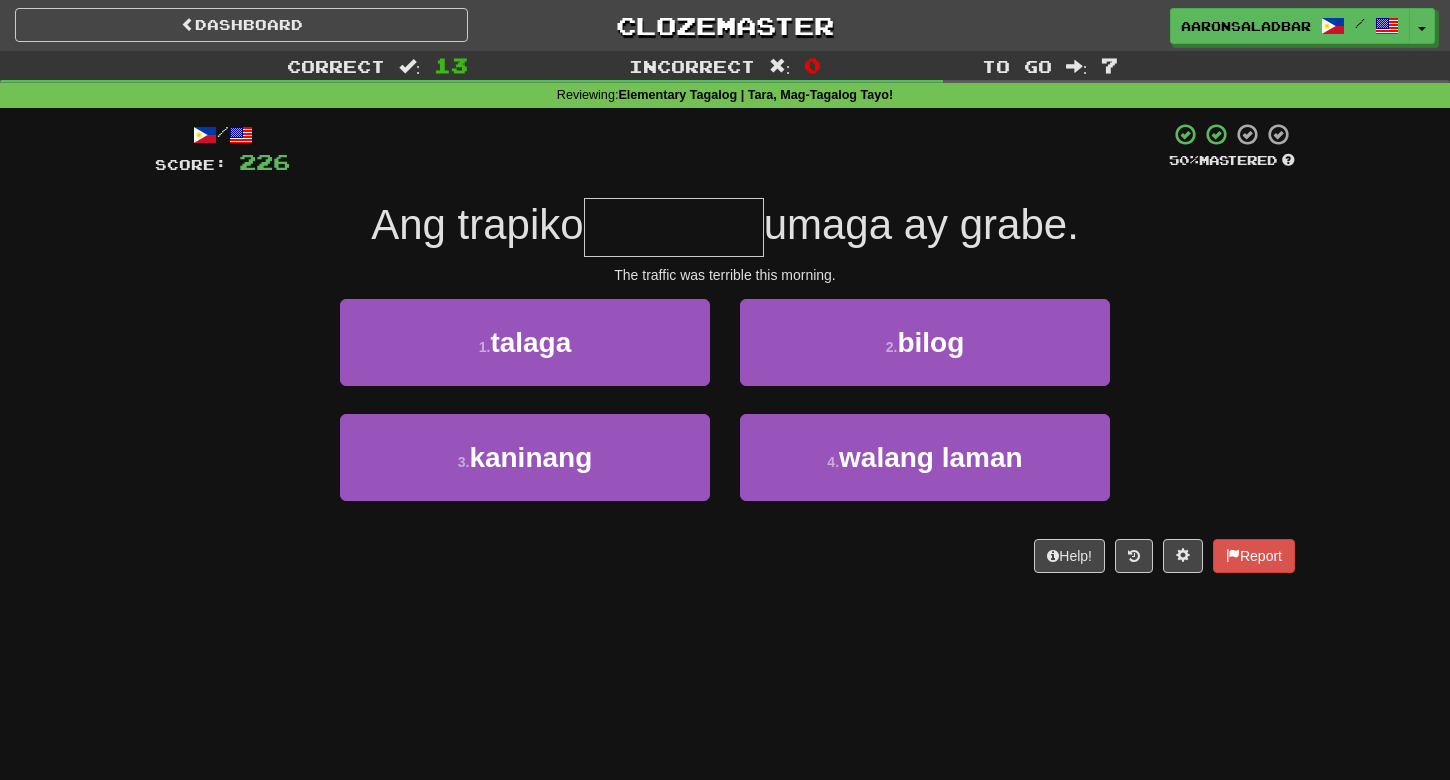 click on "3 .  kaninang" at bounding box center (525, 471) 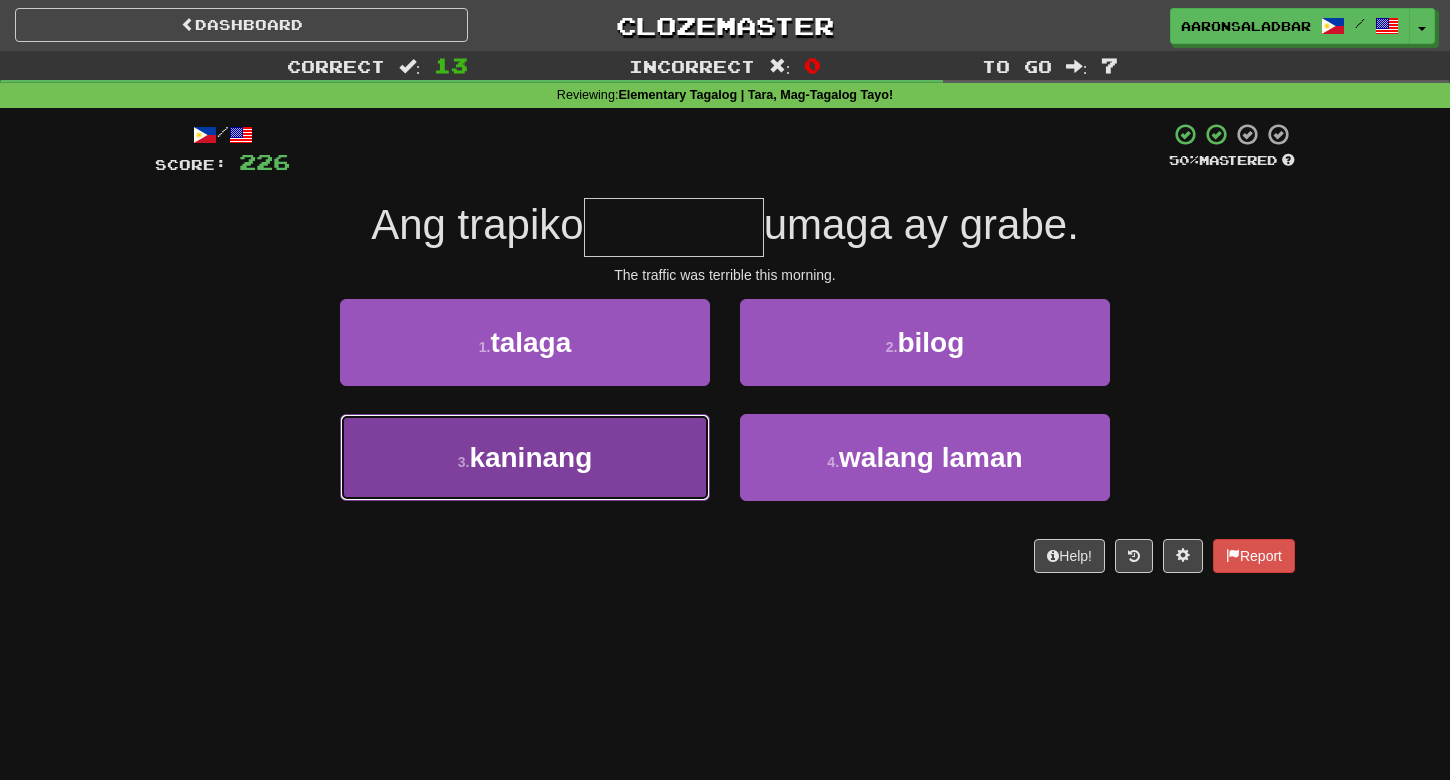 click on "3 .  kaninang" at bounding box center [525, 457] 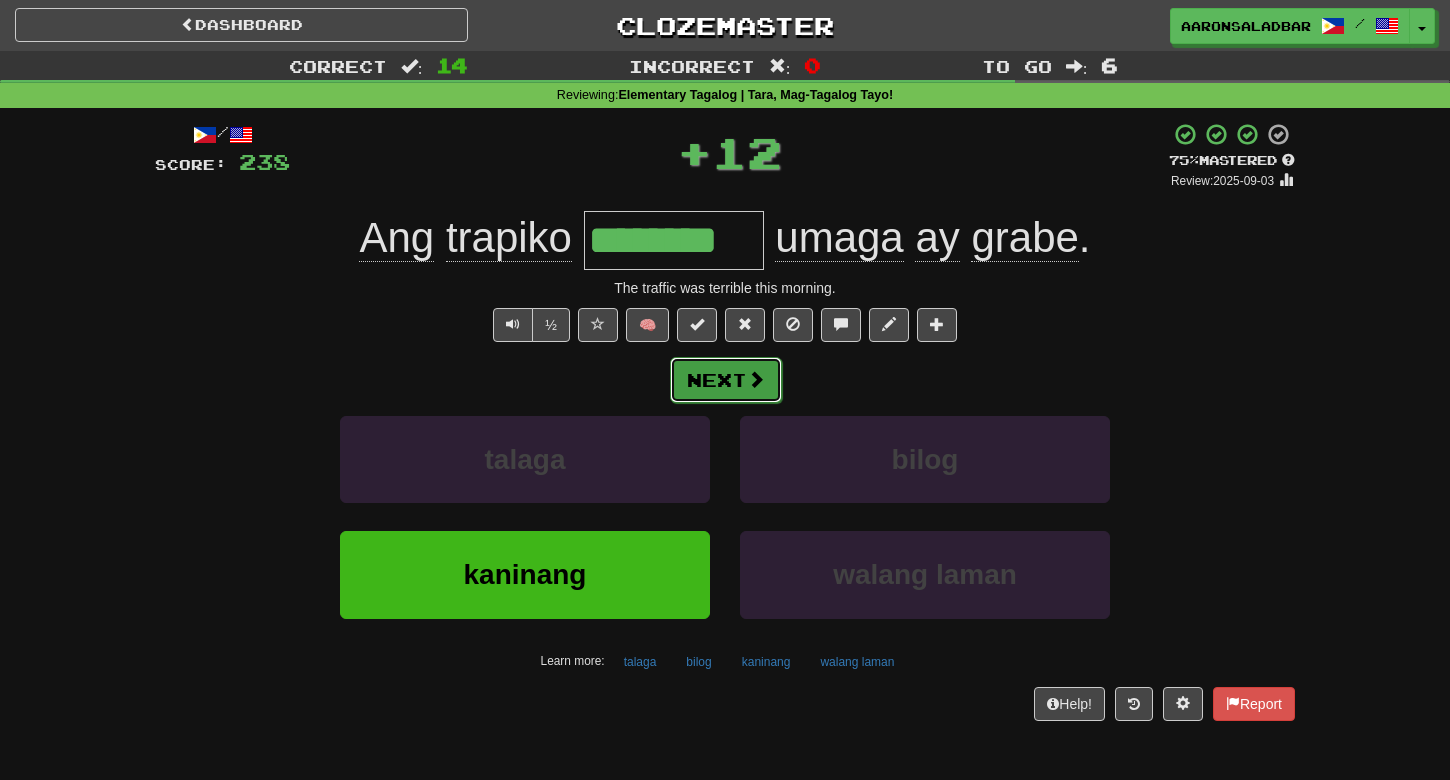 click on "Next" at bounding box center (726, 380) 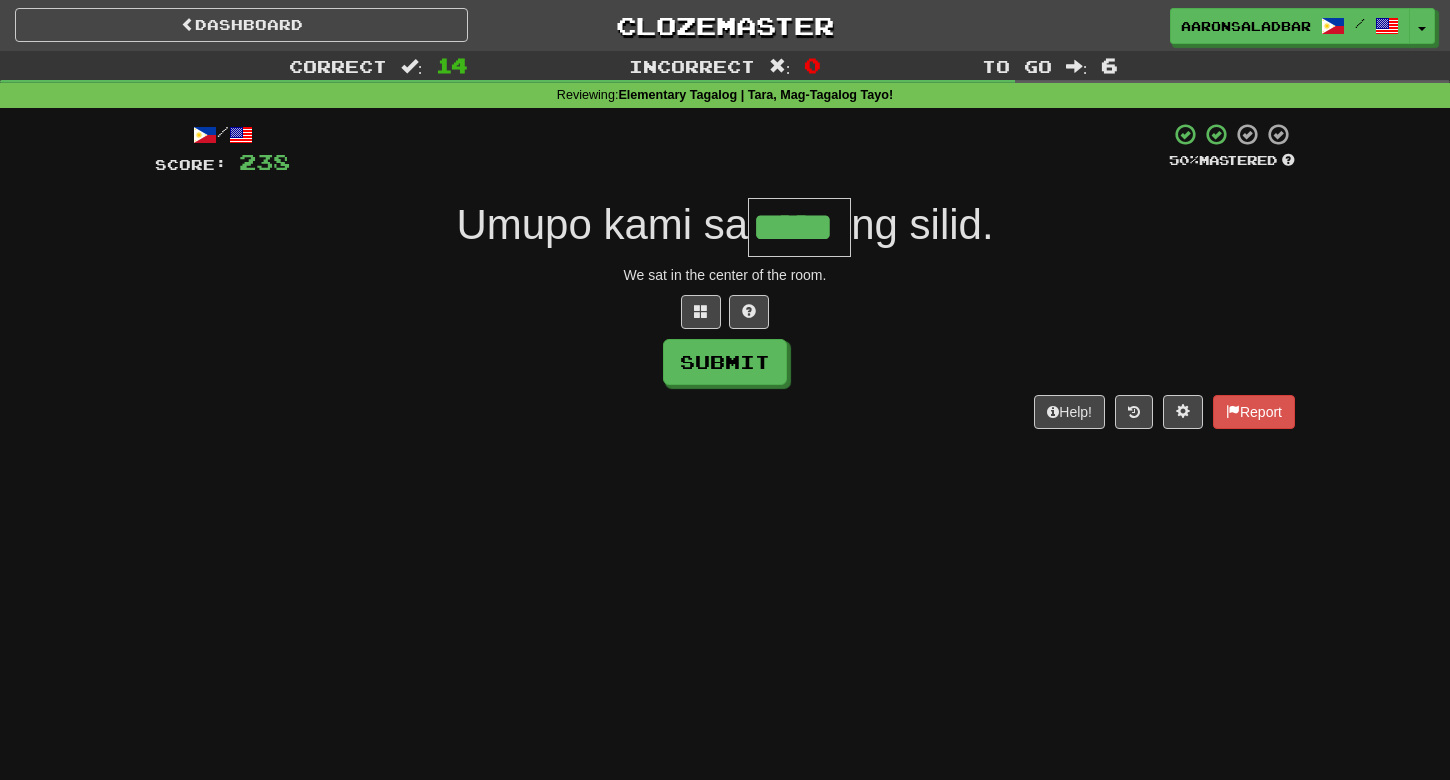 type on "*****" 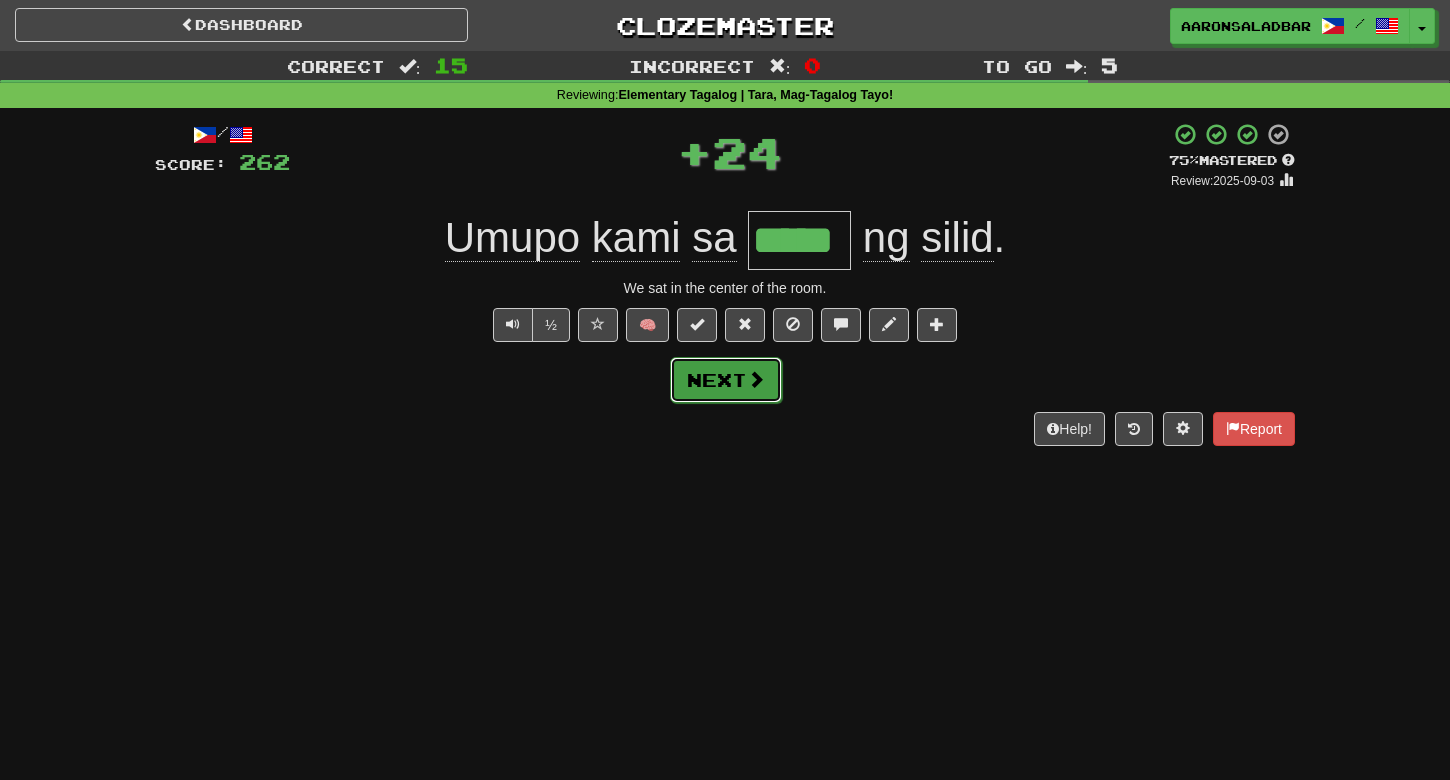 click on "Next" at bounding box center (726, 380) 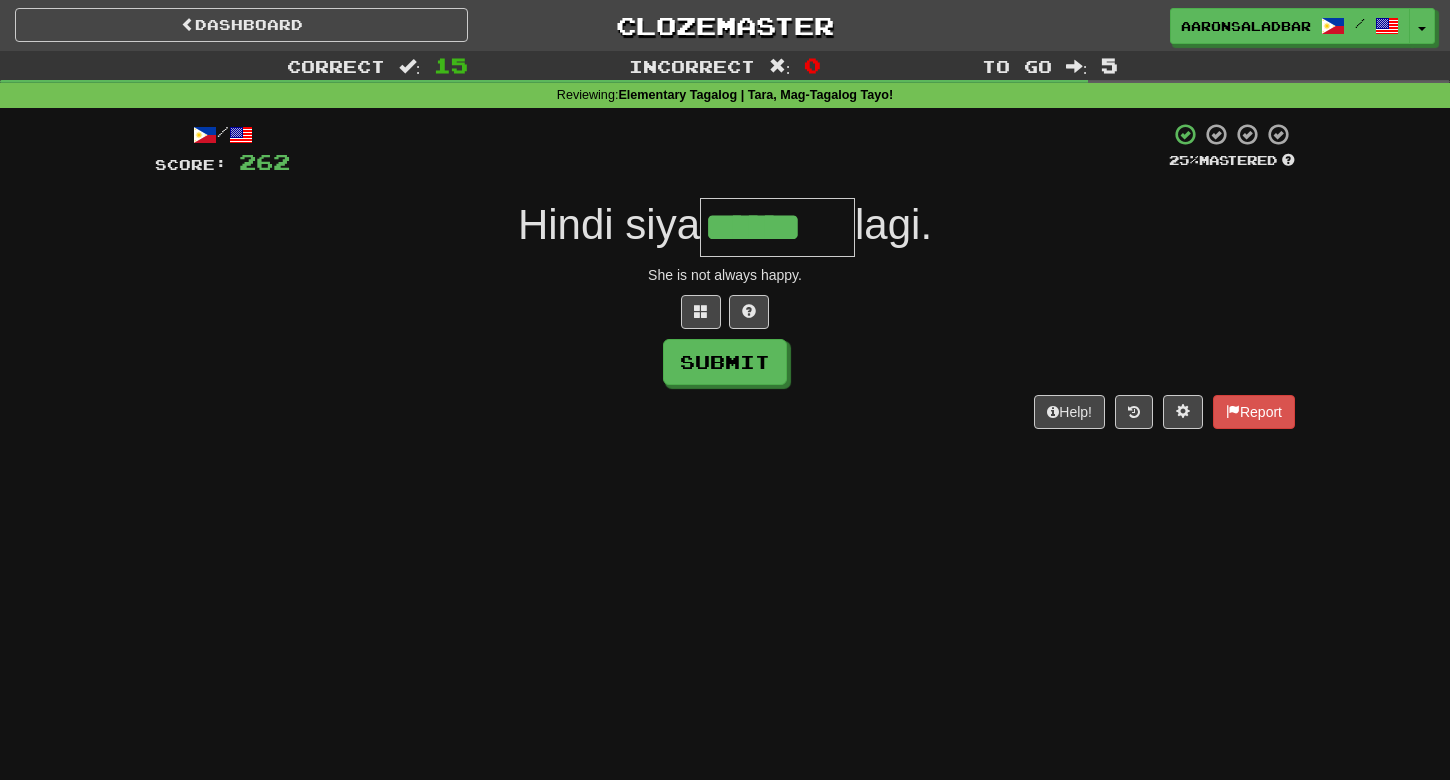 type on "******" 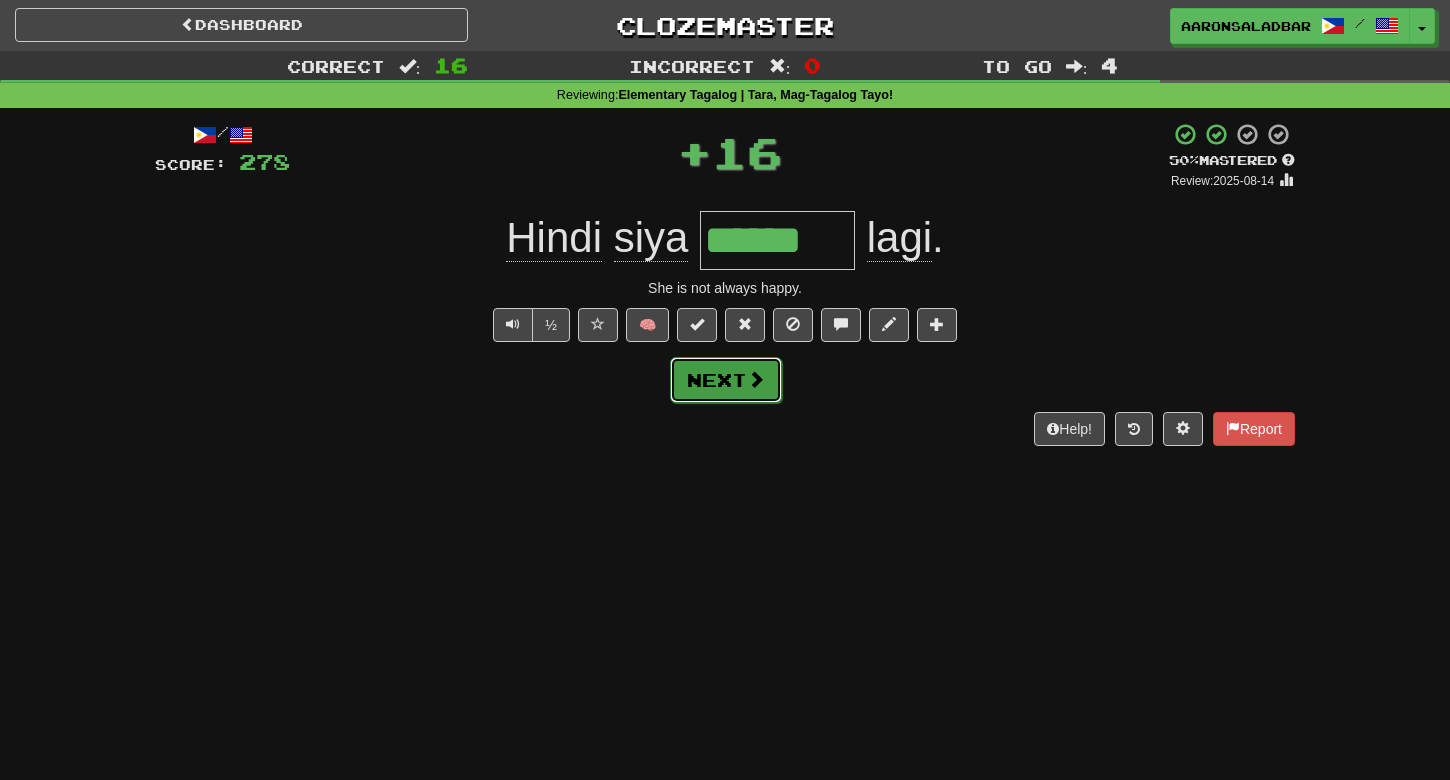 click on "Next" at bounding box center [726, 380] 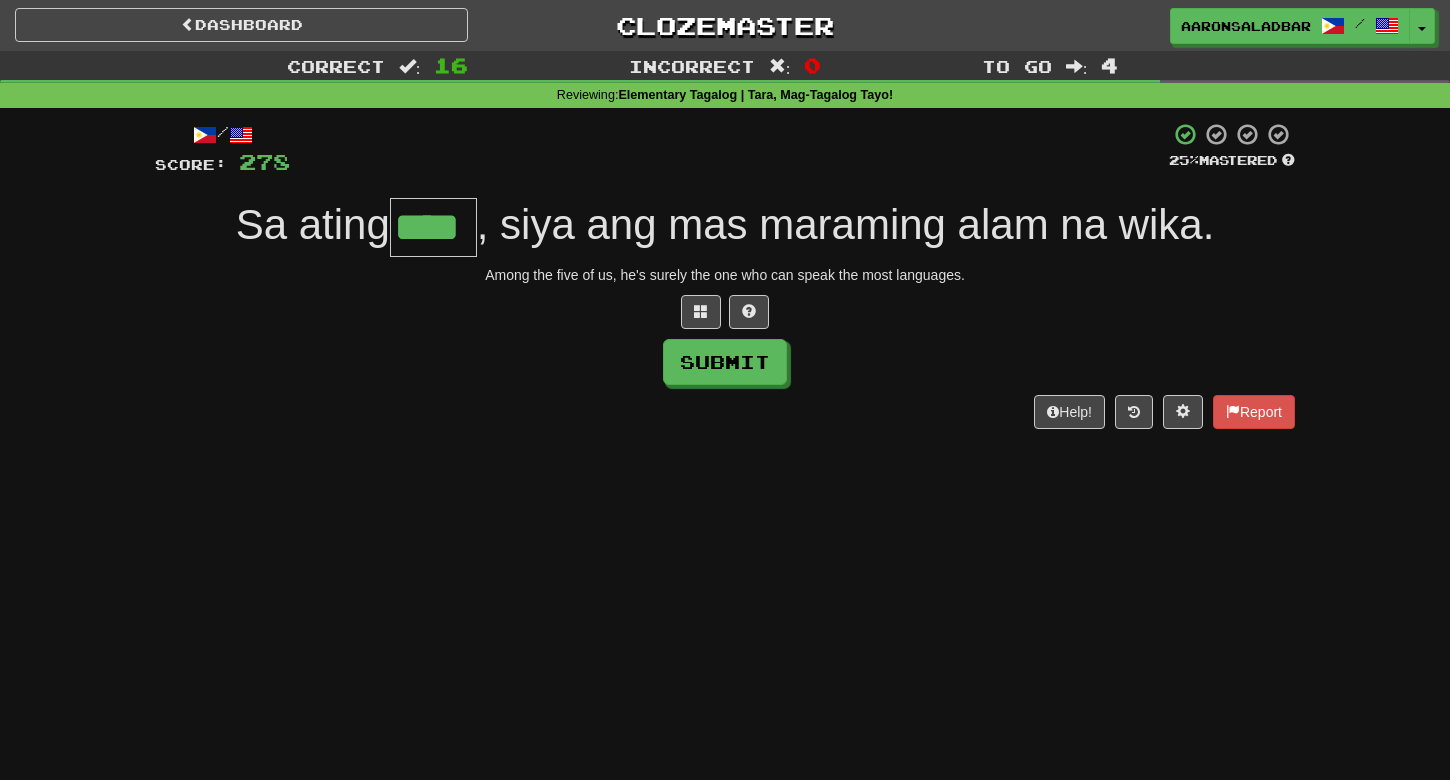 type on "****" 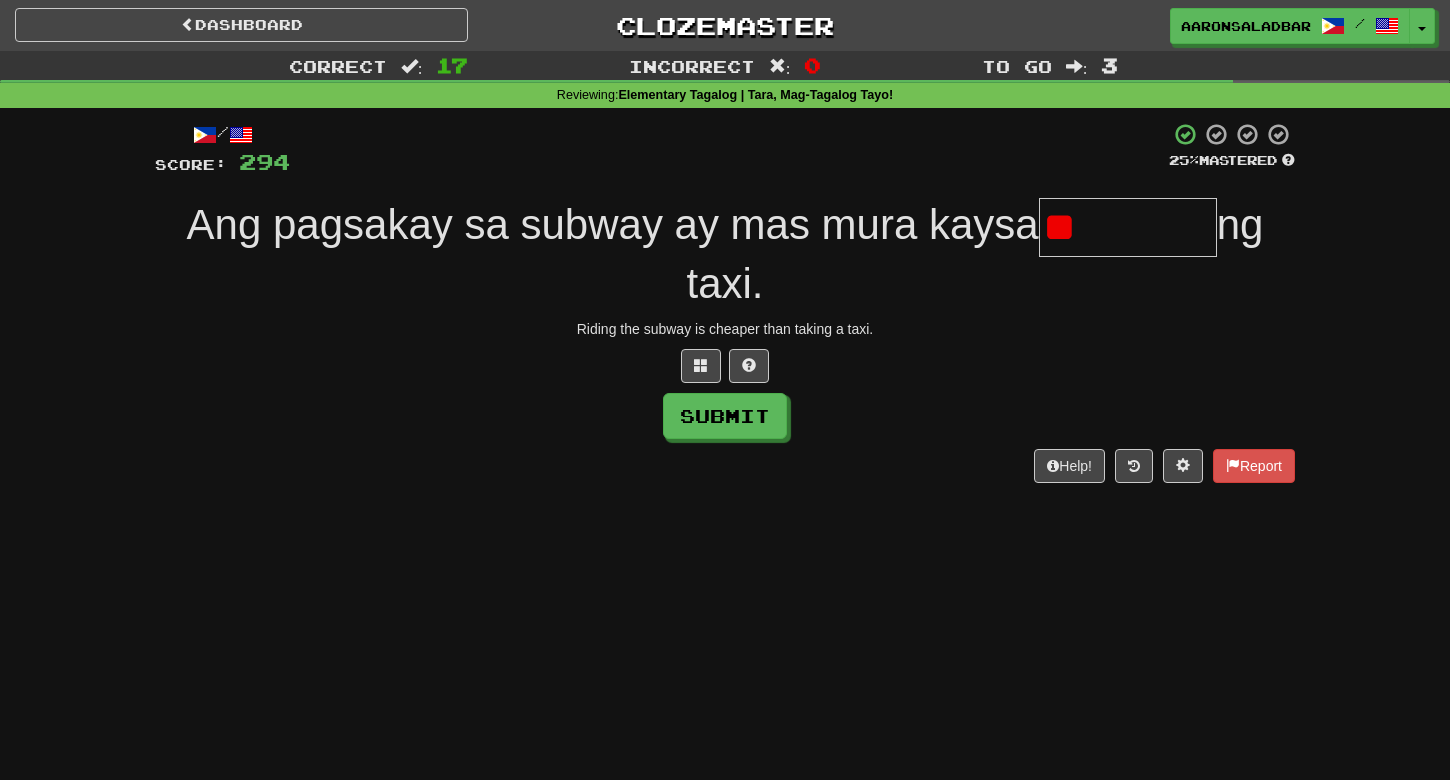 type on "*" 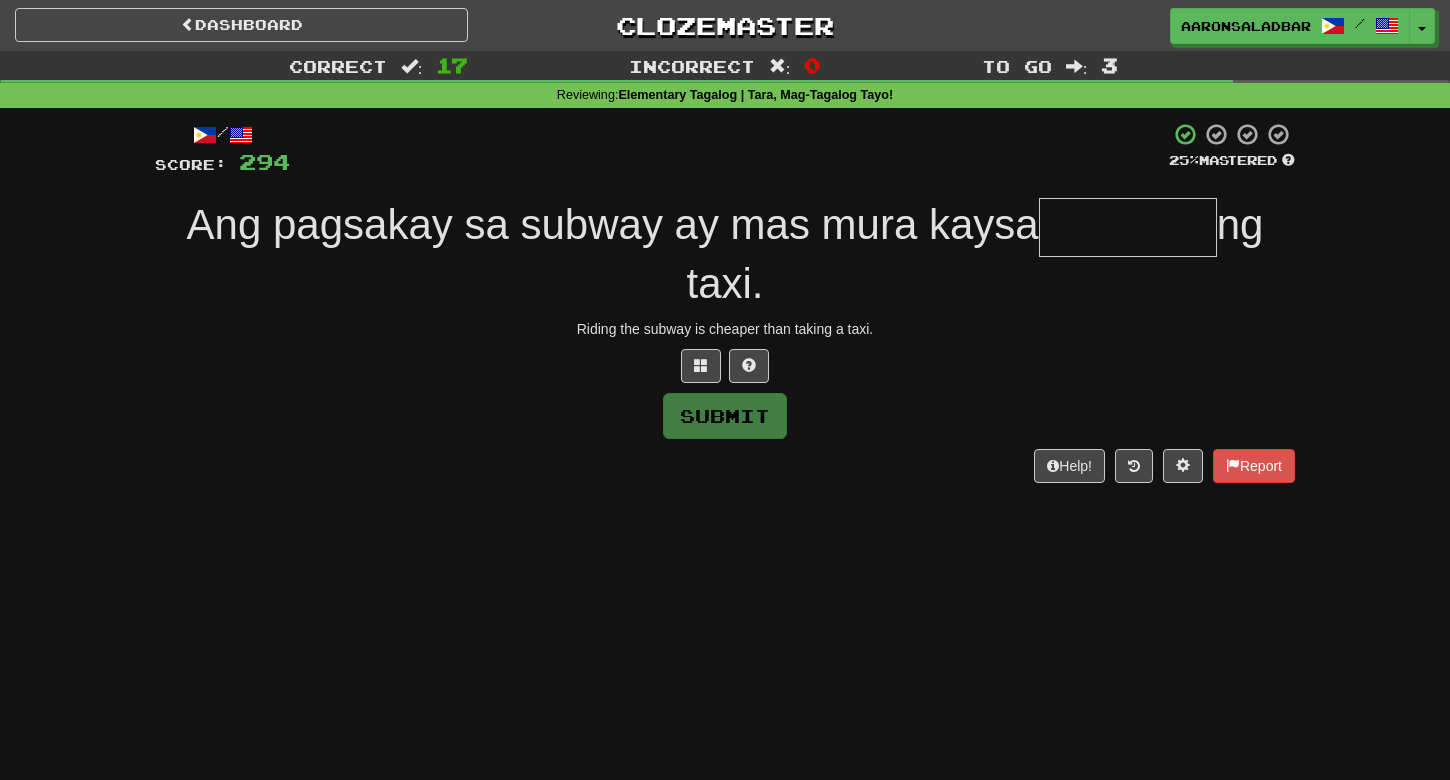 type on "*" 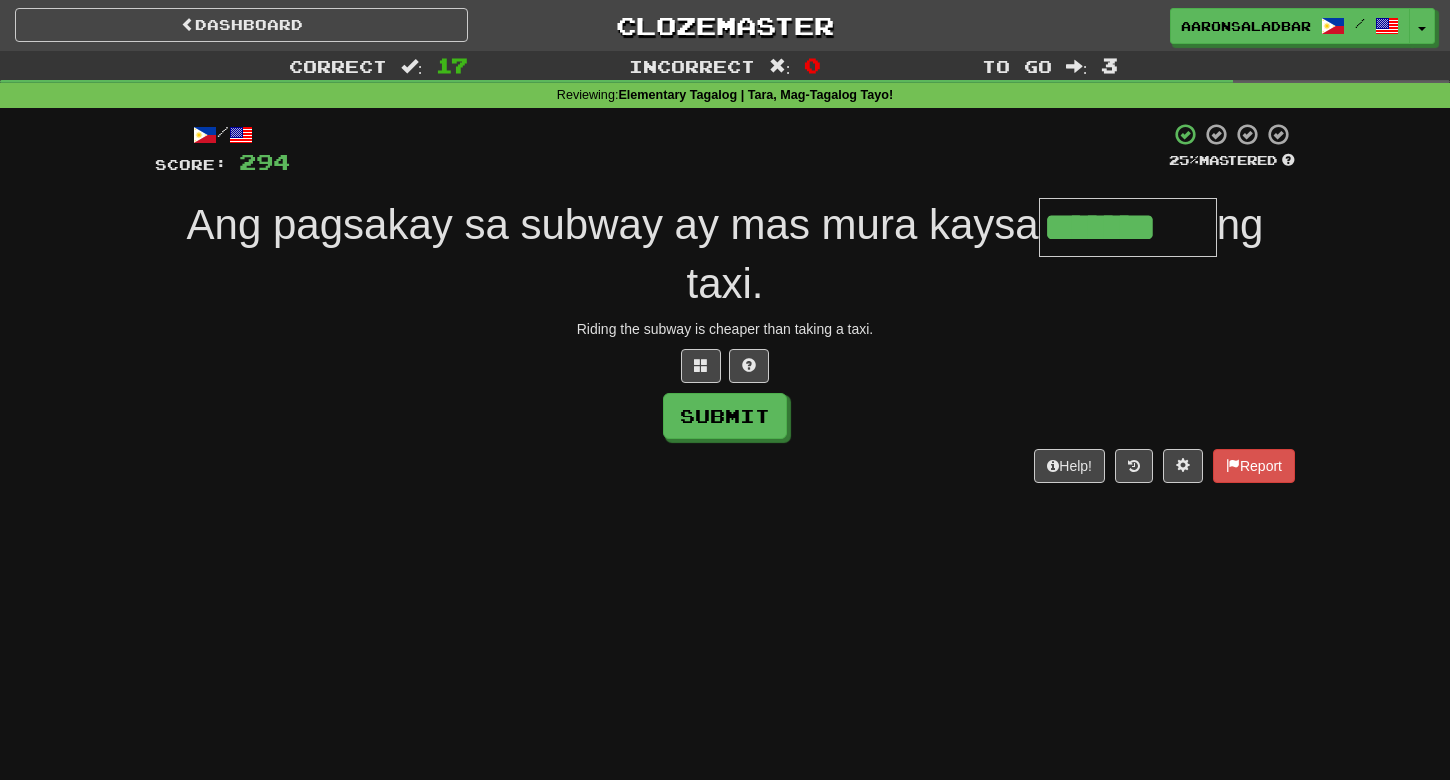 type on "*******" 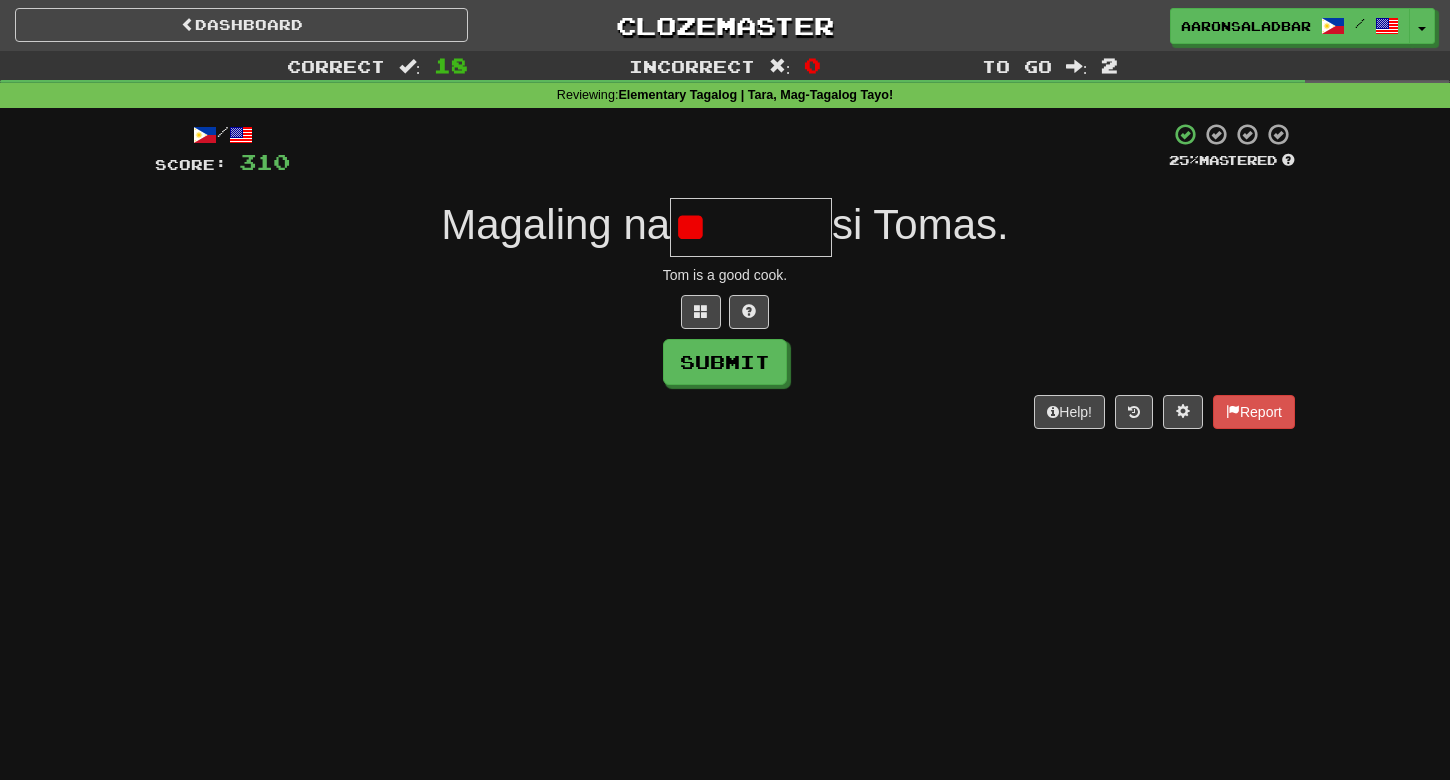 type on "*" 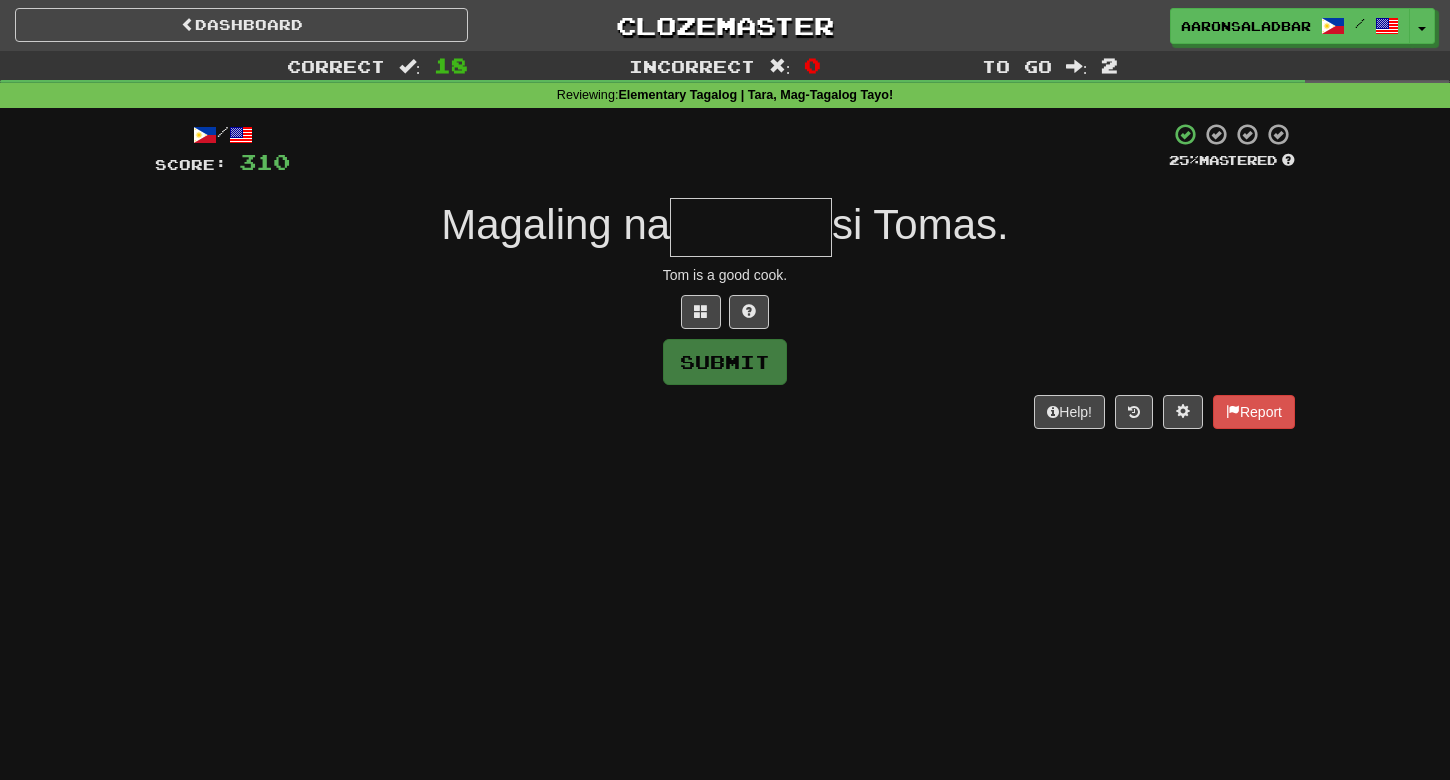 type on "*" 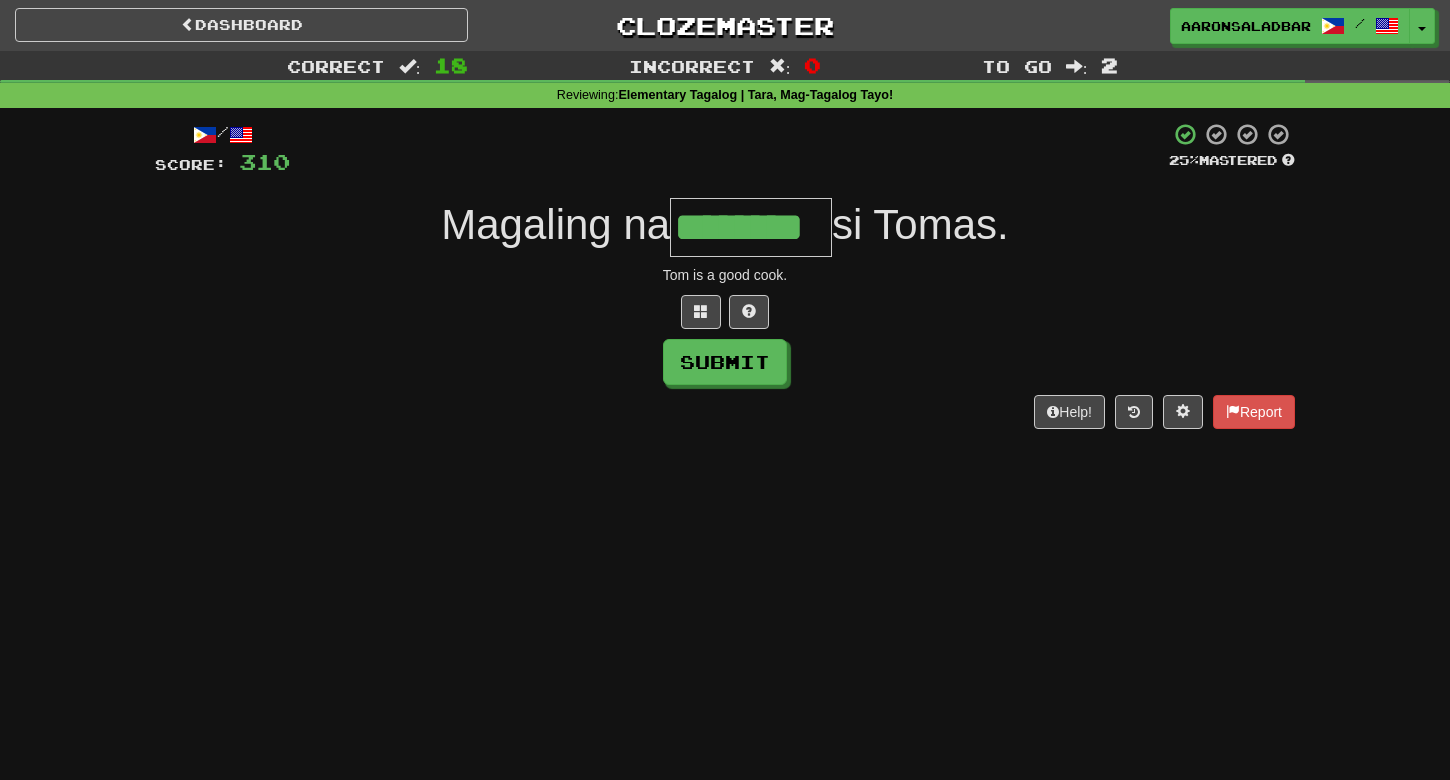 type on "********" 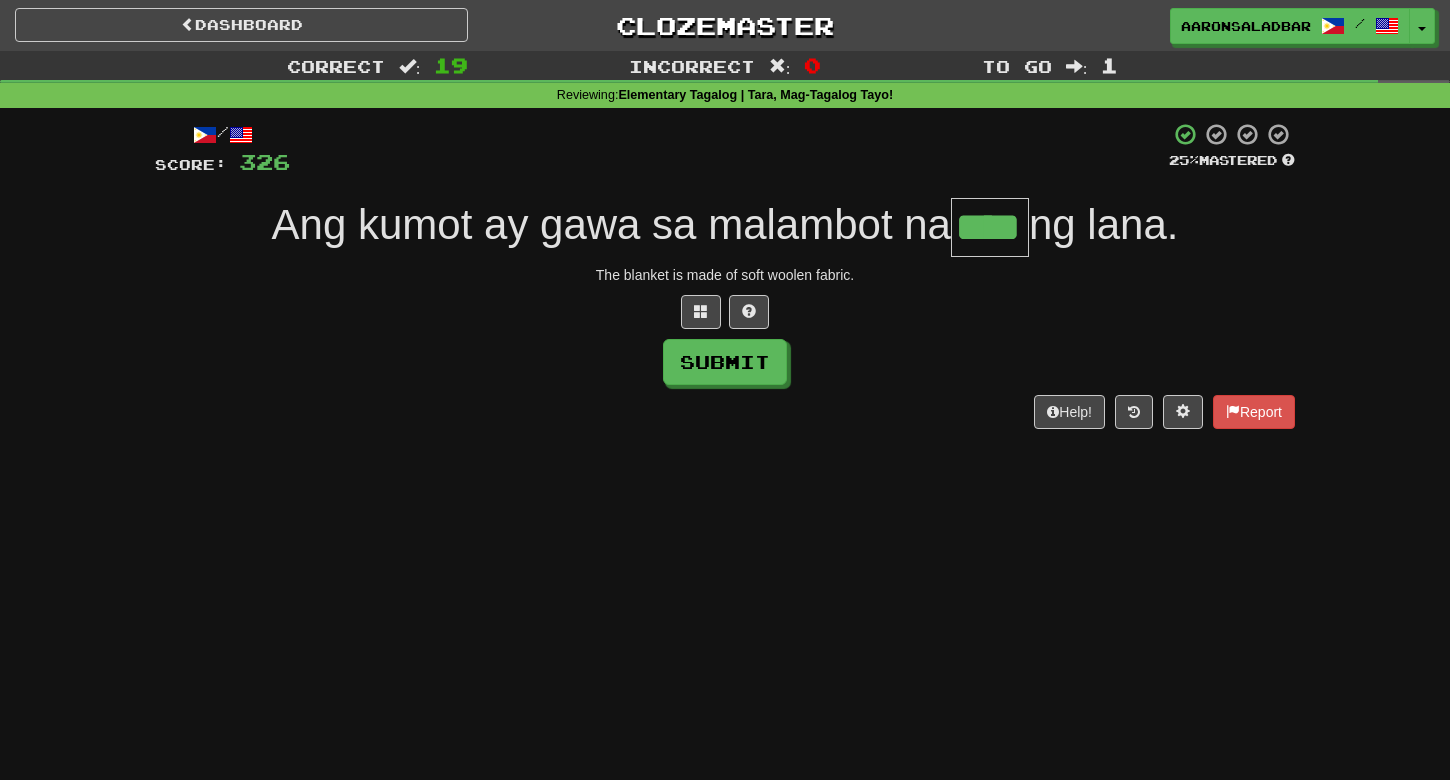type on "****" 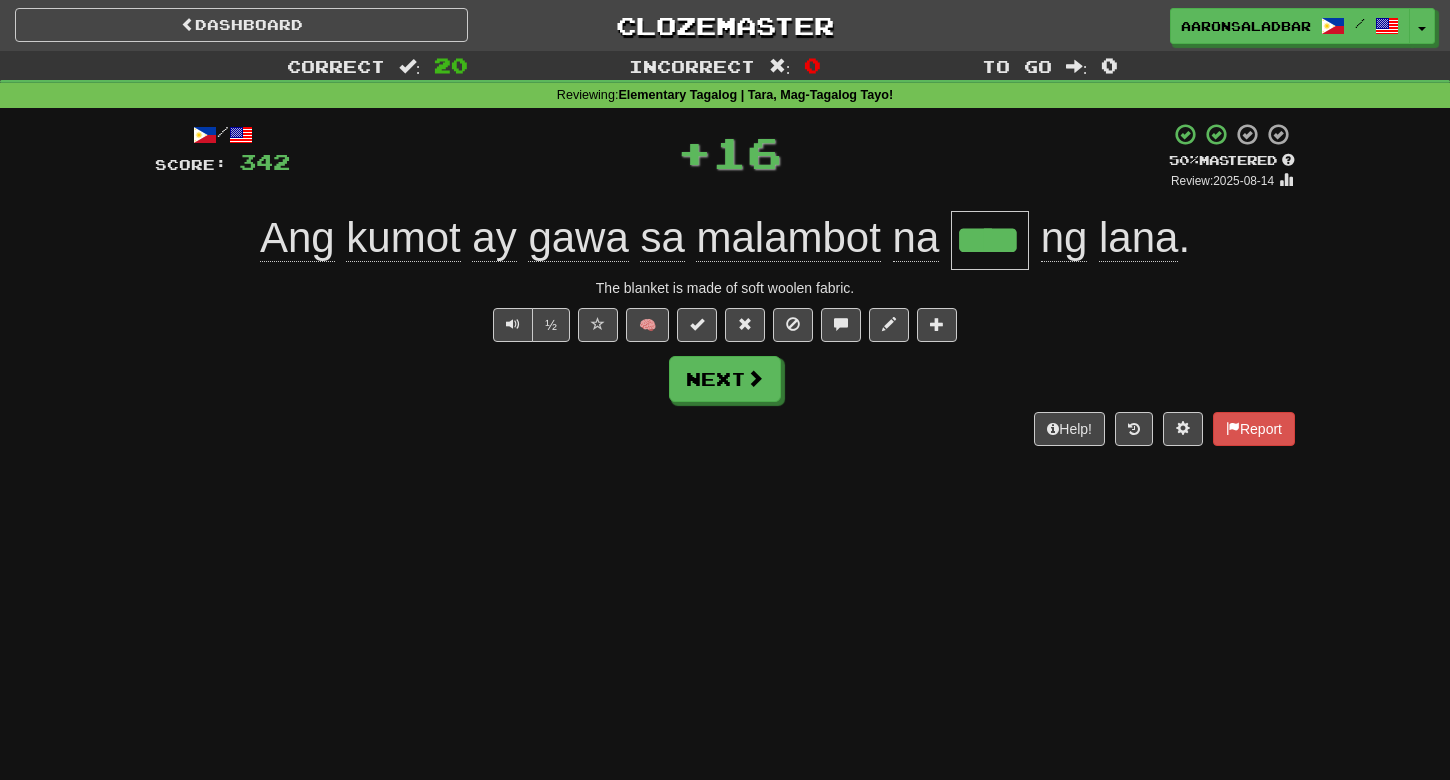 click on "lana" at bounding box center (1138, 238) 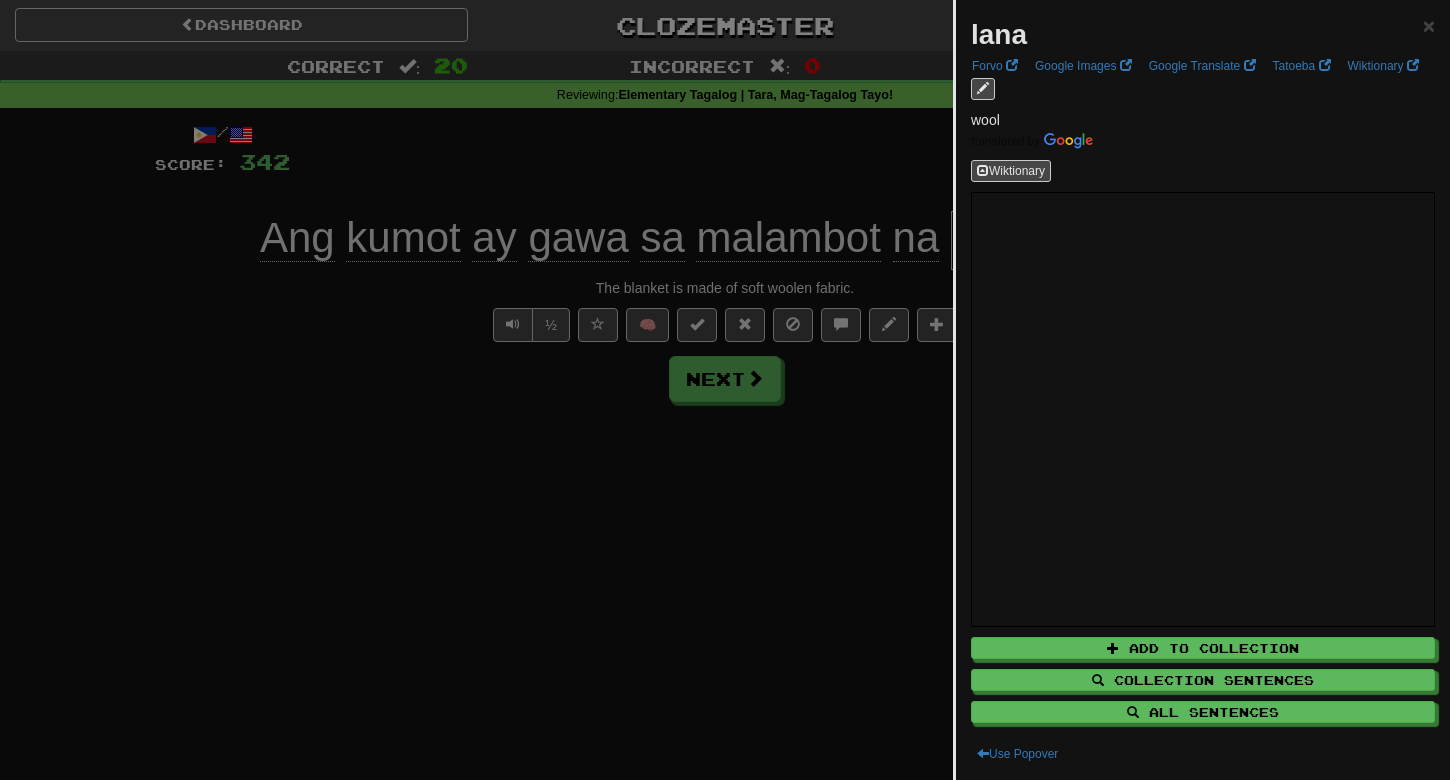 click at bounding box center [725, 390] 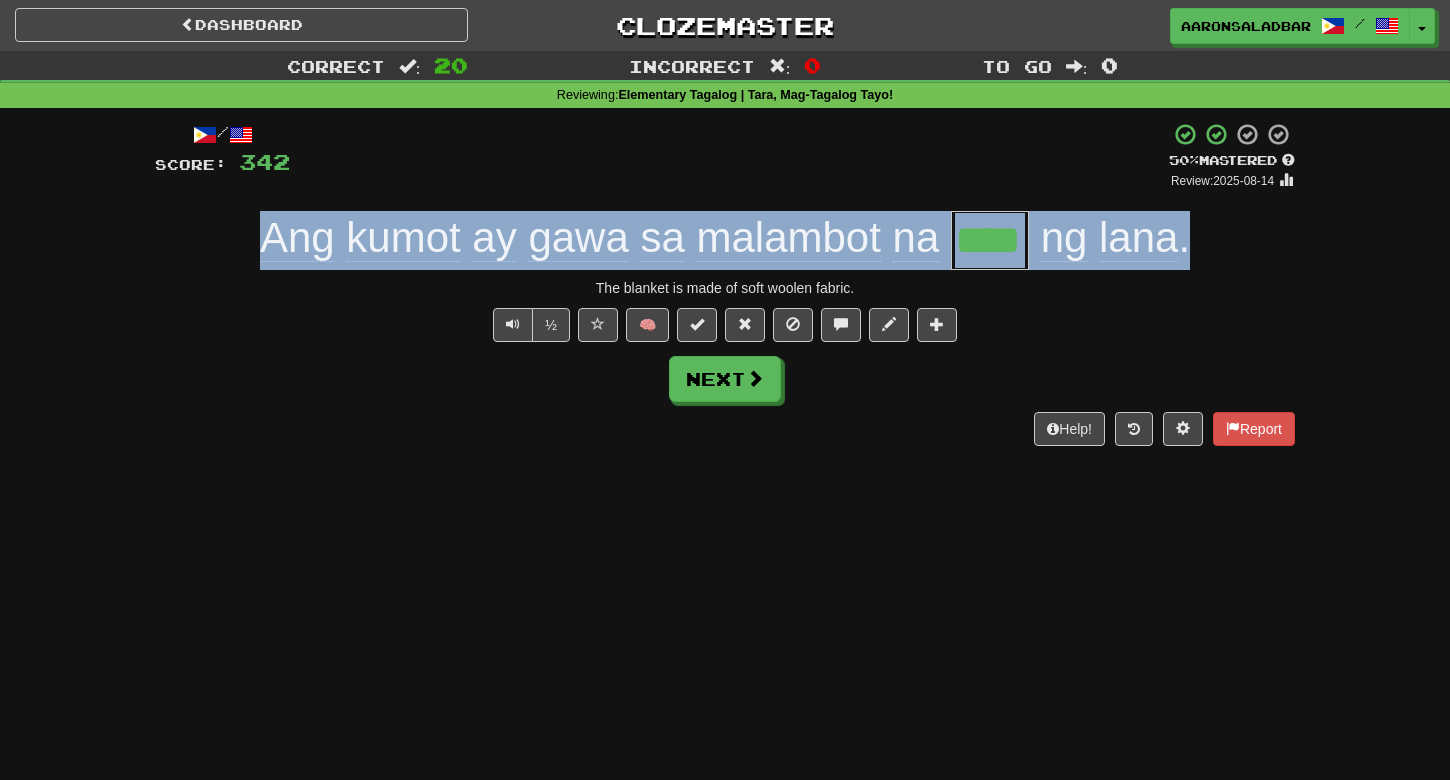 drag, startPoint x: 255, startPoint y: 251, endPoint x: 1228, endPoint y: 254, distance: 973.00464 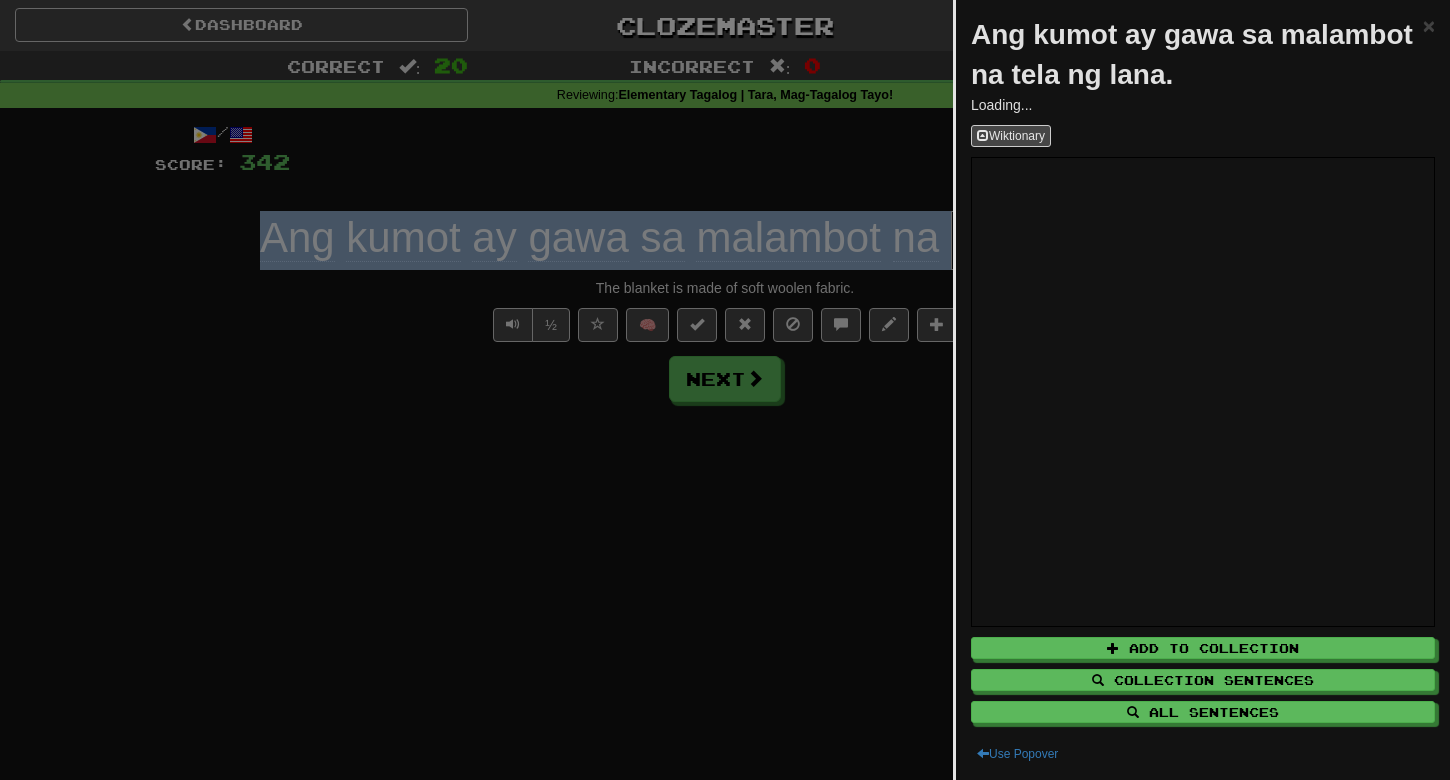 copy on "Ang   kumot   ay   gawa   sa   malambot   na     ng   lana ." 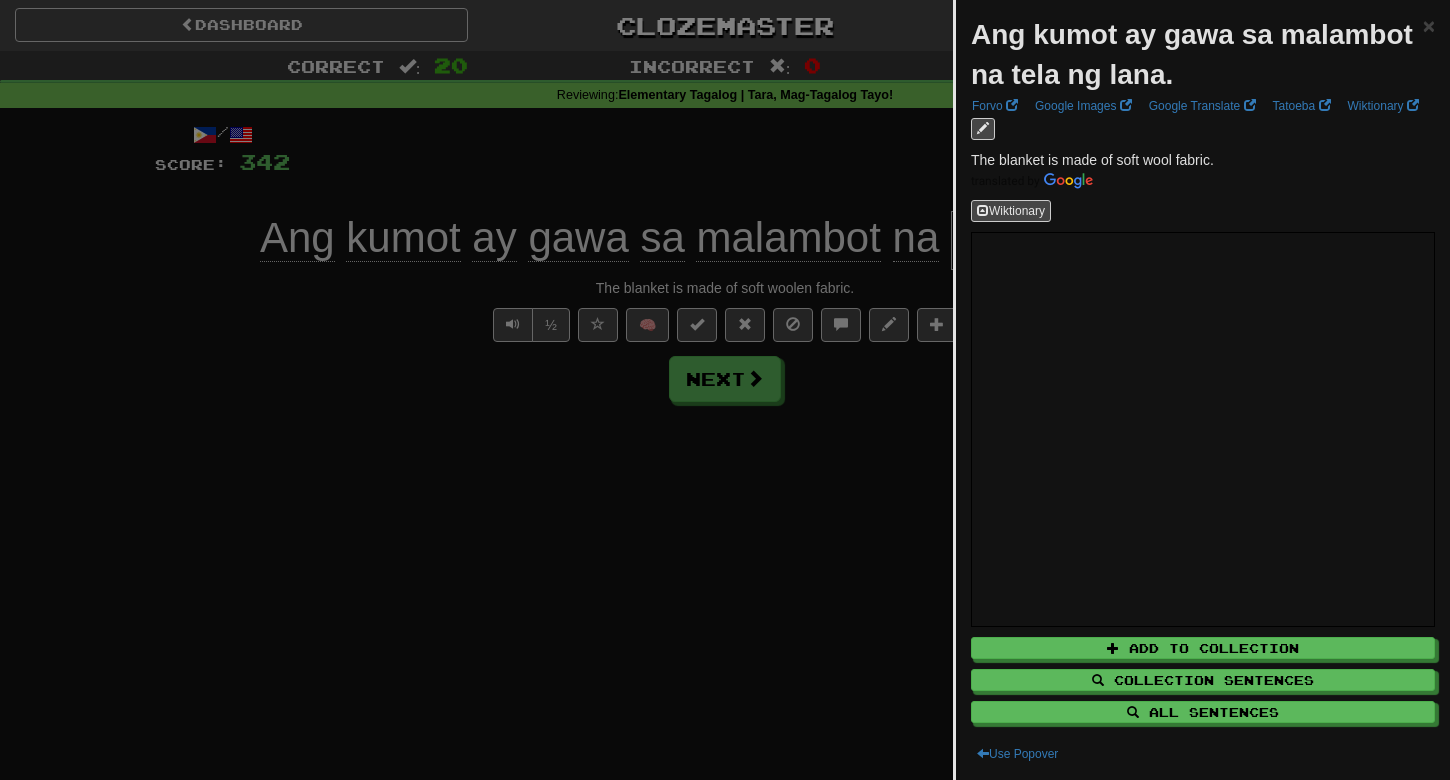 click at bounding box center [725, 390] 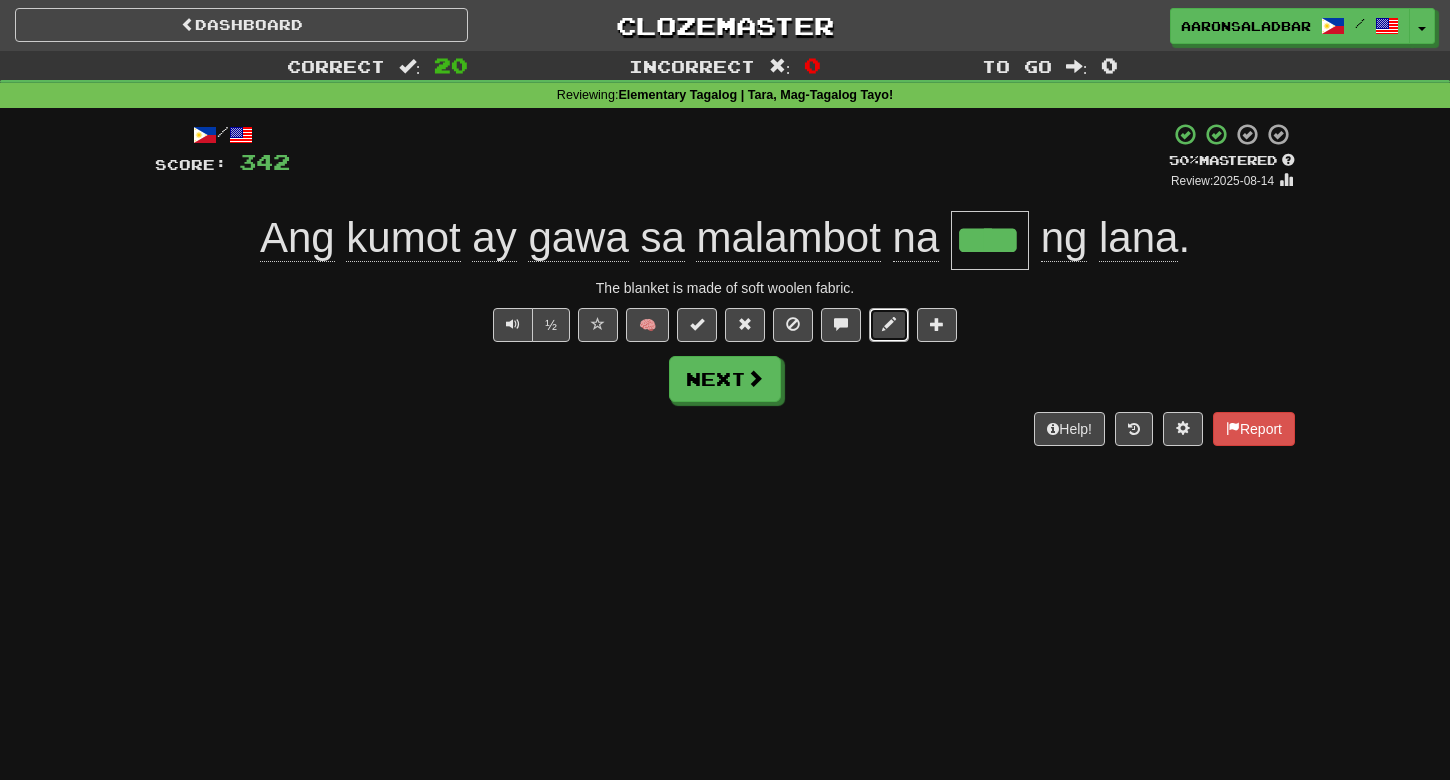 click at bounding box center [889, 325] 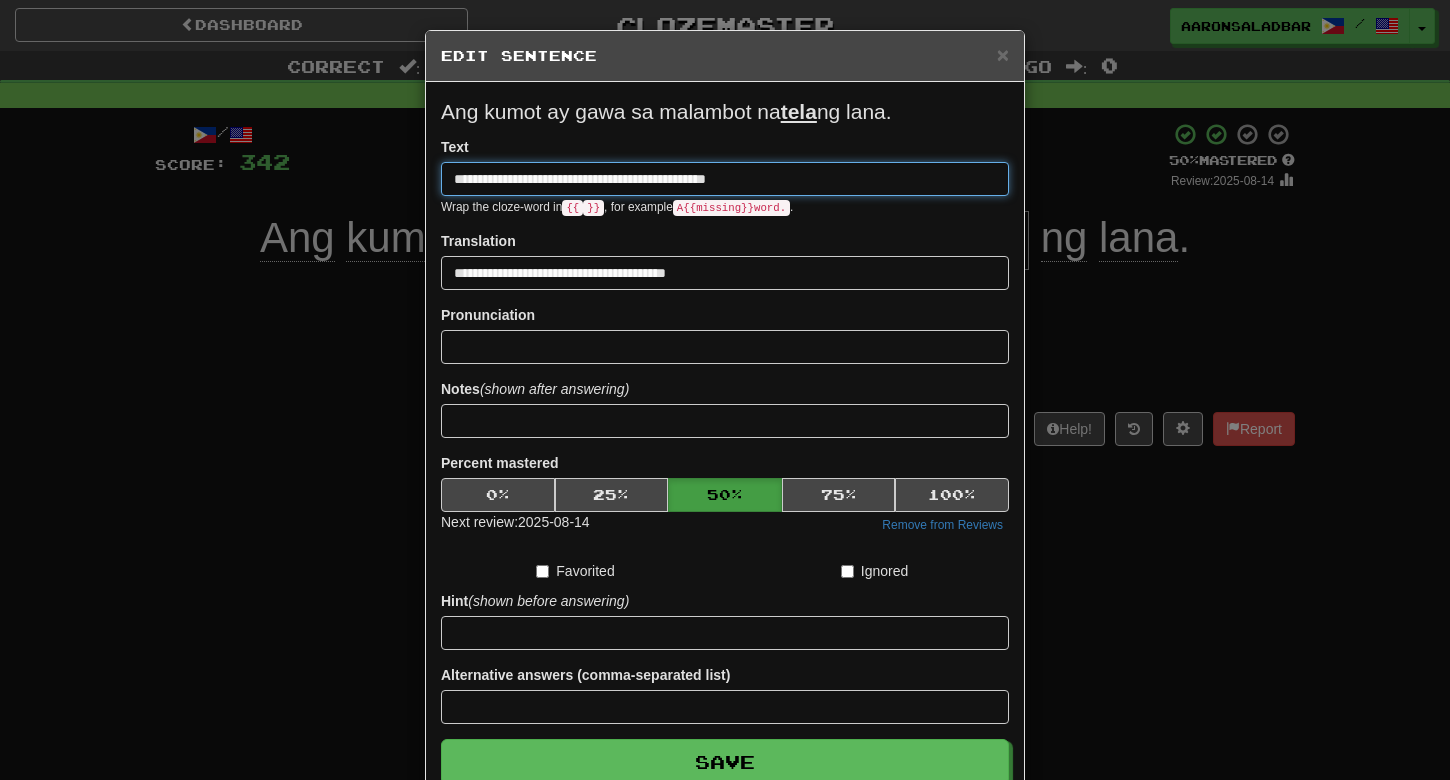 drag, startPoint x: 914, startPoint y: 169, endPoint x: 306, endPoint y: 165, distance: 608.0132 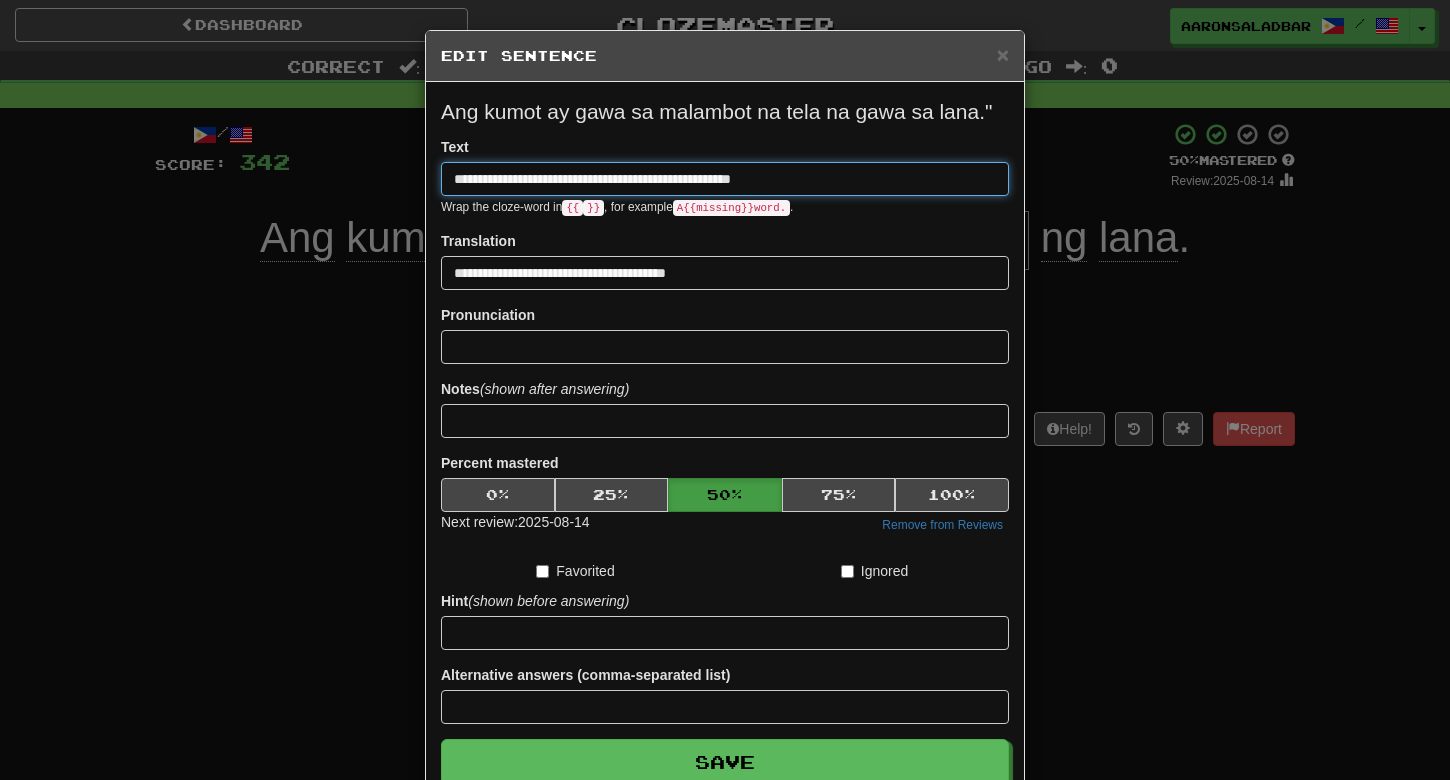 click on "**********" at bounding box center [725, 179] 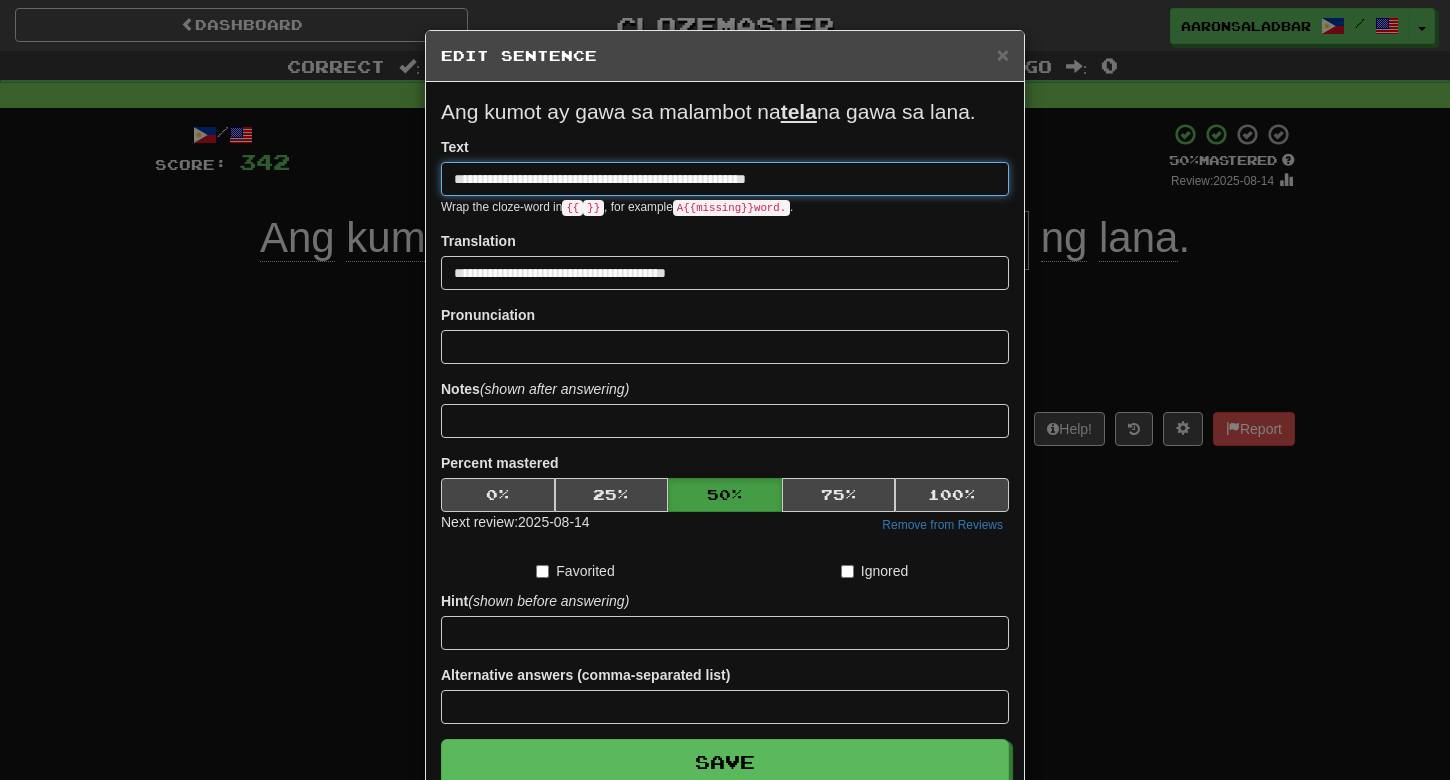 type on "**********" 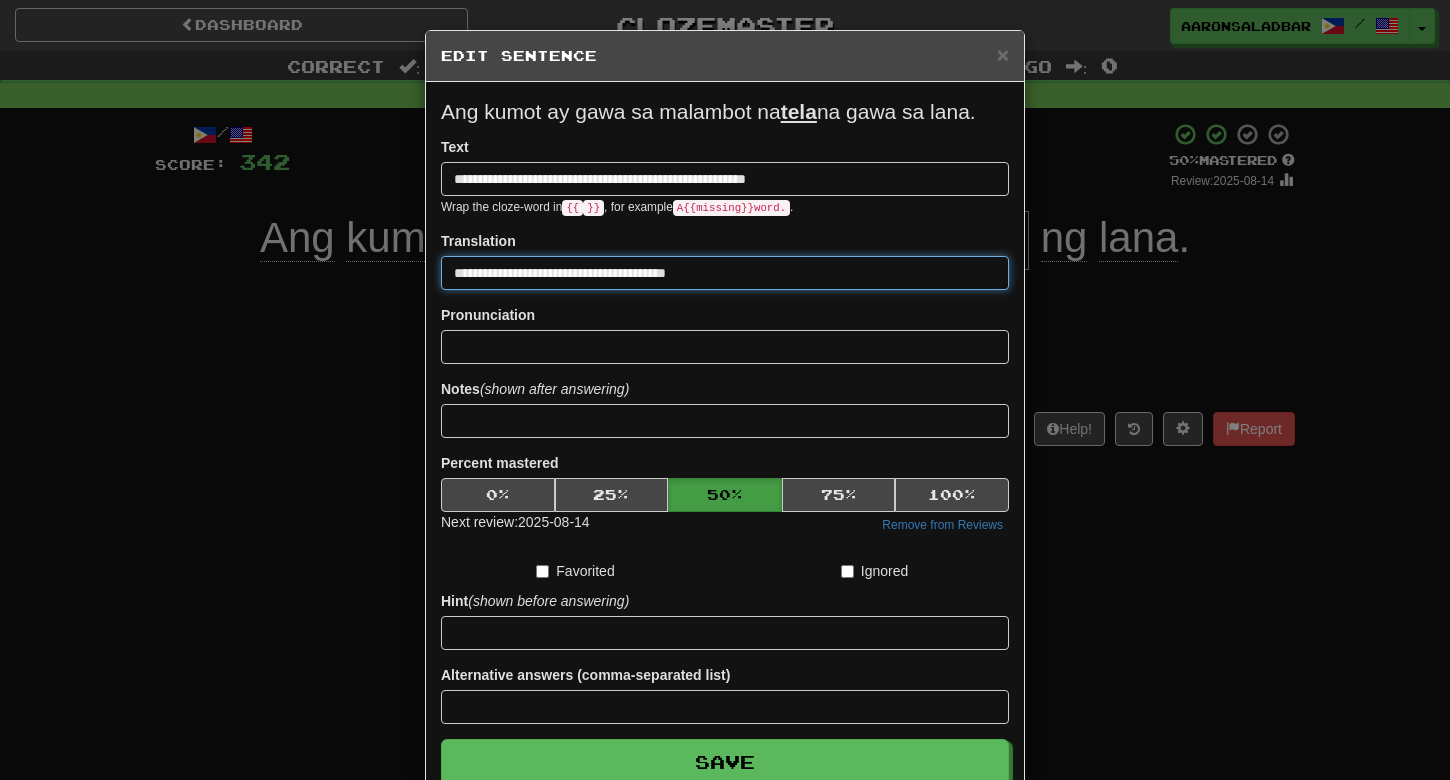 drag, startPoint x: 807, startPoint y: 270, endPoint x: 318, endPoint y: 273, distance: 489.00922 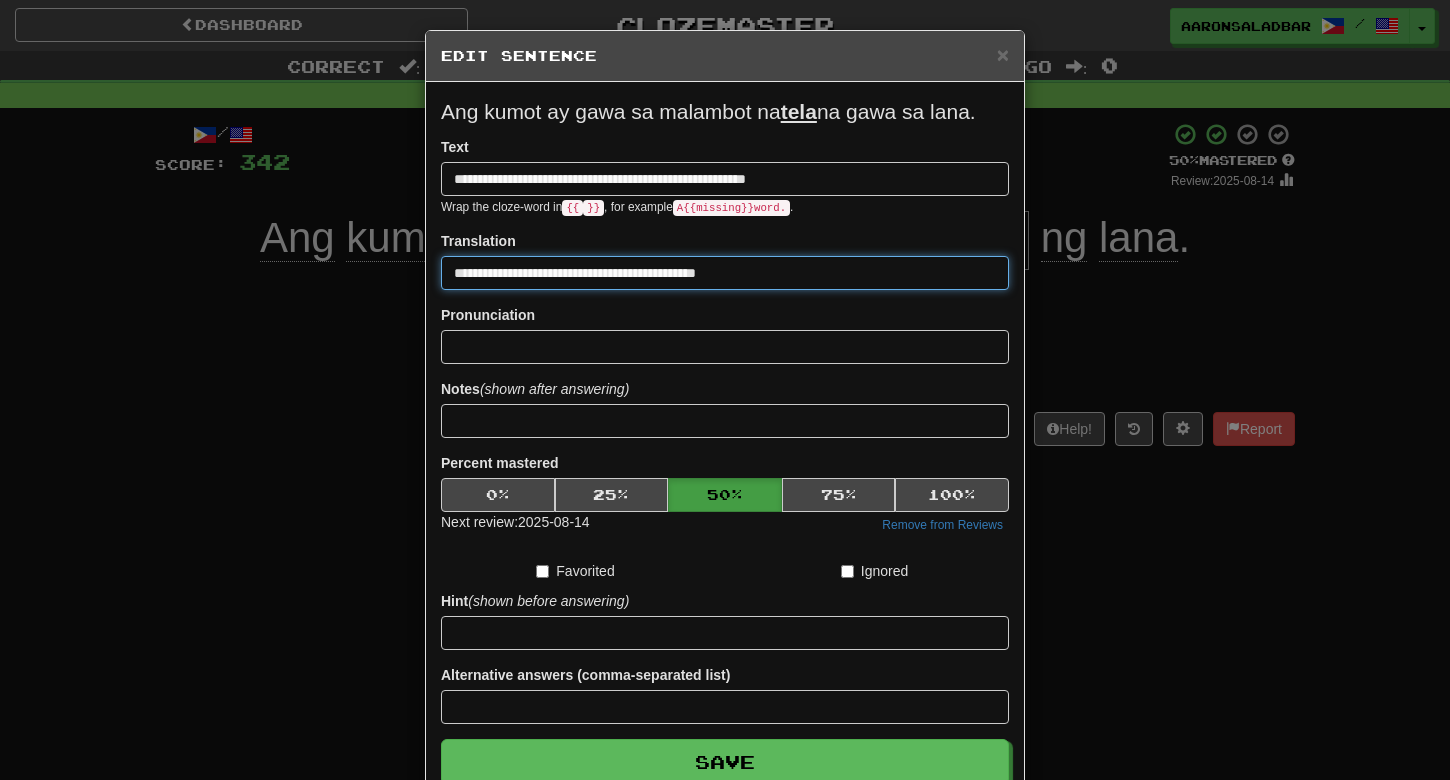 scroll, scrollTop: 116, scrollLeft: 0, axis: vertical 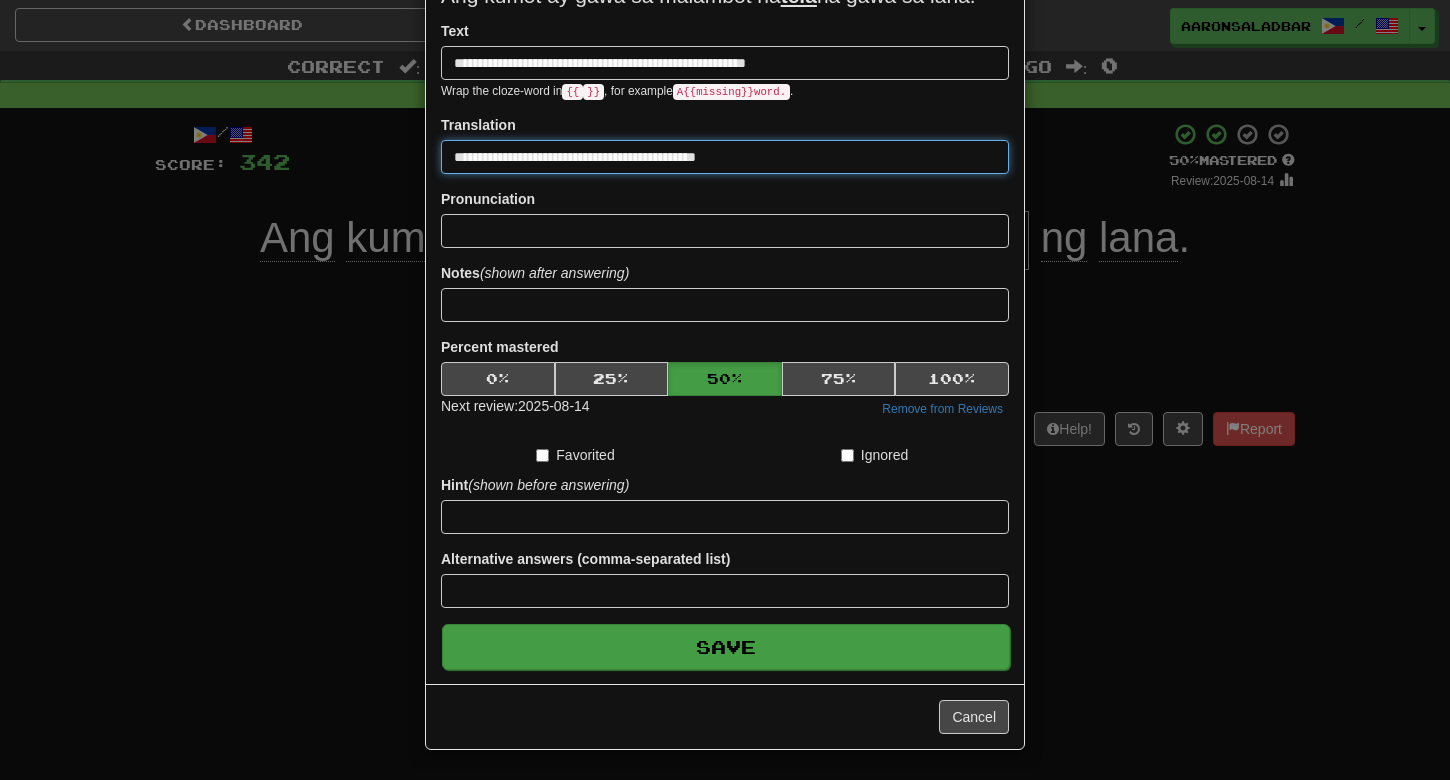 type on "**********" 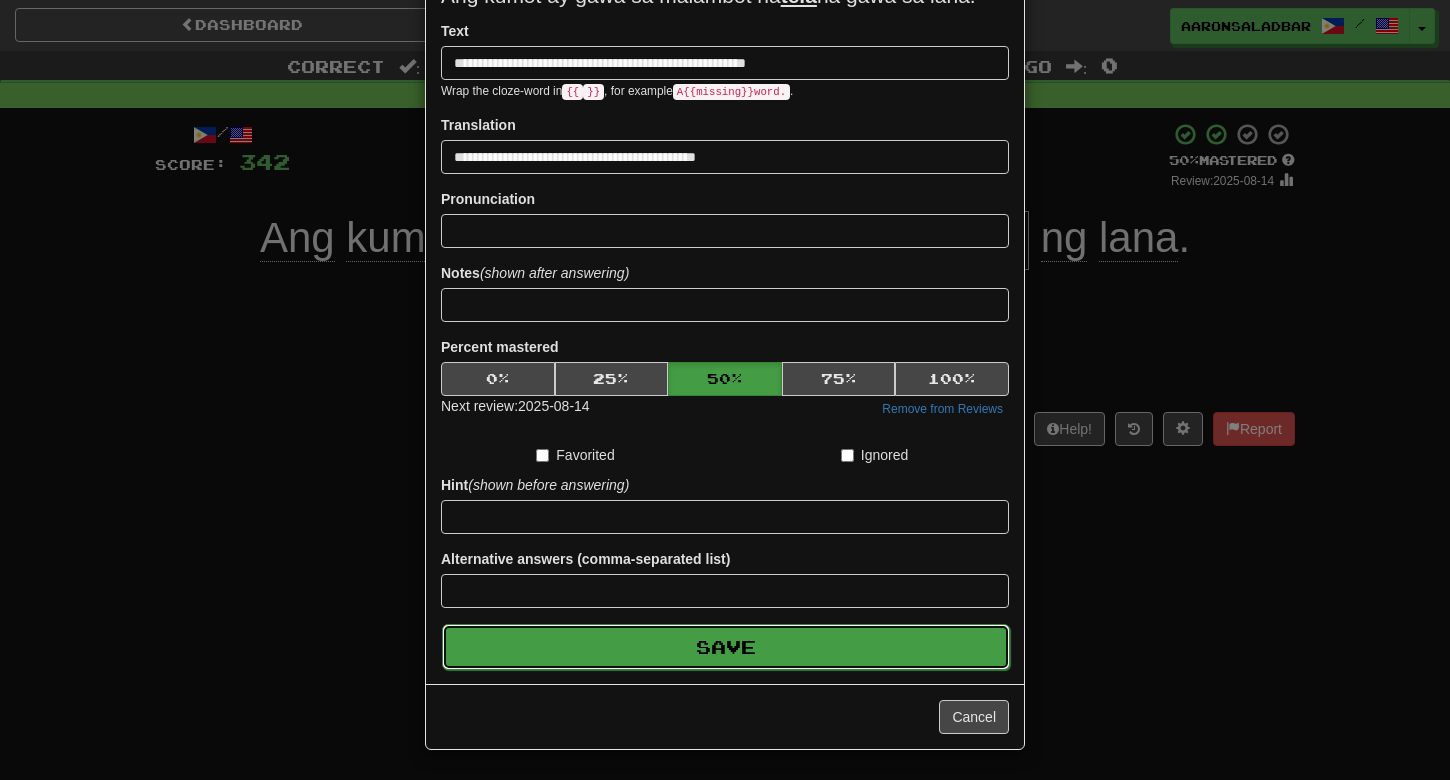 click on "Save" at bounding box center (726, 647) 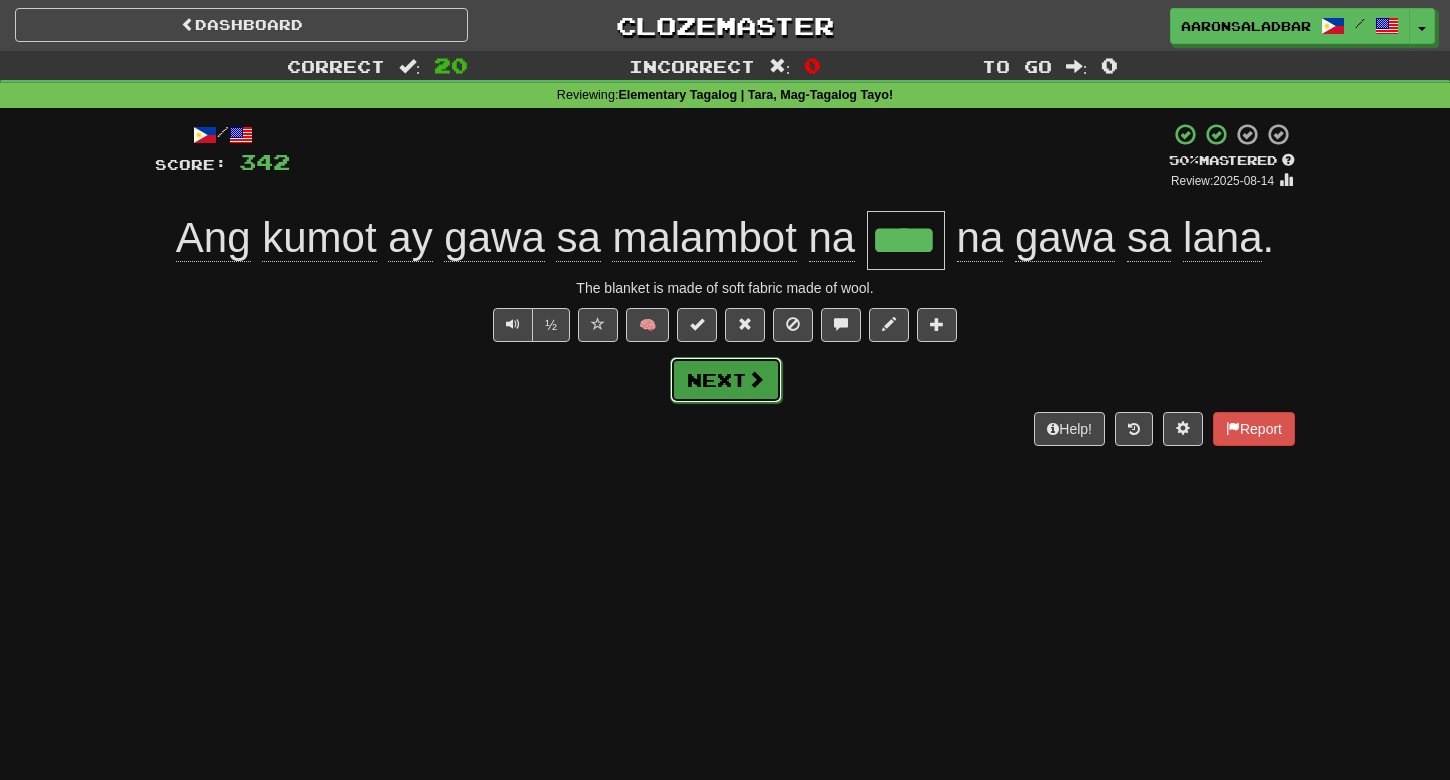 click on "Next" at bounding box center [726, 380] 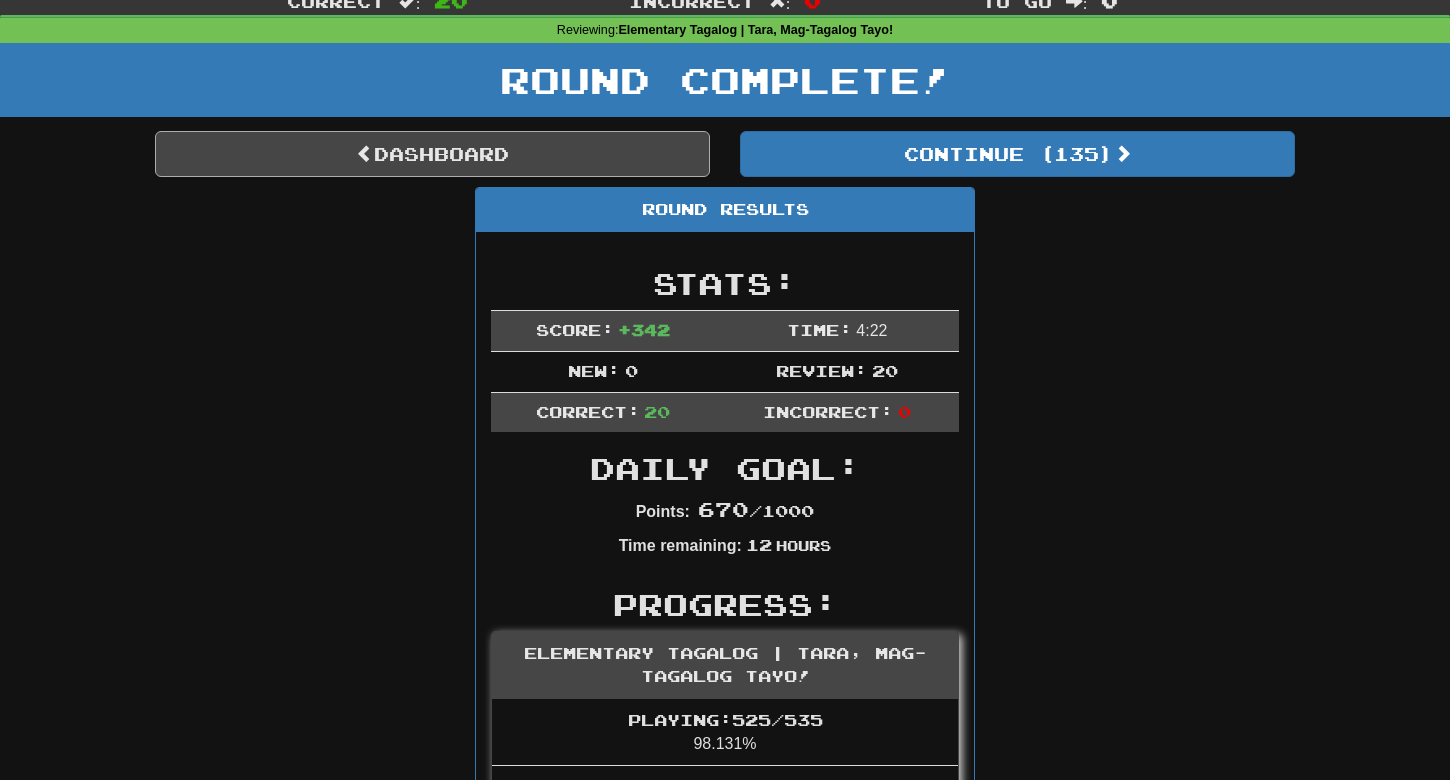 scroll, scrollTop: 78, scrollLeft: 0, axis: vertical 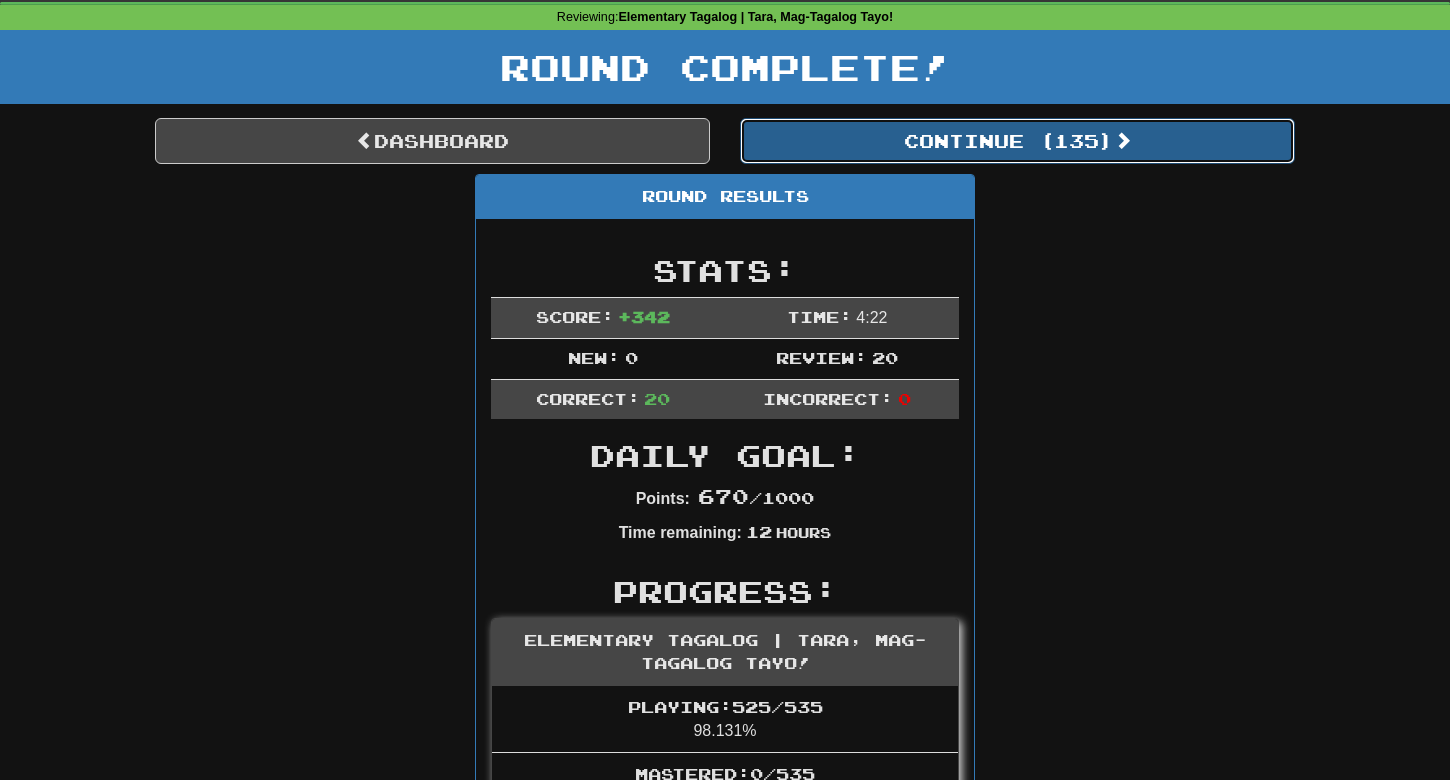 click on "Continue ( 135 )" at bounding box center (1017, 141) 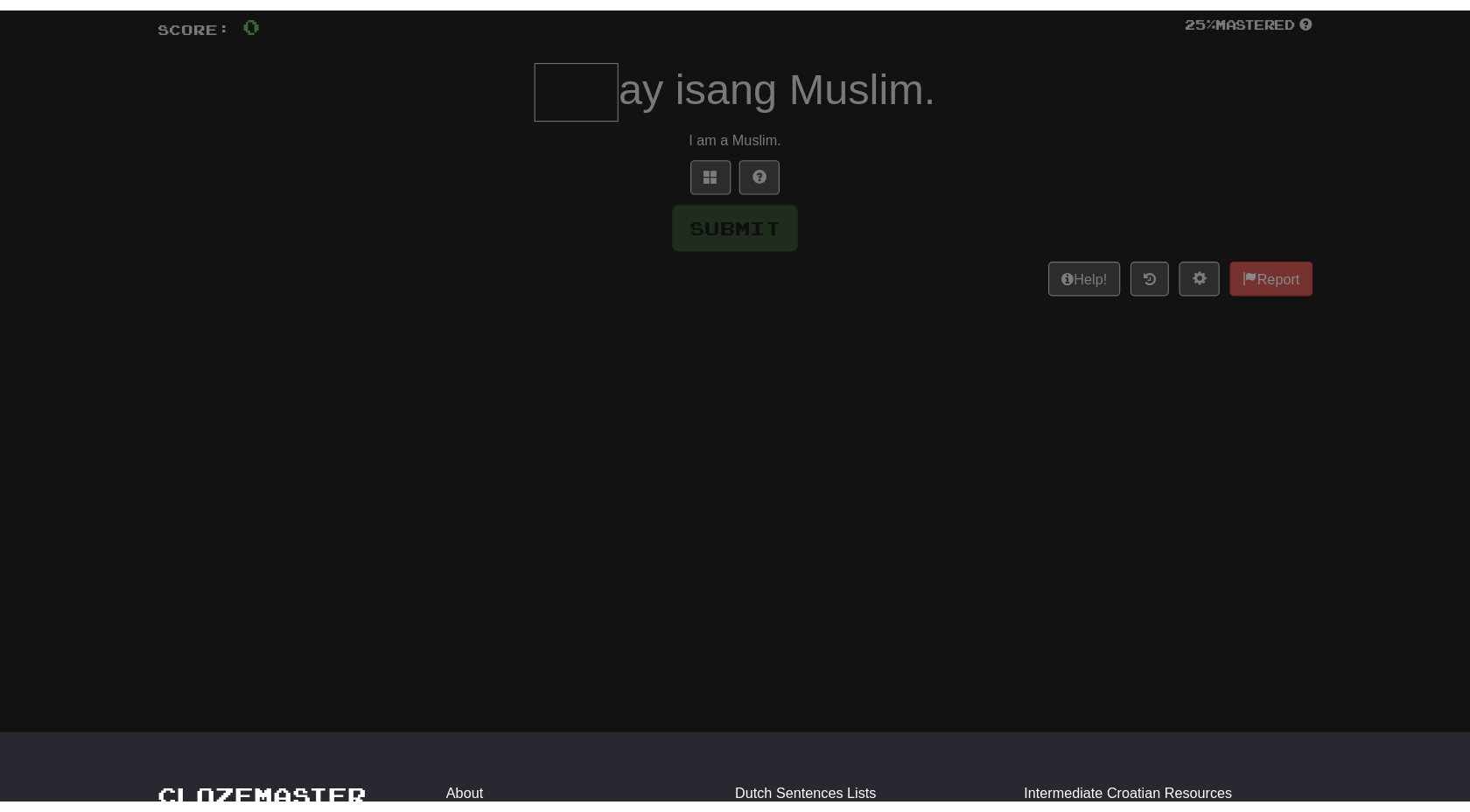scroll, scrollTop: 68, scrollLeft: 0, axis: vertical 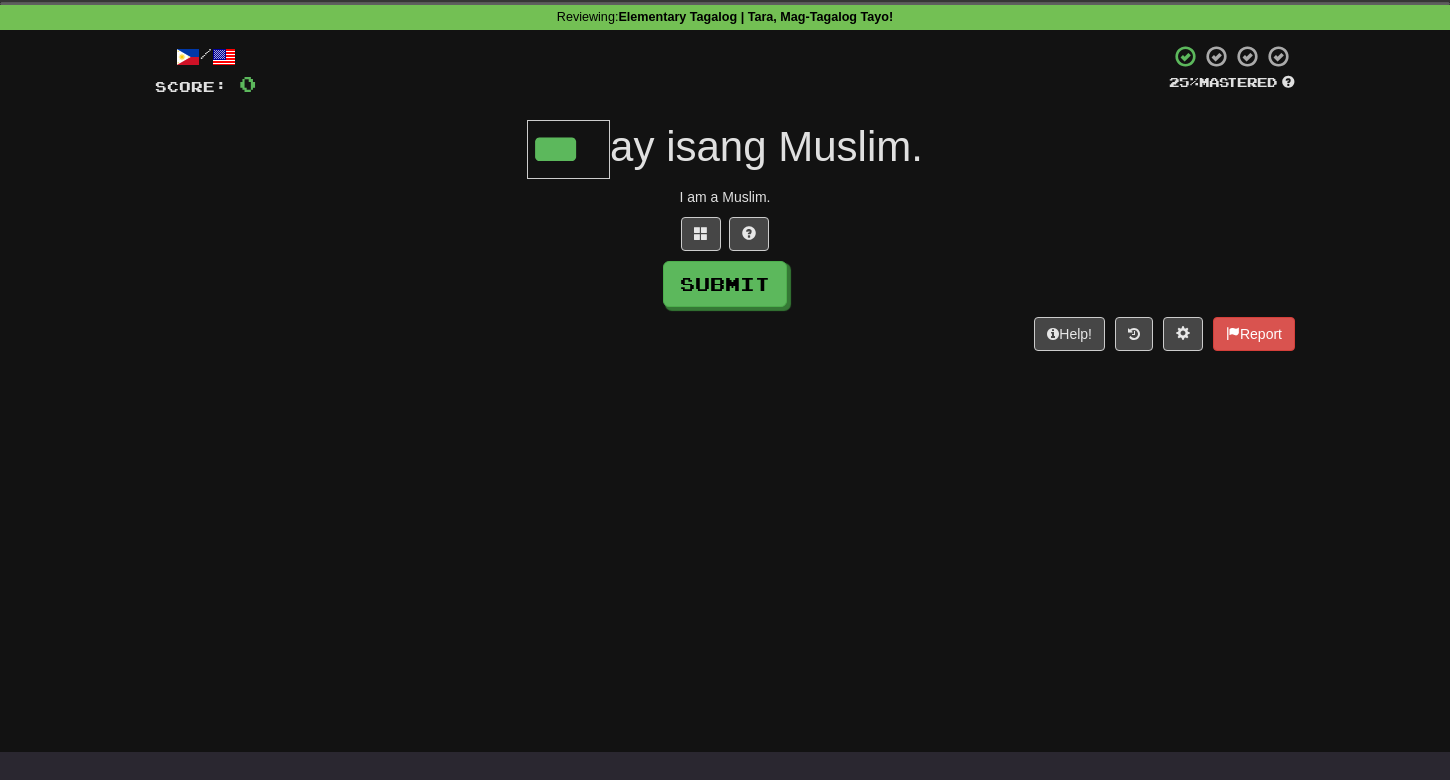 type on "***" 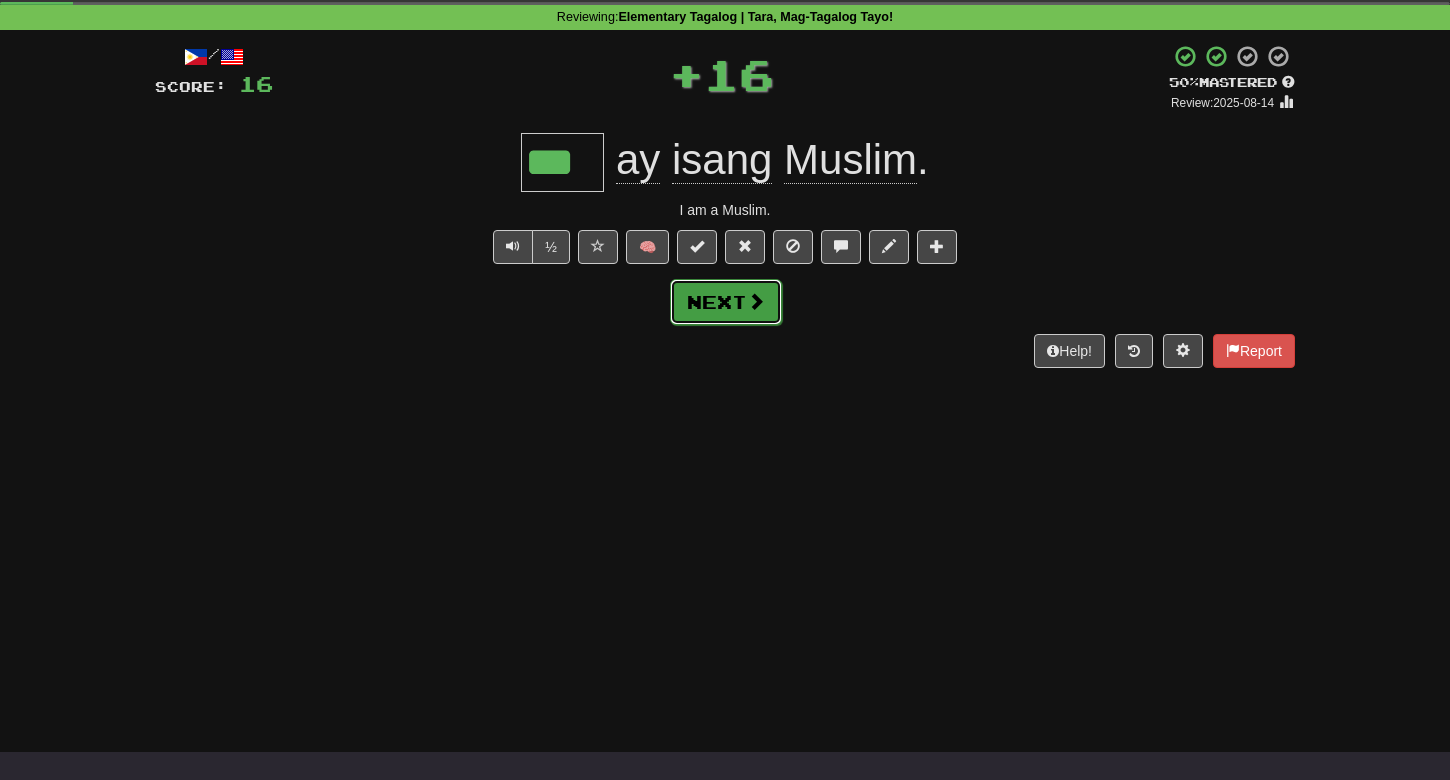 click on "Next" at bounding box center [726, 302] 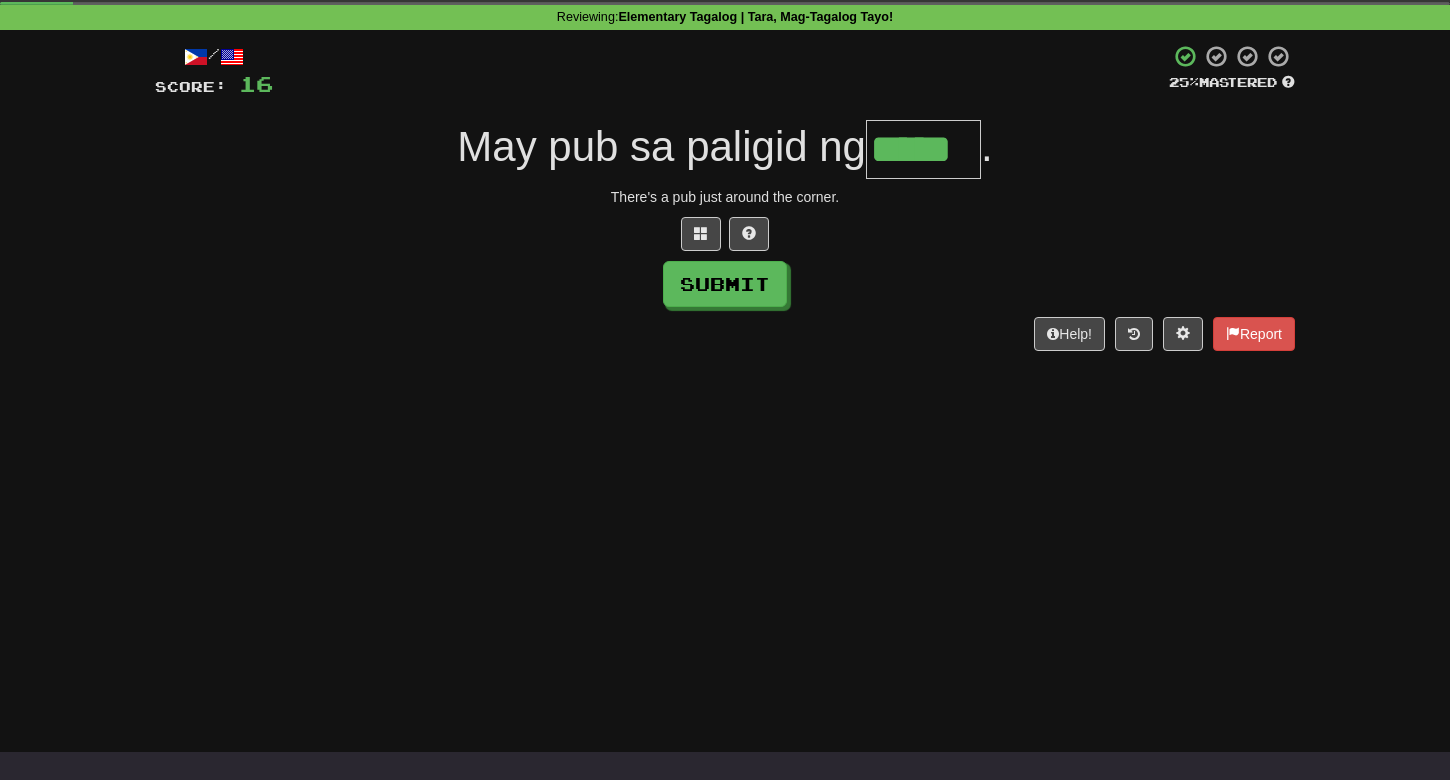 type on "*****" 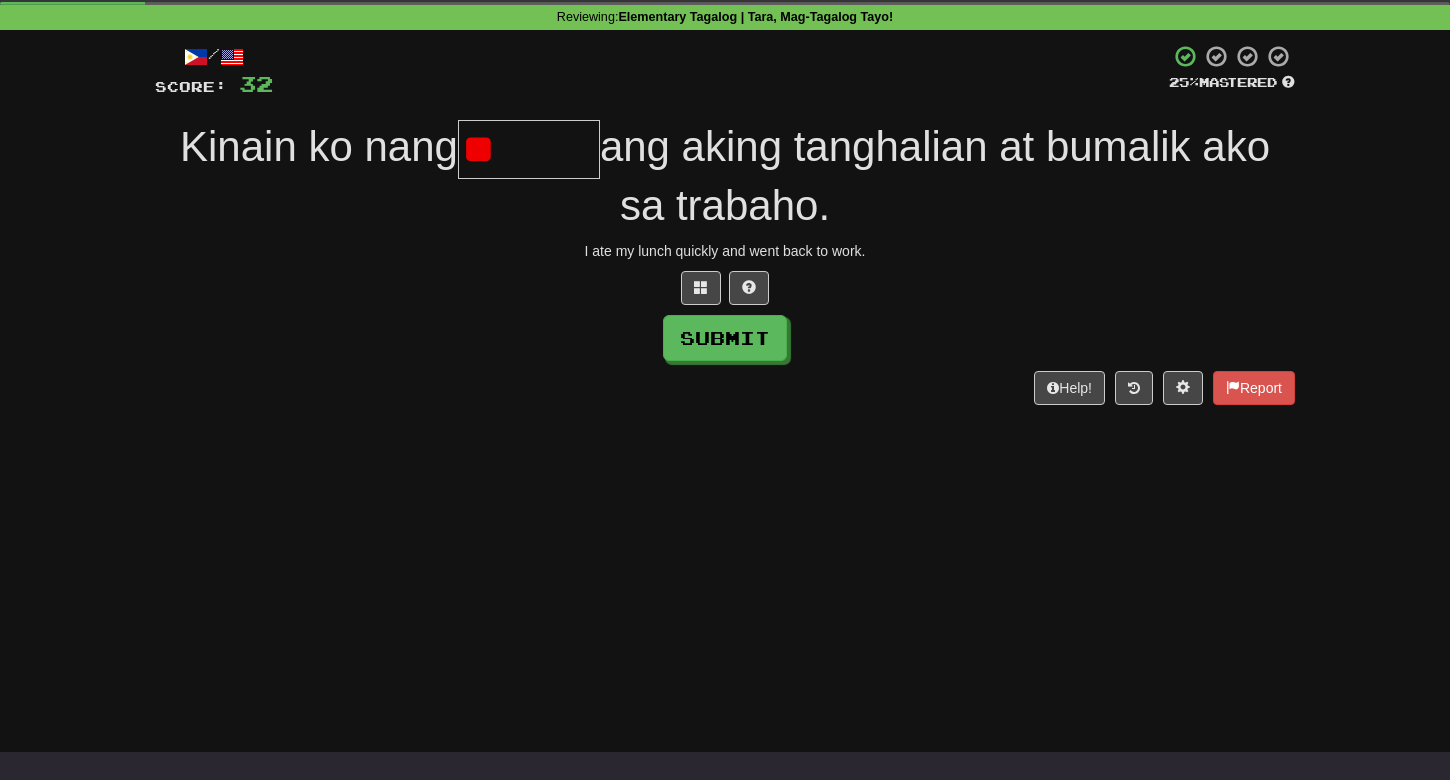 type on "*" 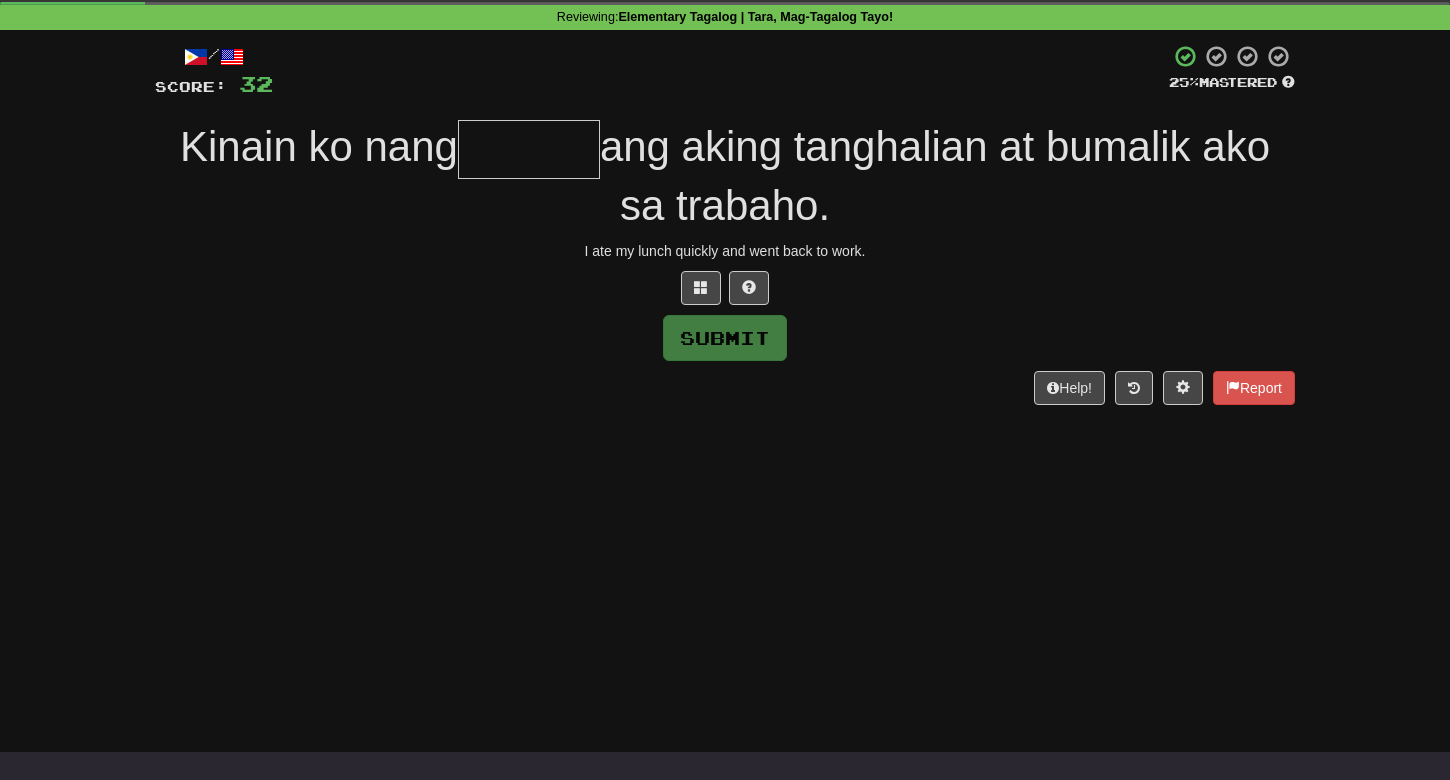 type on "*" 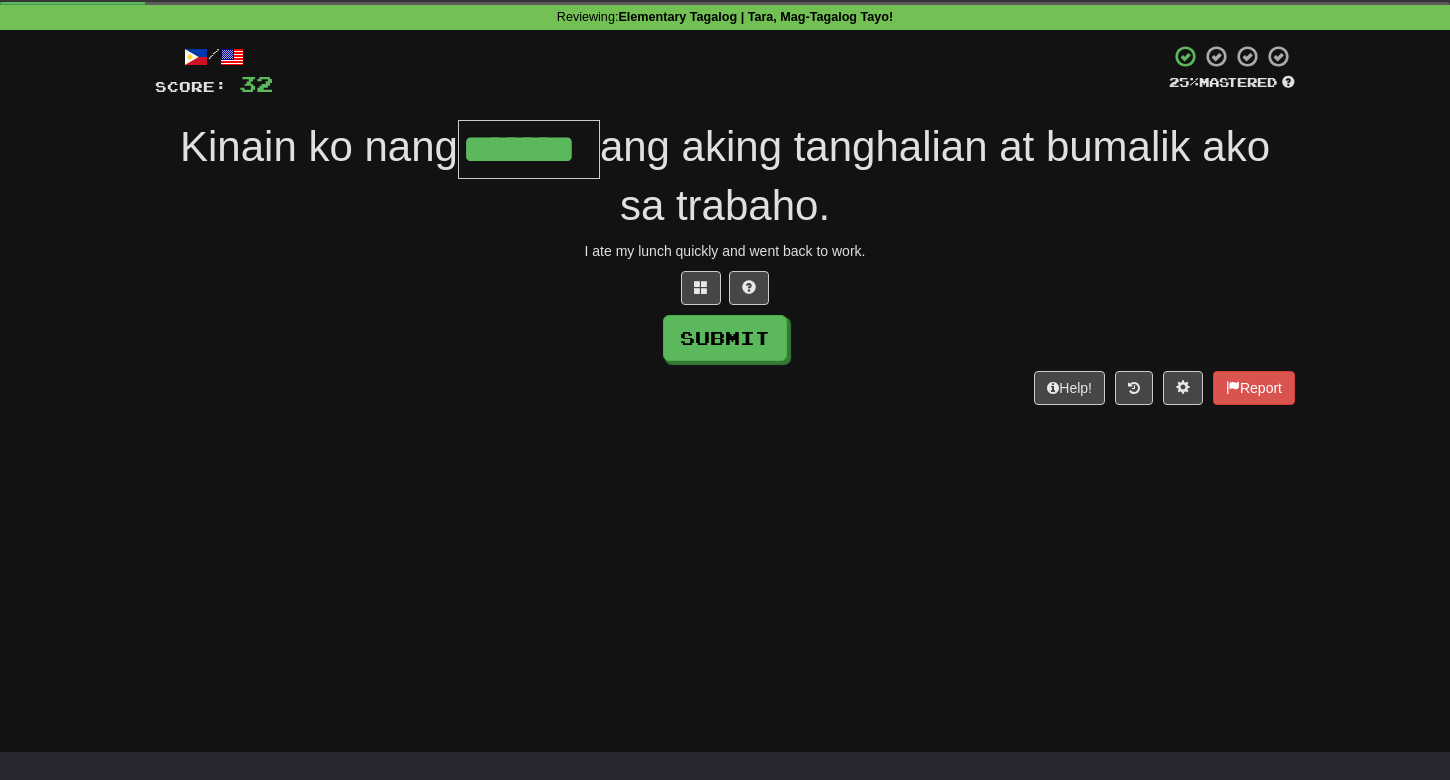 type on "*******" 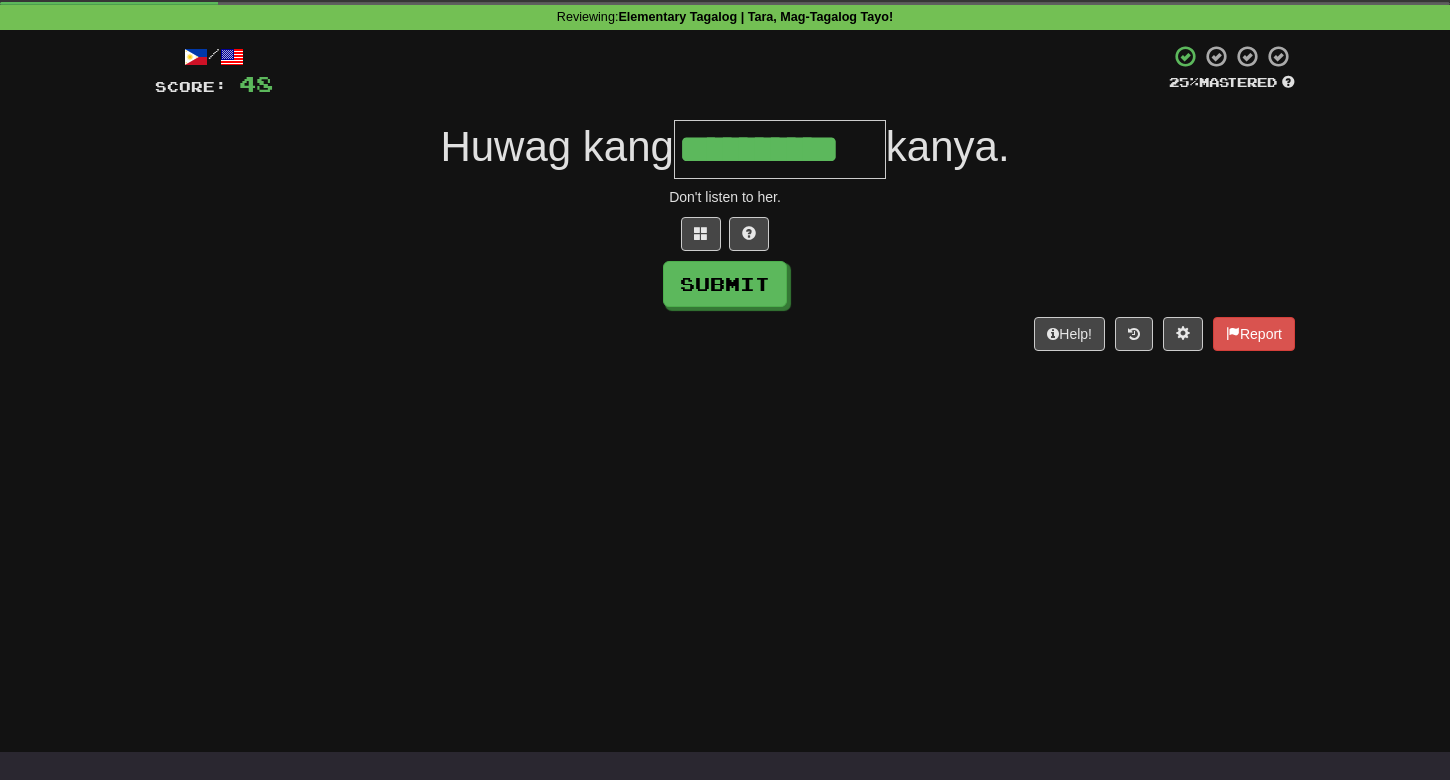 type on "**********" 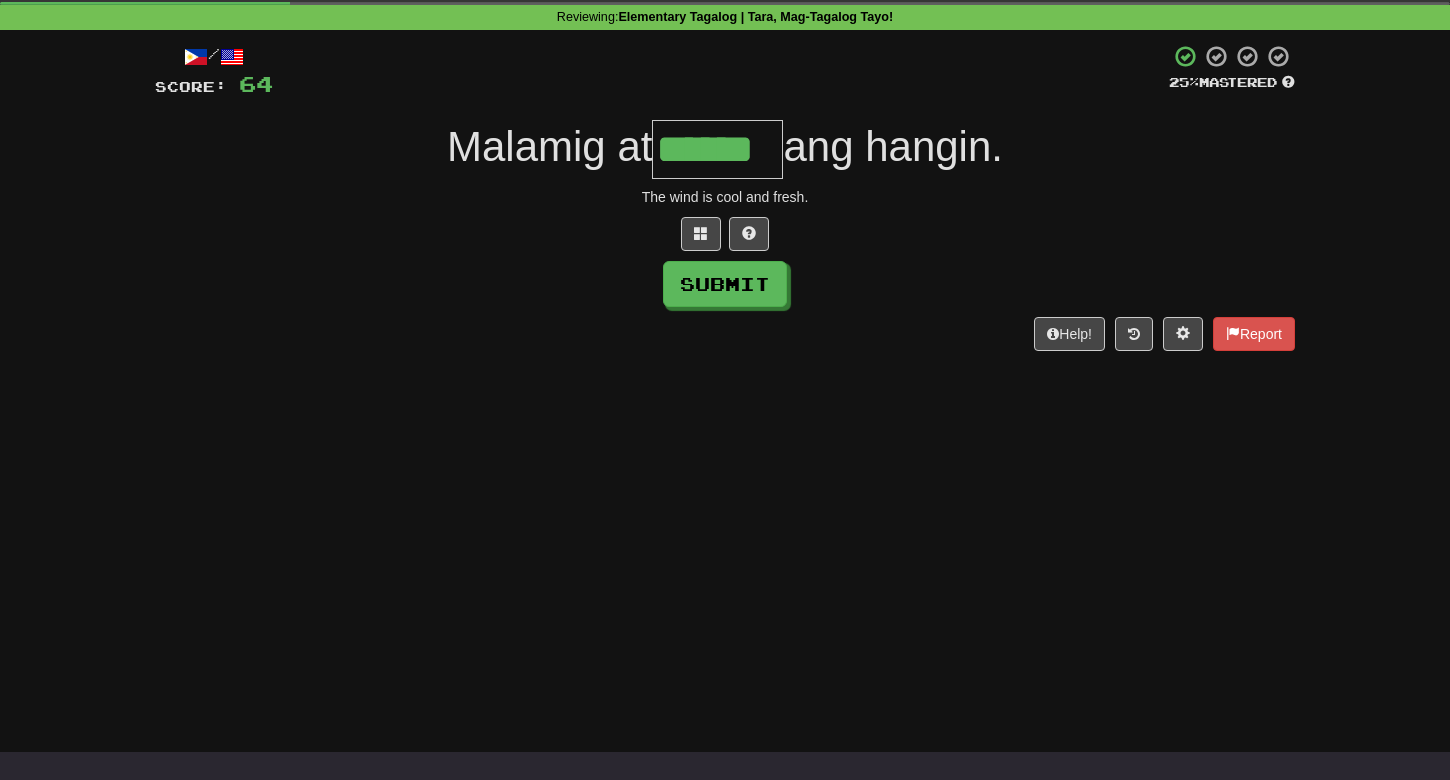 type on "******" 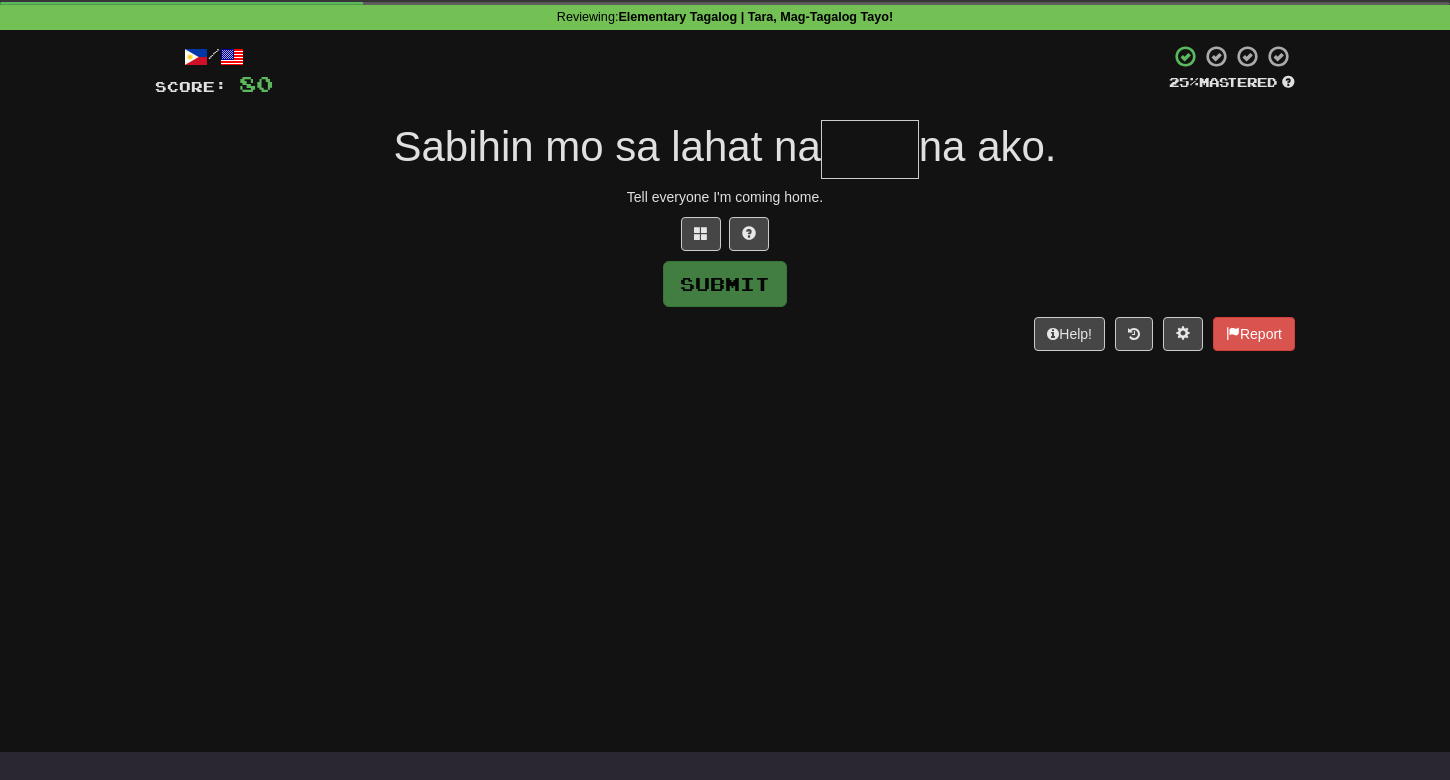 type on "*" 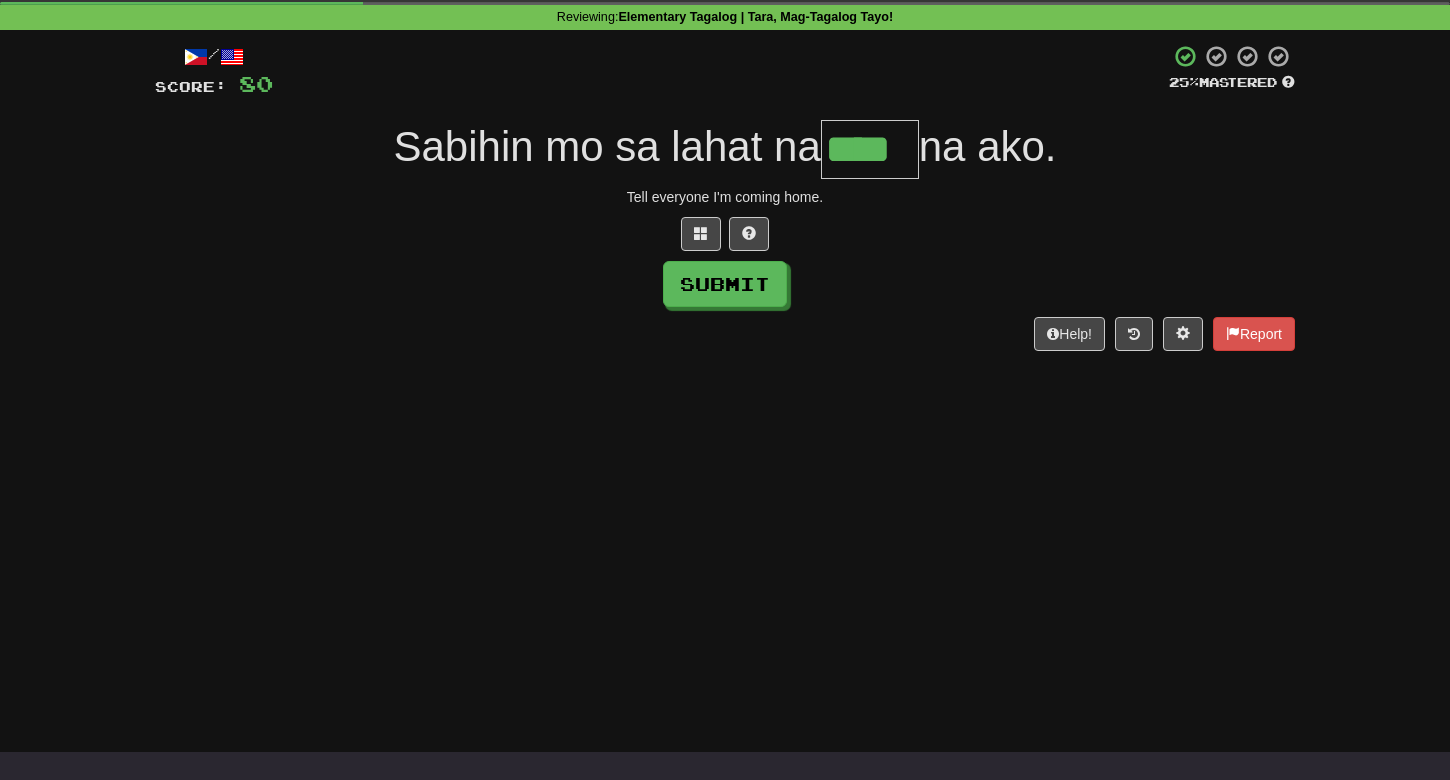 type on "****" 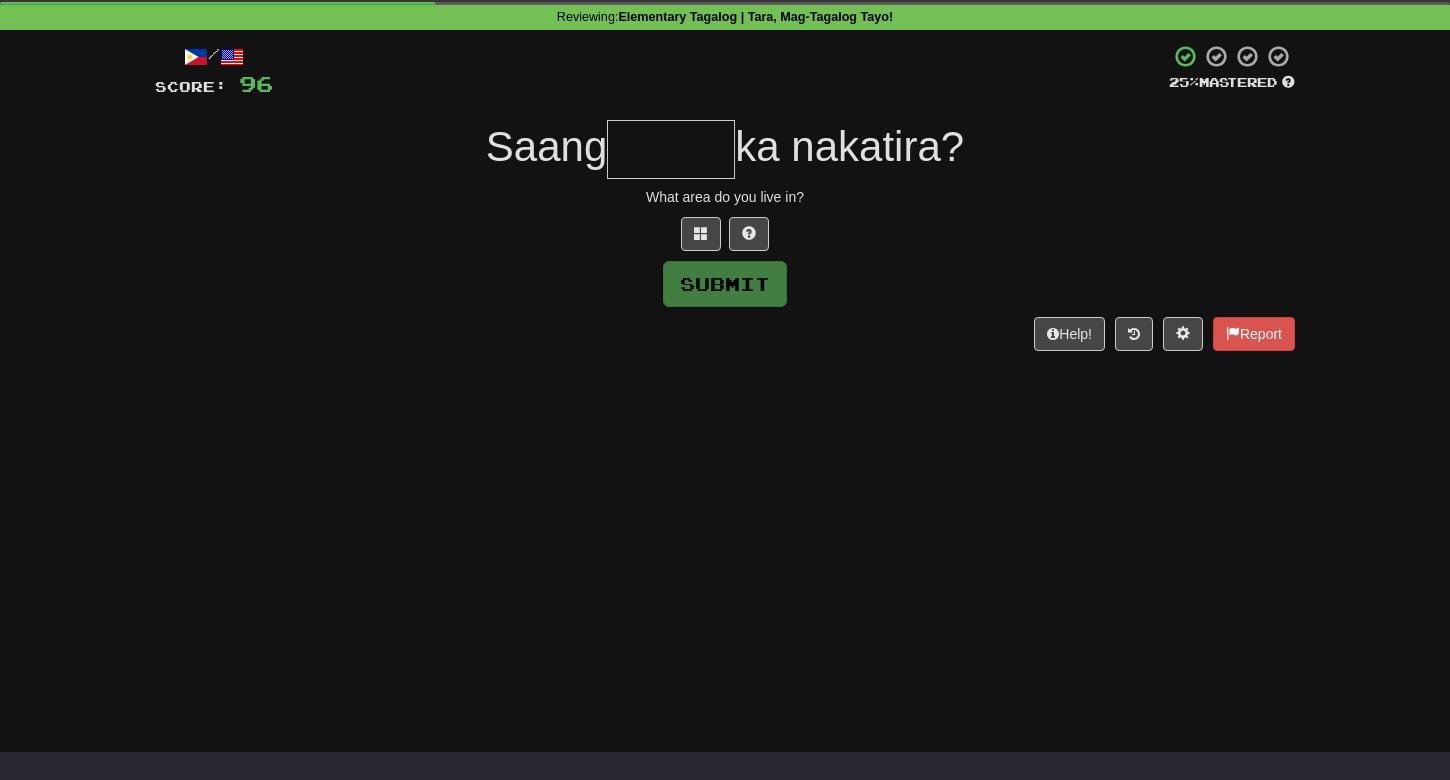 type on "*" 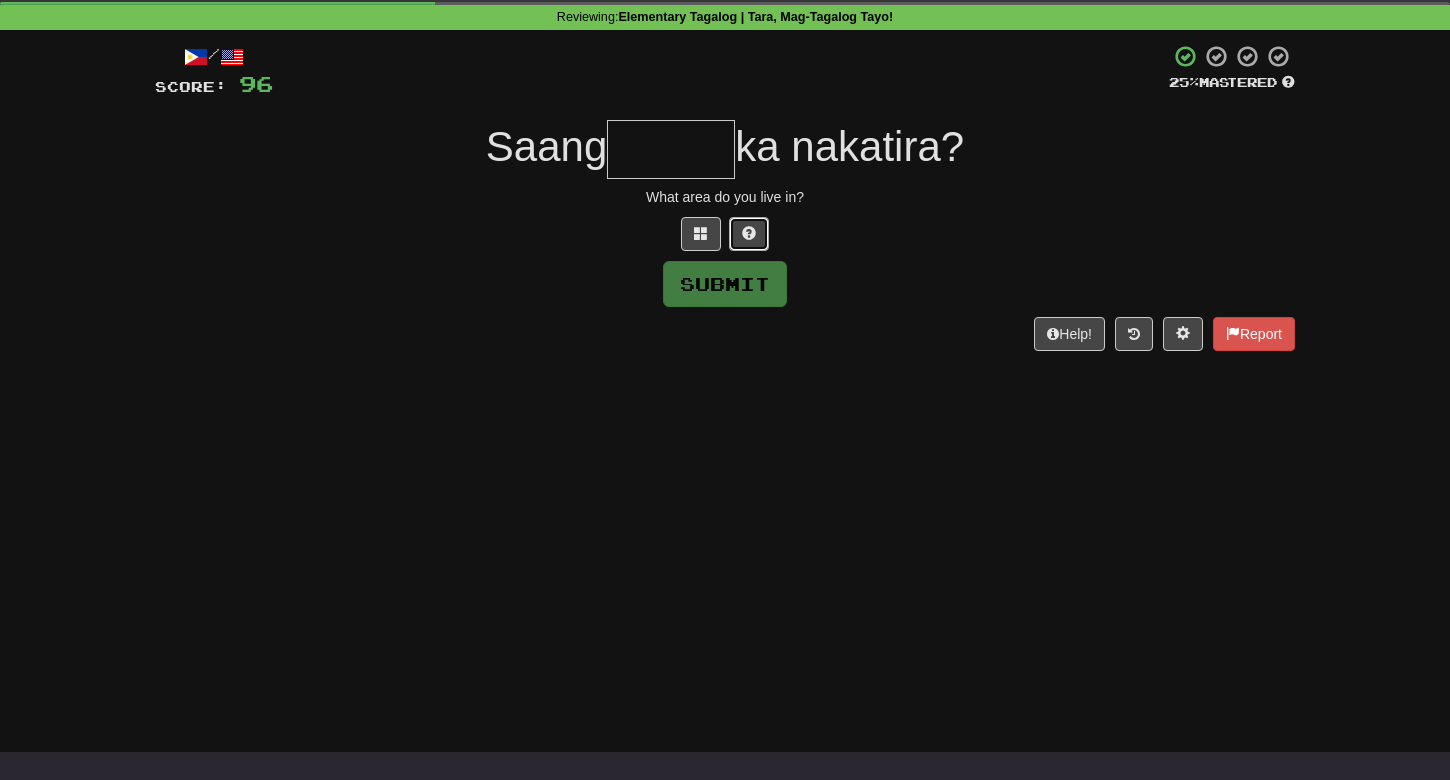 click at bounding box center (749, 234) 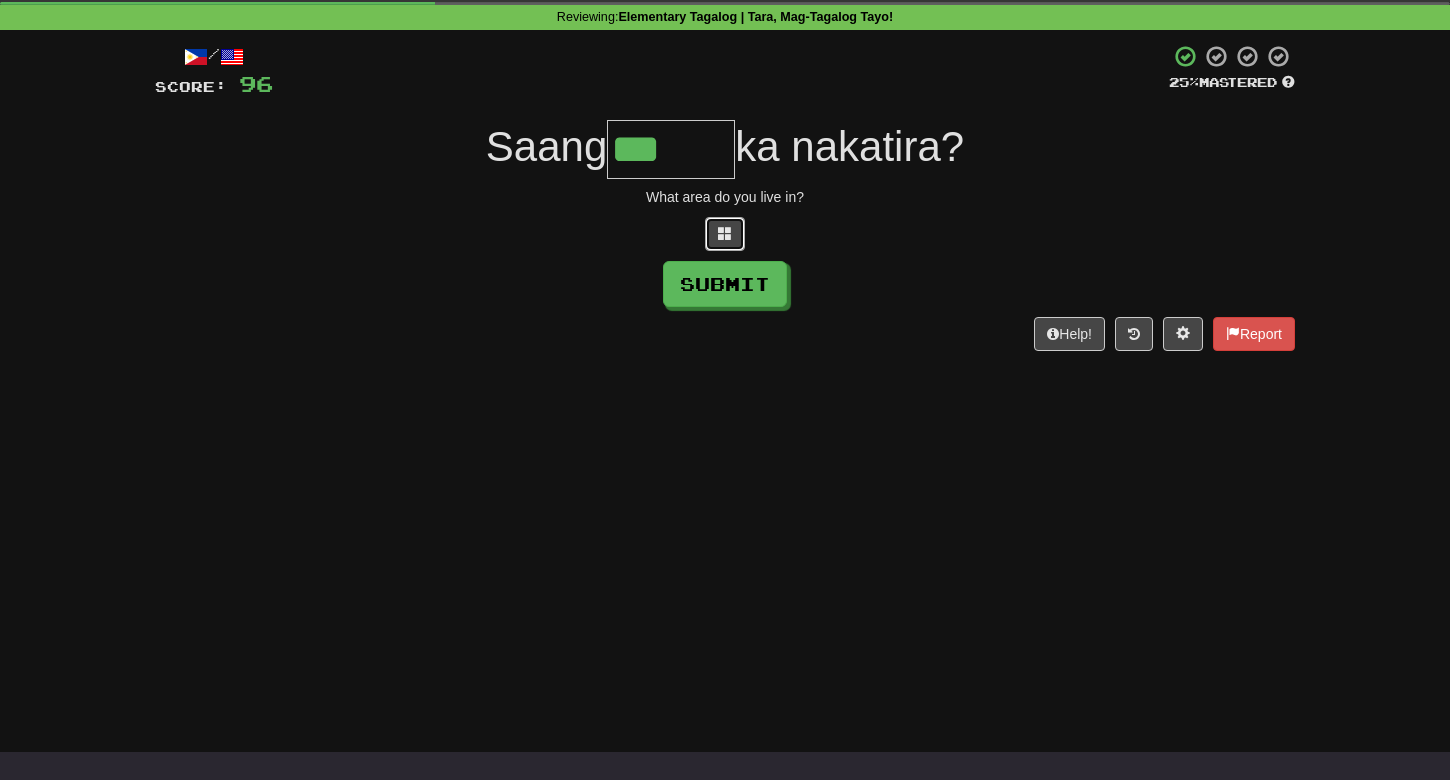 click at bounding box center [725, 234] 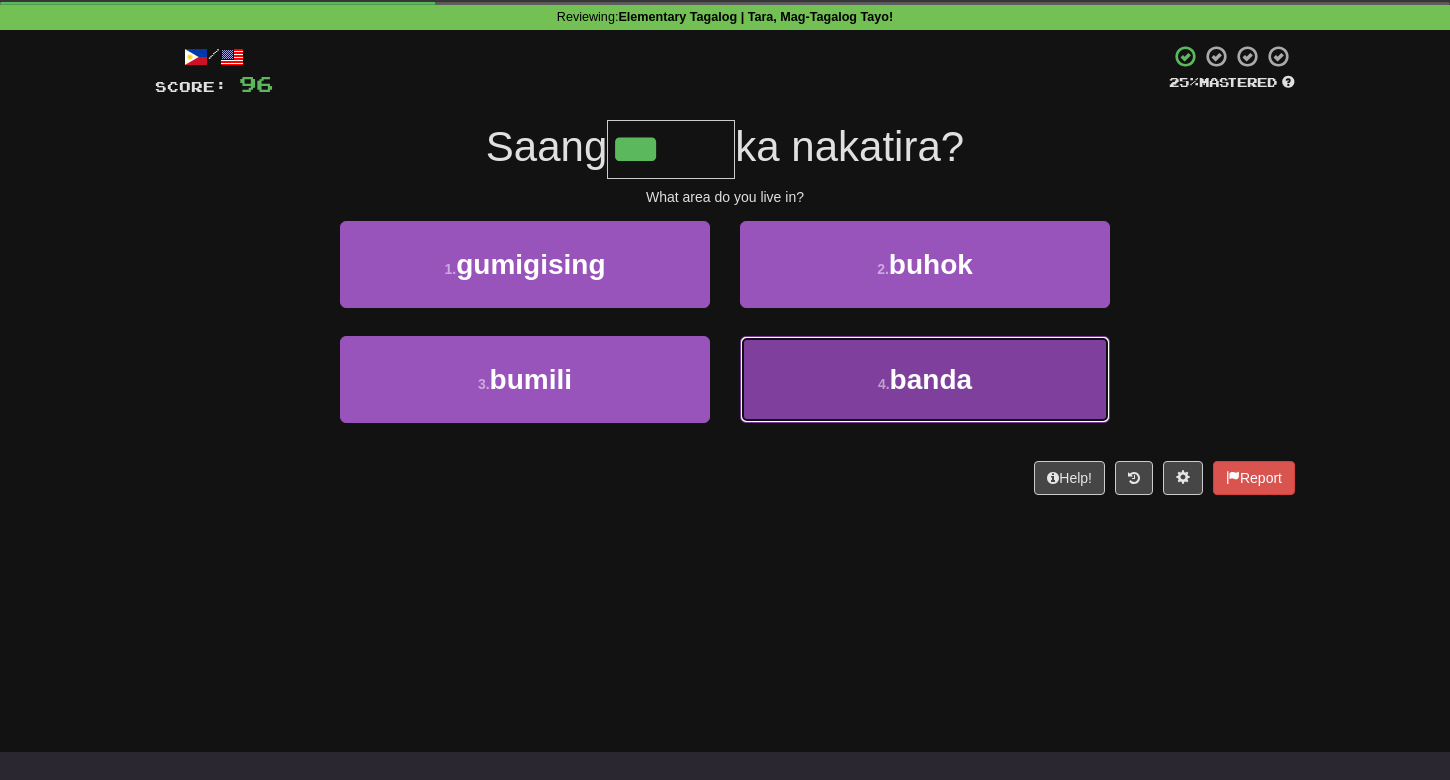 click on "4 .  banda" at bounding box center [925, 379] 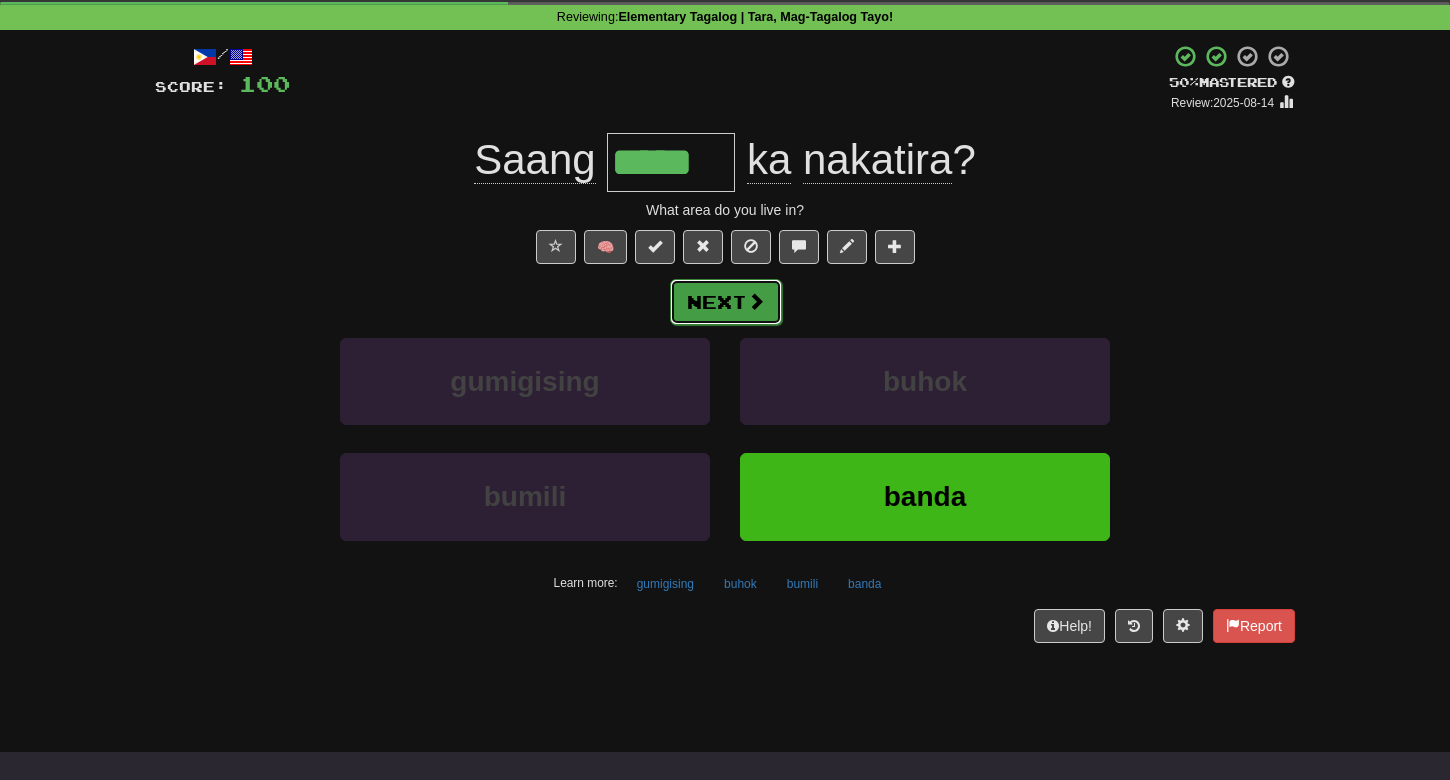 click on "Next" at bounding box center (726, 302) 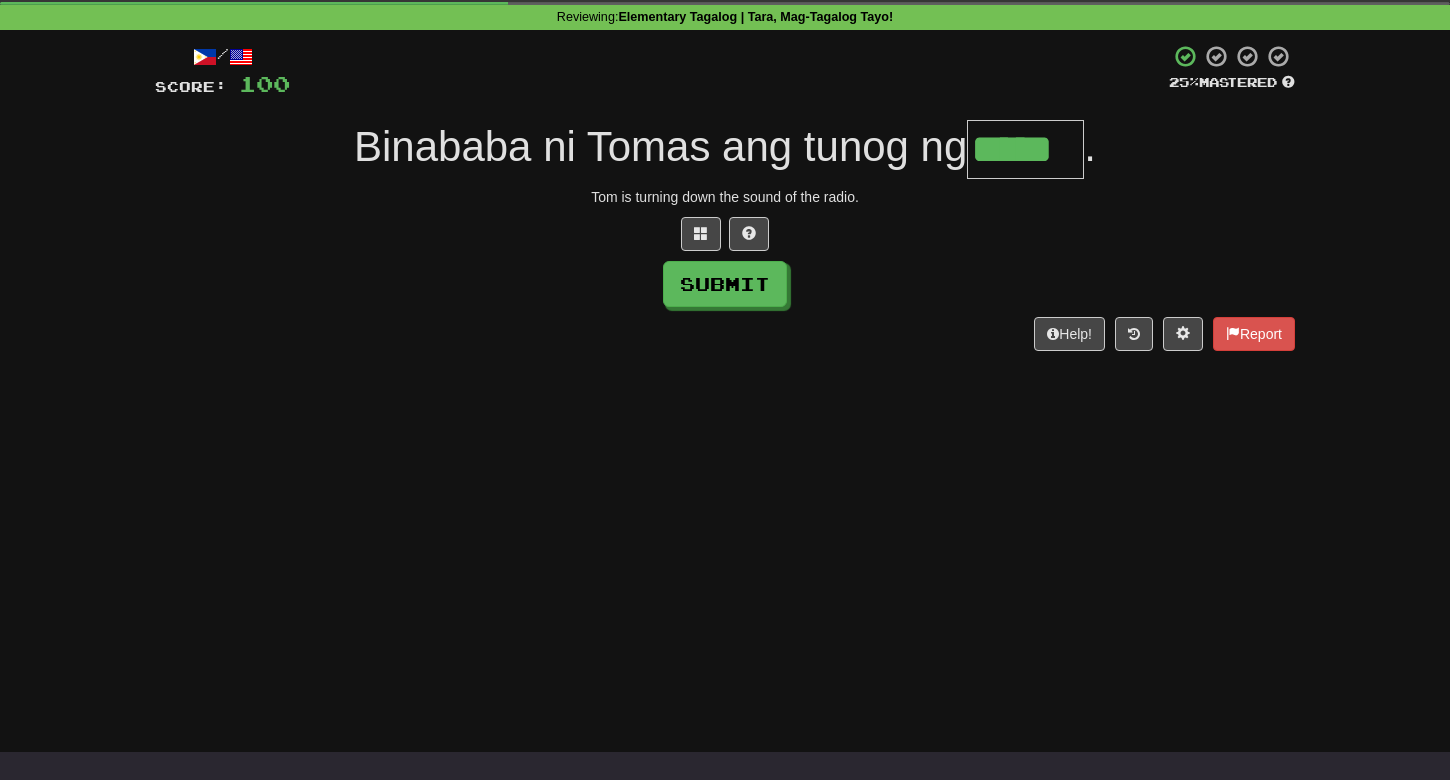 type on "*****" 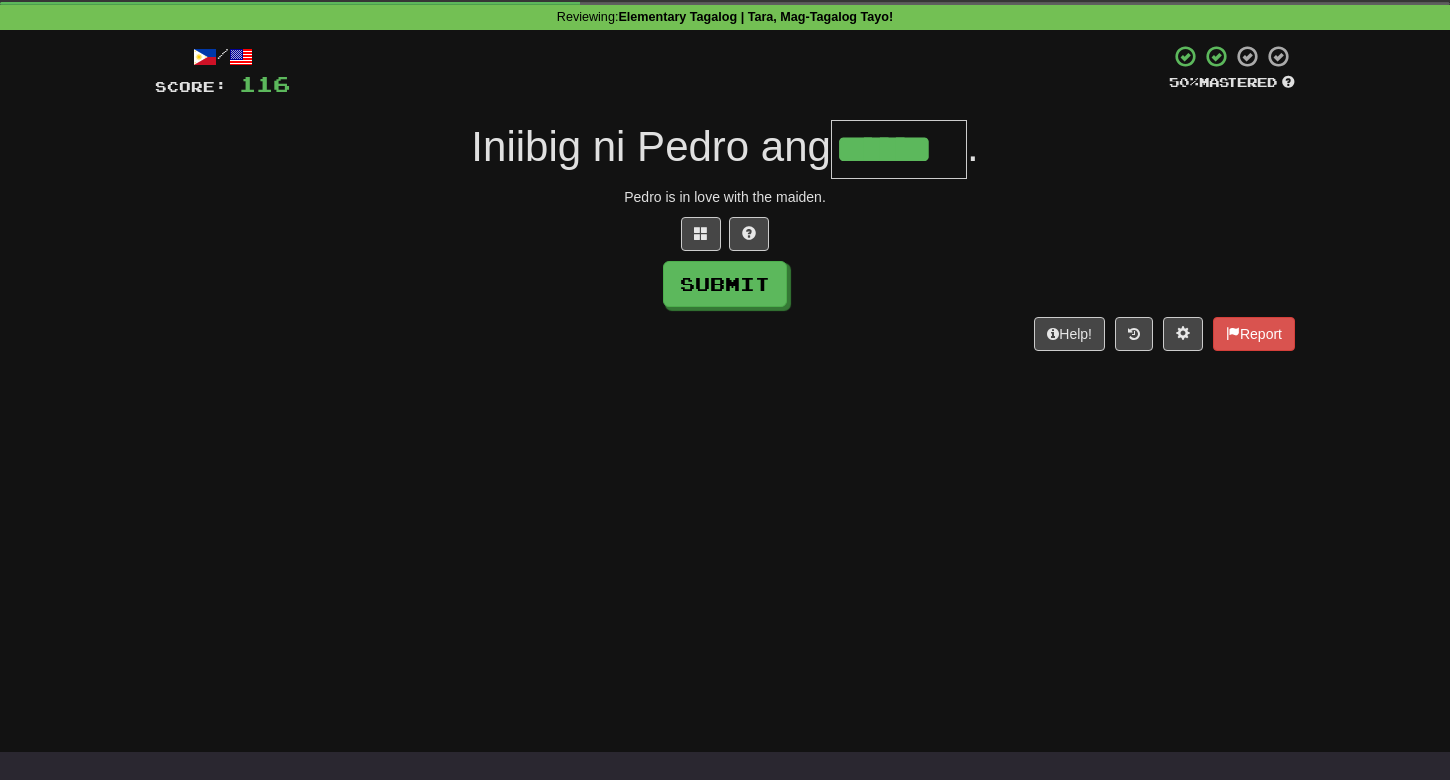type on "******" 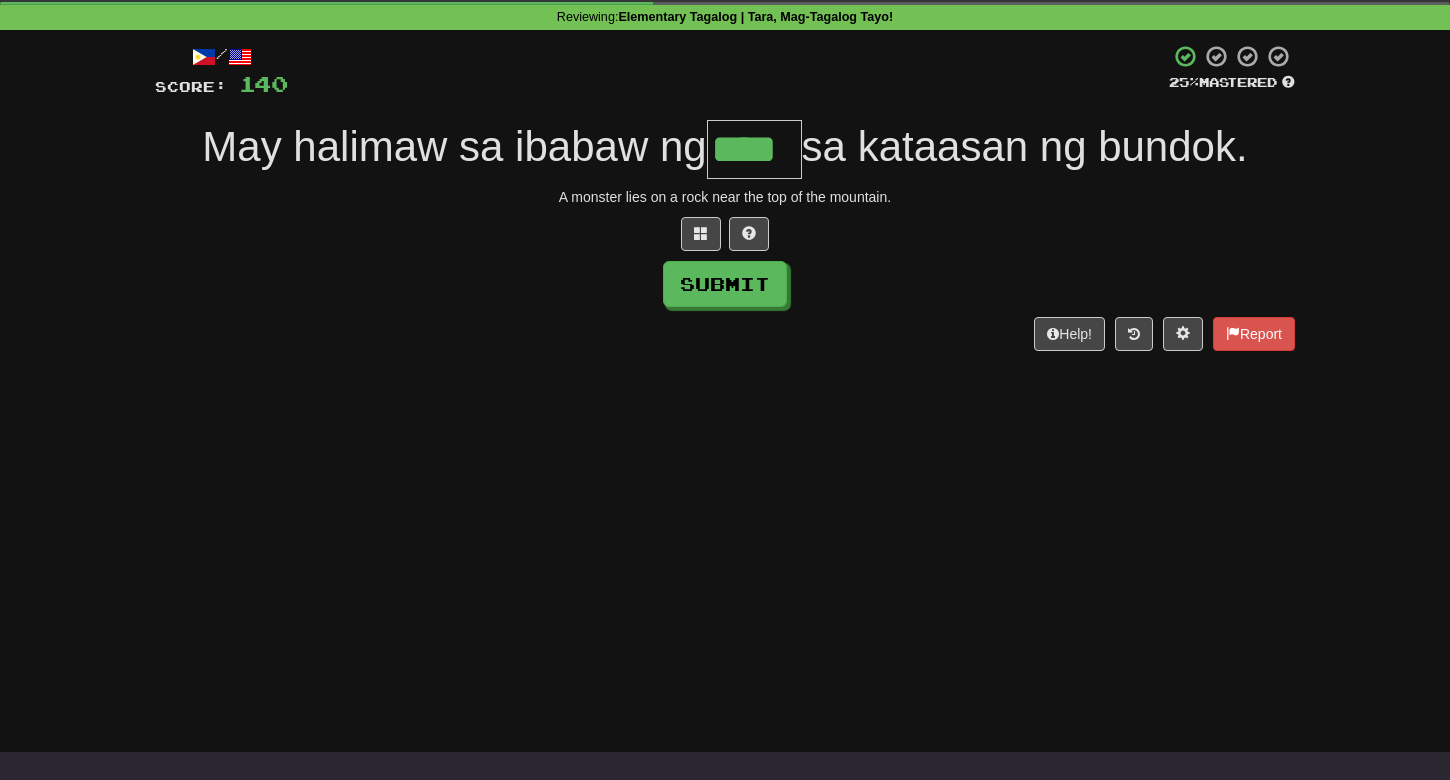 type on "****" 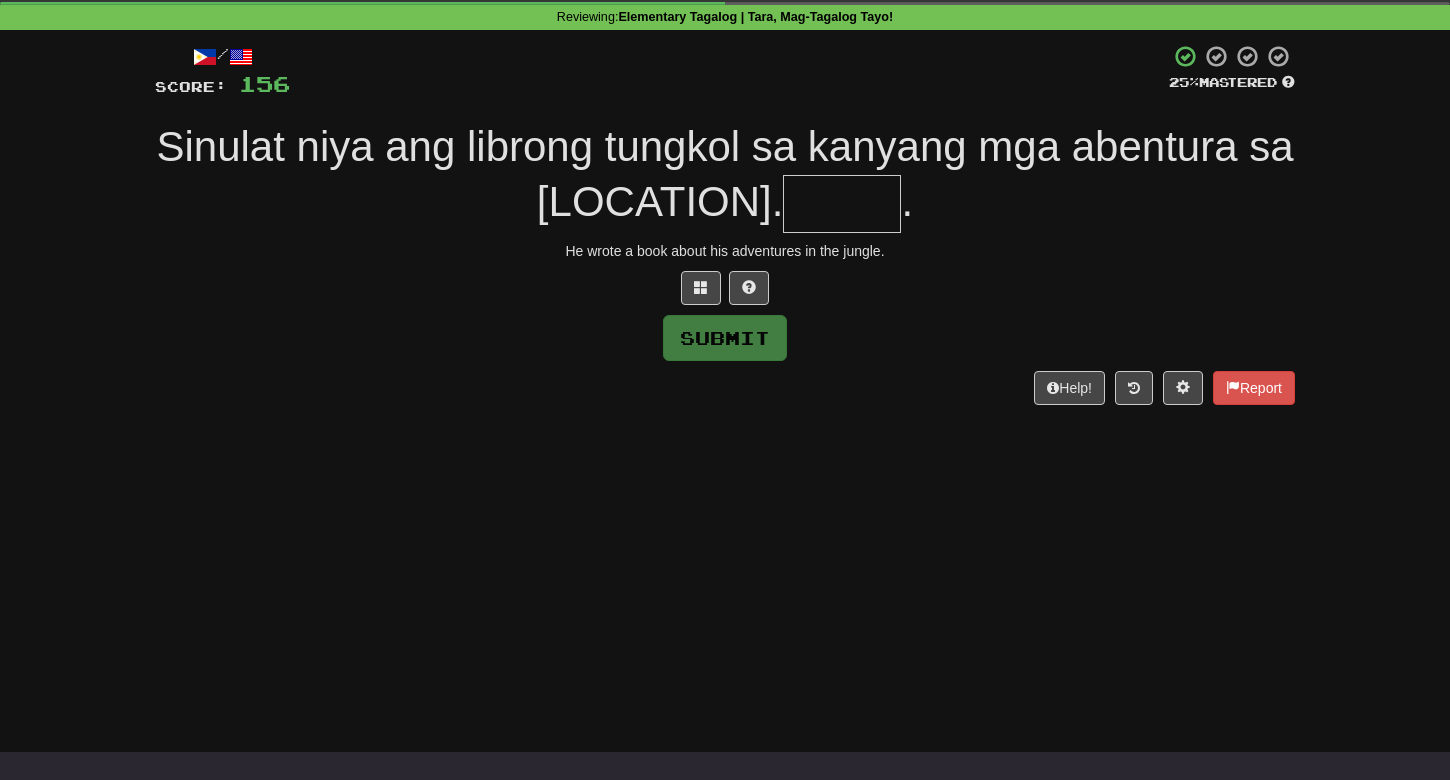 type on "*" 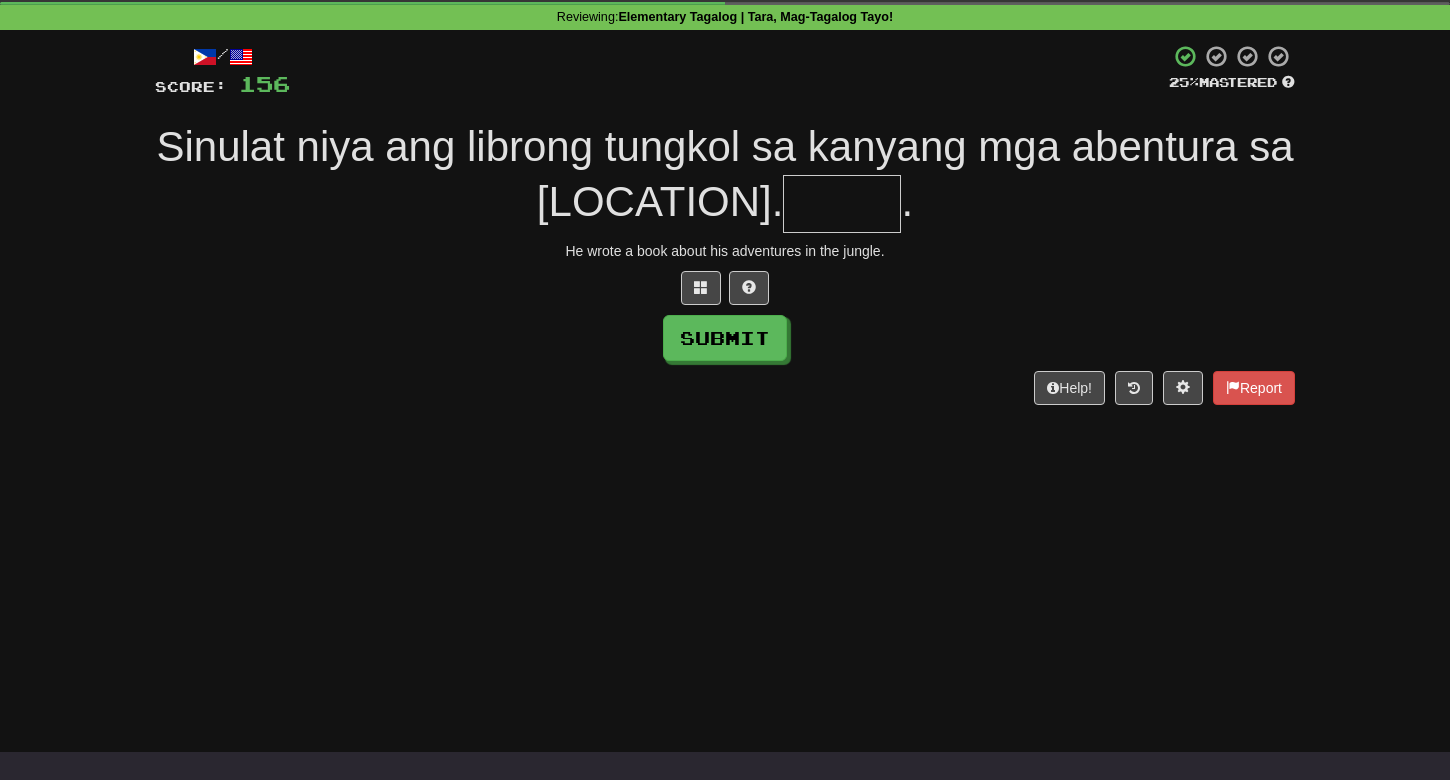 type on "*" 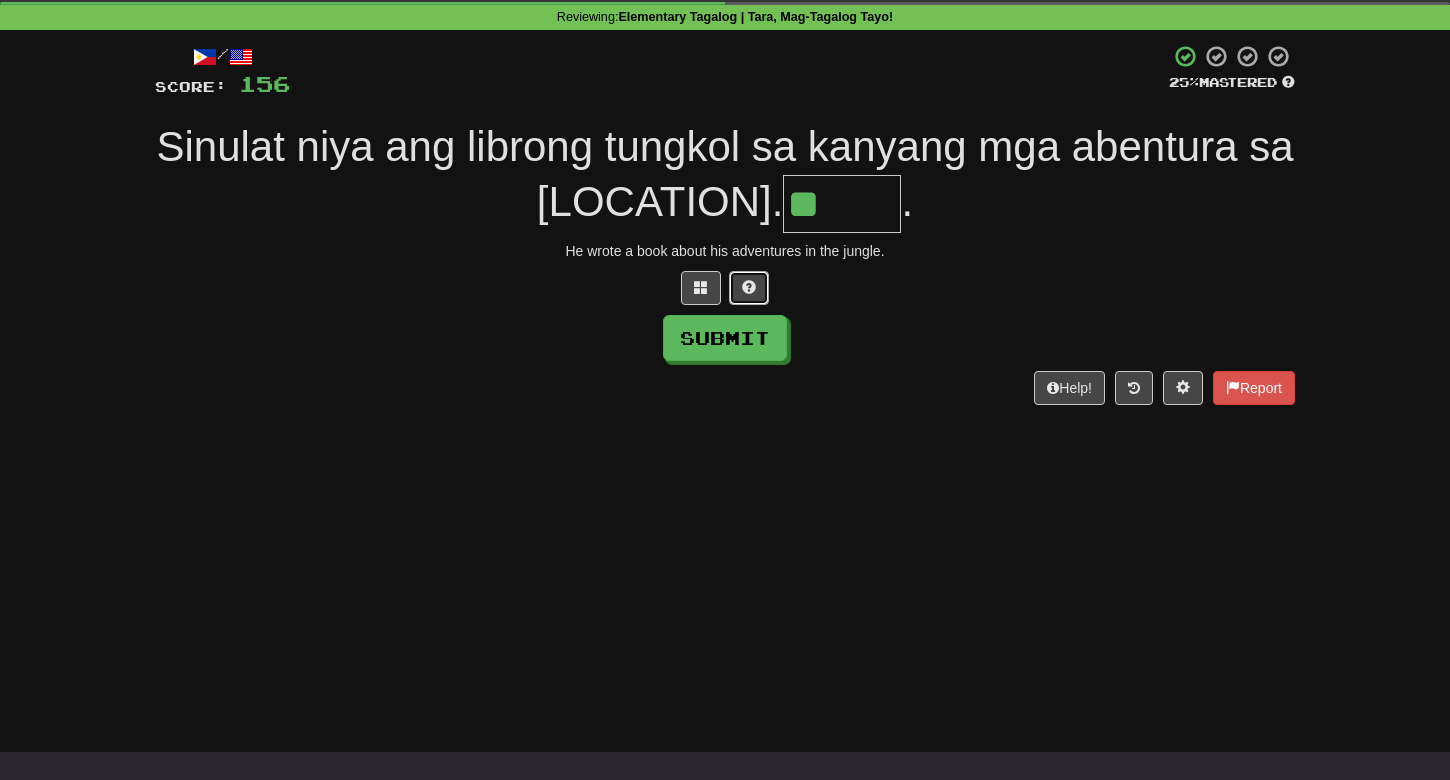 click at bounding box center (749, 288) 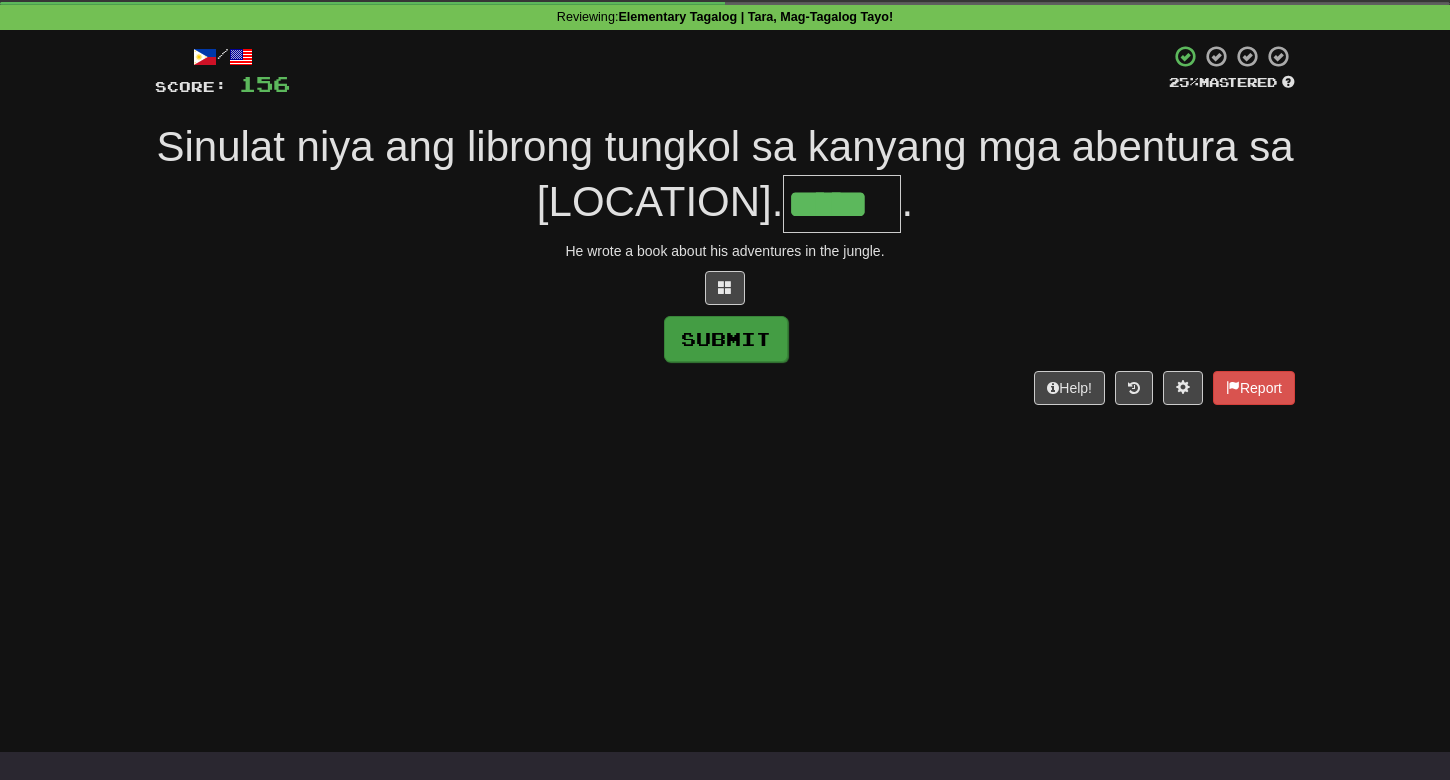 type on "*****" 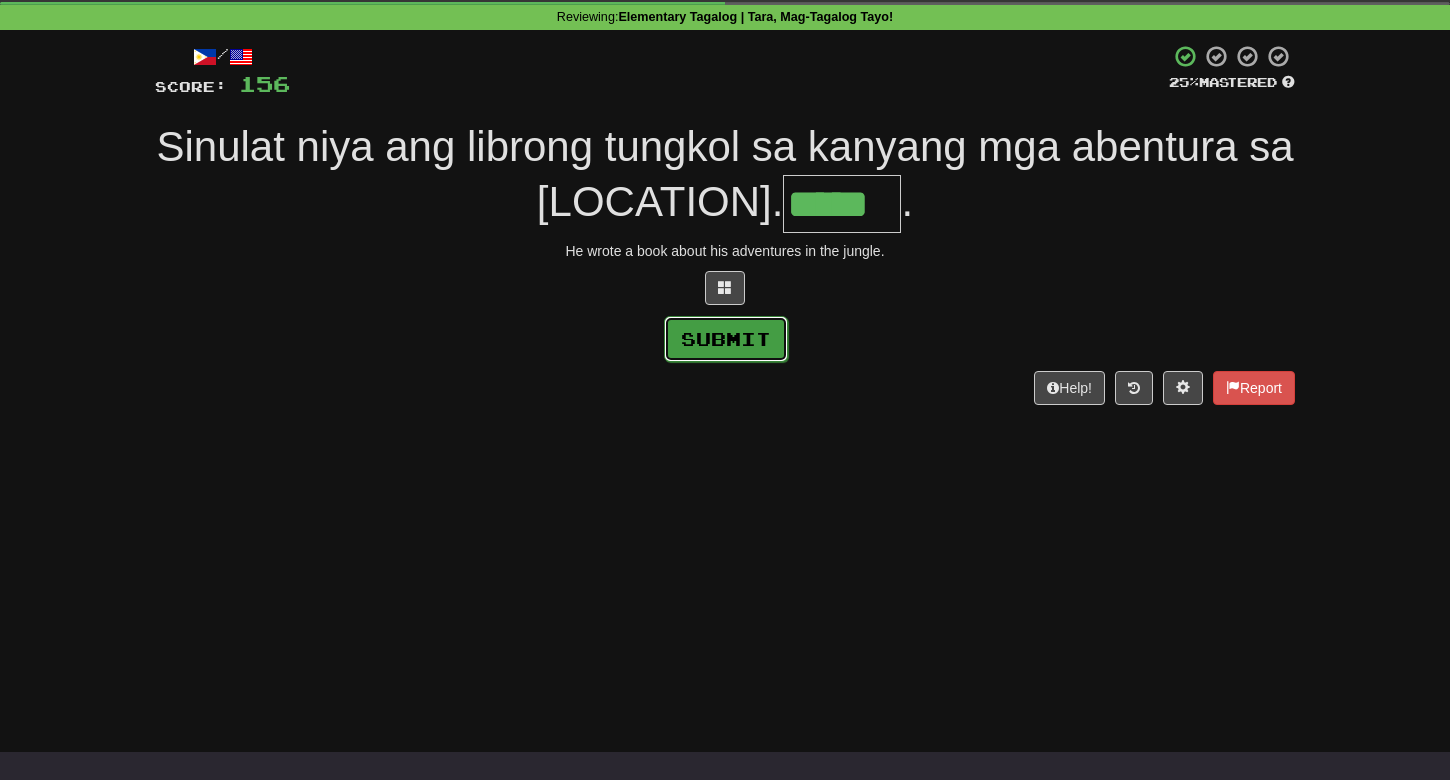click on "Submit" at bounding box center (726, 339) 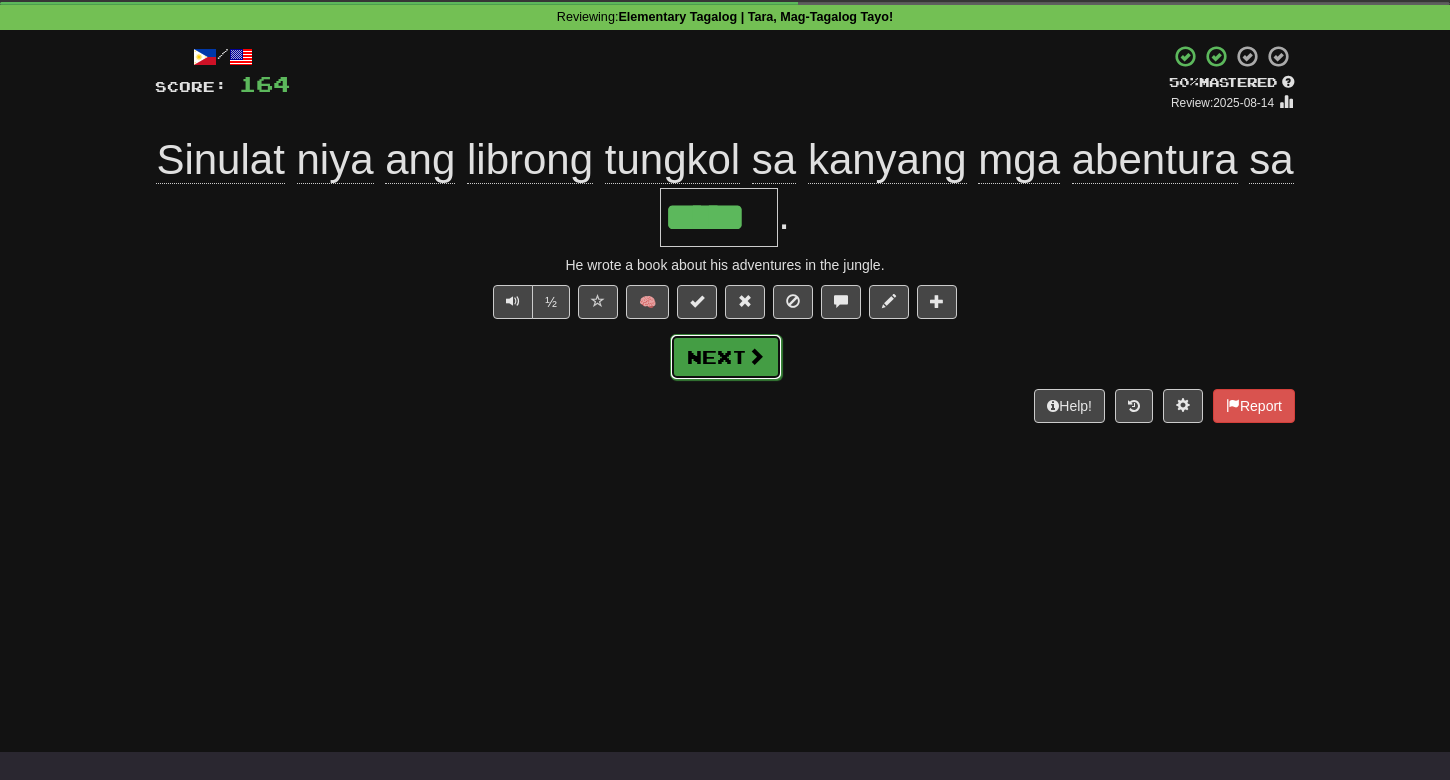 click on "Next" at bounding box center (726, 357) 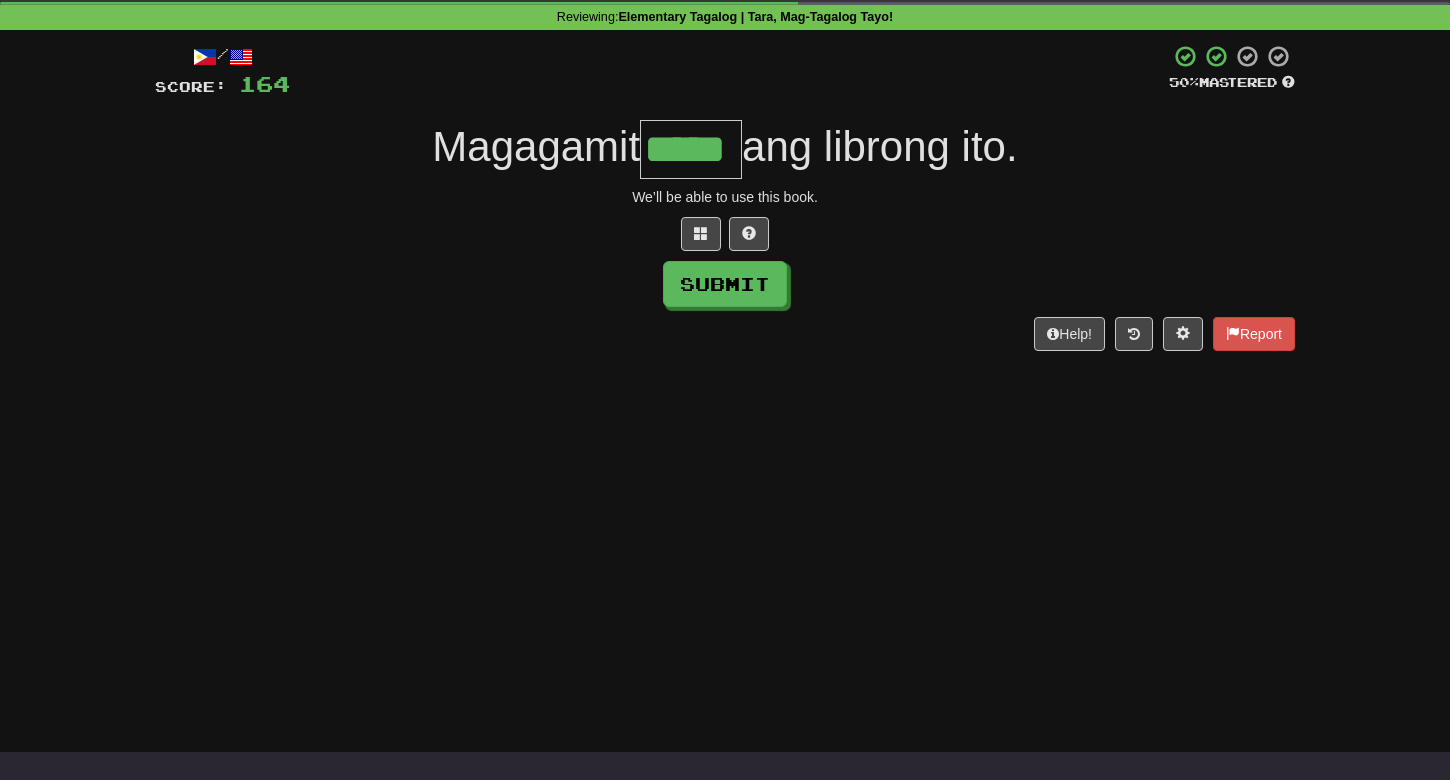 type on "*****" 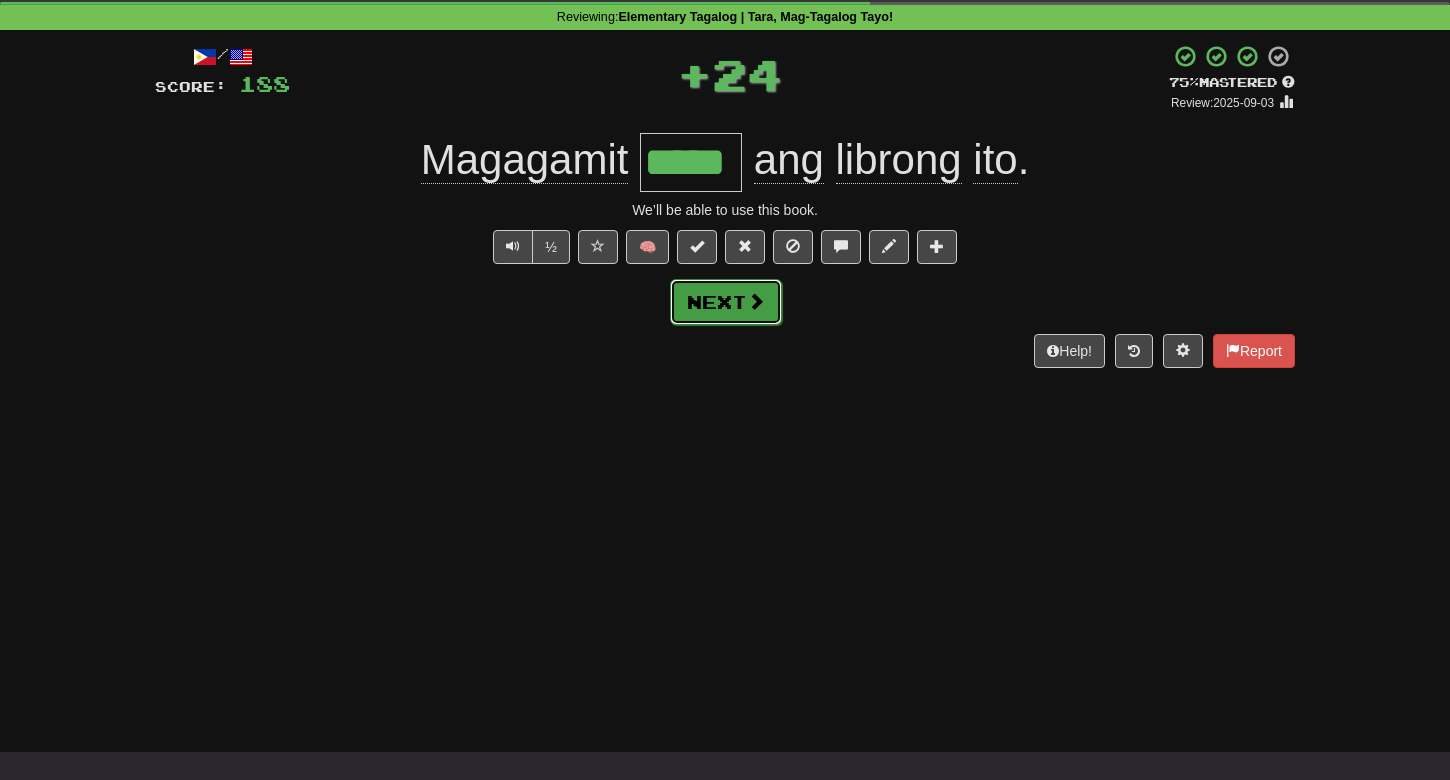 click on "Next" at bounding box center [726, 302] 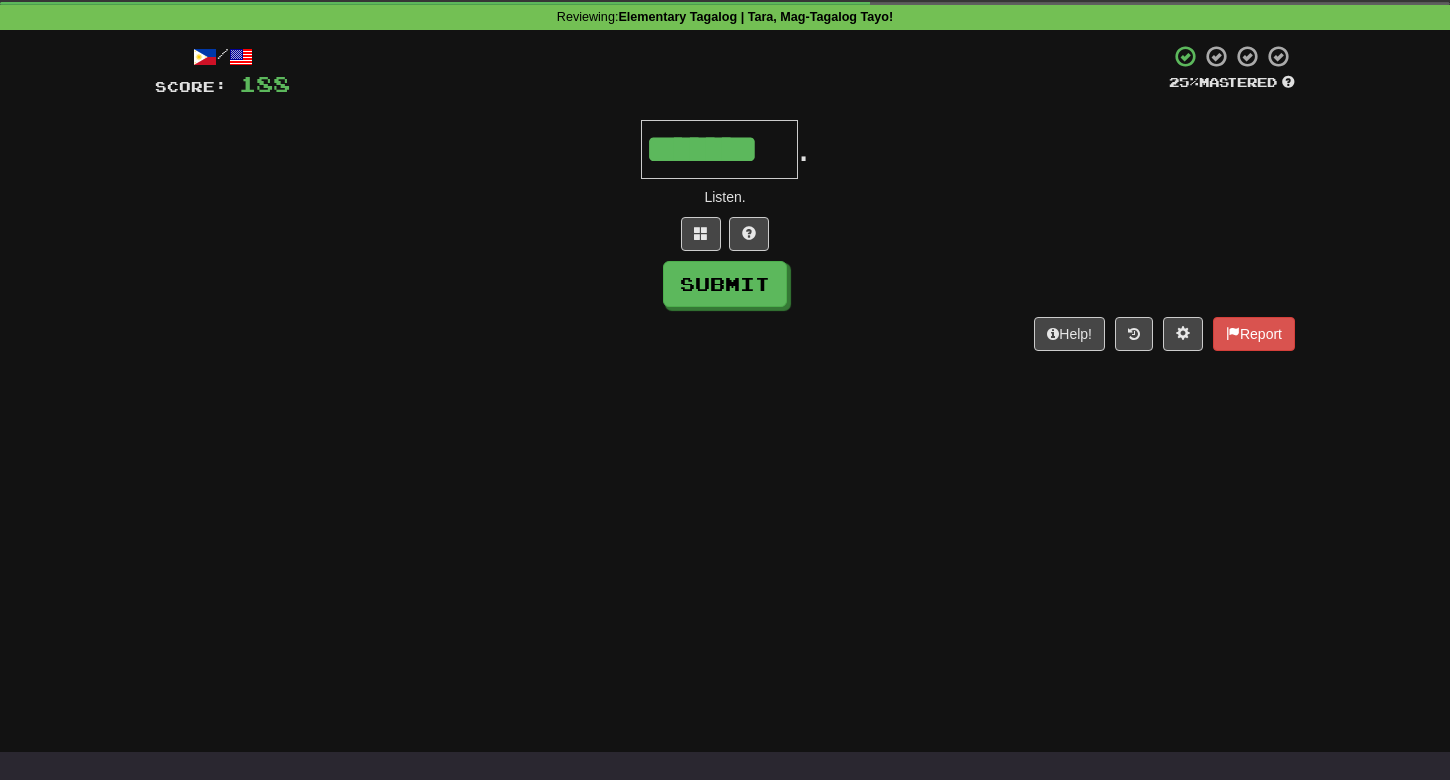 type on "*******" 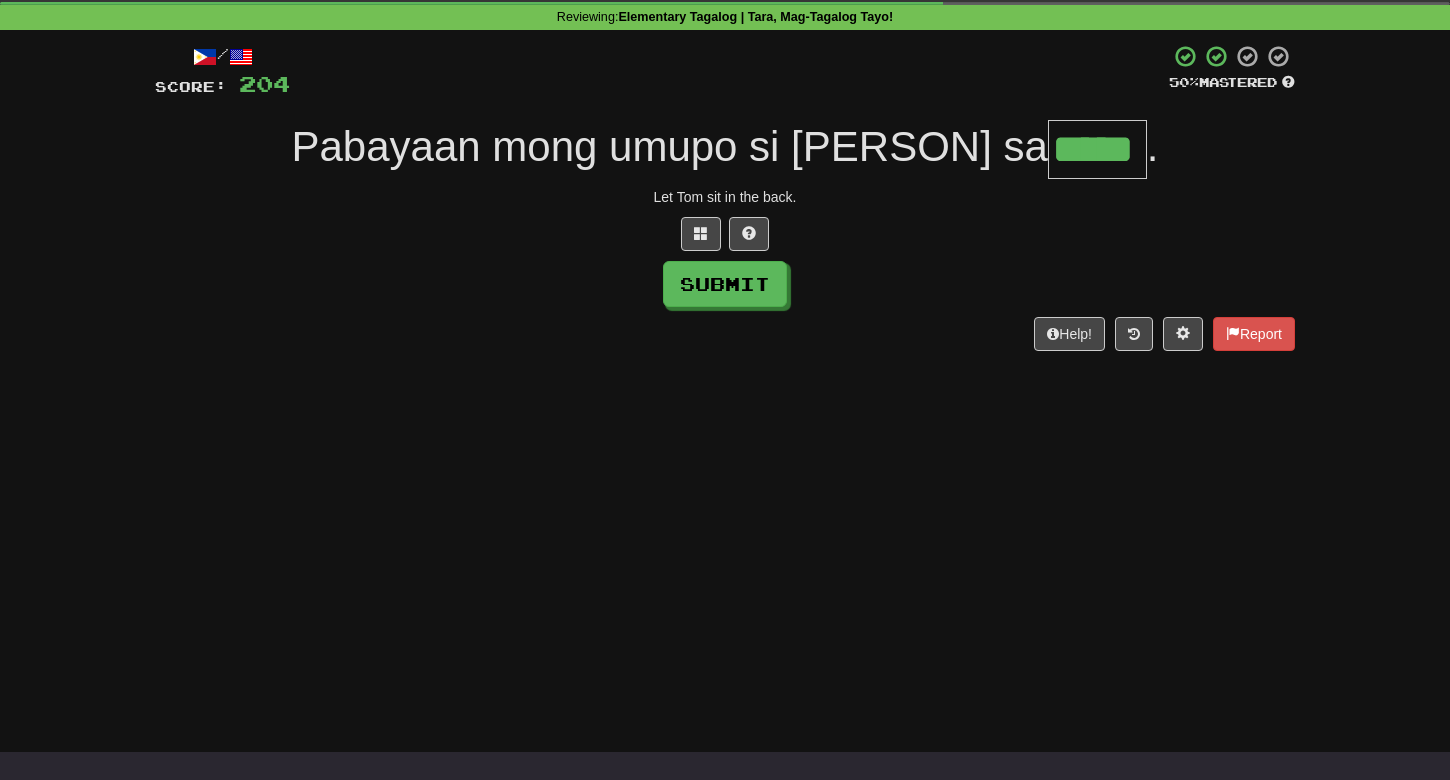 type on "*****" 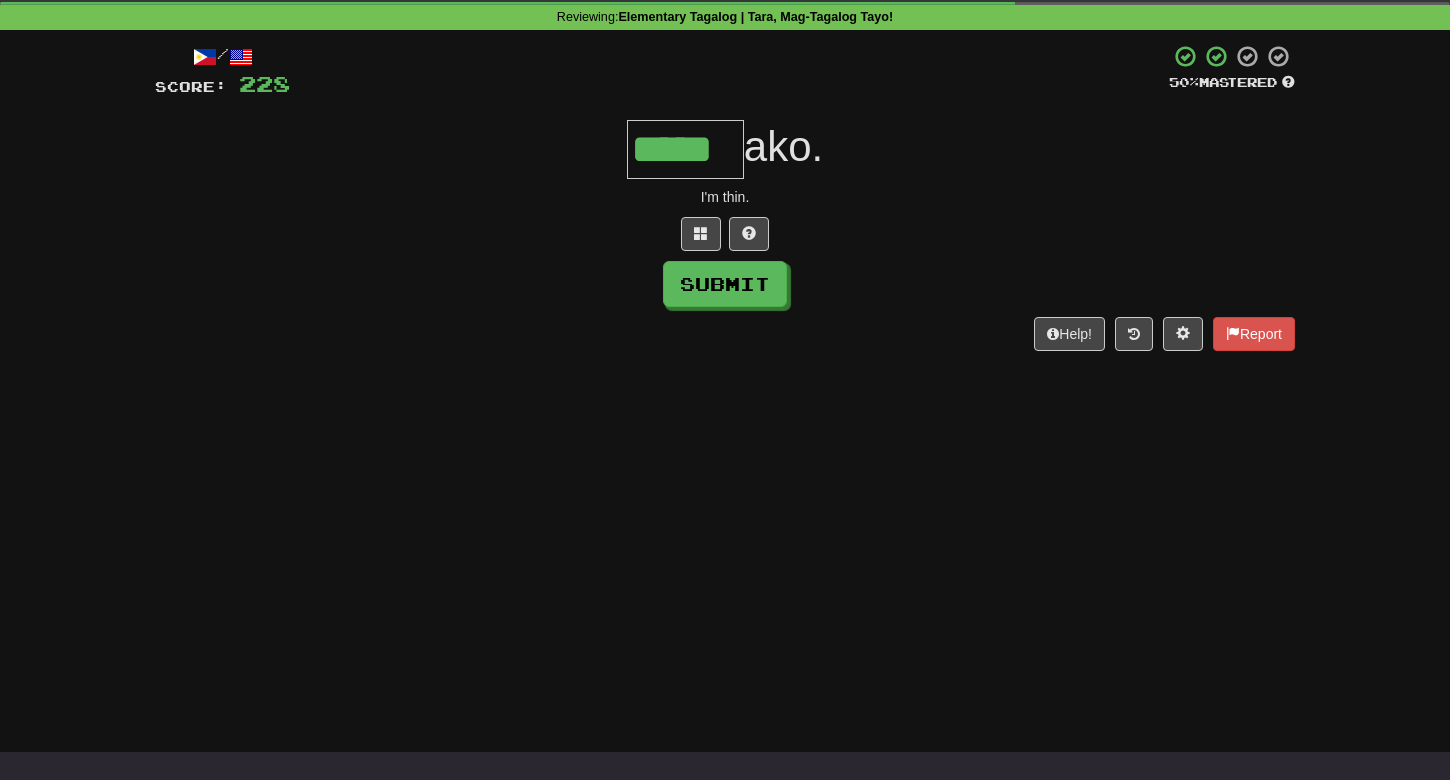 type on "*****" 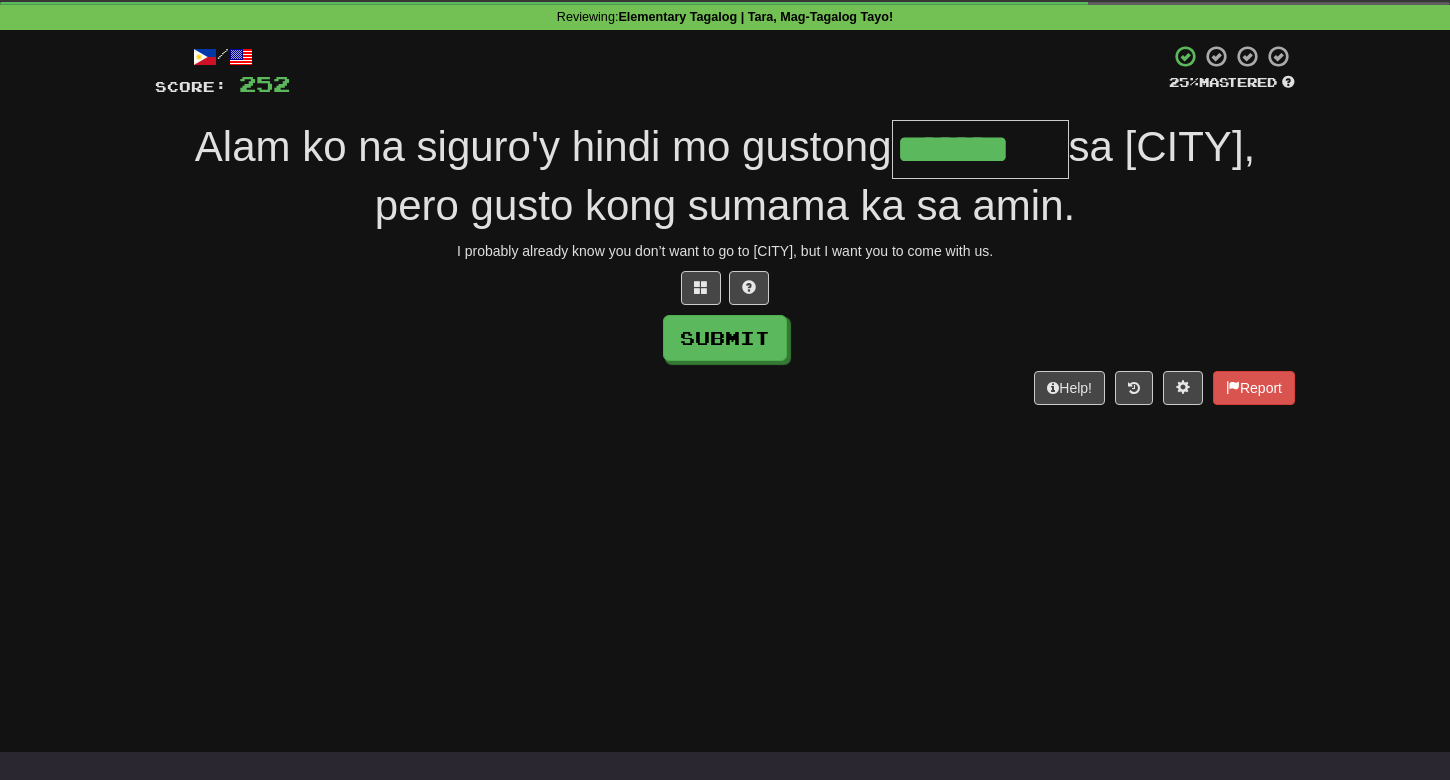 type on "*******" 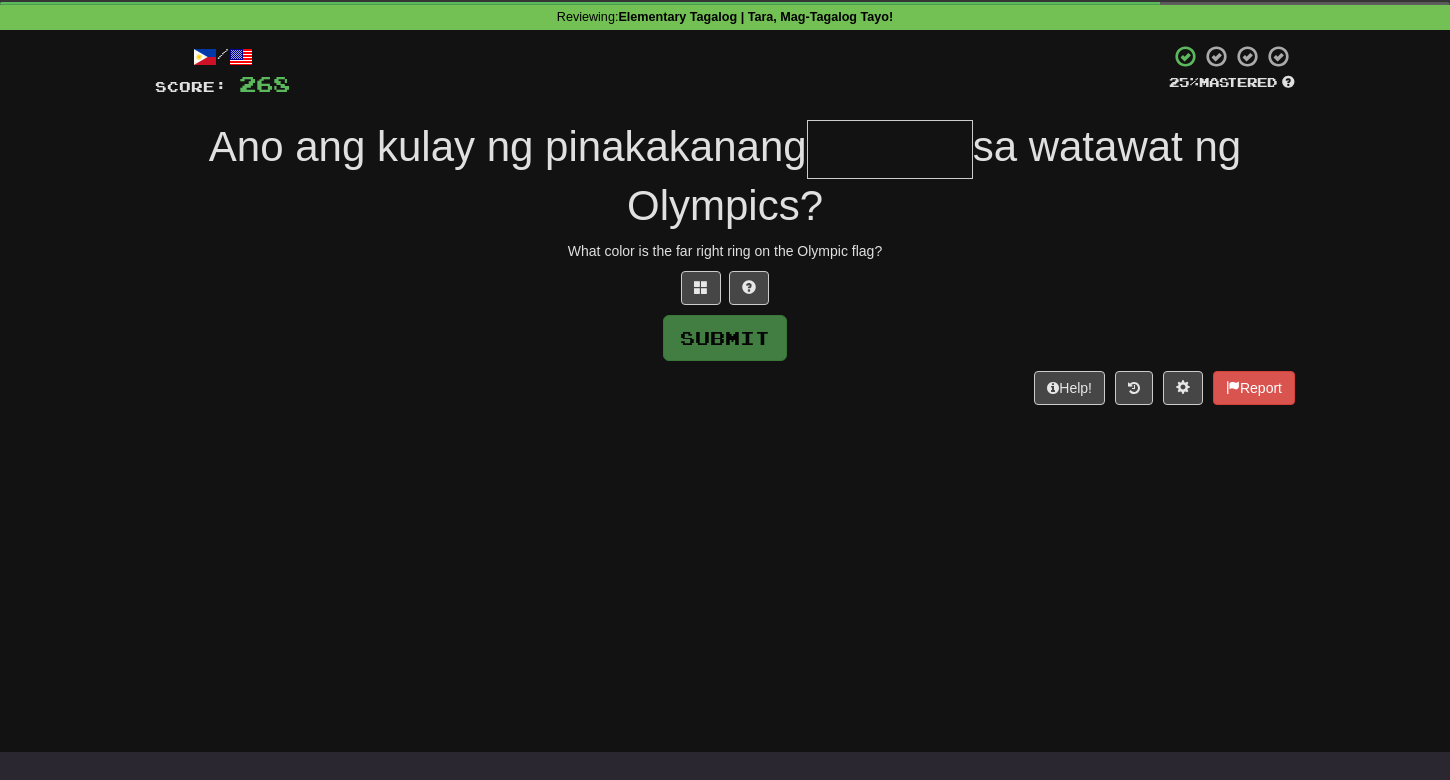 type on "*" 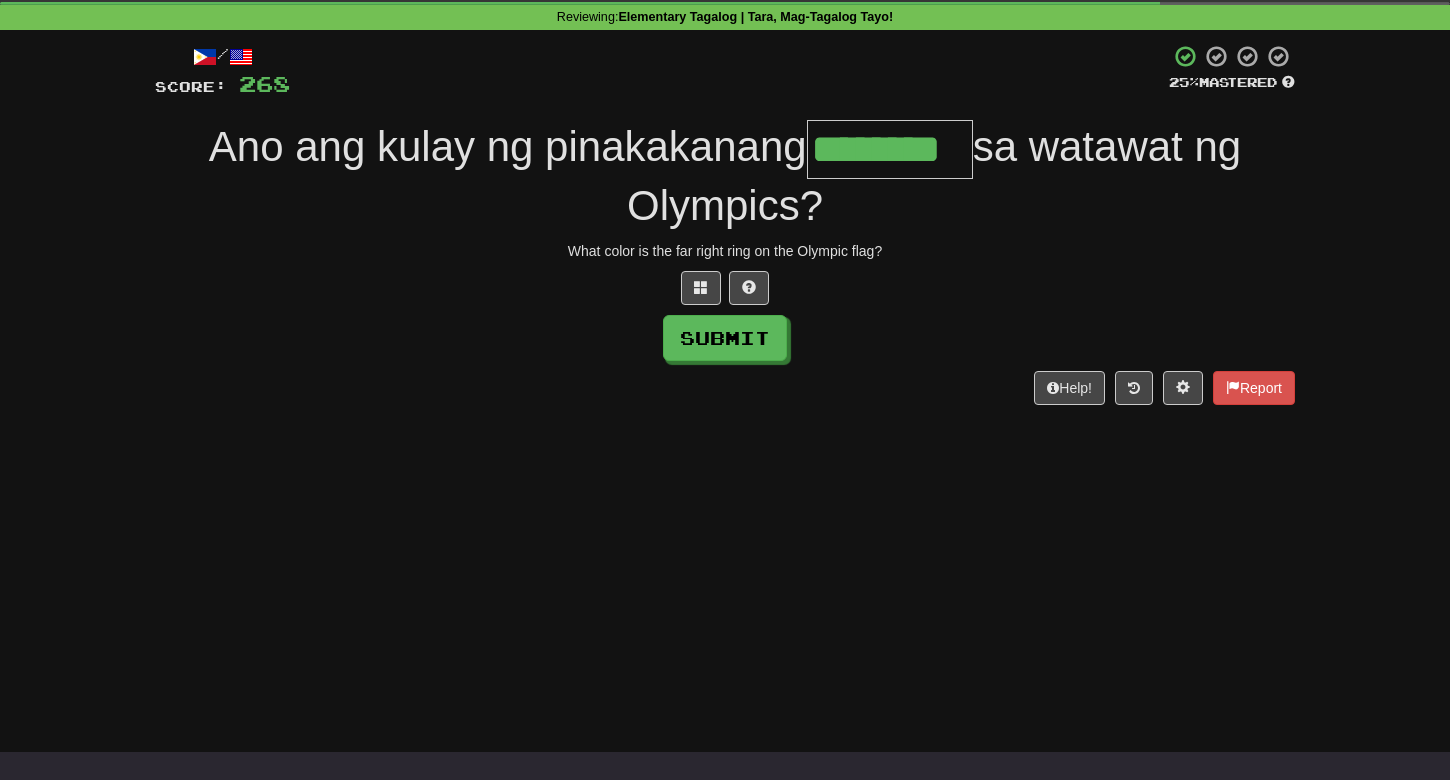 type on "********" 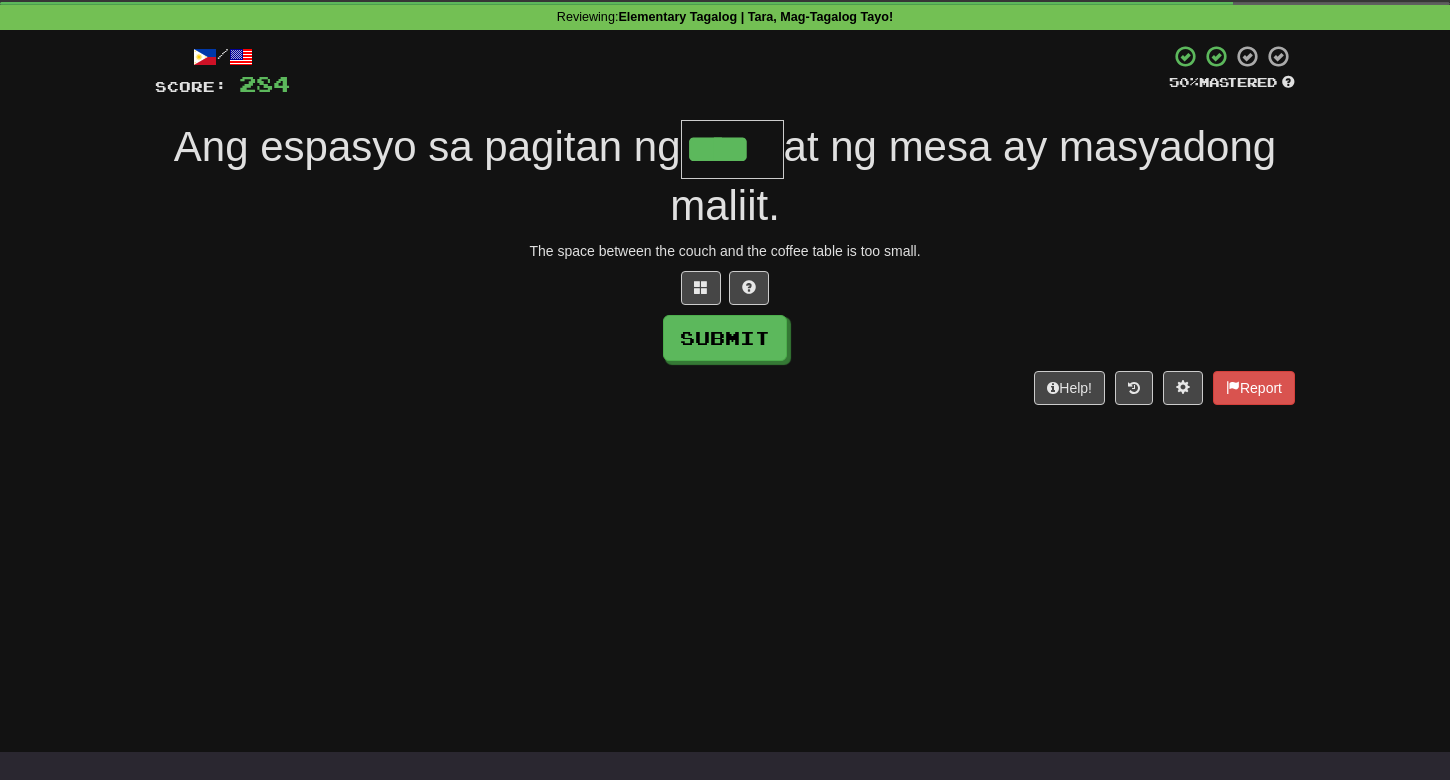 type on "****" 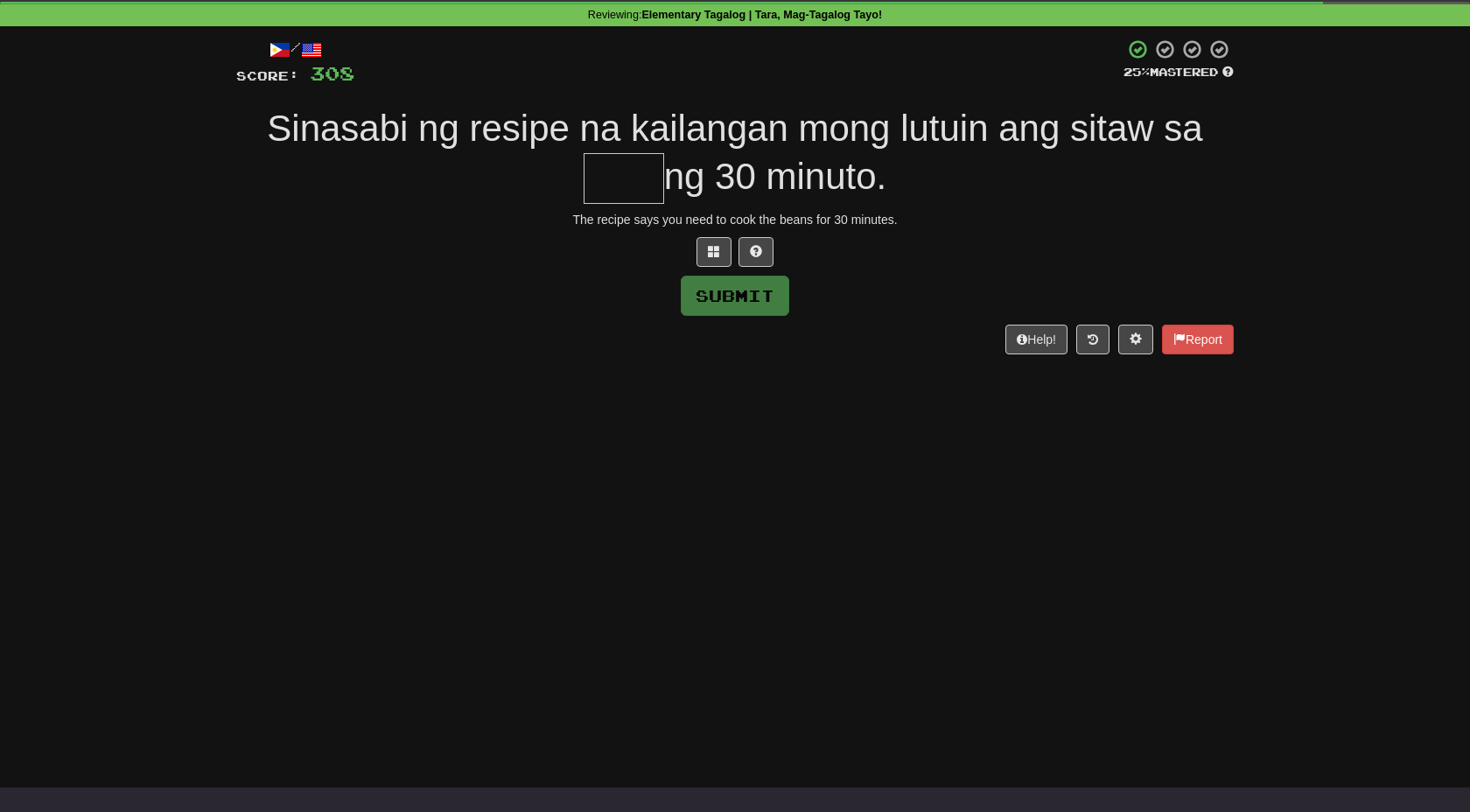 type on "*" 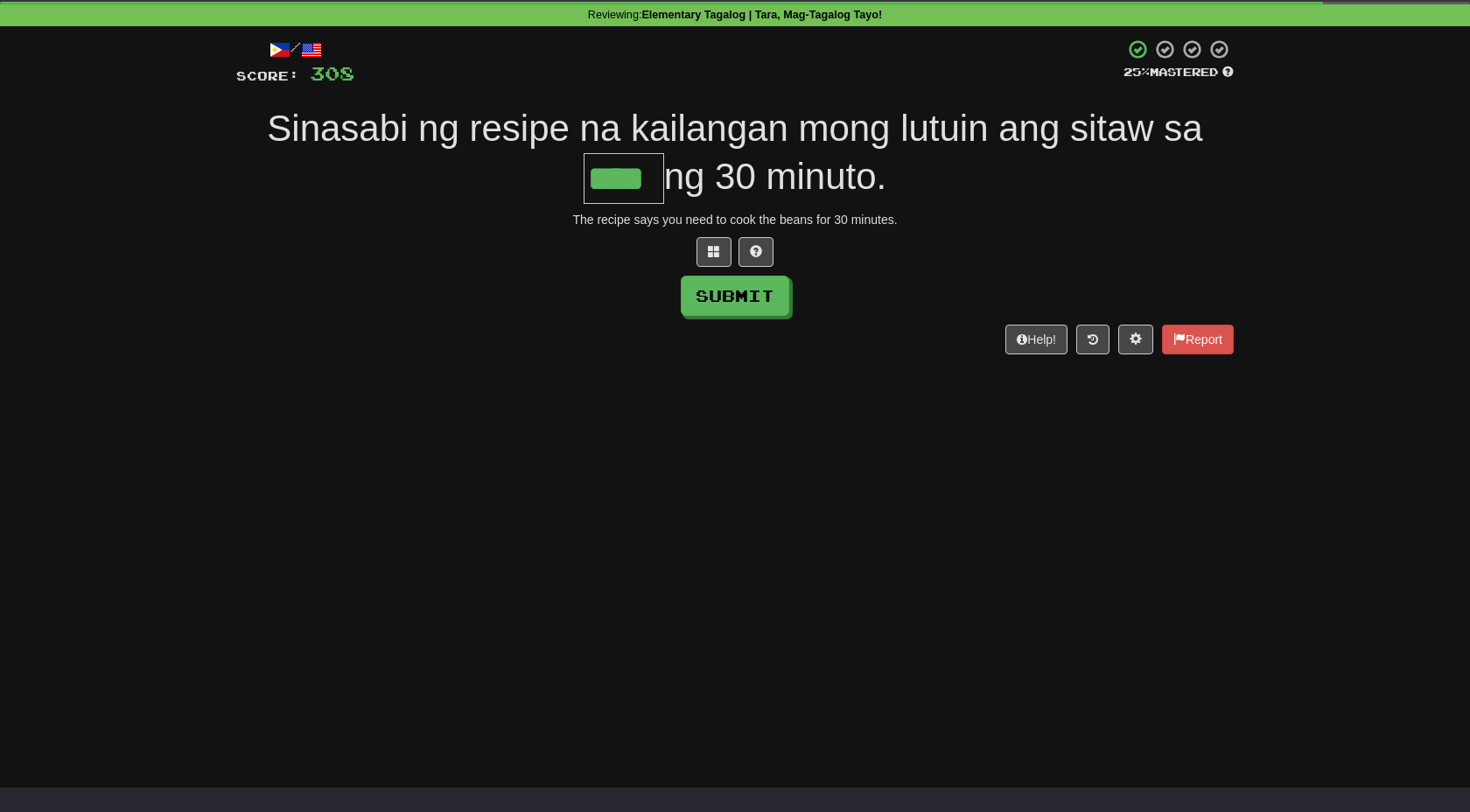 type on "****" 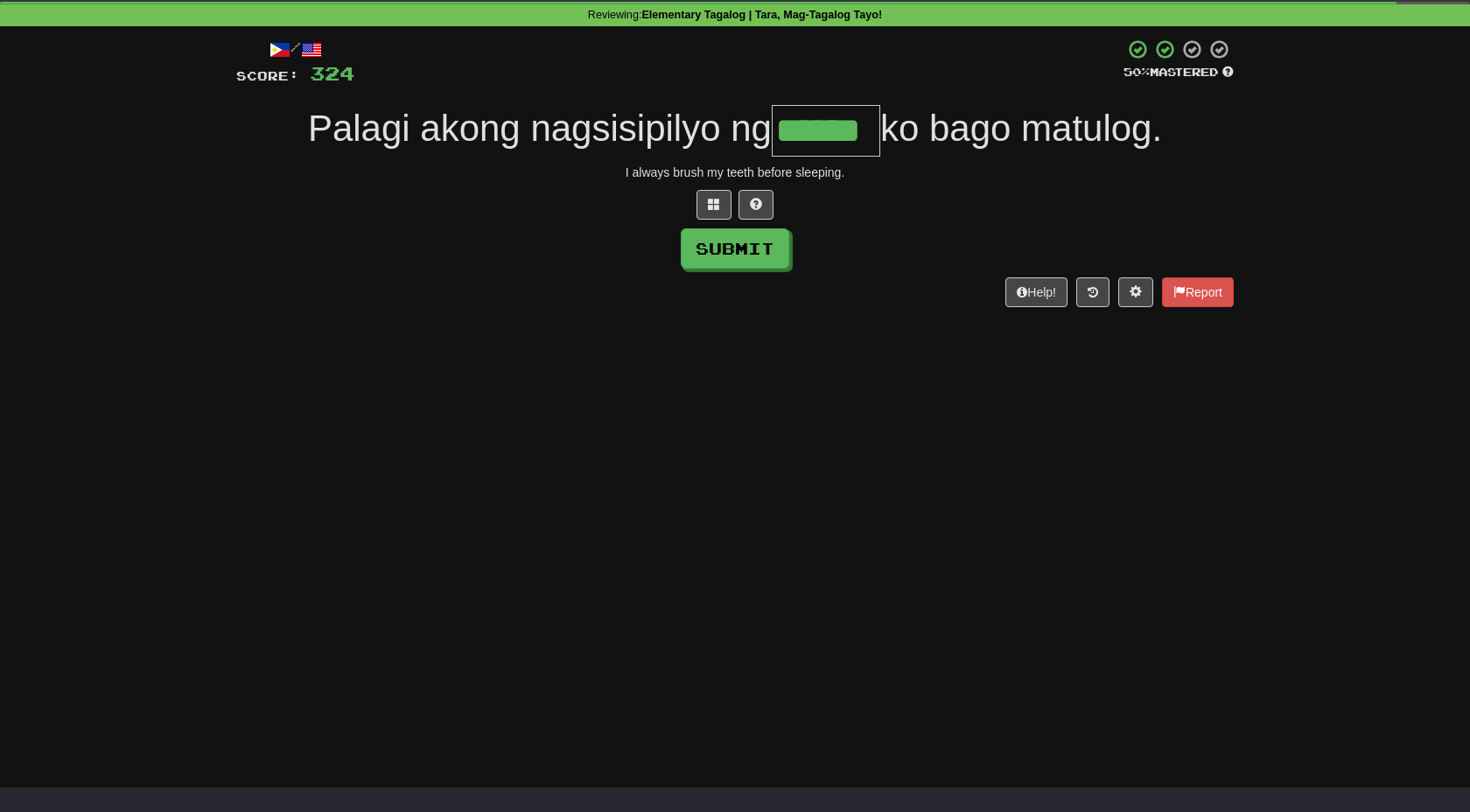 type on "******" 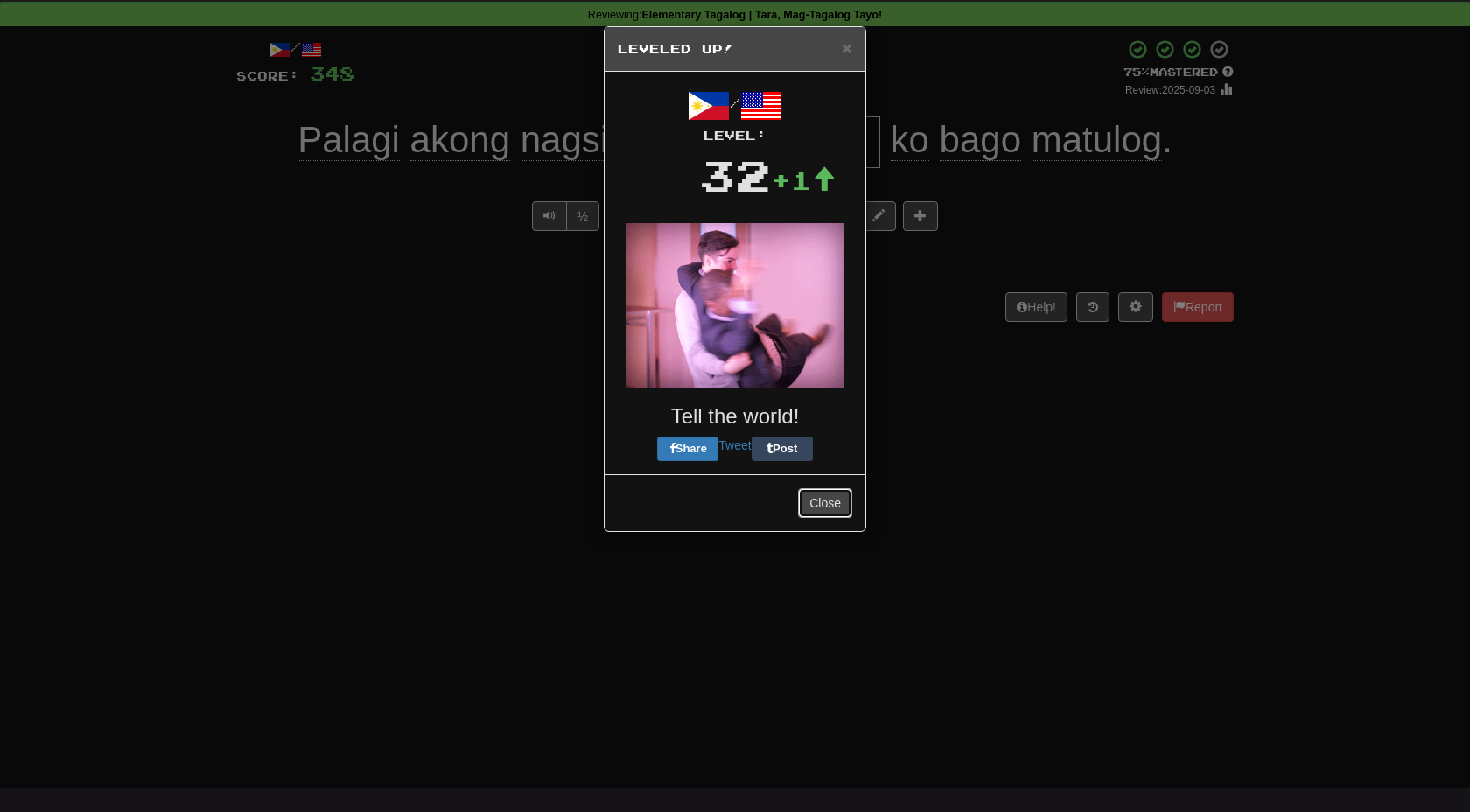 click on "Close" at bounding box center [825, 503] 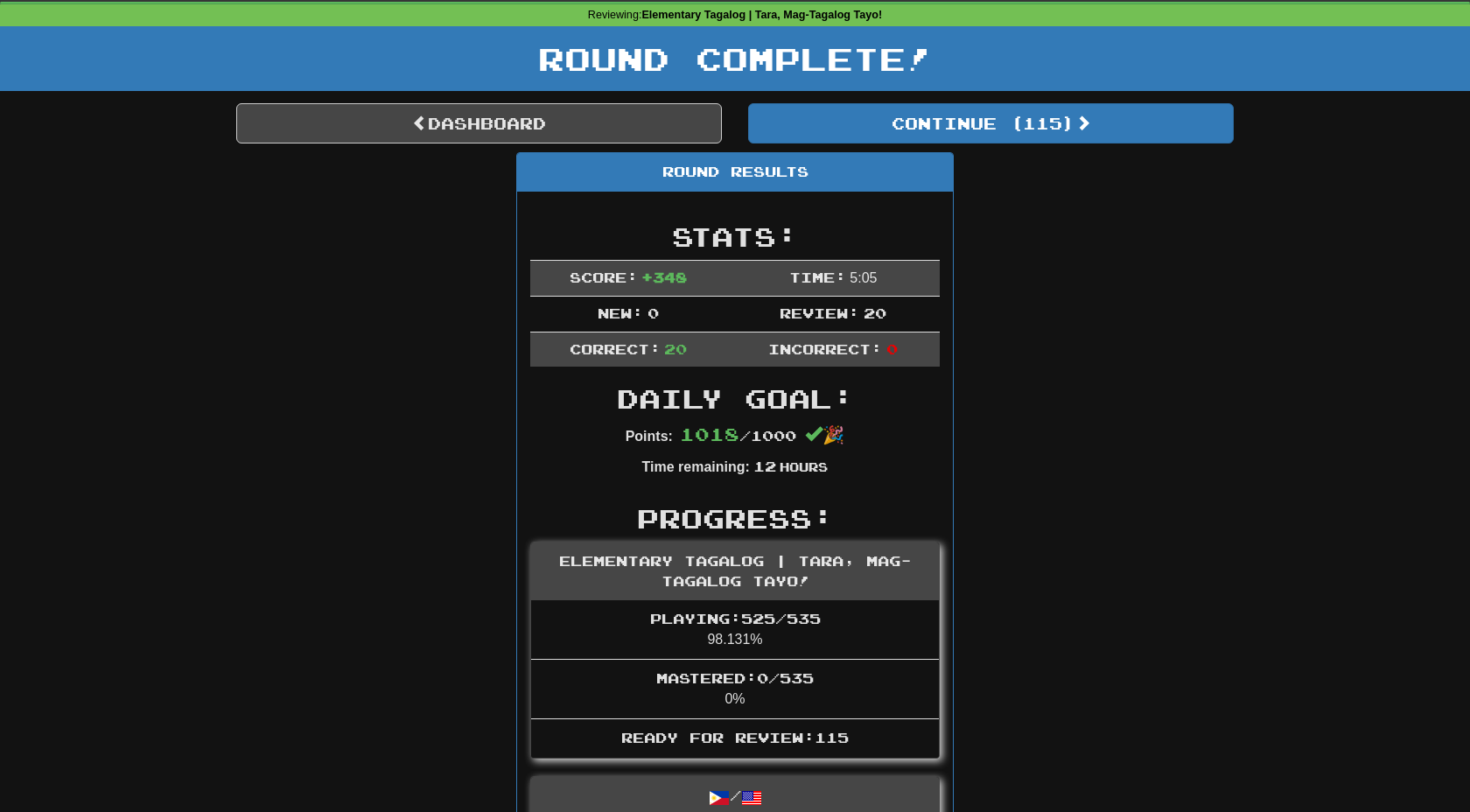 click on "Dashboard Continue ( 115 ) Round Results Stats: Score: + 348 Time: 5 : 0 5 New: 0 Review: 20 Correct: 20 Incorrect: 0 Daily Goal: Points: 1018 / 1000 🎉 Time remaining: 12 Hours Progress: Elementary Tagalog | Tara, Mag-Tagalog Tayo! Playing: 525 / 535 98.131% Mastered: 0 / 535 0% Ready for Review: 115 / Level: 32 ⬆🎉🙌 651 points to level 33 - keep going! Sentences: Ako ay isang Muslim. I am a Muslim. May pub sa paligid ng [ADDRESS]. There's a pub just around the corner. Kinain ko nang mabilis ang aking tanghalian at bumalik ako sa trabaho. I ate my lunch quickly and went back to work. Huwag kang makinig sa kanya. Don't listen to her. Malamig at sariwa ang hangin. The wind is cool and fresh. Sabihin mo sa lahat na uuwi na ako. Tell everyone I'm coming home. Saang banda ka nakatira? What area do you live in? Binababa ni Tomas ang tunog ng radyo. Tom is turning down the sound of the radio. Iniibig ni Pedro ang dalaga. Pedro is in love with the maiden. bato" at bounding box center [735, 1467] 